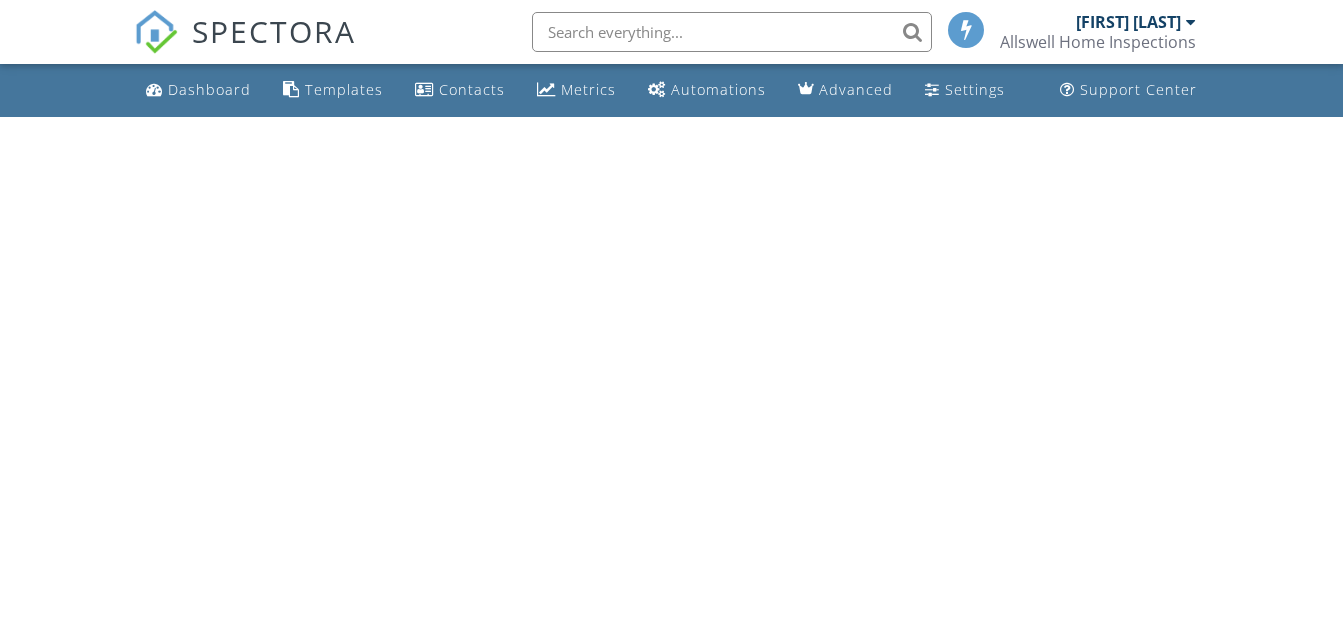 scroll, scrollTop: 0, scrollLeft: 0, axis: both 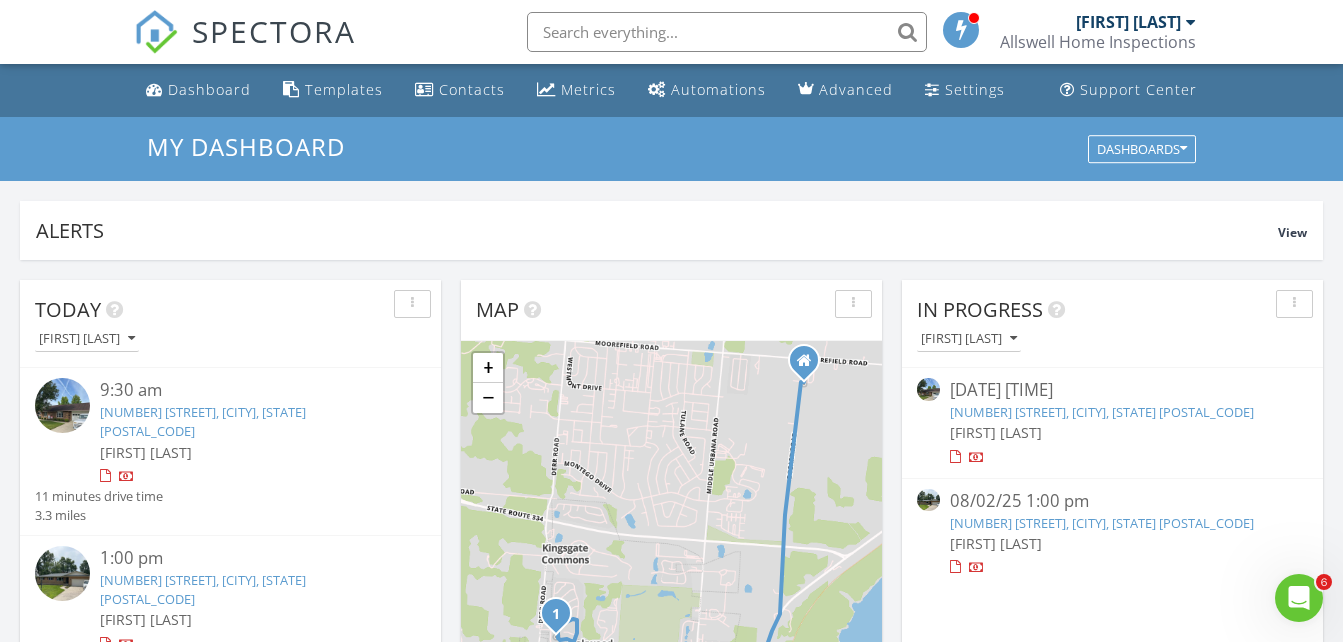 click on "3029 Bradford Dr, Springfield, OH 45503" at bounding box center [1102, 412] 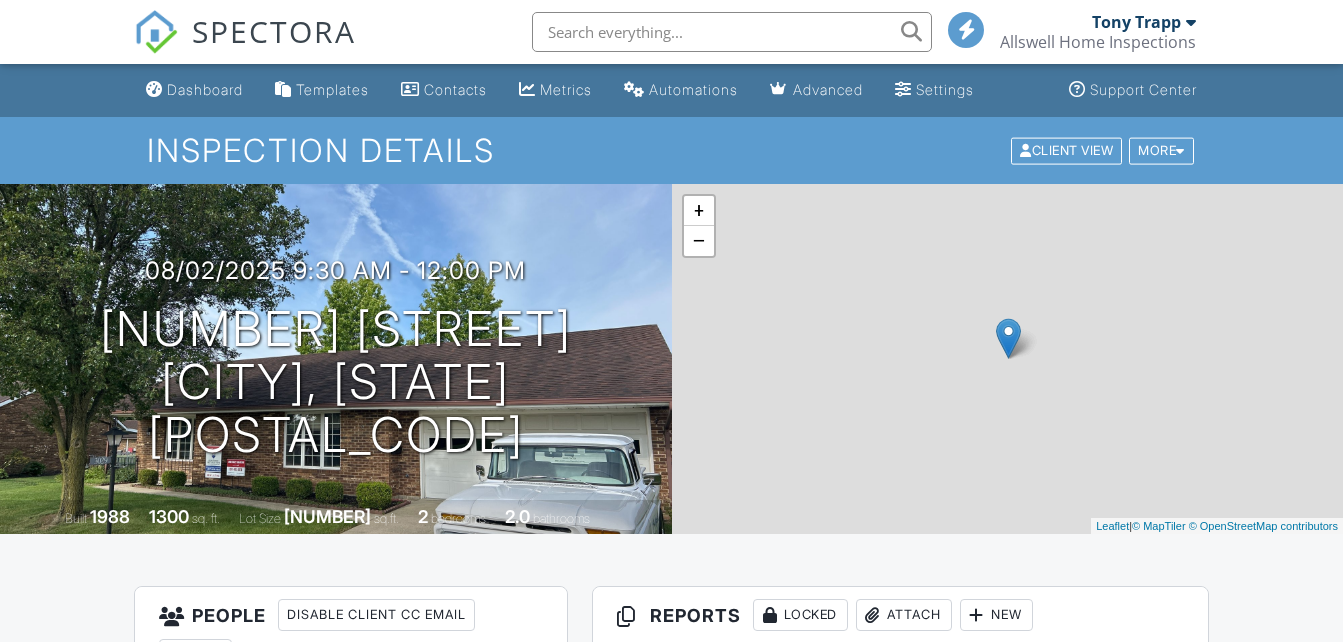 scroll, scrollTop: 0, scrollLeft: 0, axis: both 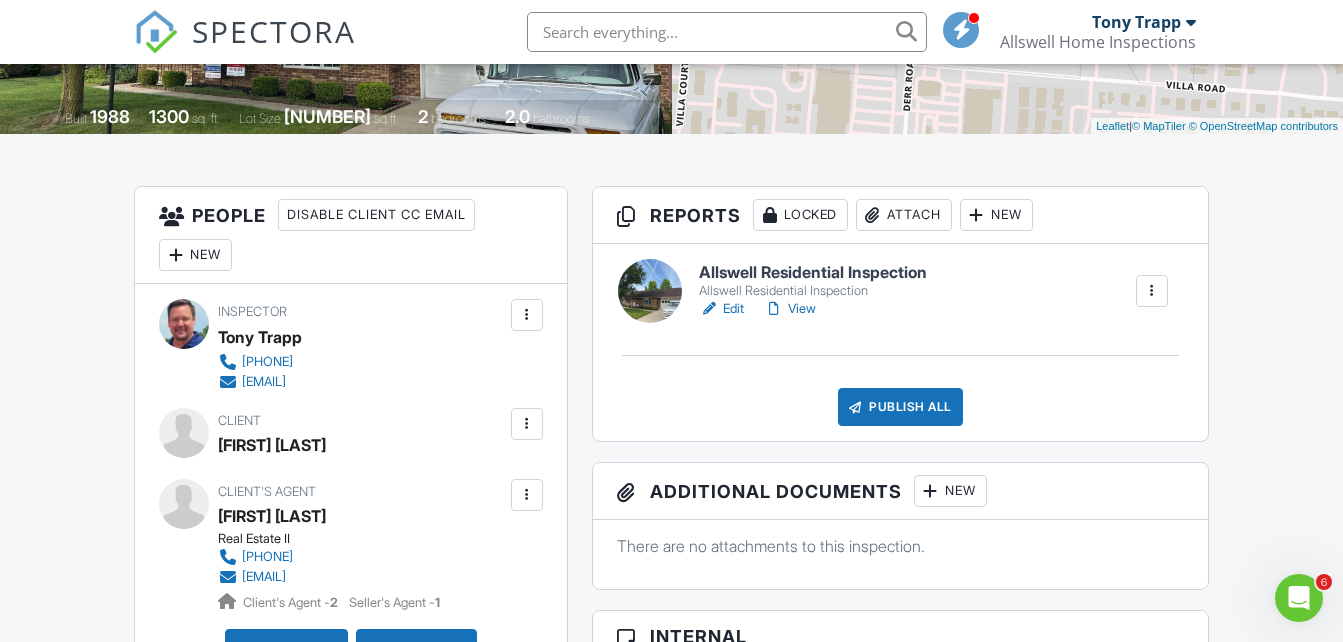 click on "Allswell Residential Inspection" at bounding box center [813, 273] 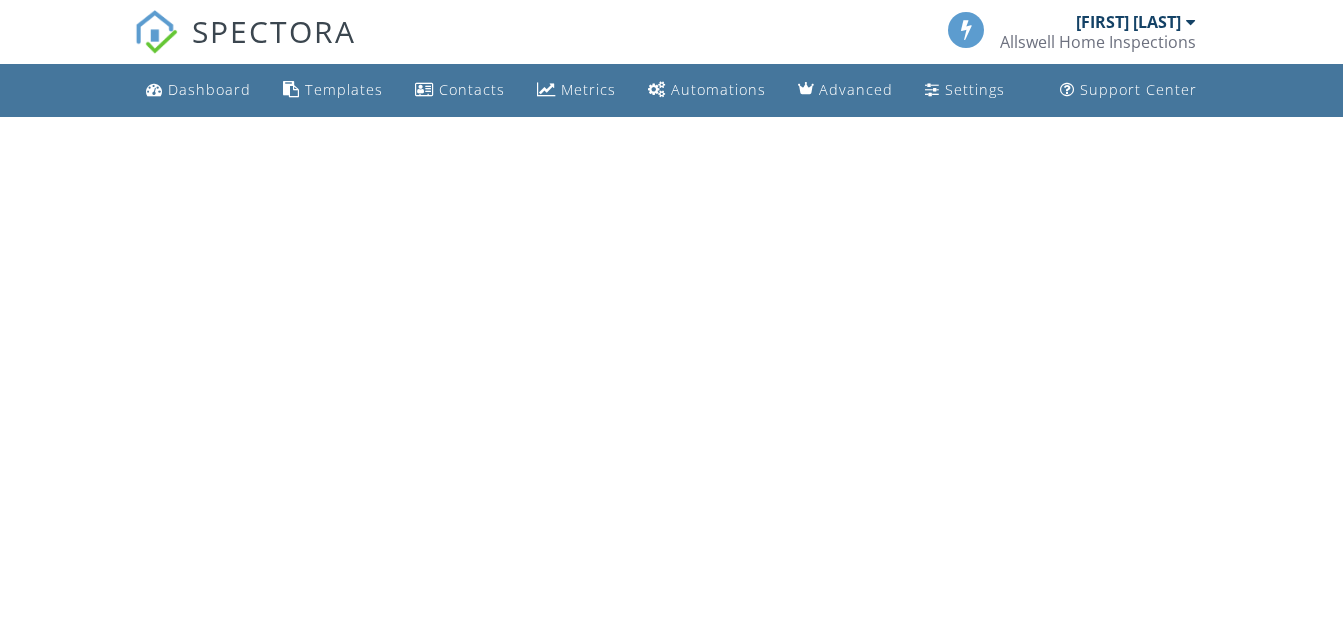 scroll, scrollTop: 0, scrollLeft: 0, axis: both 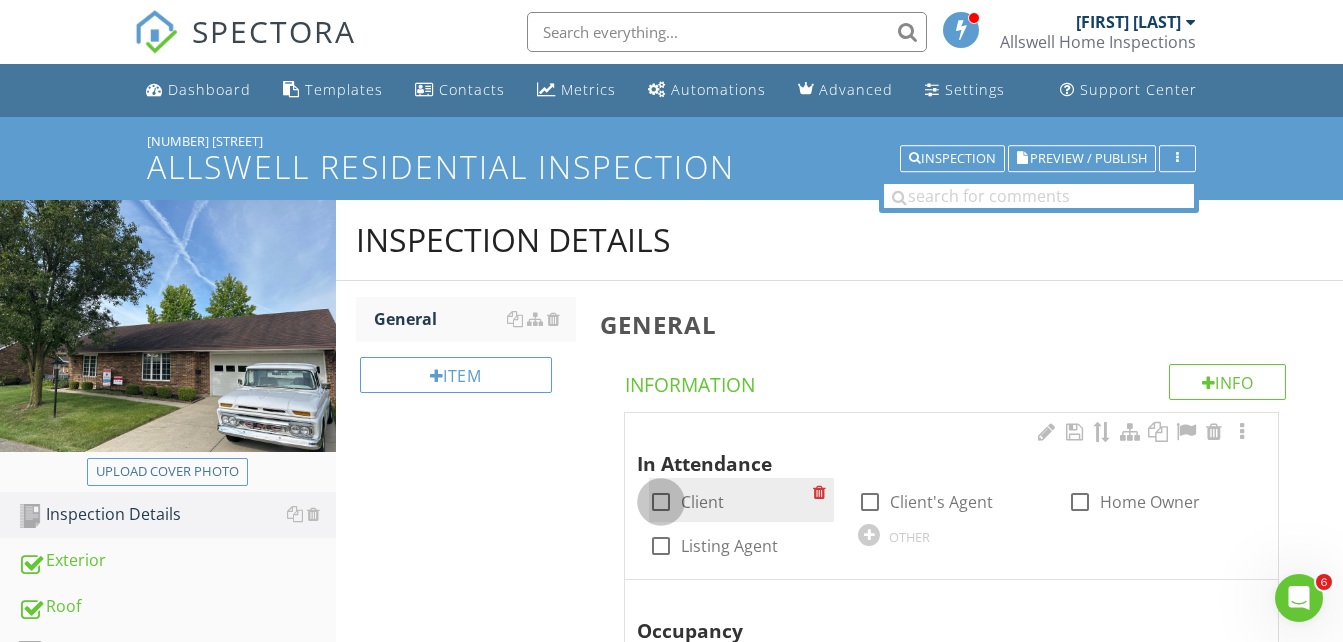 click at bounding box center (661, 502) 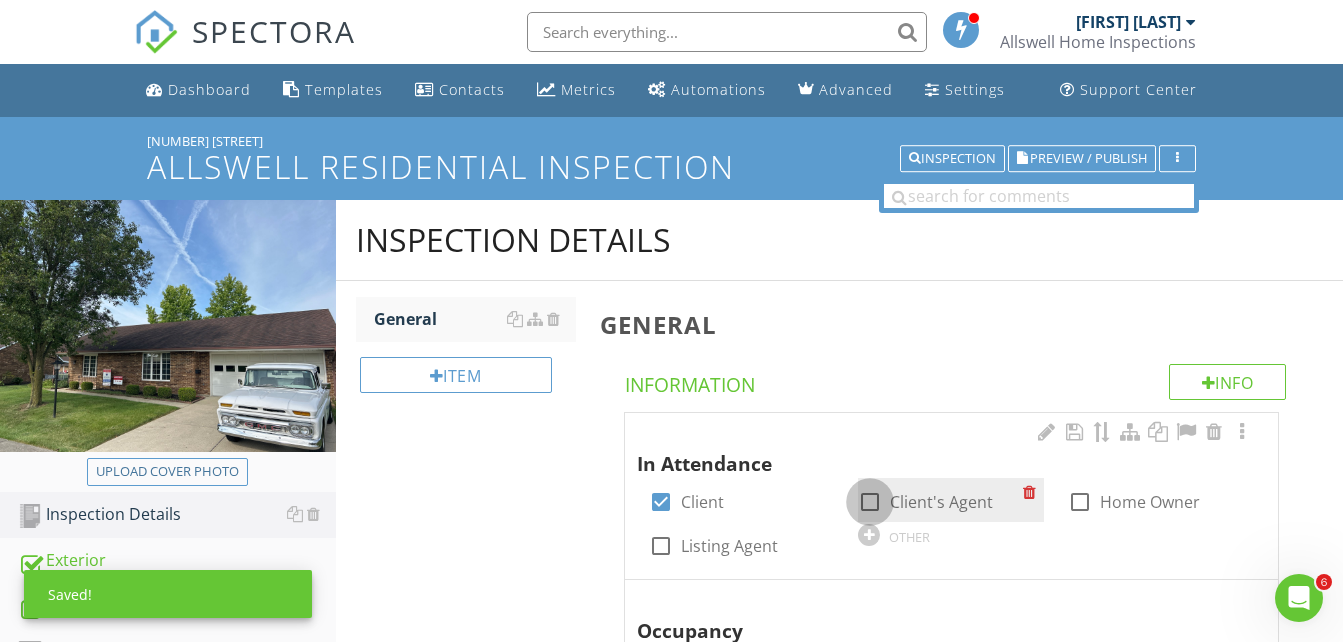 click at bounding box center [870, 502] 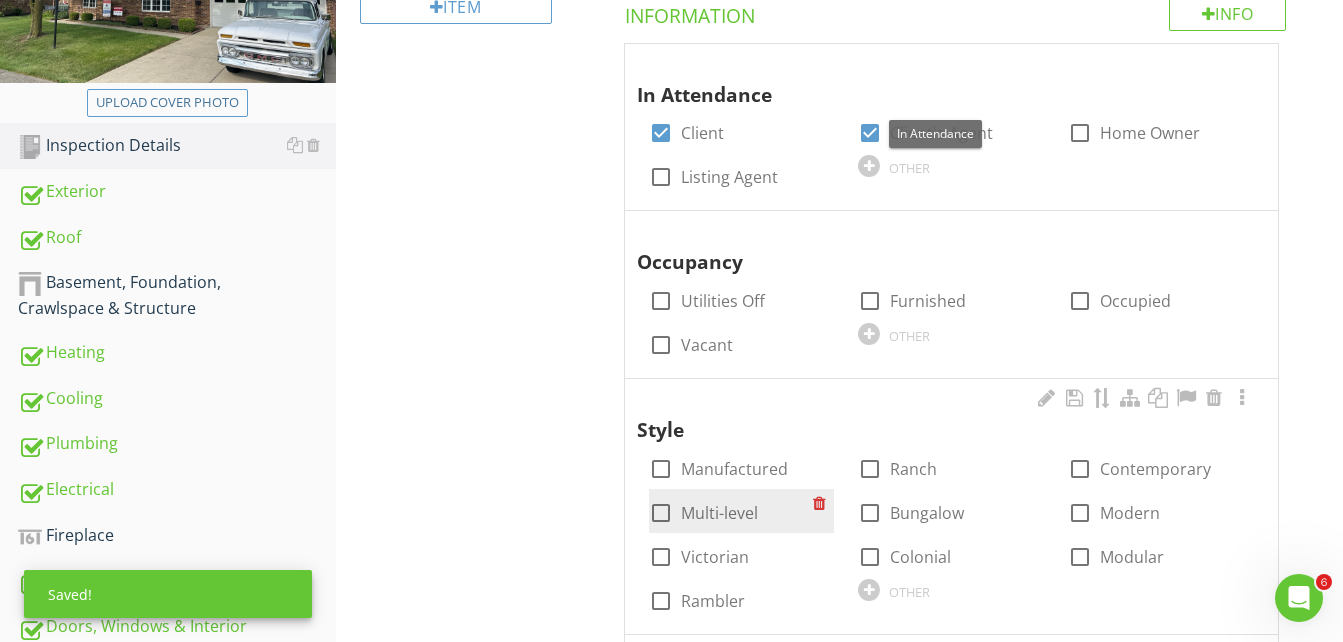scroll, scrollTop: 400, scrollLeft: 0, axis: vertical 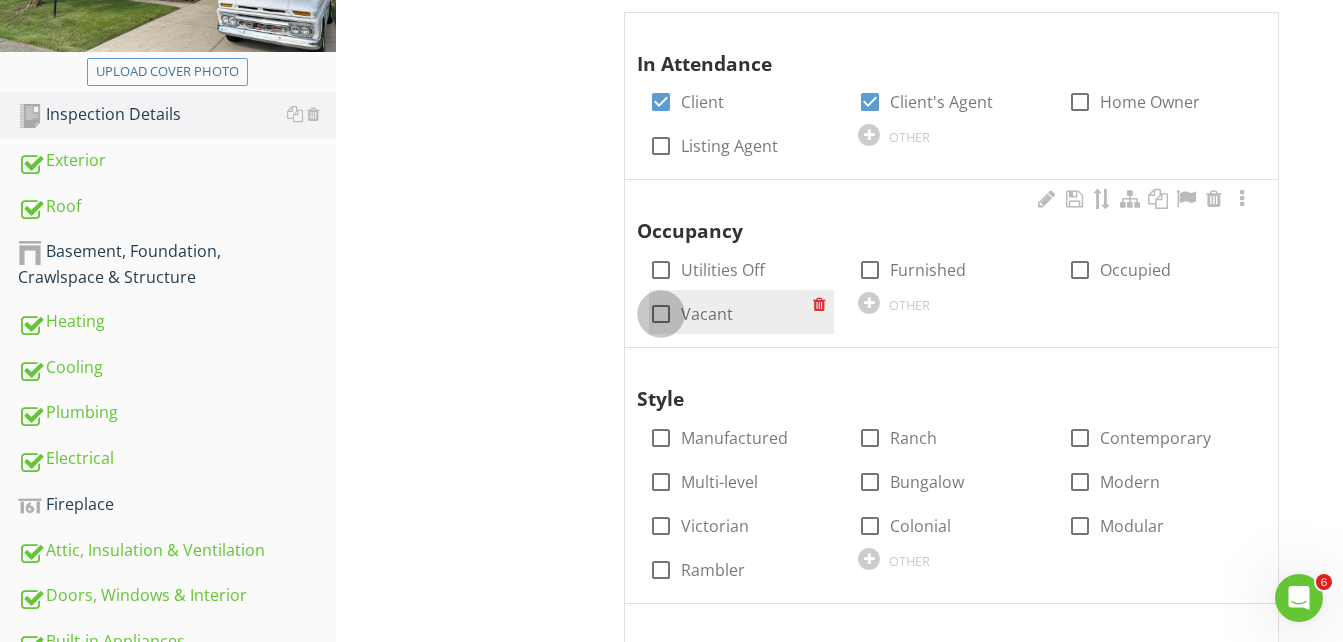 click at bounding box center [661, 314] 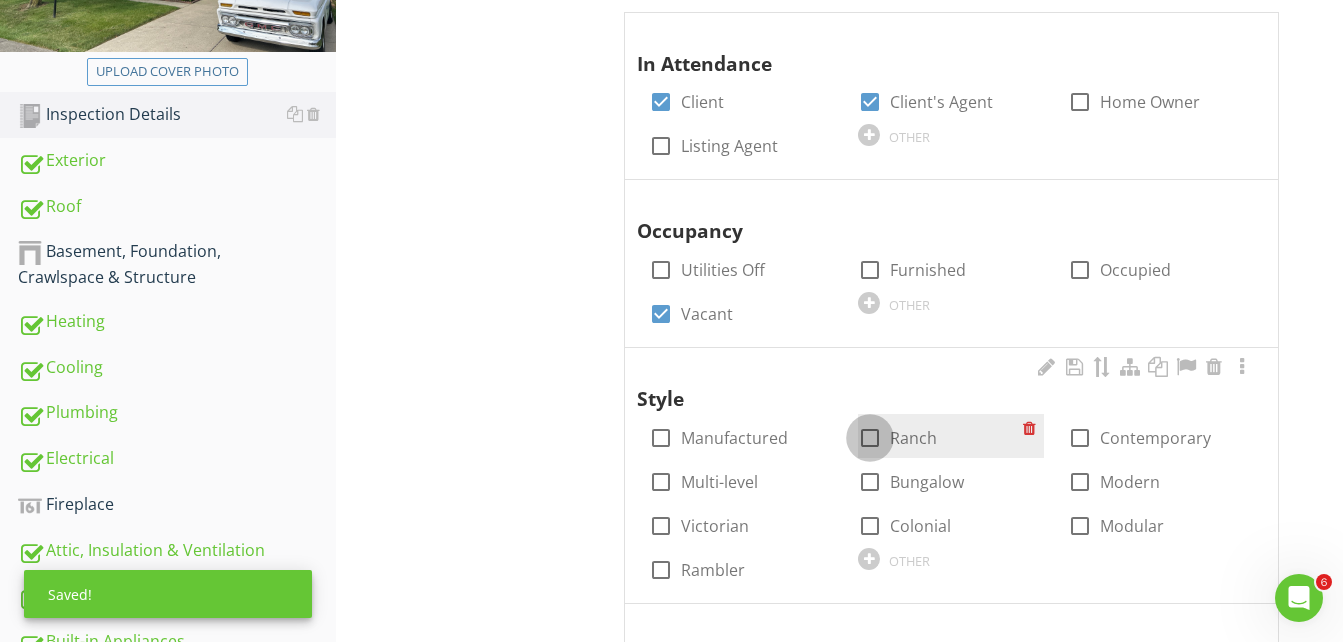click at bounding box center [870, 438] 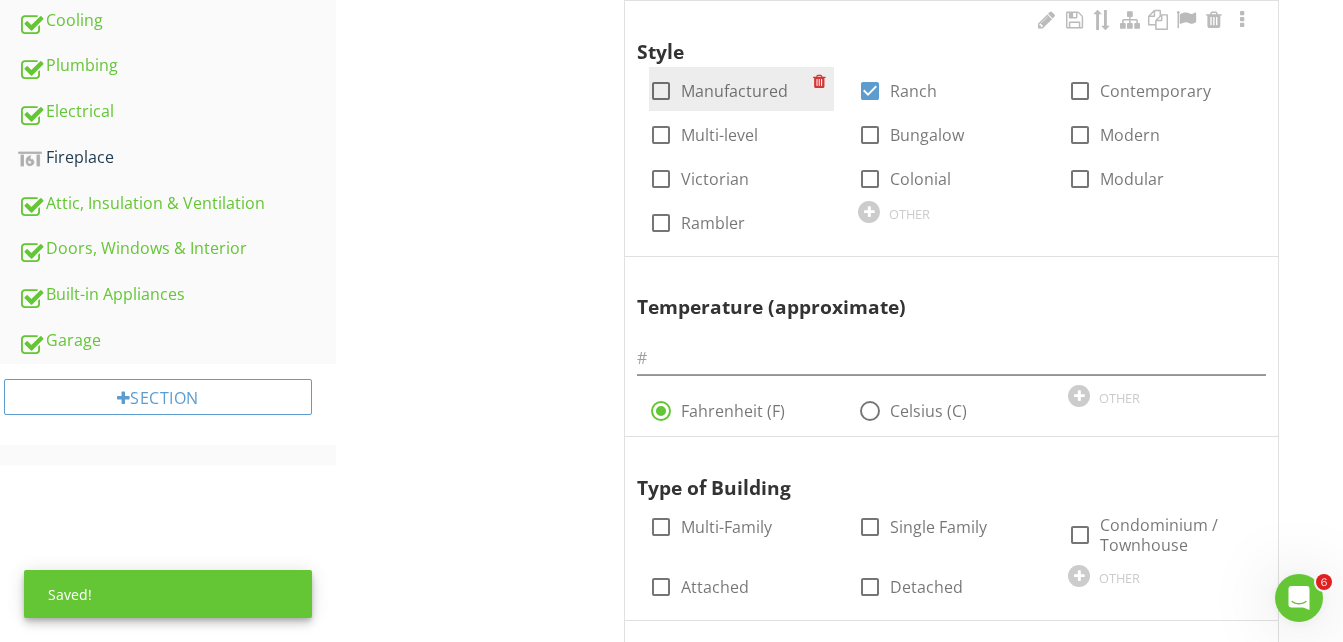scroll, scrollTop: 900, scrollLeft: 0, axis: vertical 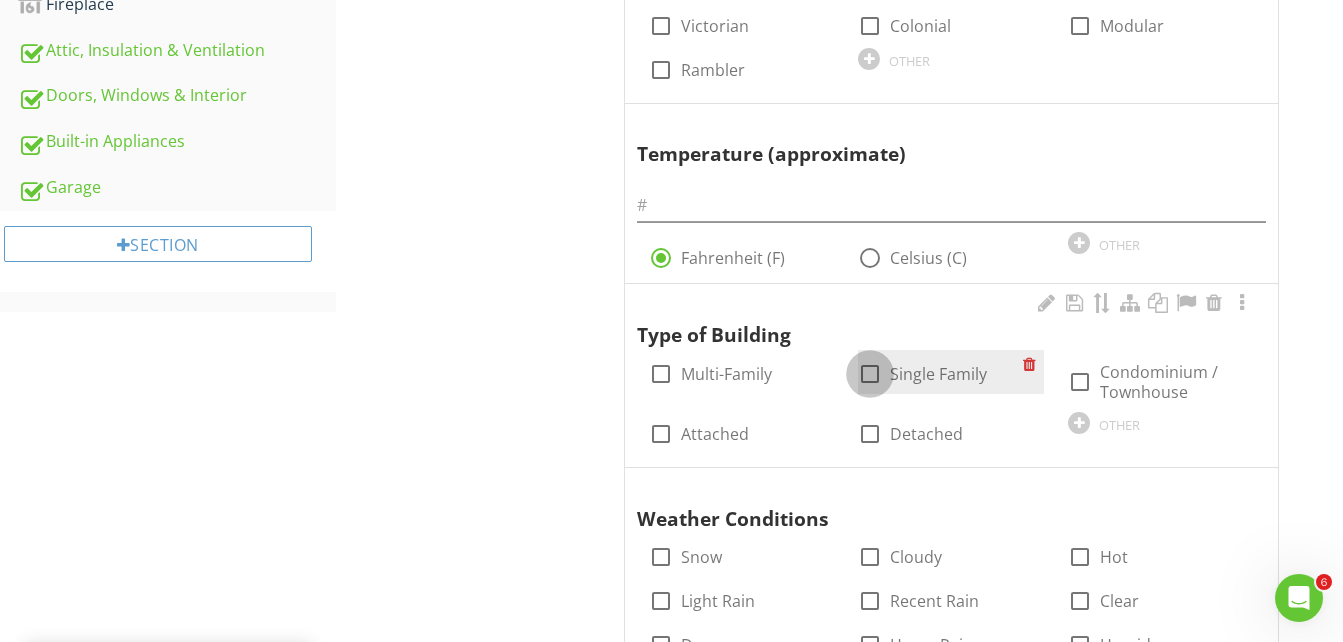 click at bounding box center (870, 374) 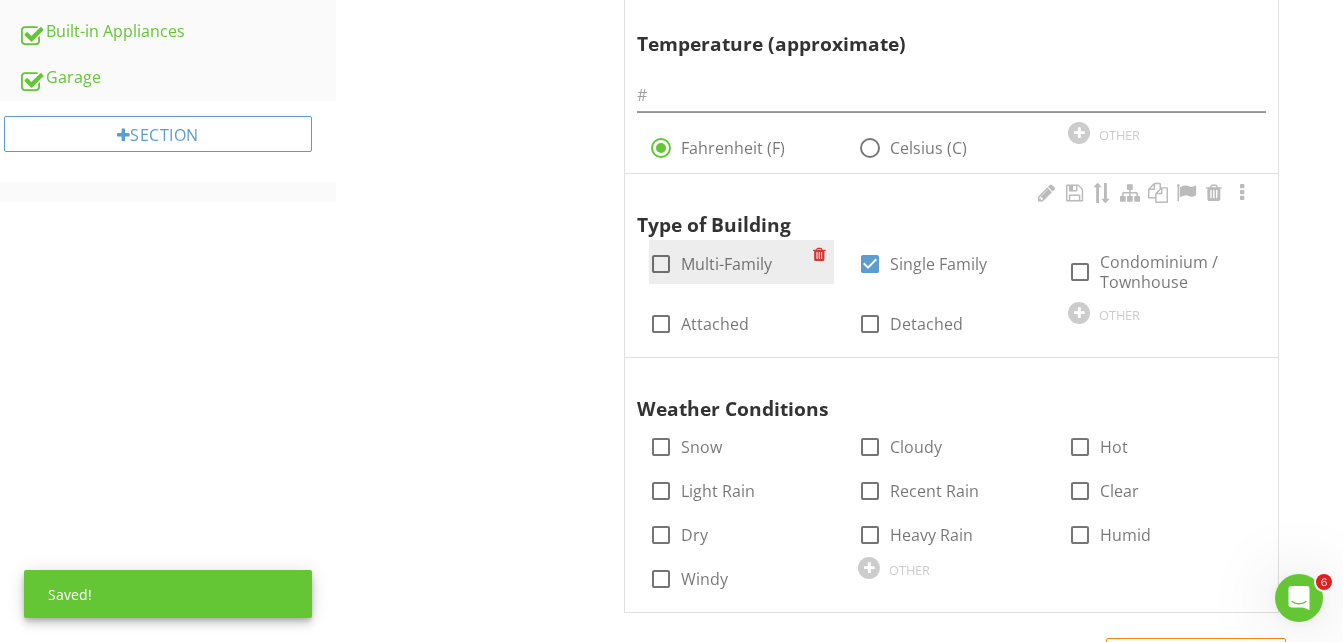 scroll, scrollTop: 1204, scrollLeft: 0, axis: vertical 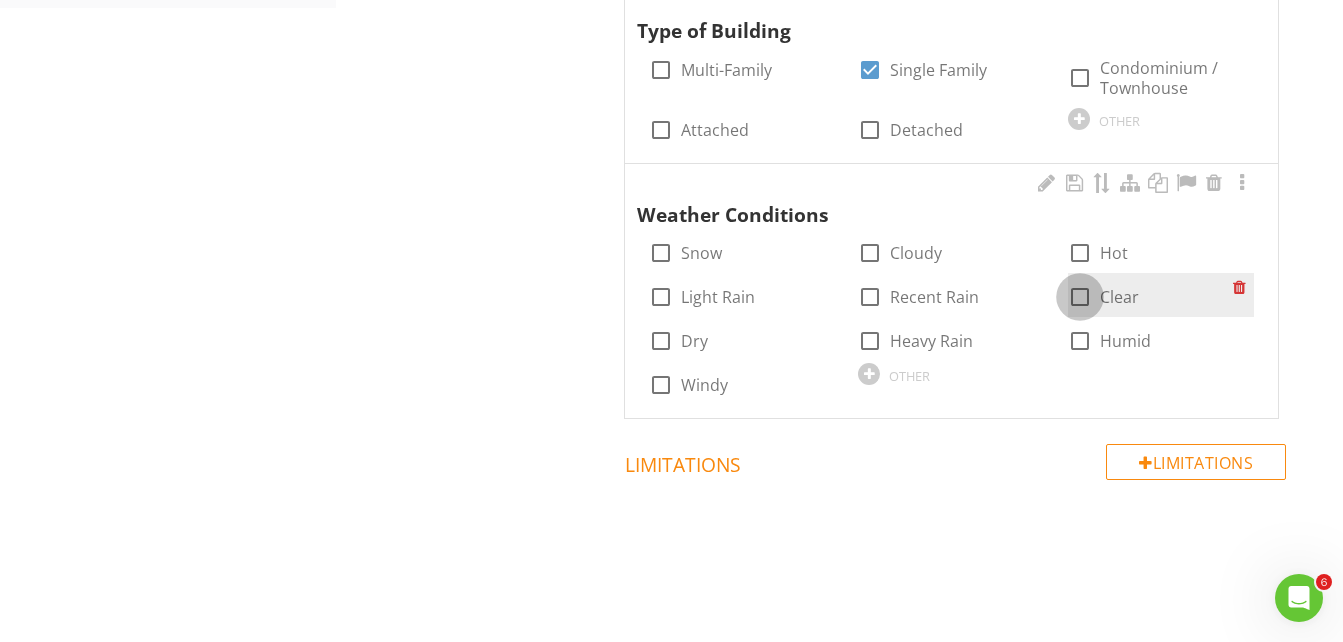 click at bounding box center (1080, 297) 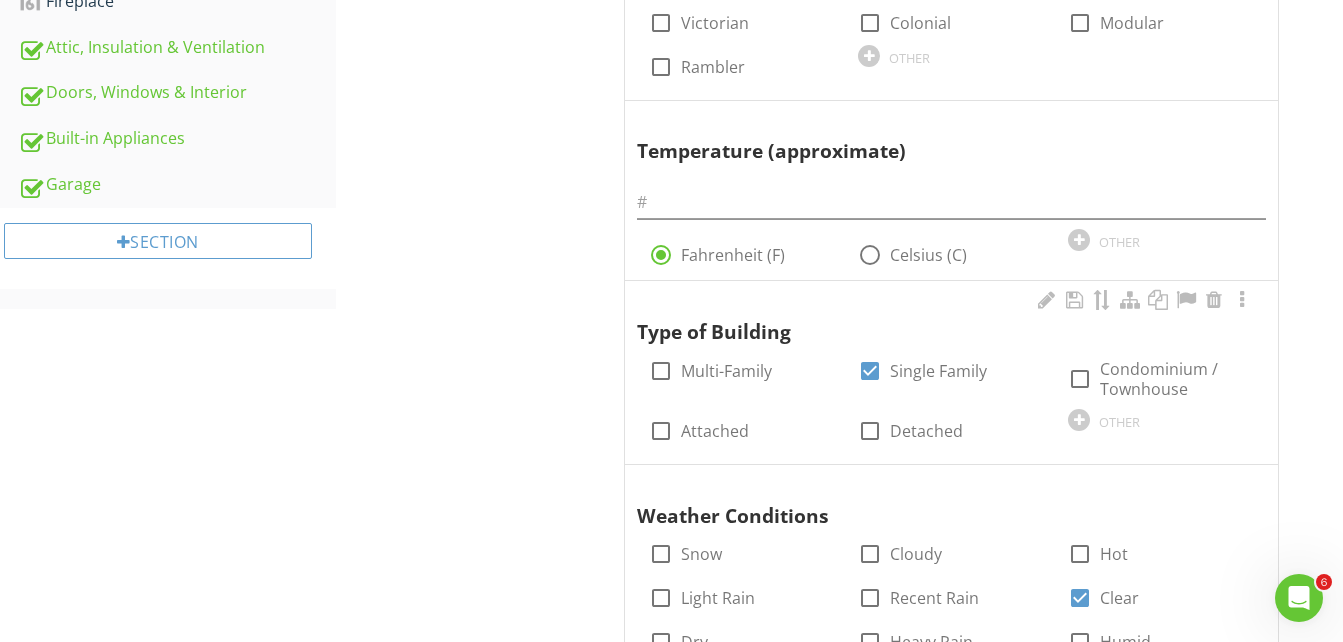 scroll, scrollTop: 904, scrollLeft: 0, axis: vertical 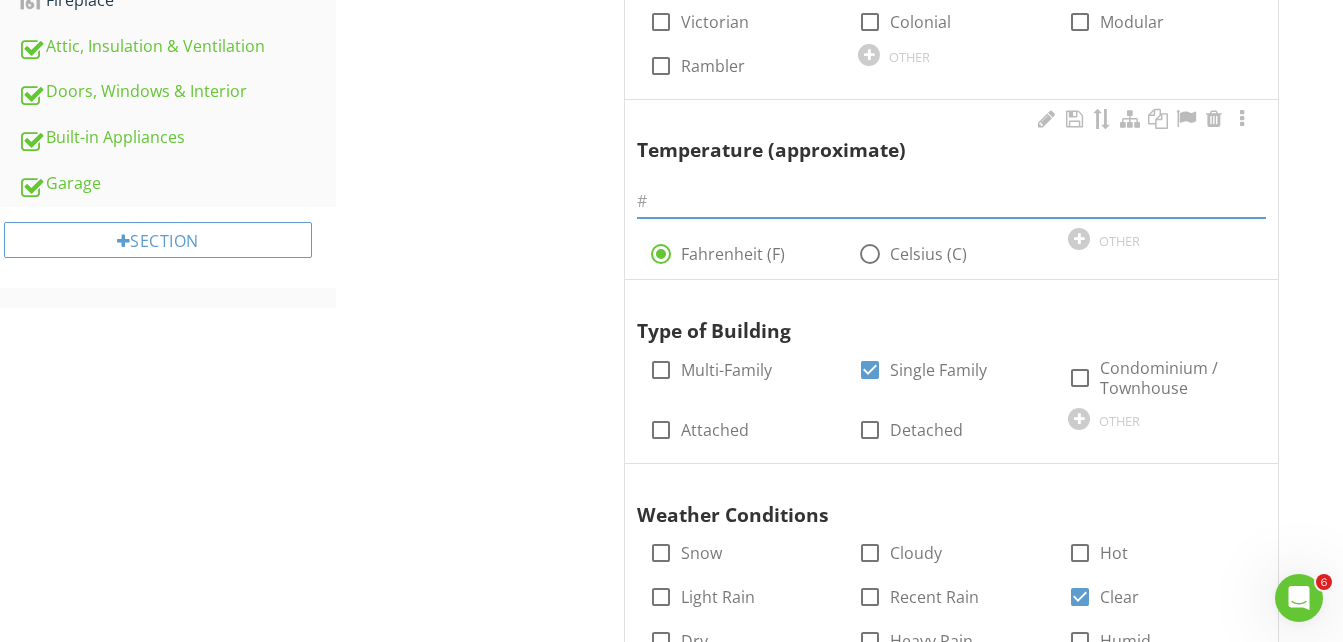 click at bounding box center (951, 201) 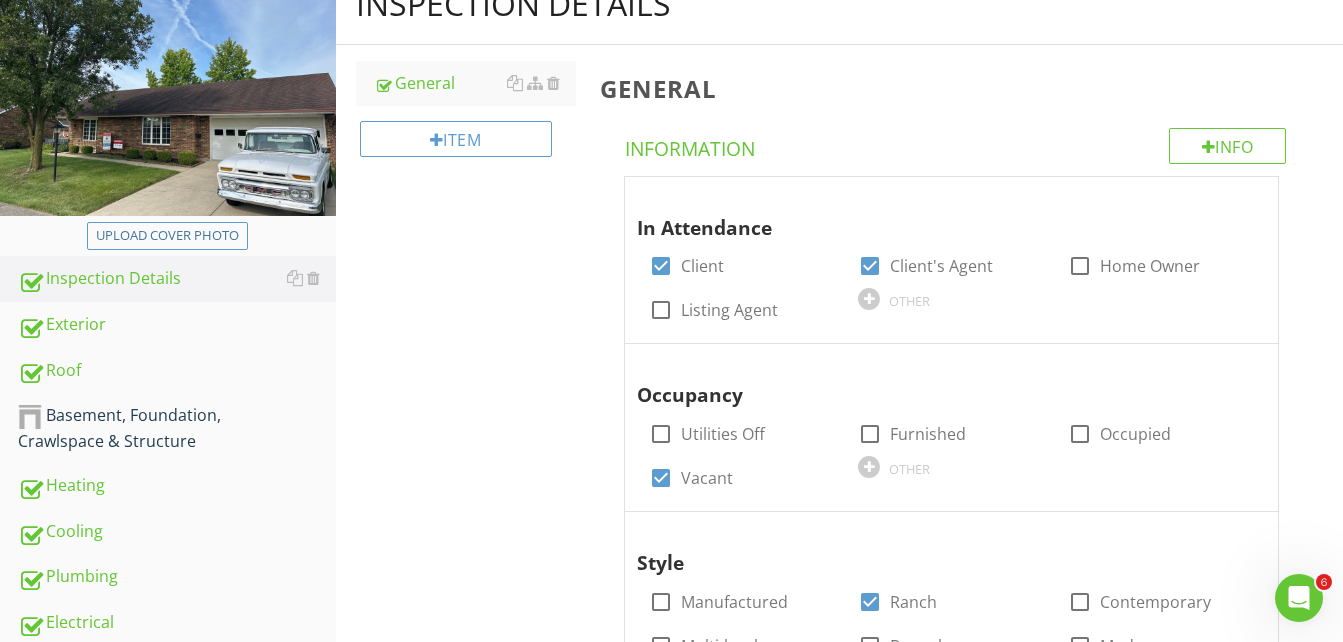 scroll, scrollTop: 300, scrollLeft: 0, axis: vertical 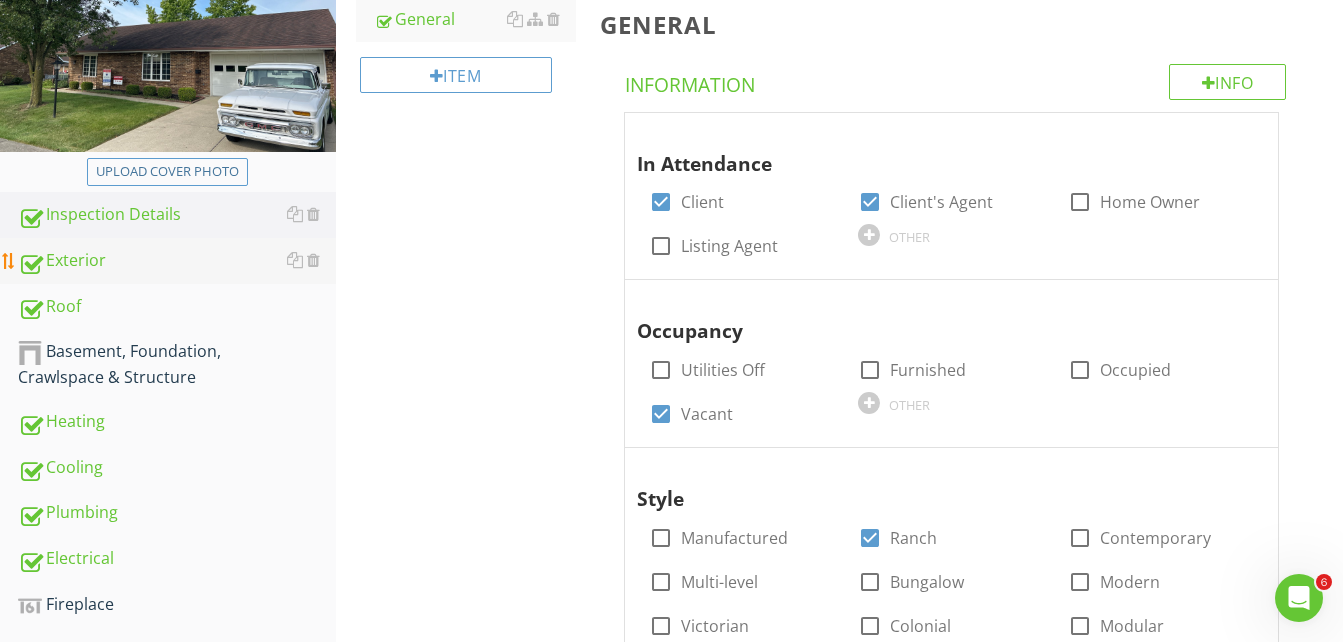 type on "74" 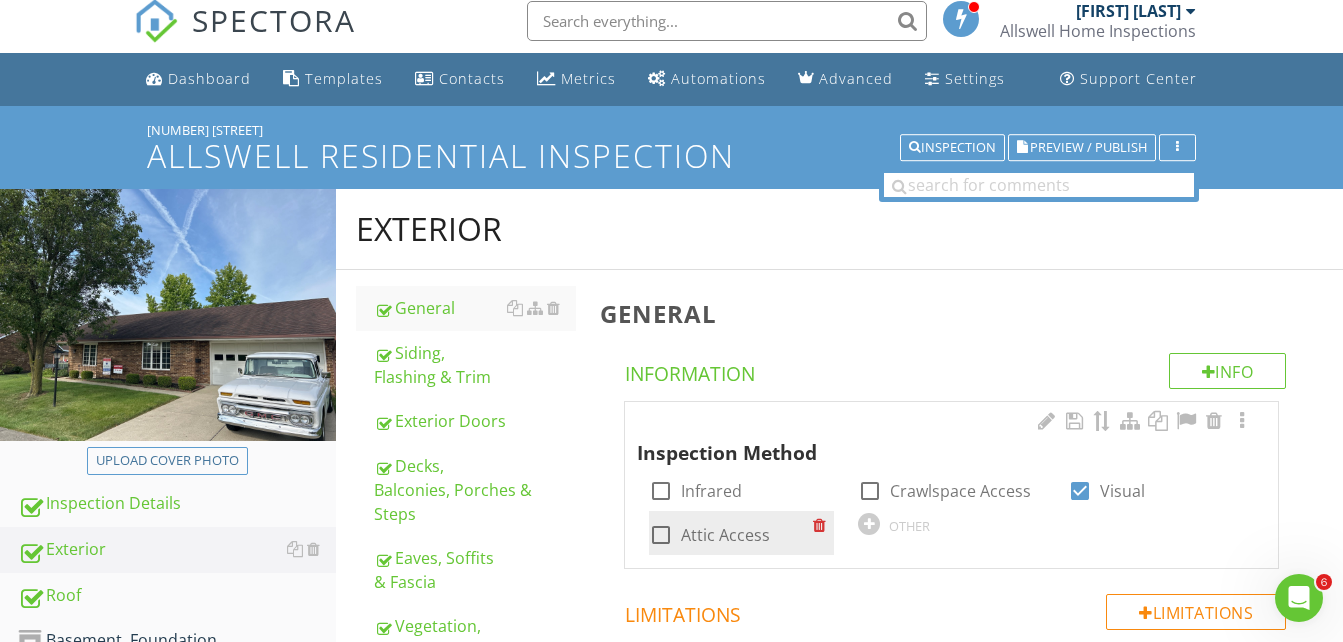 scroll, scrollTop: 0, scrollLeft: 0, axis: both 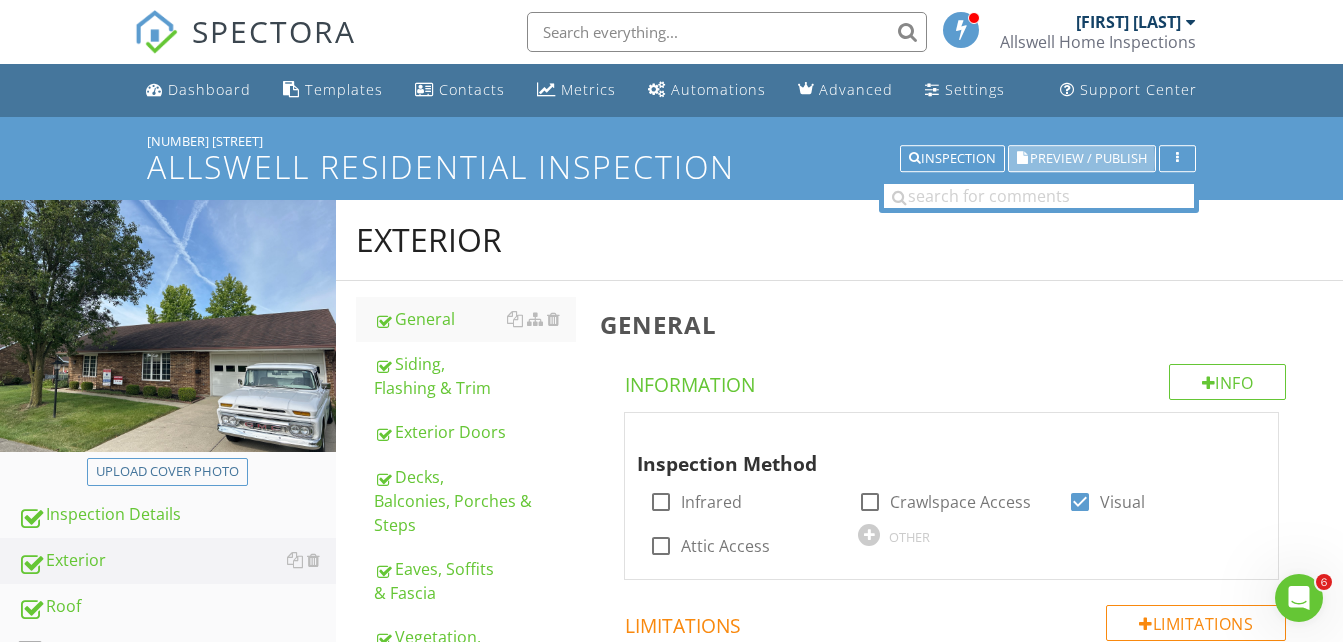 click on "Preview / Publish" at bounding box center (1088, 158) 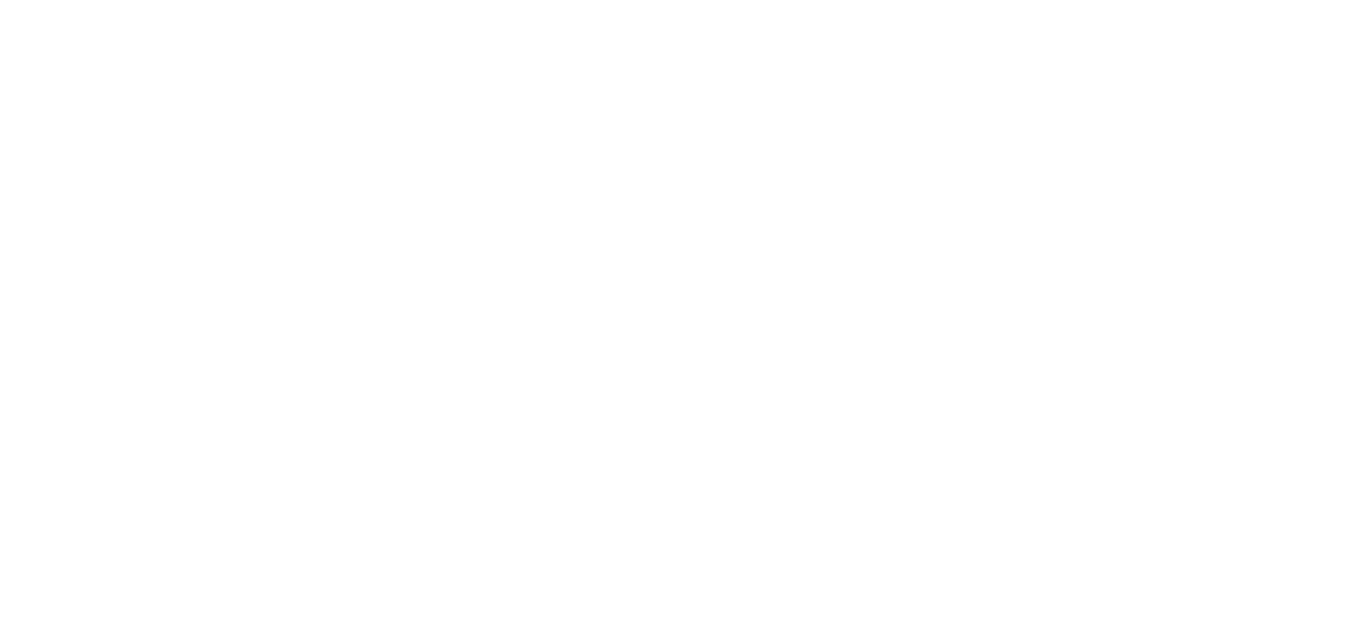 scroll, scrollTop: 0, scrollLeft: 0, axis: both 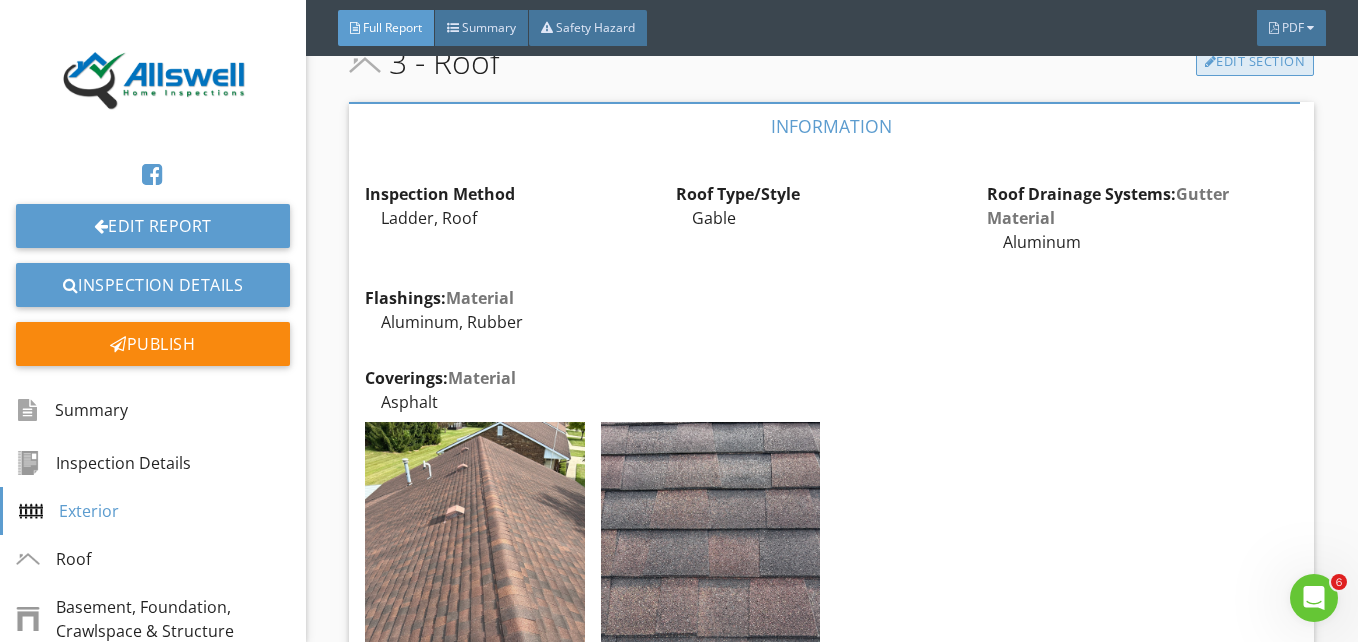 click on "Edit Section" at bounding box center [1255, 62] 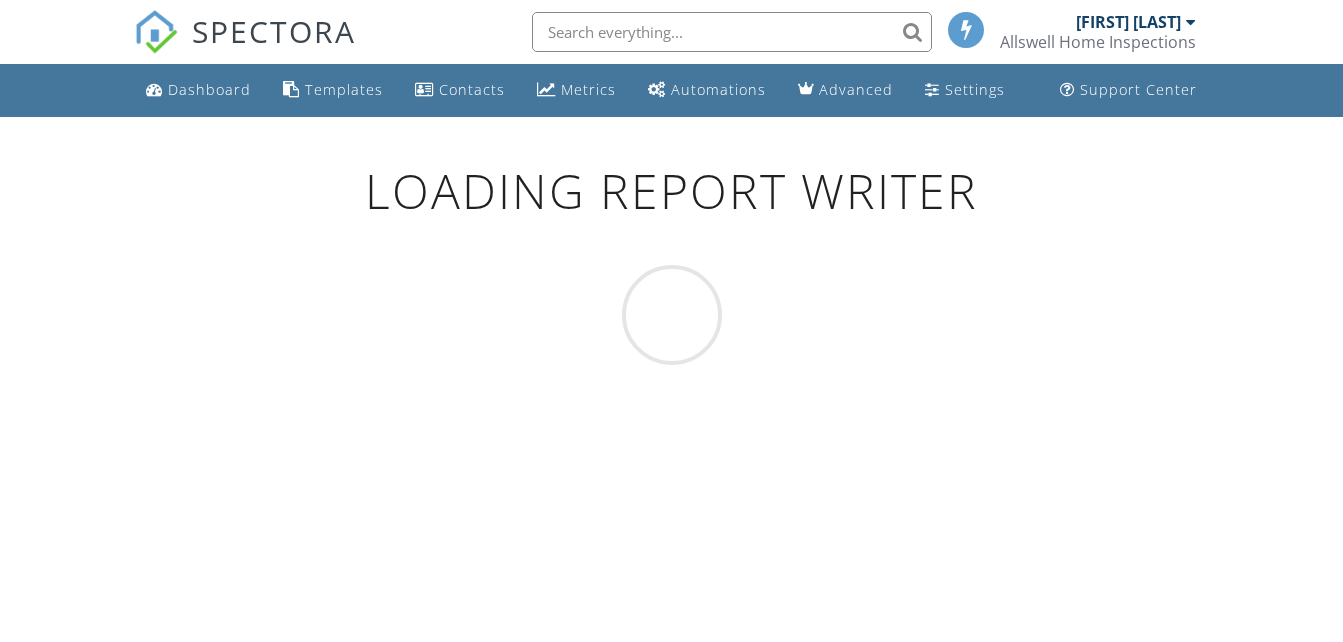 scroll, scrollTop: 0, scrollLeft: 0, axis: both 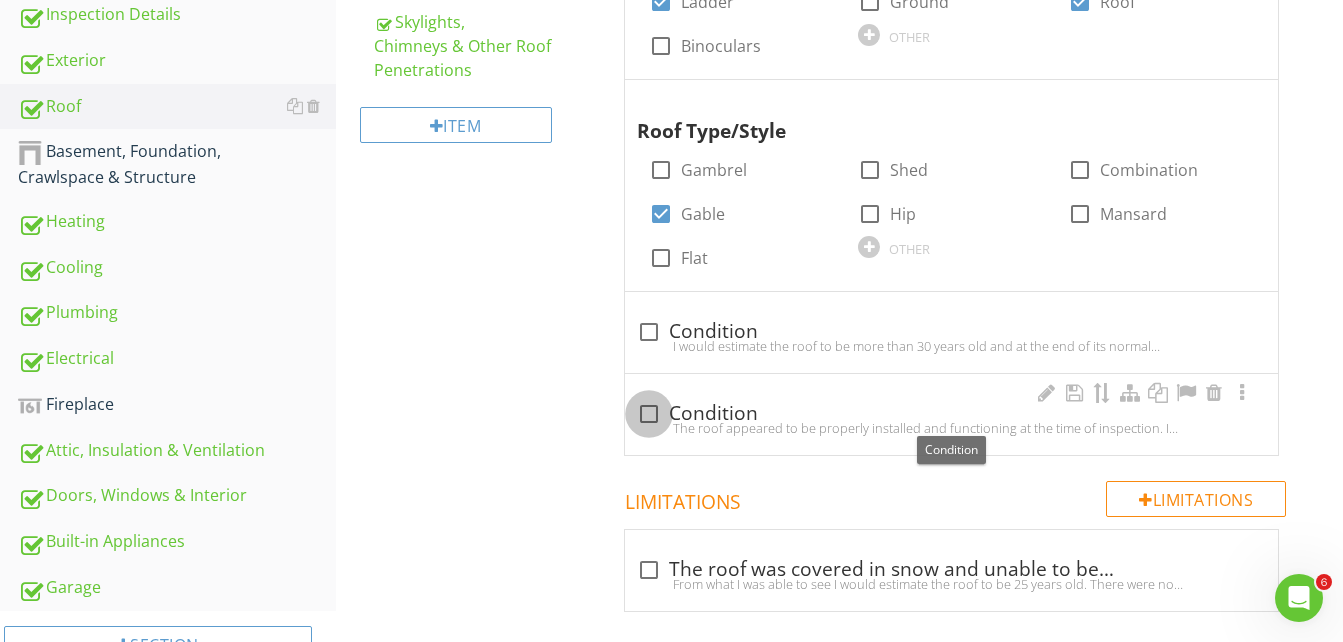 click at bounding box center (649, 414) 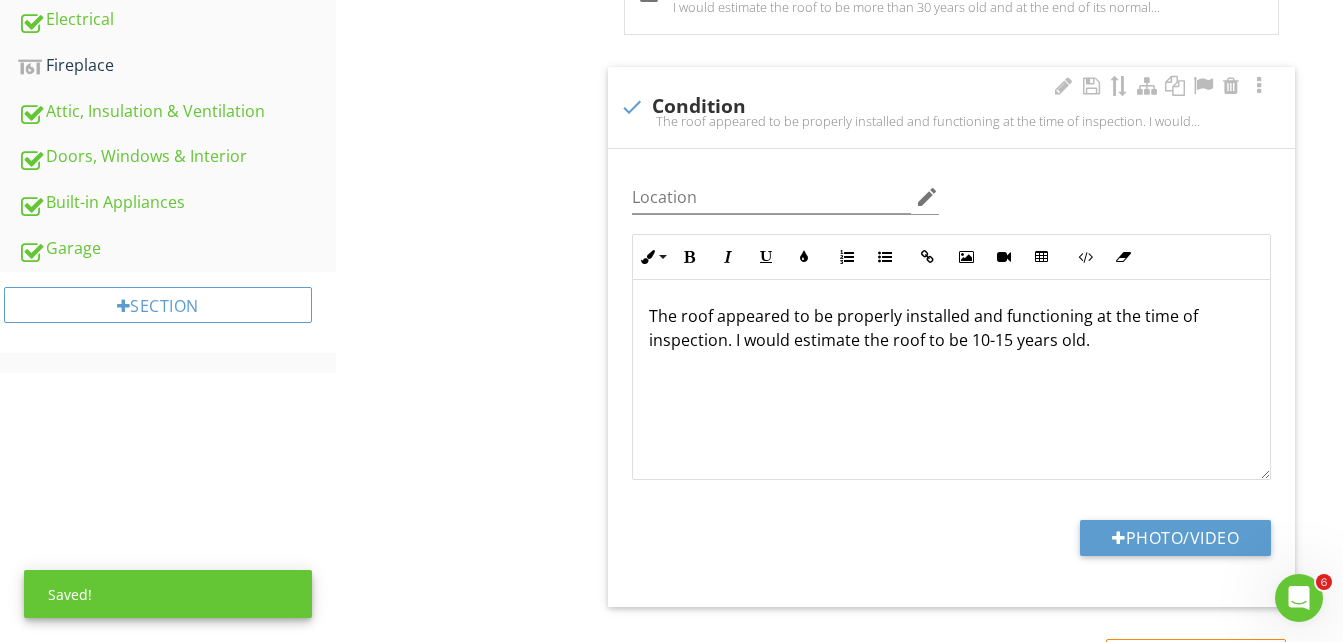scroll, scrollTop: 900, scrollLeft: 0, axis: vertical 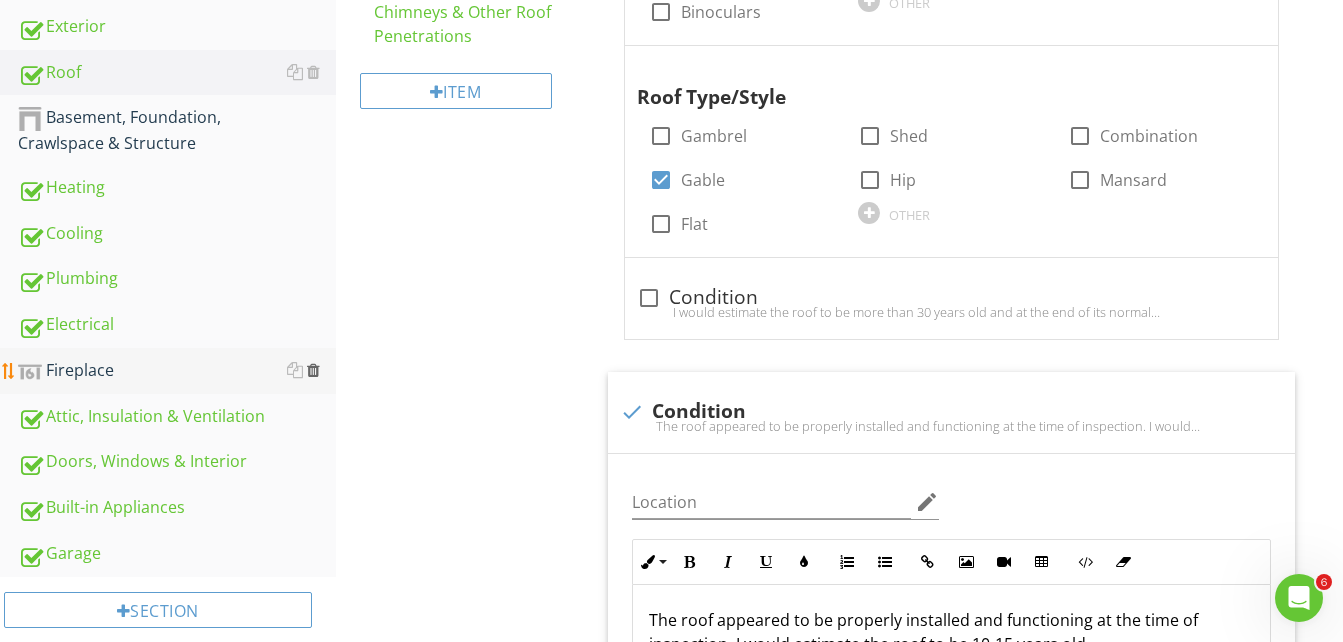 click at bounding box center (313, 370) 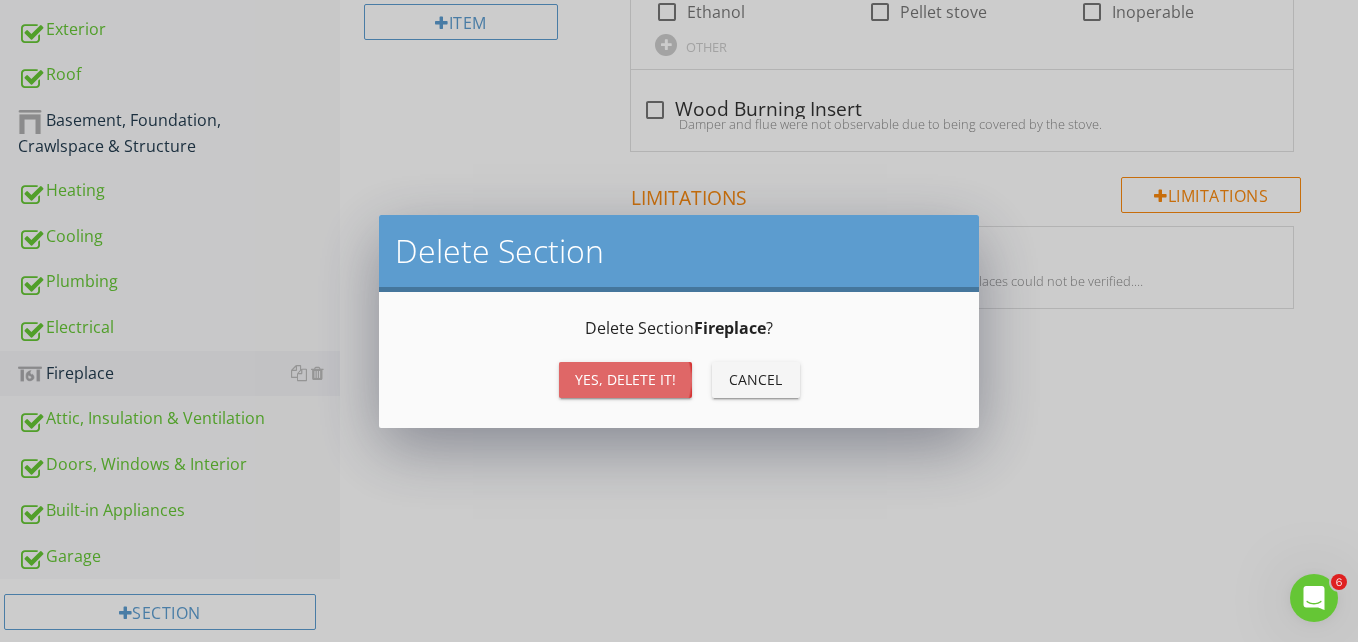 click on "Yes, Delete it!" at bounding box center (625, 379) 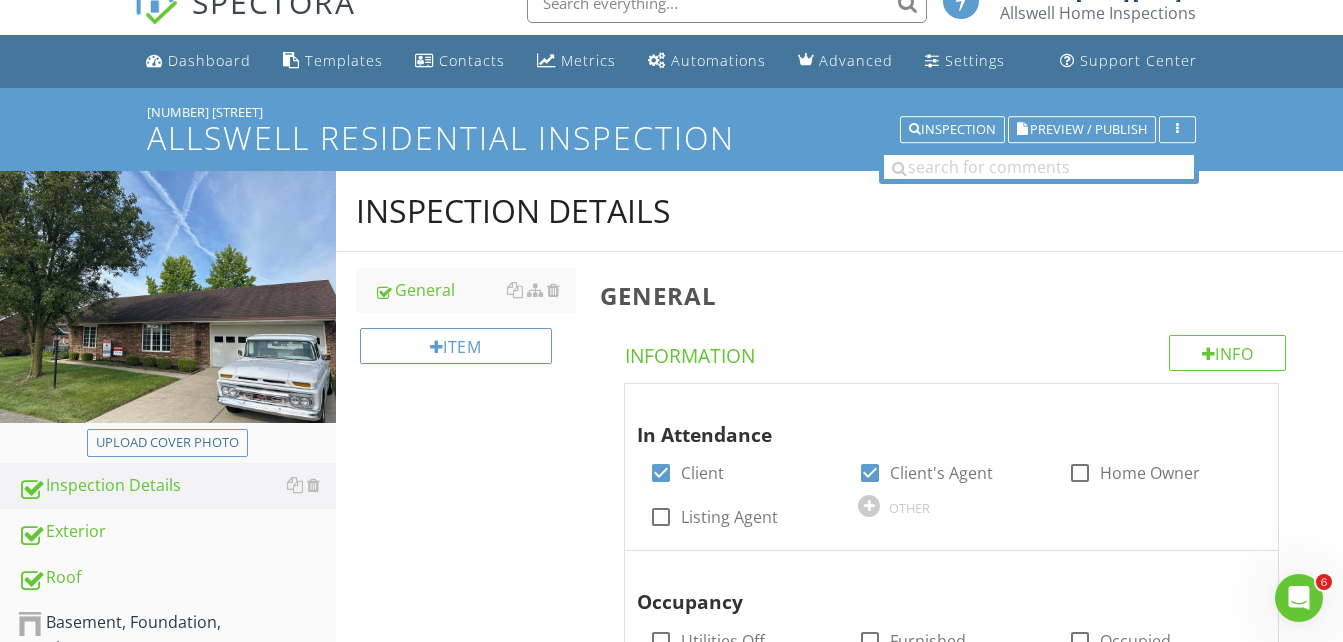scroll, scrollTop: 24, scrollLeft: 0, axis: vertical 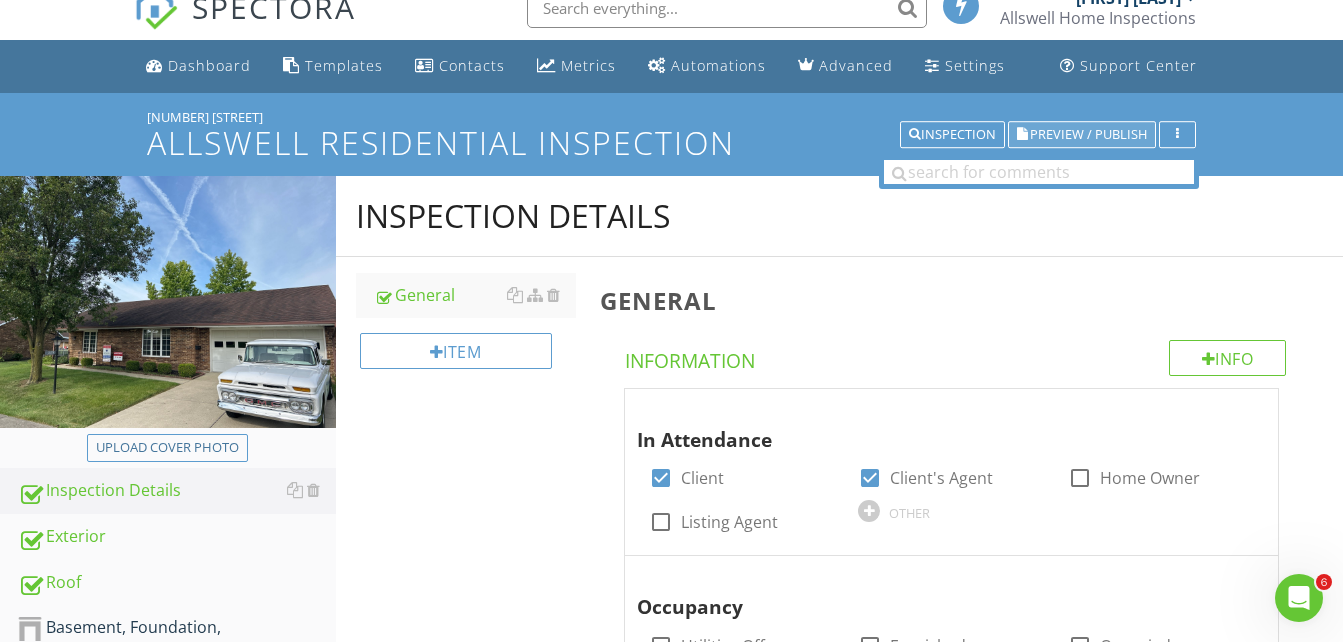 click on "Preview / Publish" at bounding box center [1088, 134] 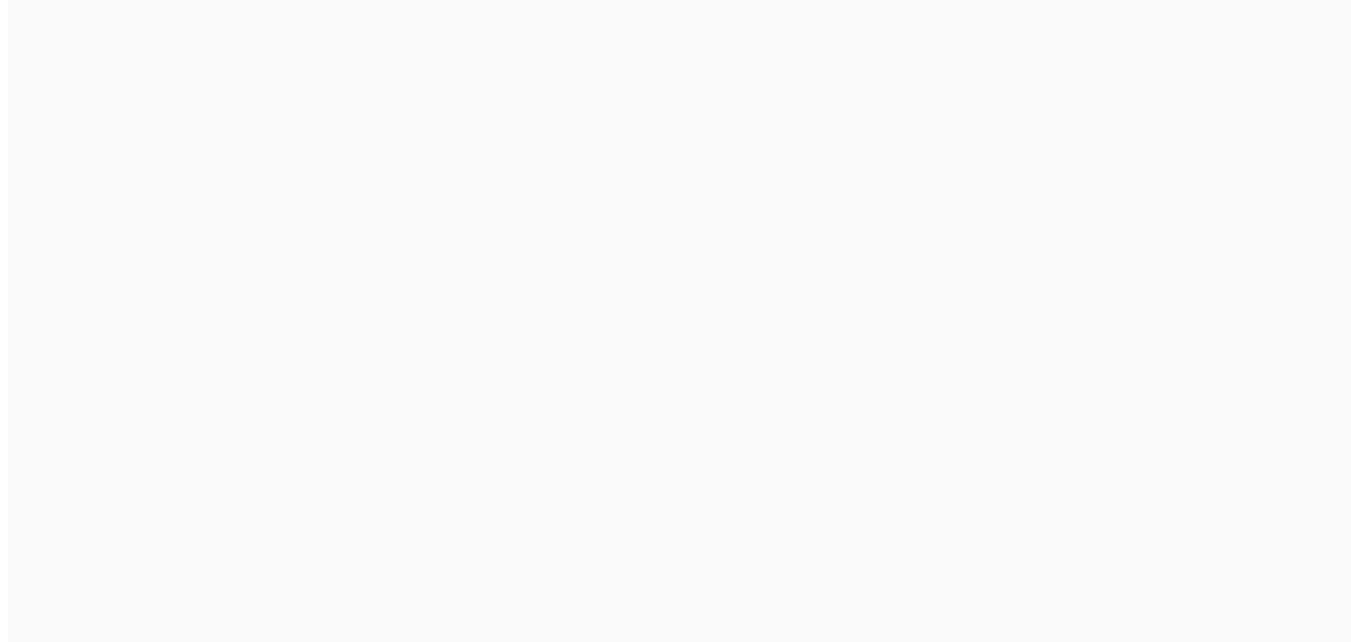 scroll, scrollTop: 0, scrollLeft: 0, axis: both 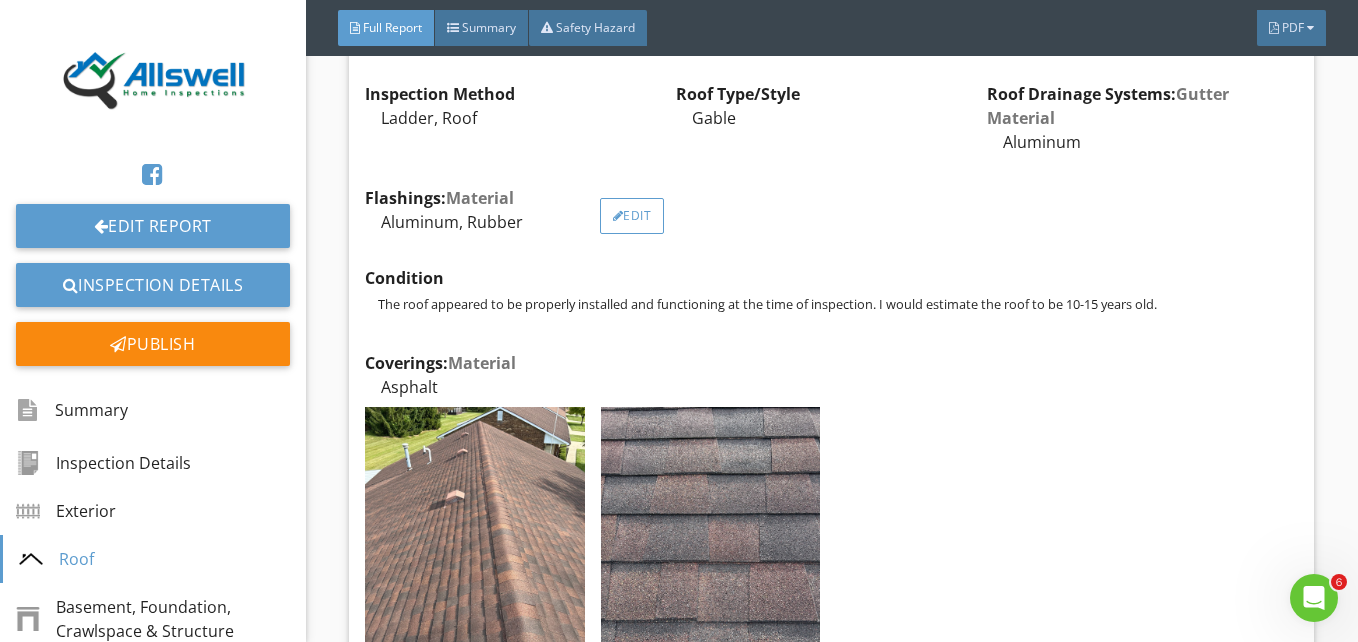 click on "Edit" at bounding box center (632, 216) 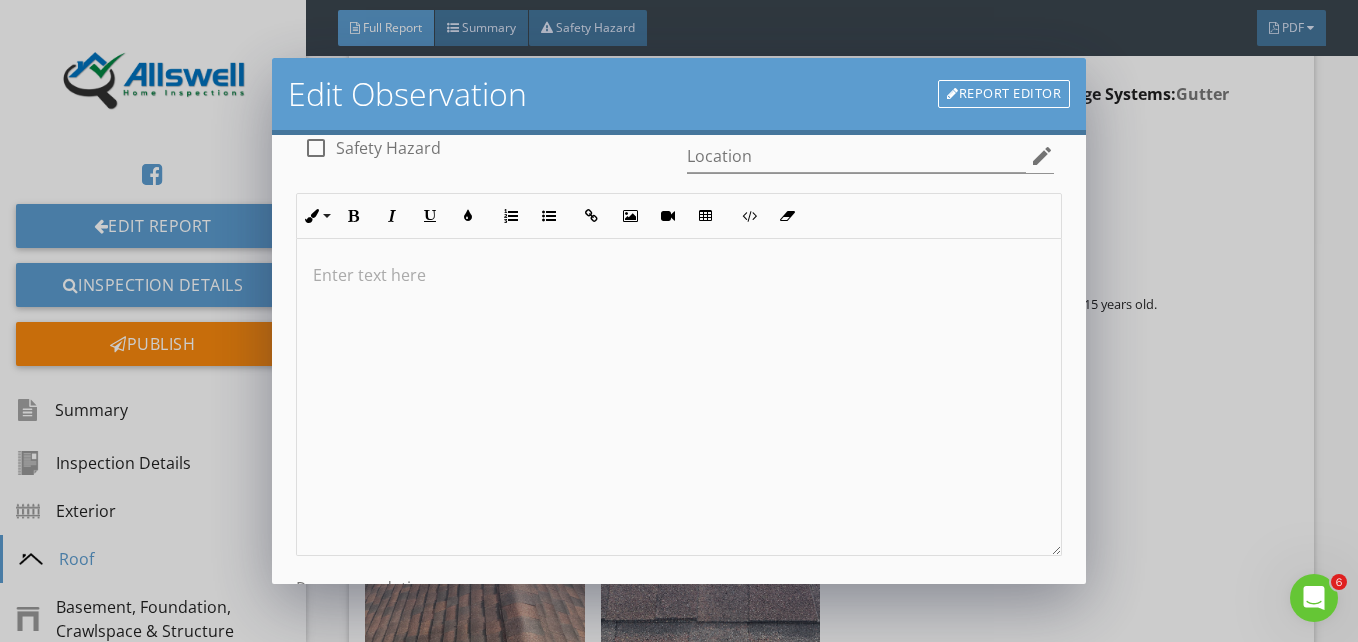 scroll, scrollTop: 466, scrollLeft: 0, axis: vertical 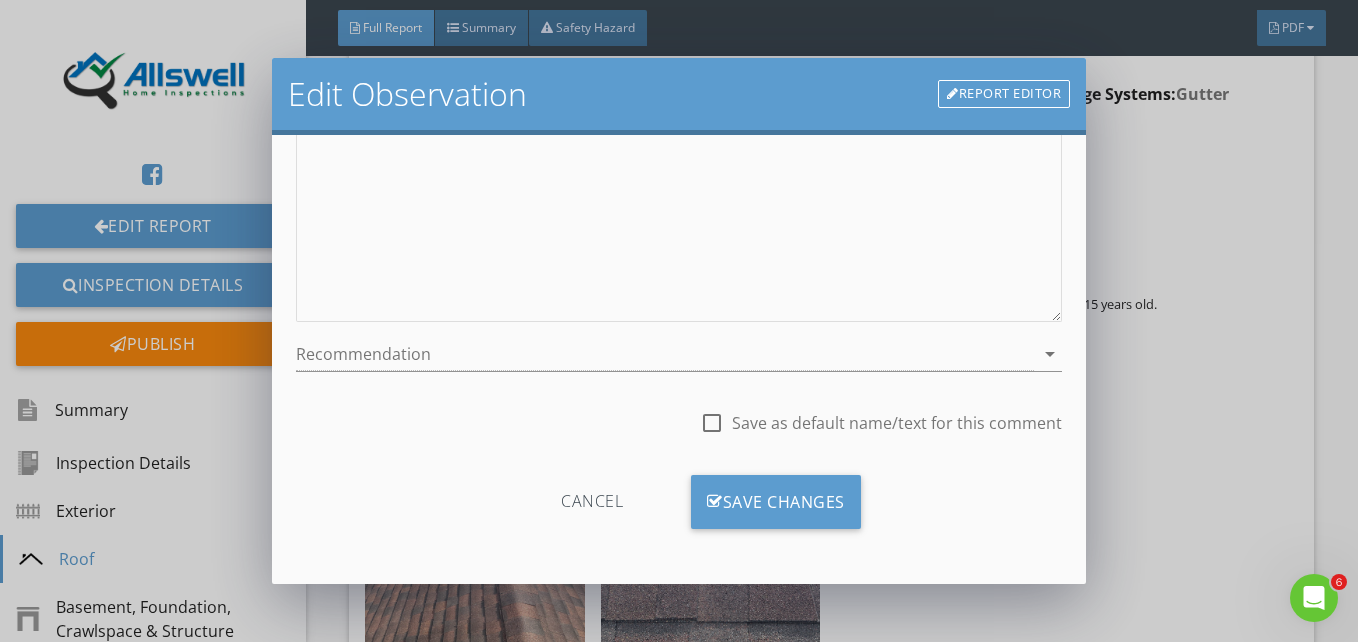 click on "Cancel" at bounding box center (592, 502) 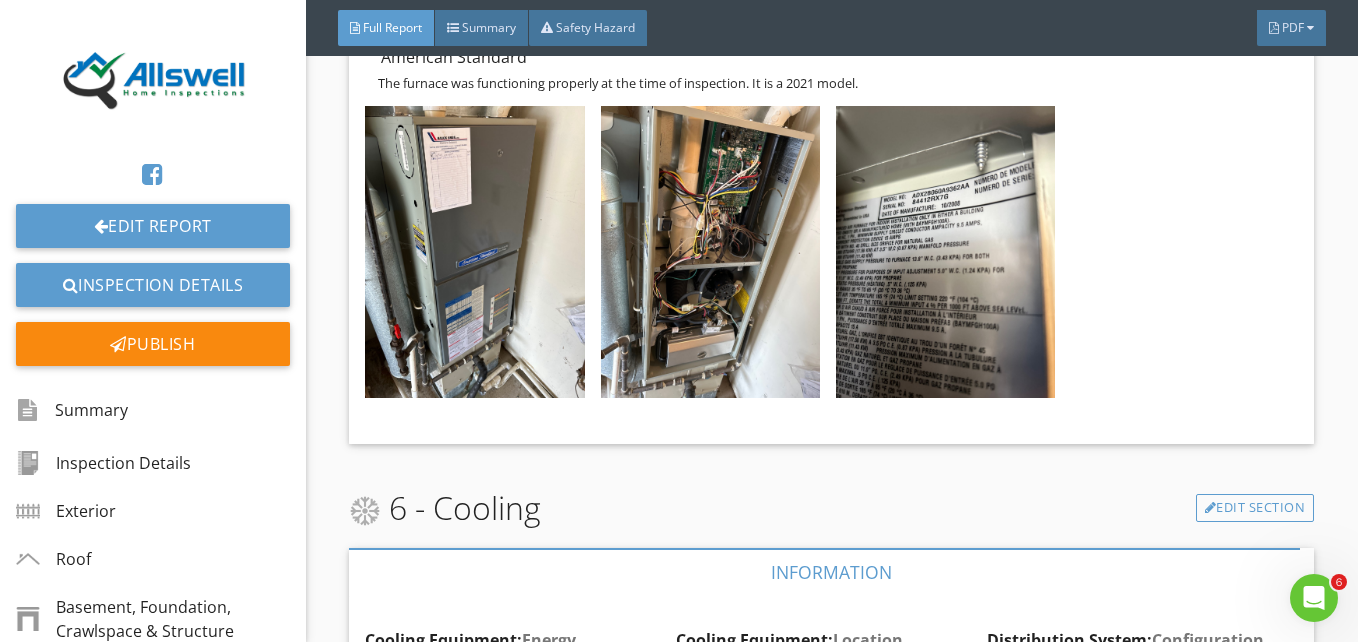 scroll, scrollTop: 3200, scrollLeft: 0, axis: vertical 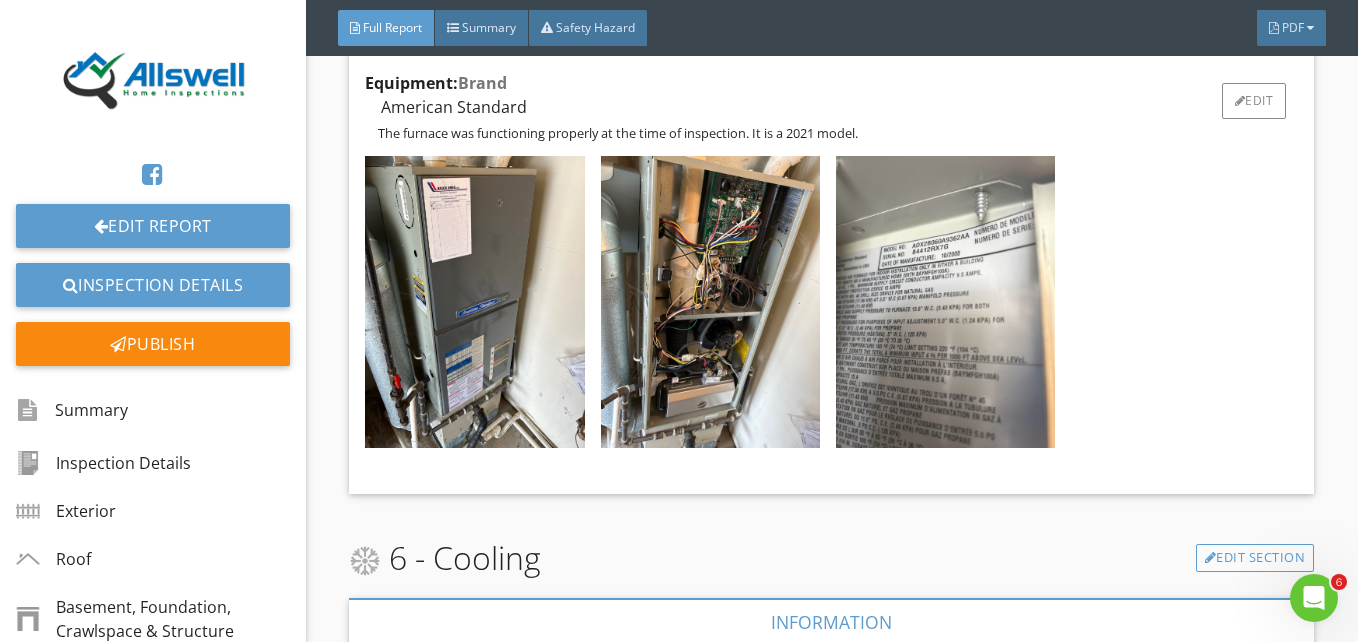 click at bounding box center [945, 302] 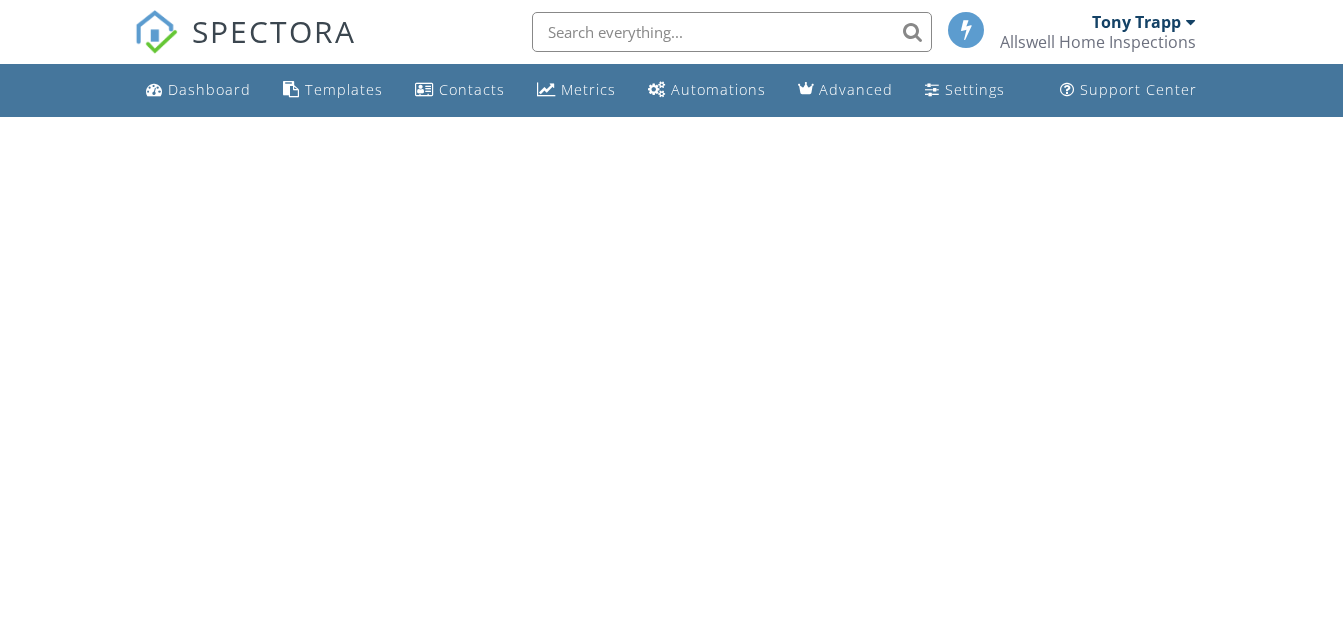 scroll, scrollTop: 24, scrollLeft: 0, axis: vertical 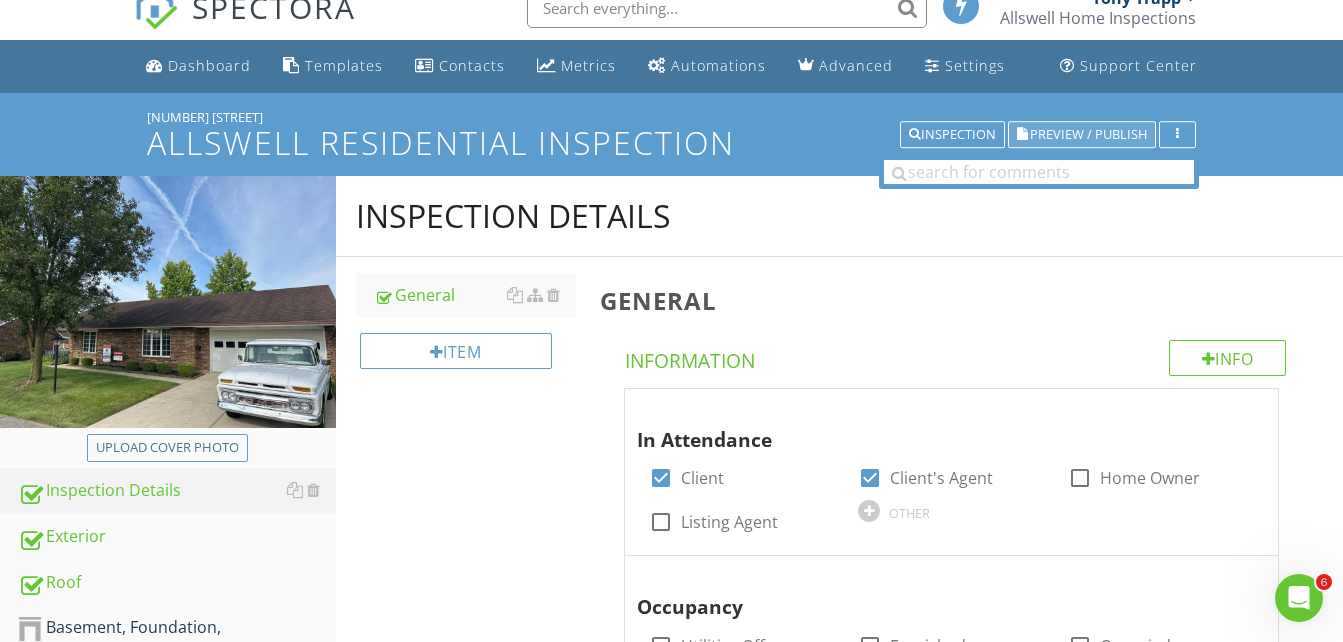 click on "Preview / Publish" at bounding box center (1088, 134) 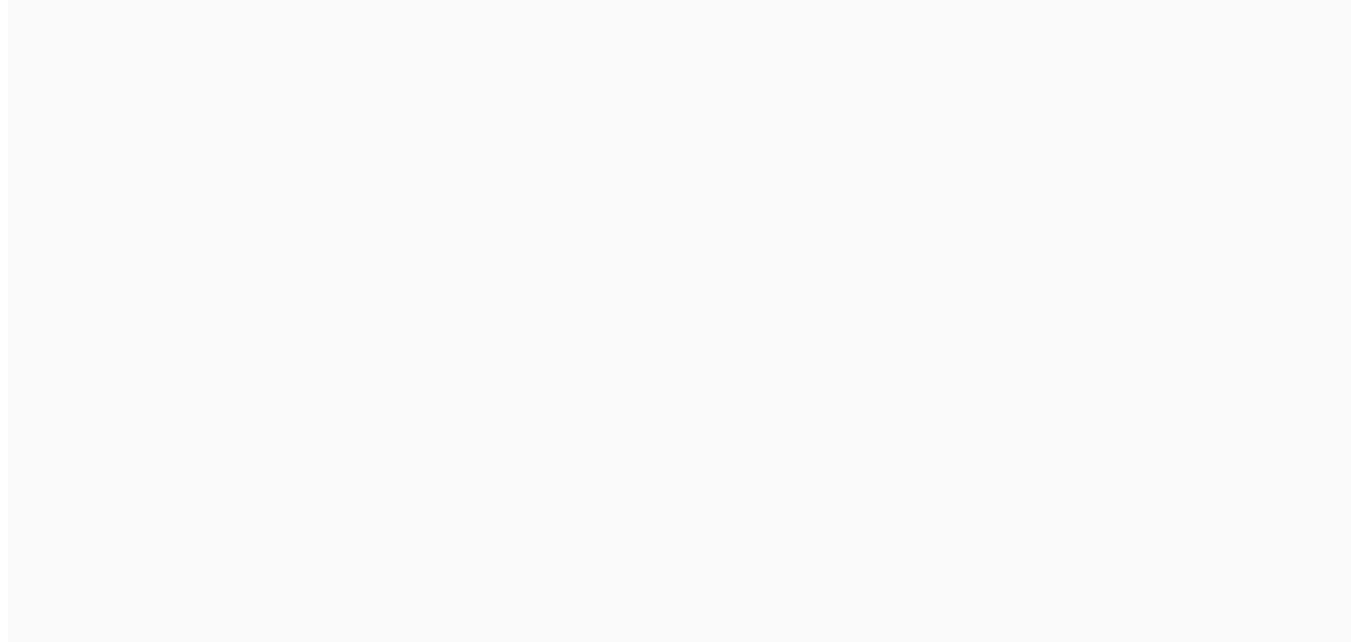 scroll, scrollTop: 0, scrollLeft: 0, axis: both 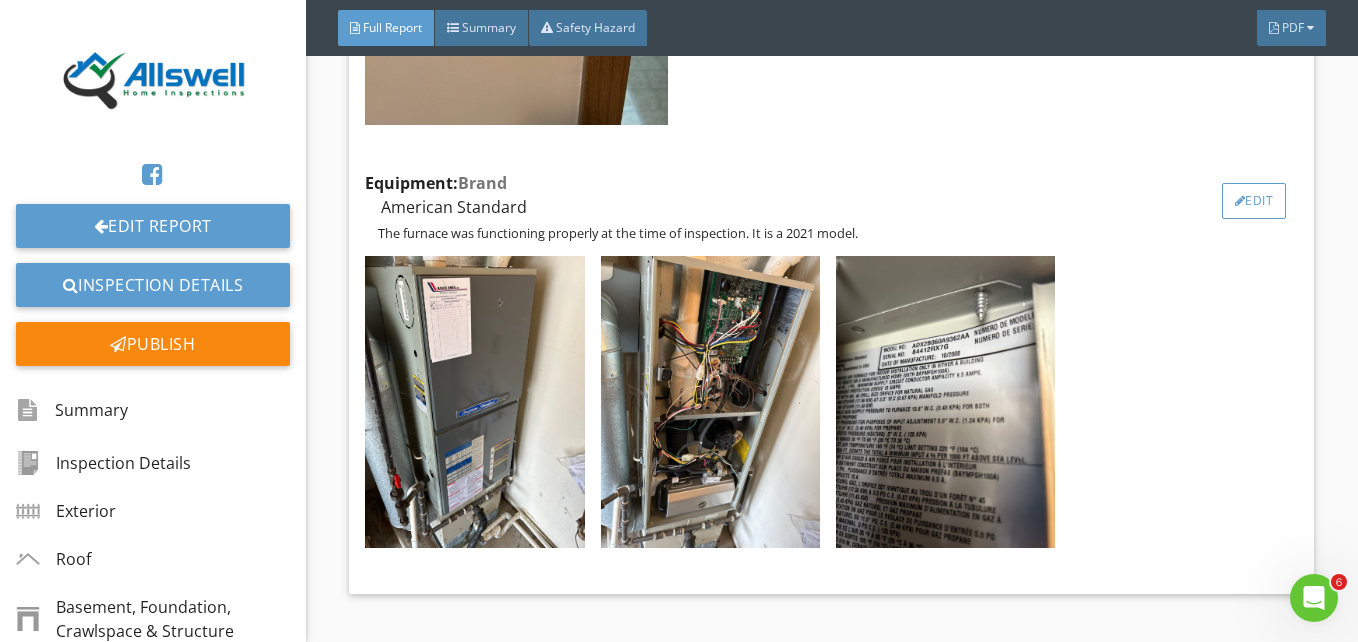click at bounding box center [1240, 201] 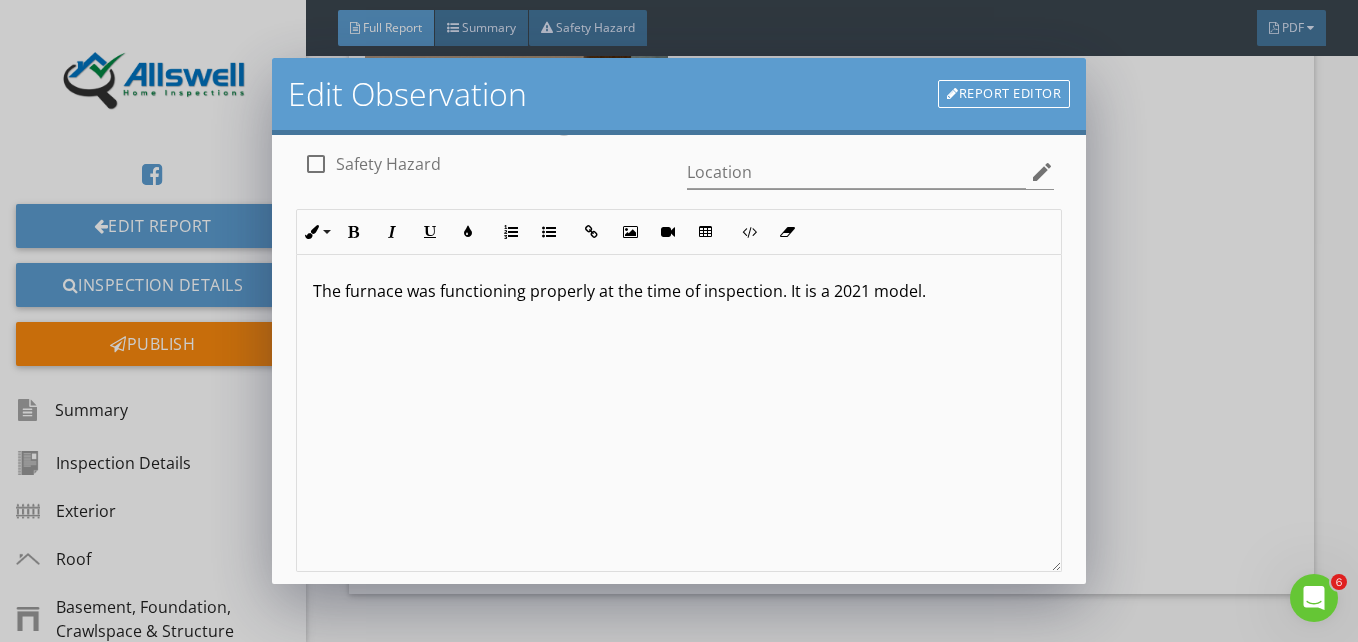 scroll, scrollTop: 400, scrollLeft: 0, axis: vertical 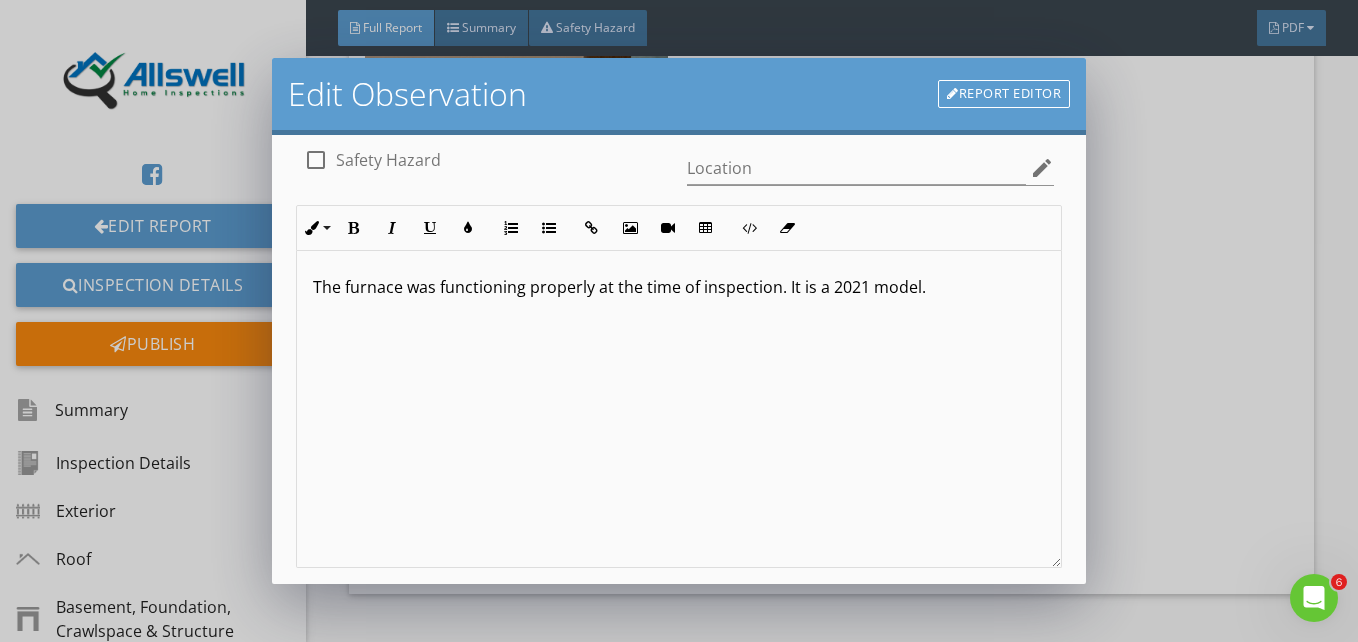 click on "The furnace was functioning properly at the time of inspection. It is a 2021 model." at bounding box center (679, 287) 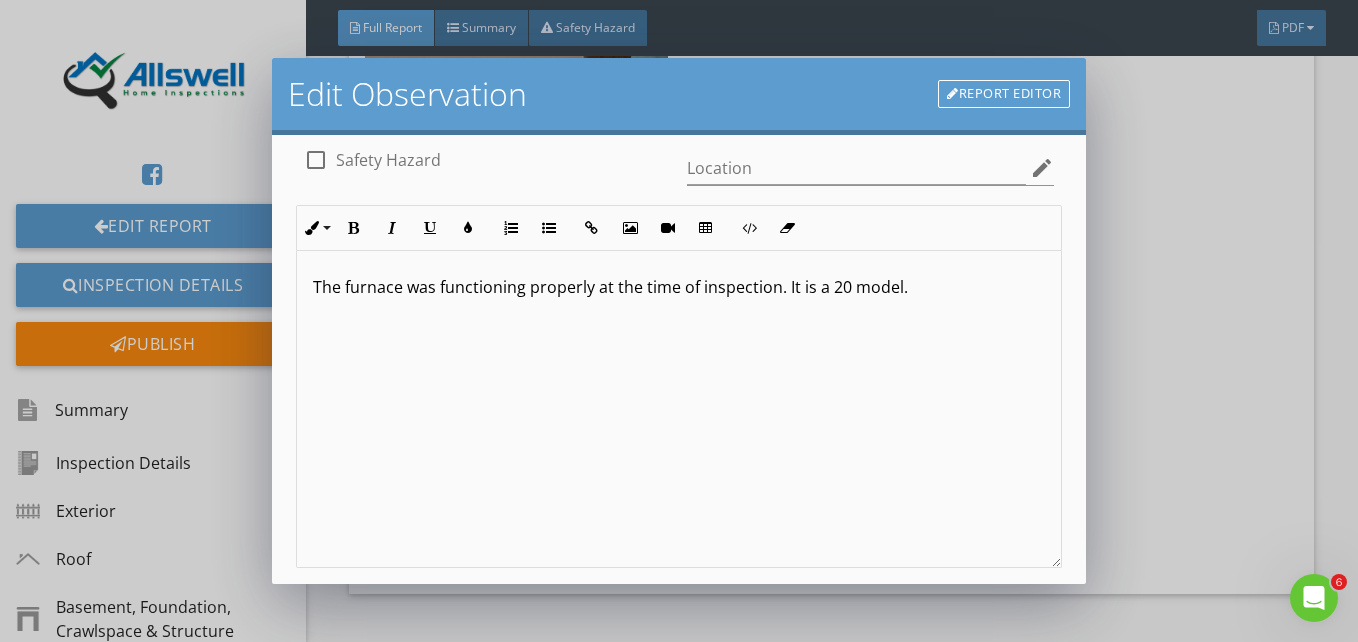 type 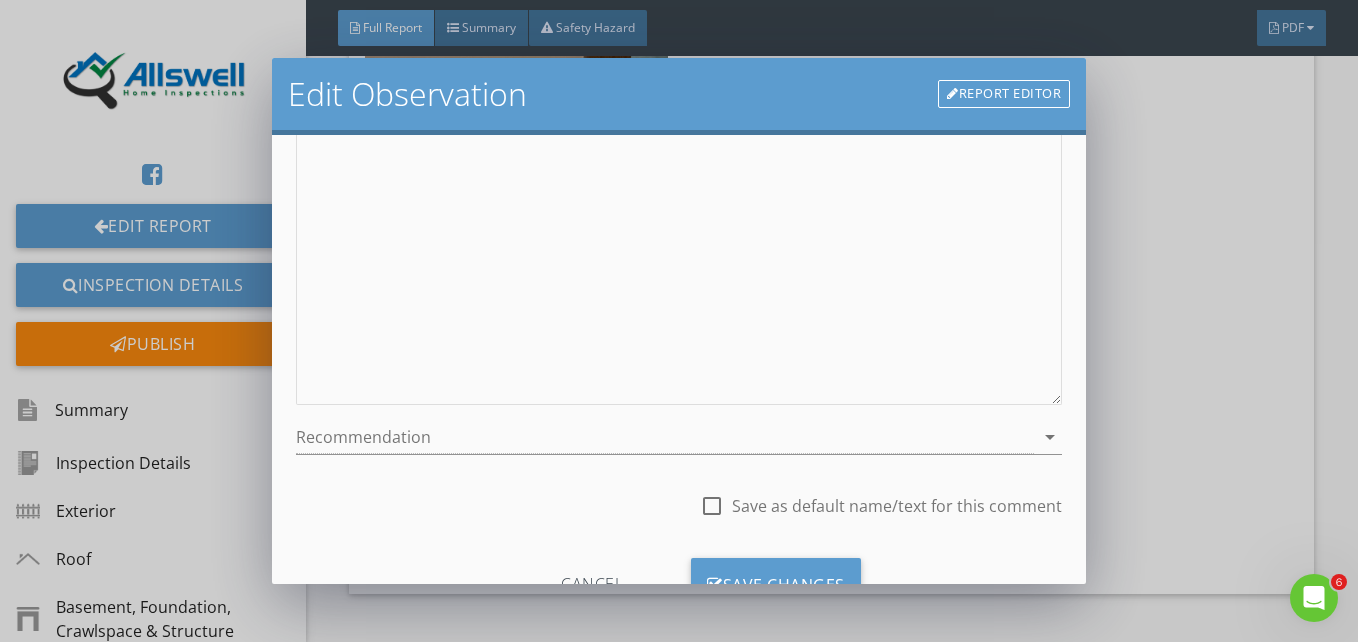 scroll, scrollTop: 646, scrollLeft: 0, axis: vertical 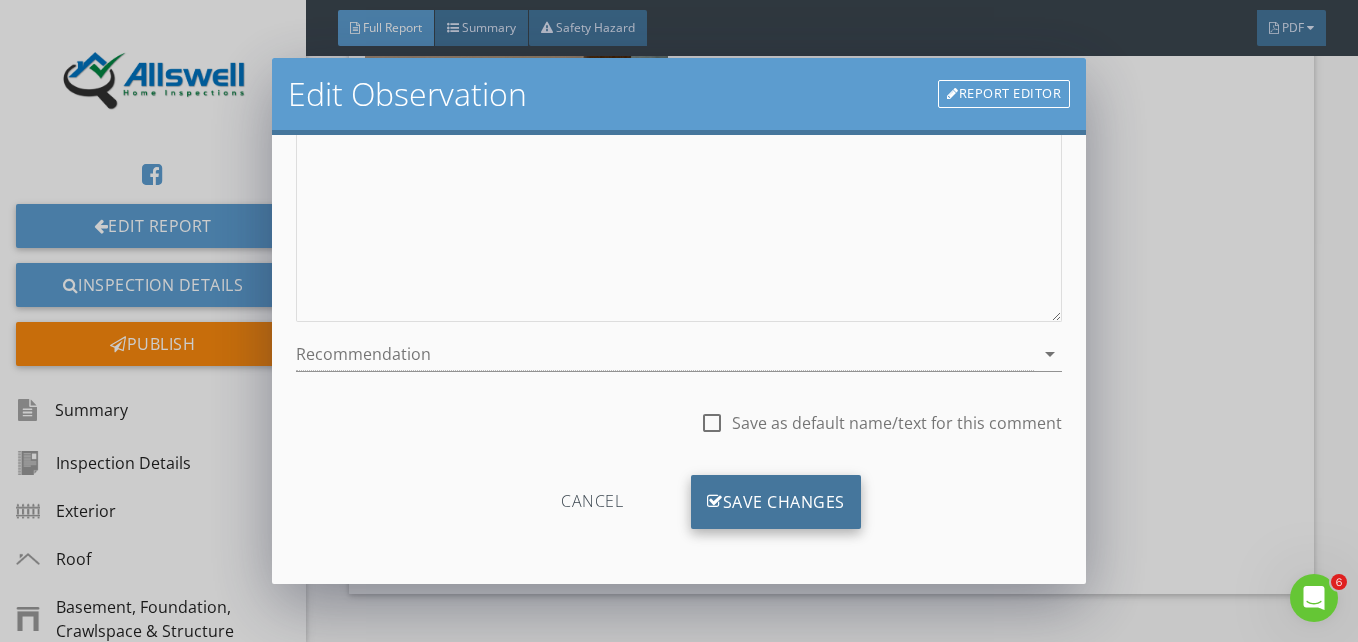click on "Save Changes" at bounding box center (776, 502) 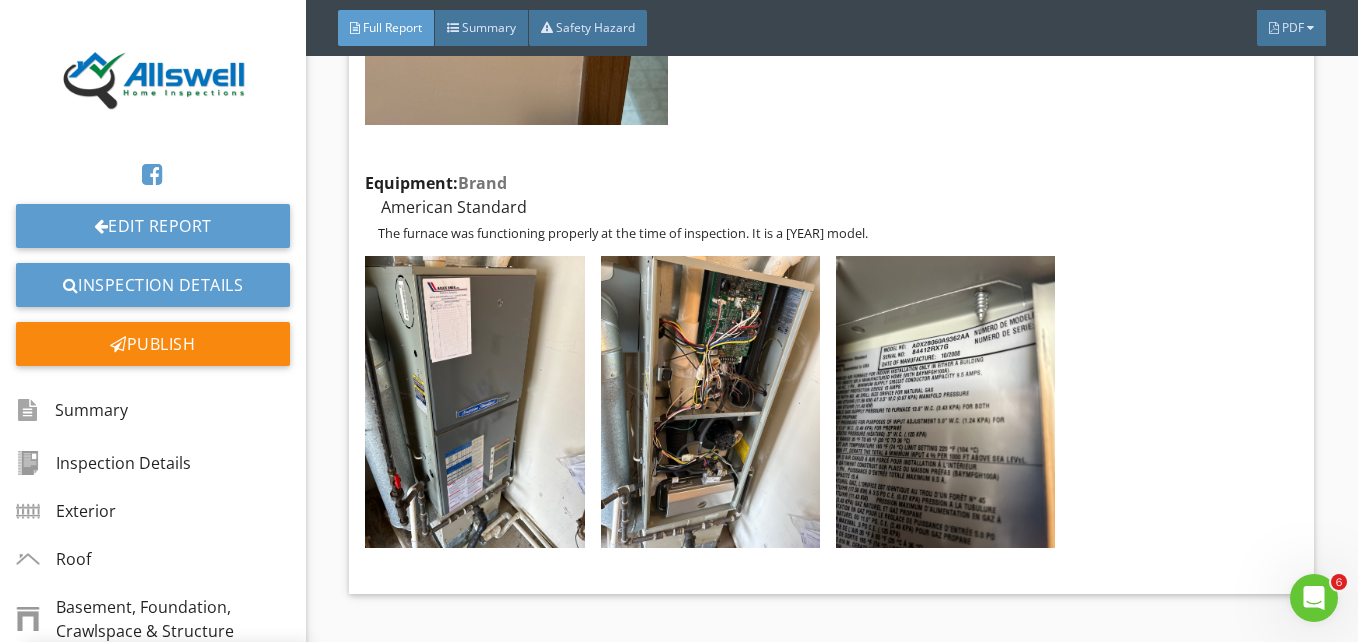 scroll, scrollTop: 409, scrollLeft: 0, axis: vertical 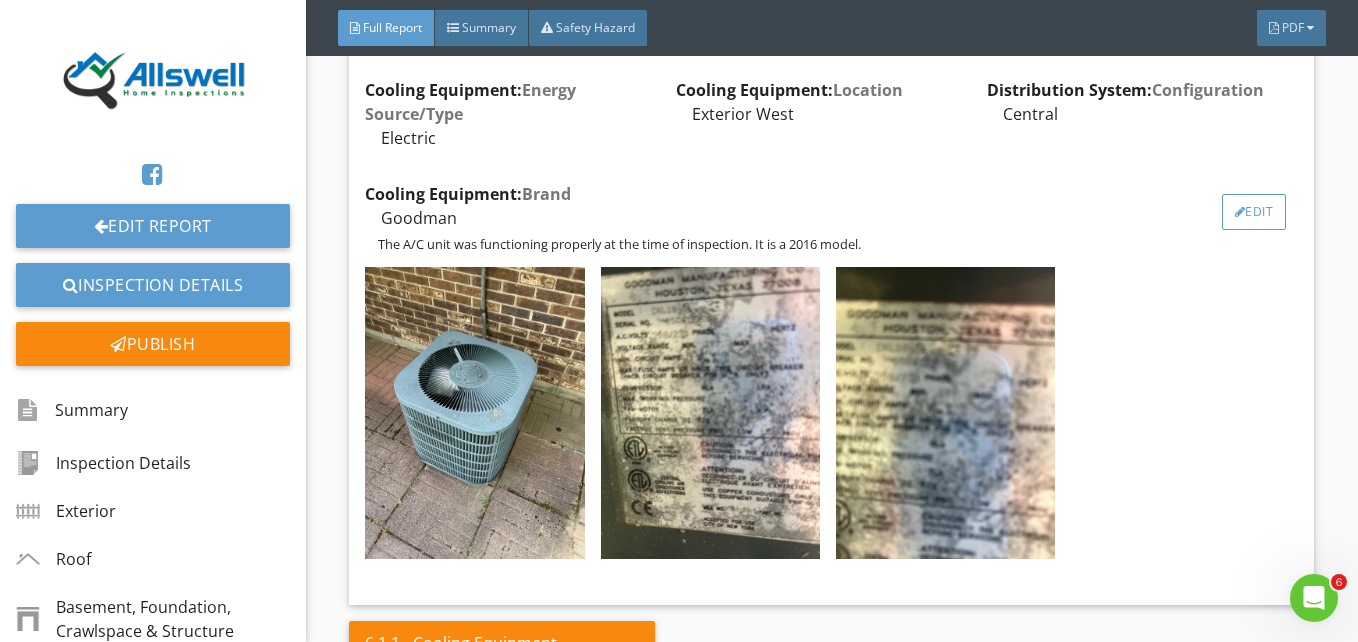 click on "Edit" at bounding box center [1254, 212] 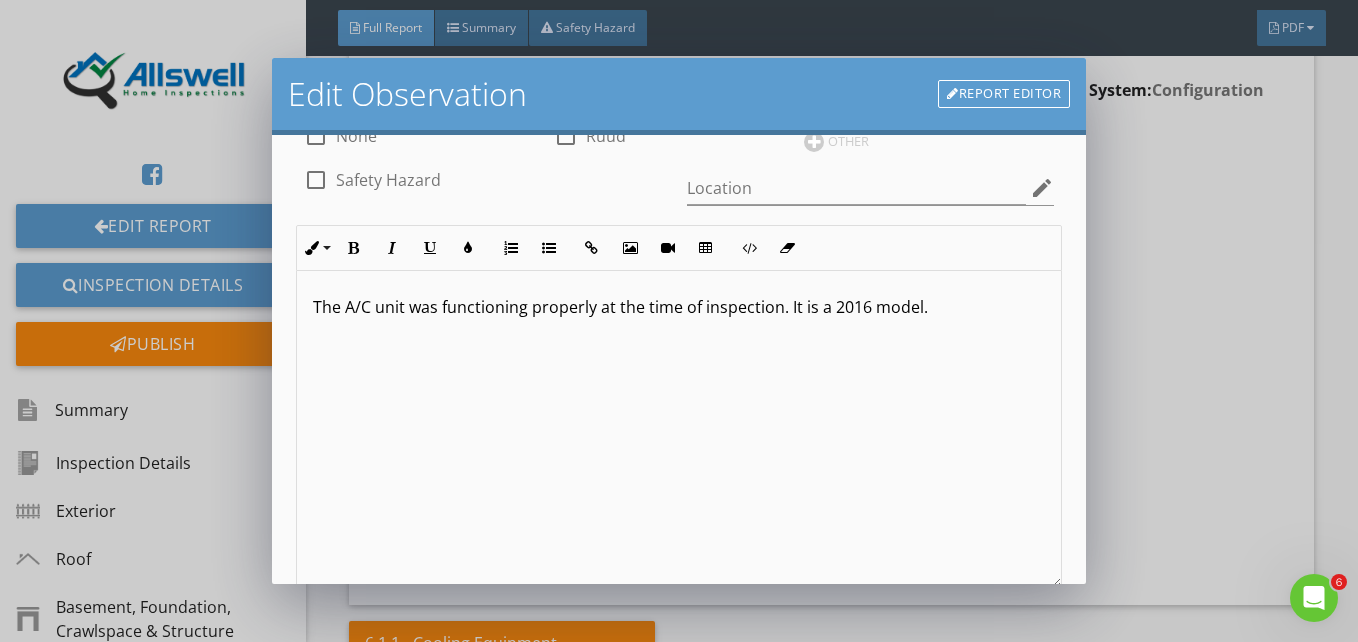 scroll, scrollTop: 427, scrollLeft: 0, axis: vertical 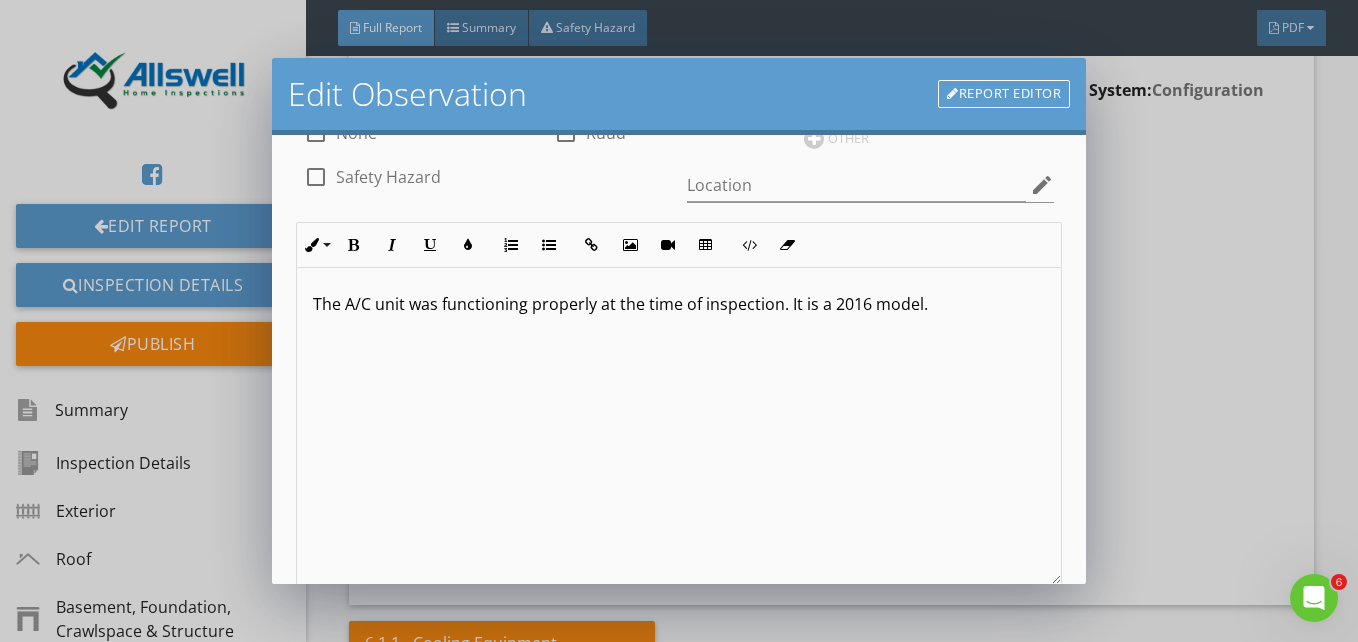 click on "The A/C unit was functioning properly at the time of inspection. It is a 2016 model." at bounding box center (679, 304) 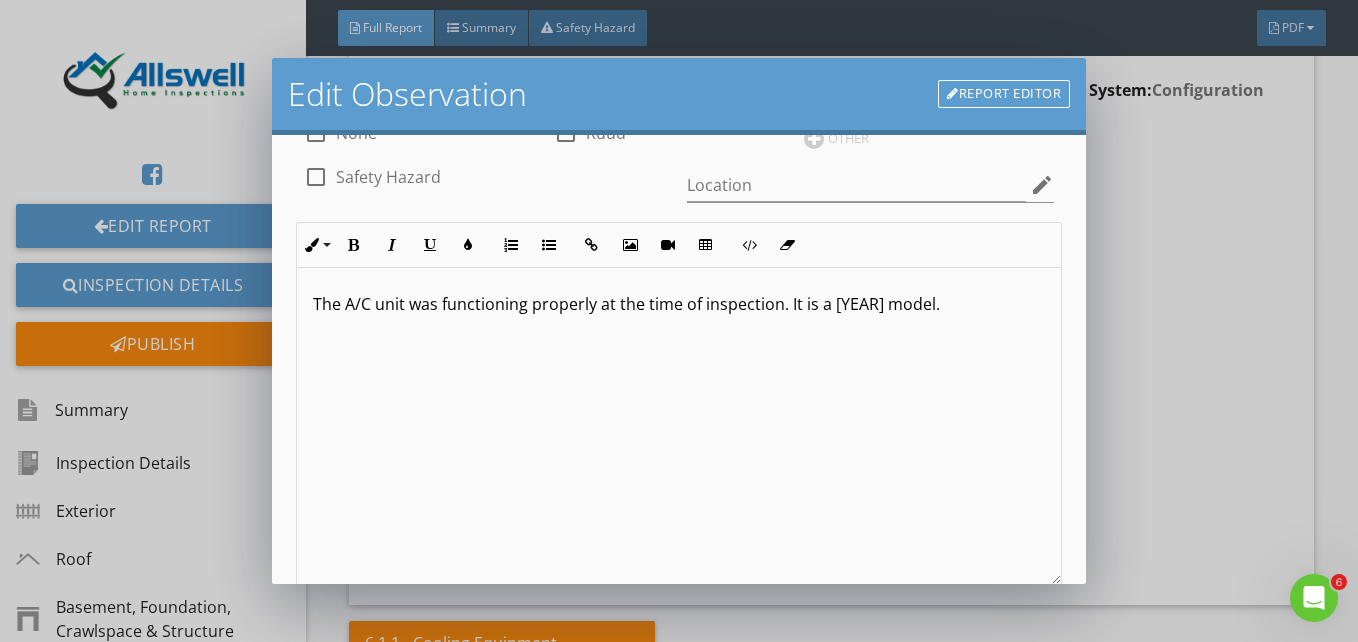 type 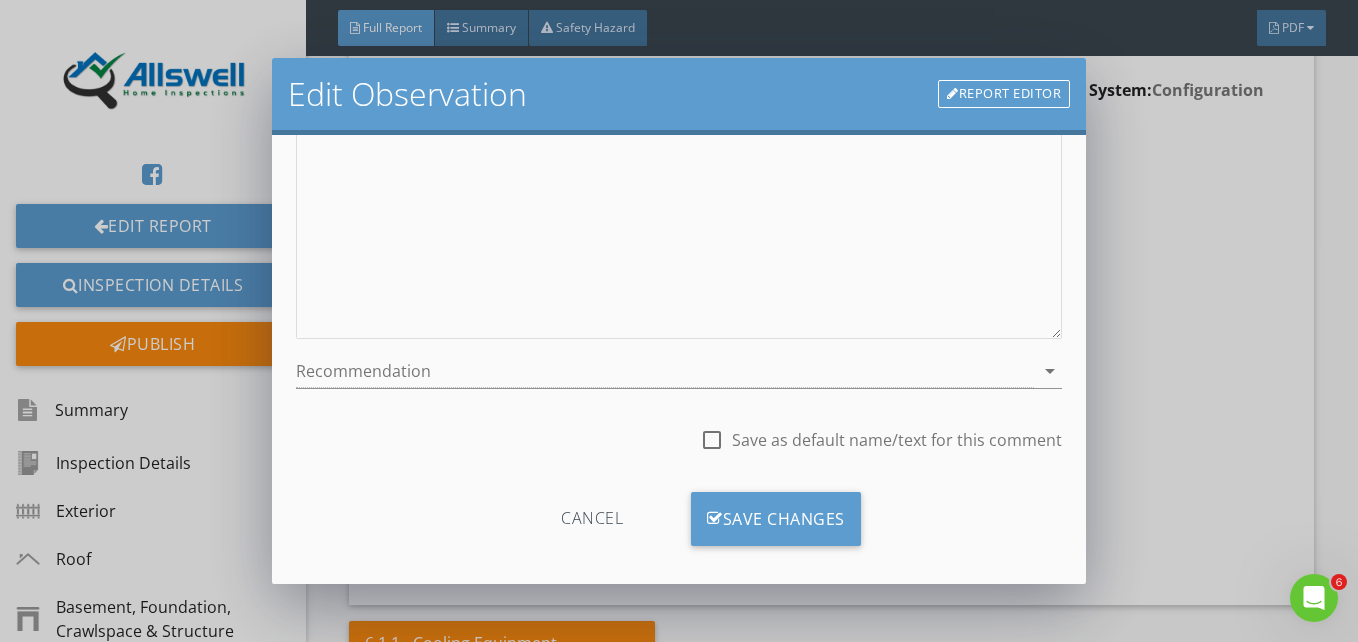 scroll, scrollTop: 690, scrollLeft: 0, axis: vertical 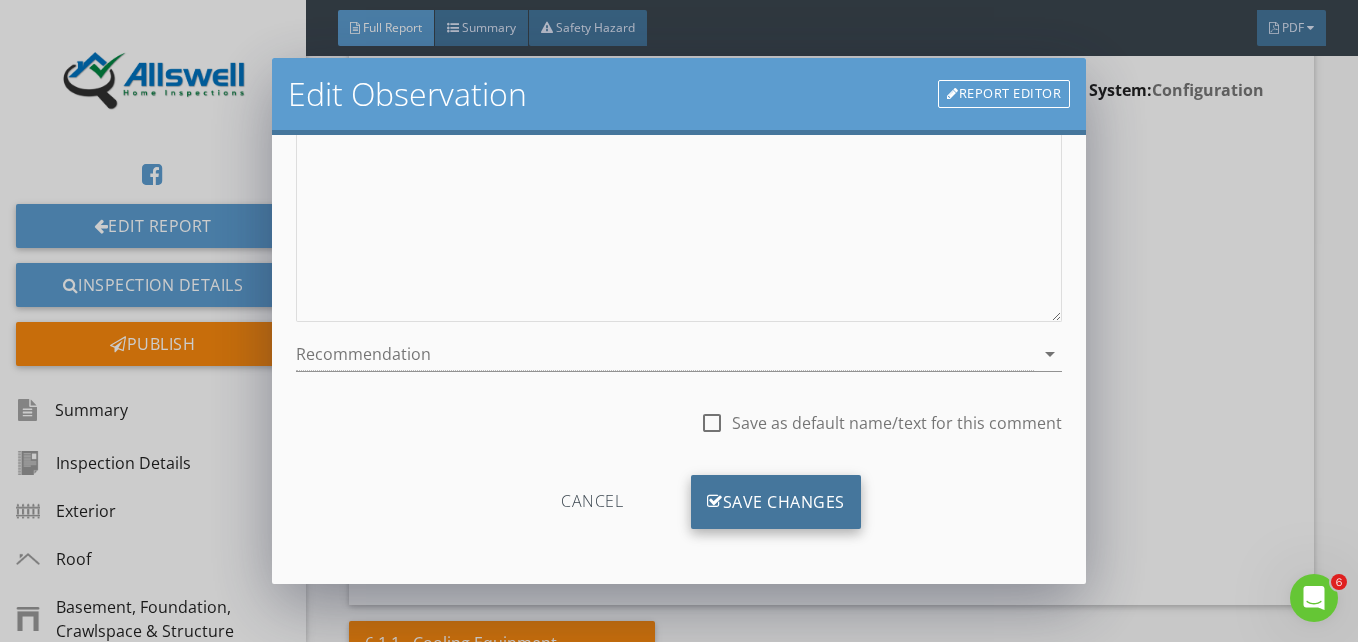 click on "Save Changes" at bounding box center [776, 502] 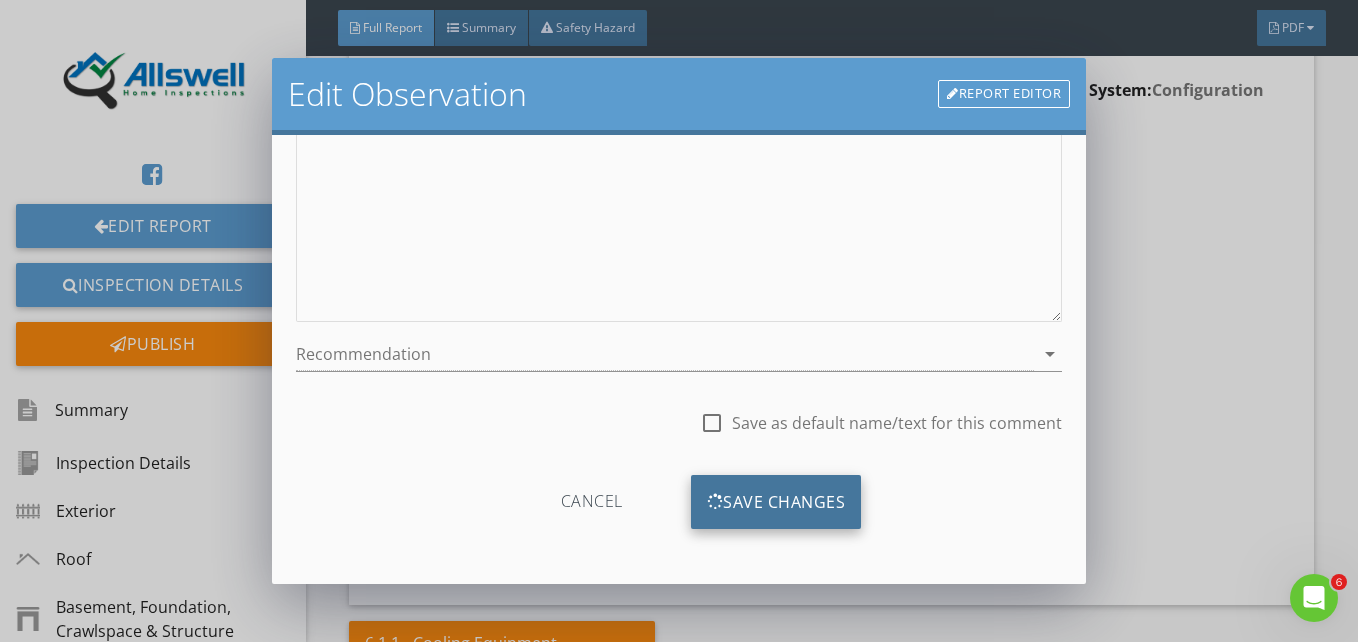 scroll, scrollTop: 453, scrollLeft: 0, axis: vertical 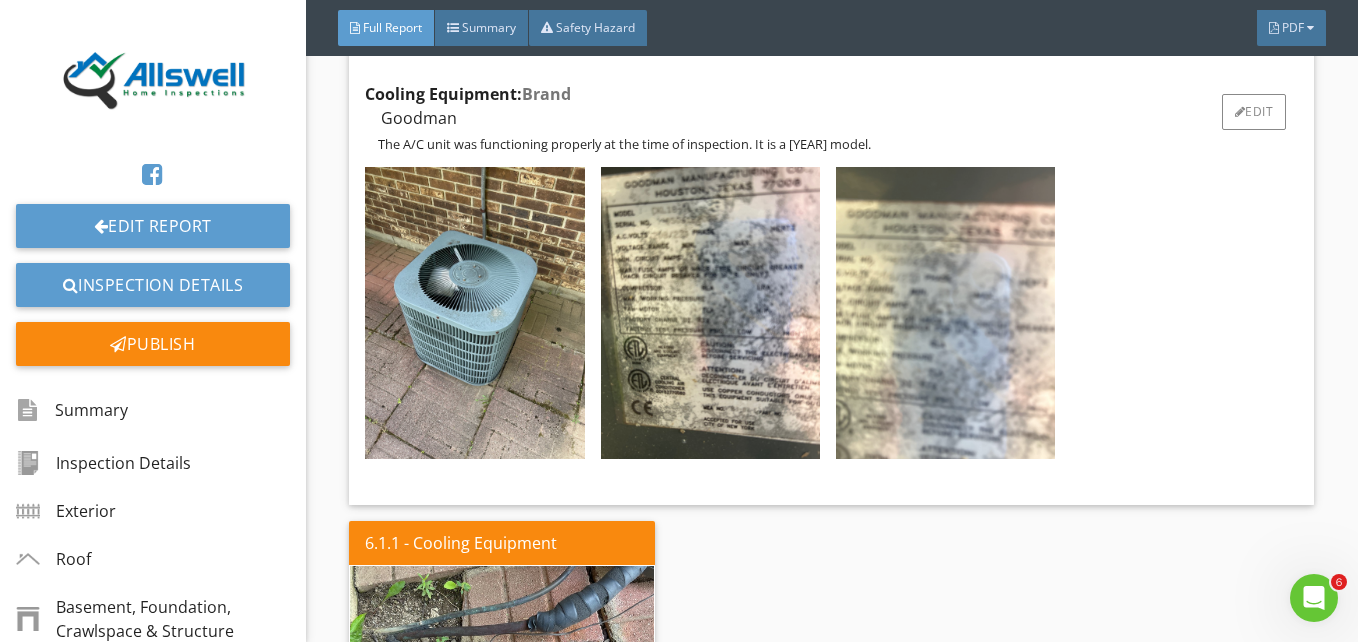 click at bounding box center (945, 313) 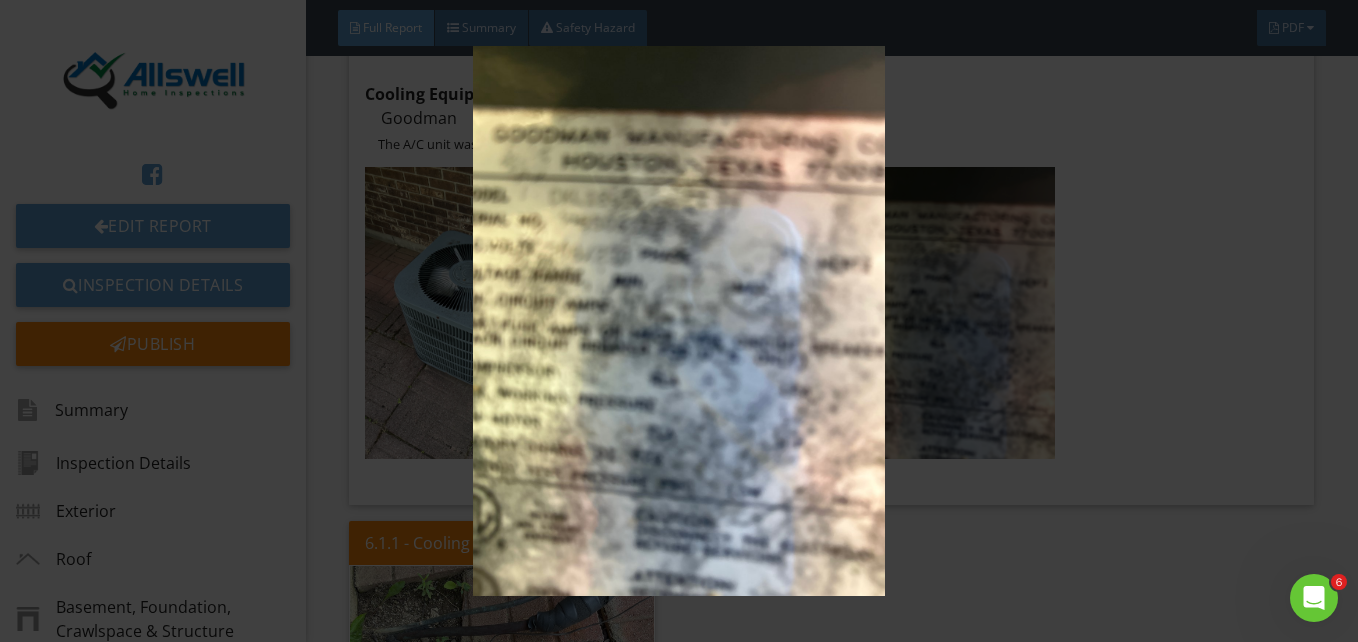 click at bounding box center (678, 320) 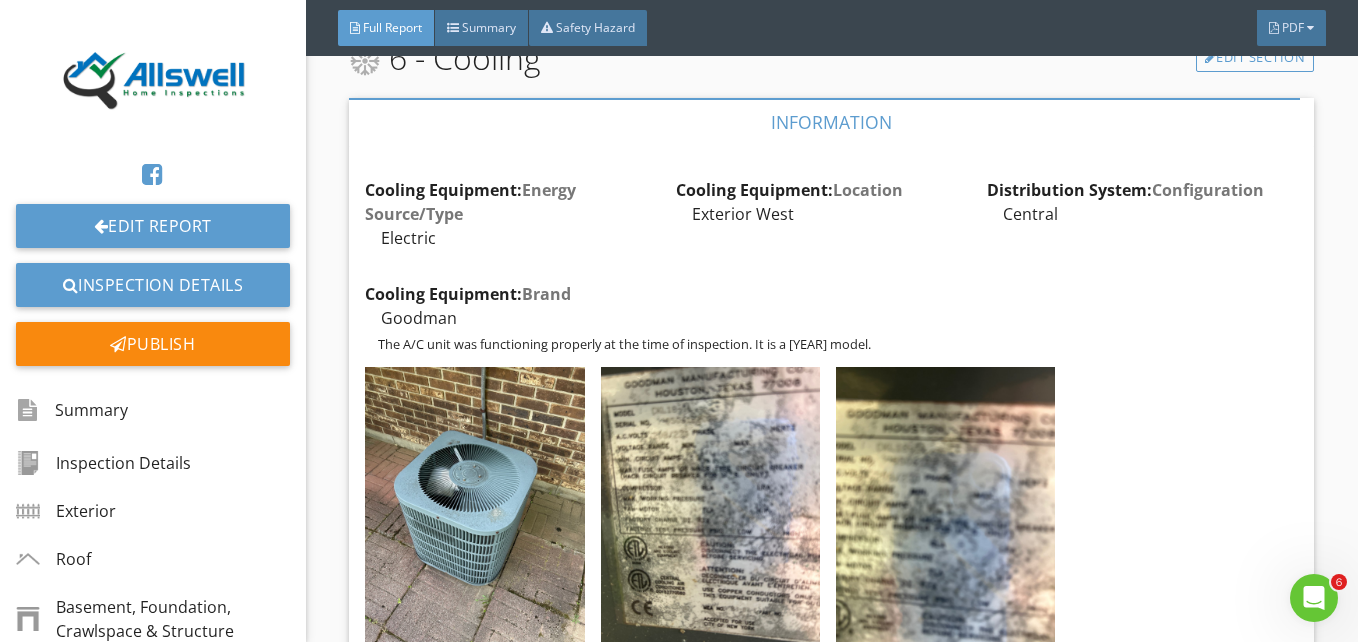 scroll, scrollTop: 3600, scrollLeft: 0, axis: vertical 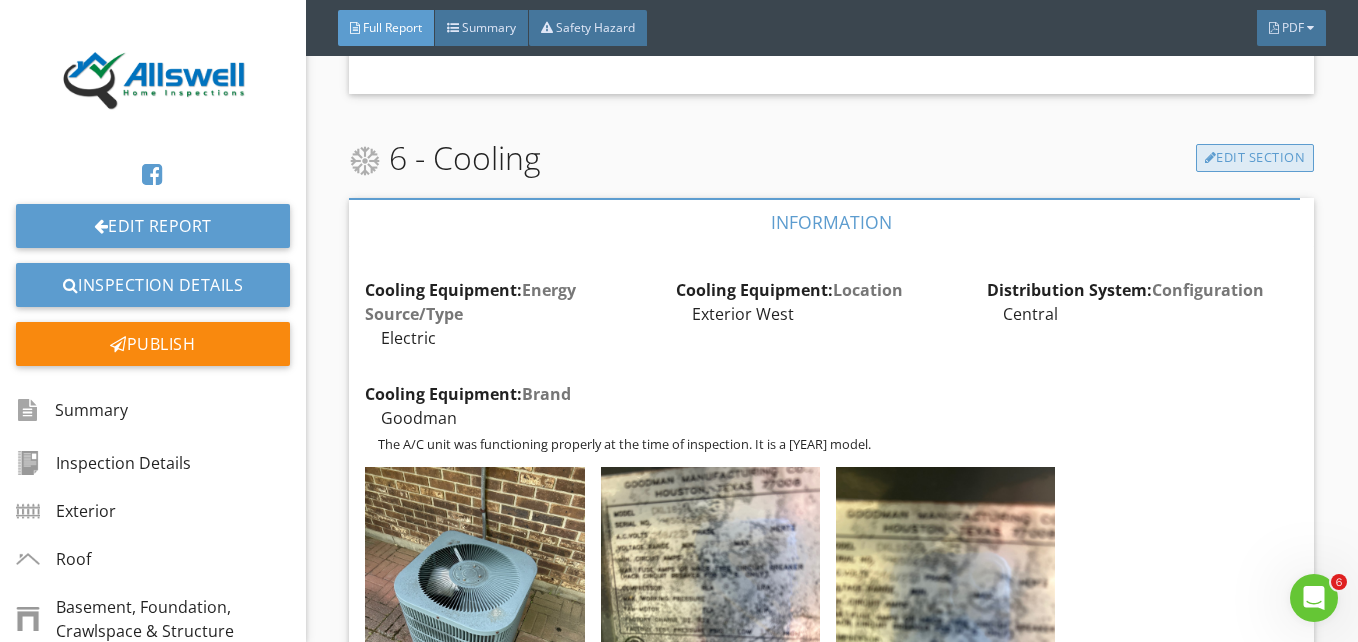 click on "Edit Section" at bounding box center [1255, 158] 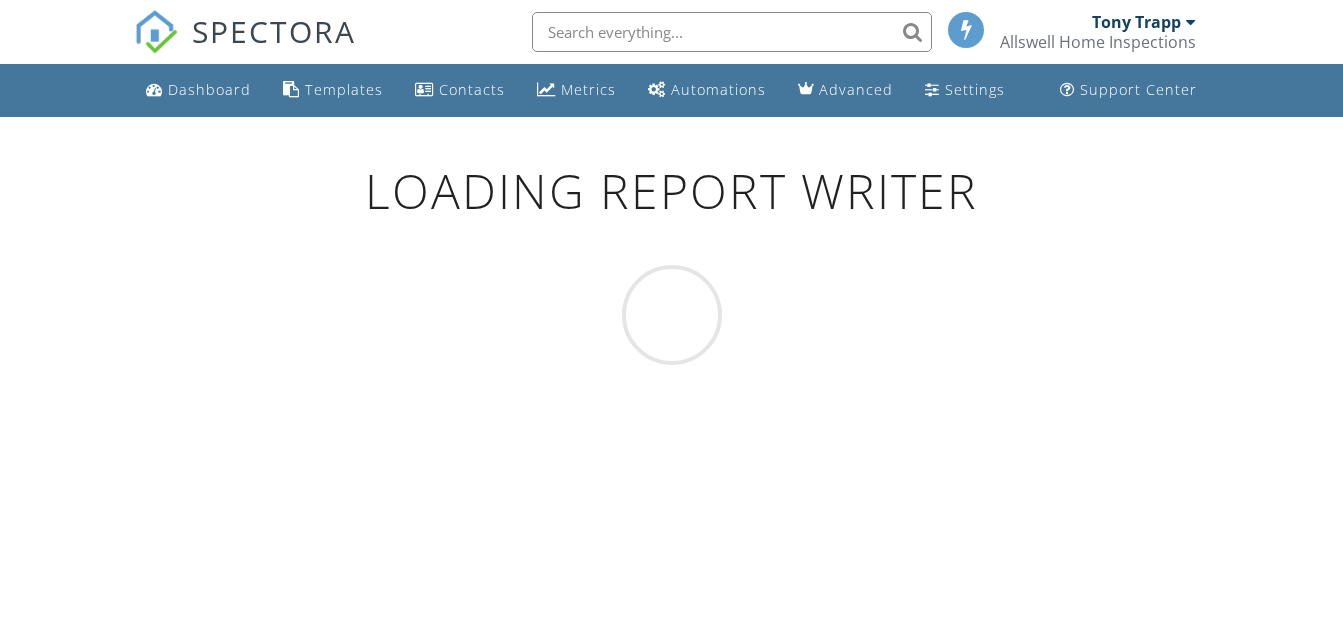 scroll, scrollTop: 0, scrollLeft: 0, axis: both 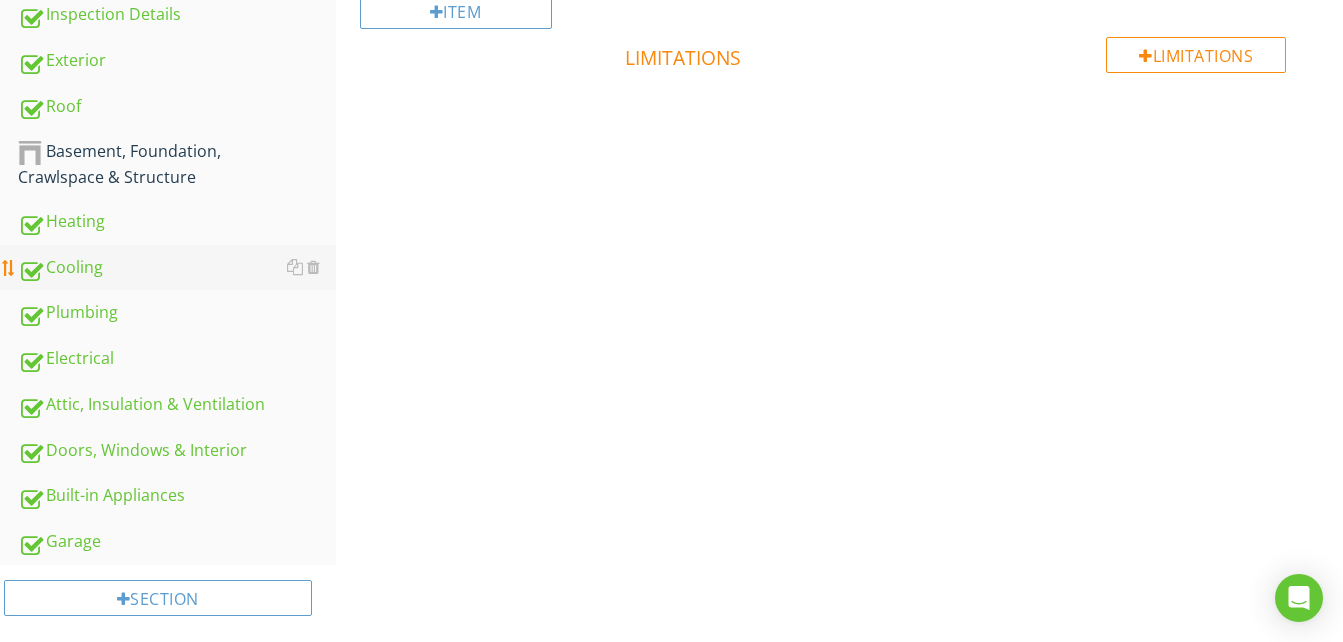 click on "Cooling" at bounding box center (177, 268) 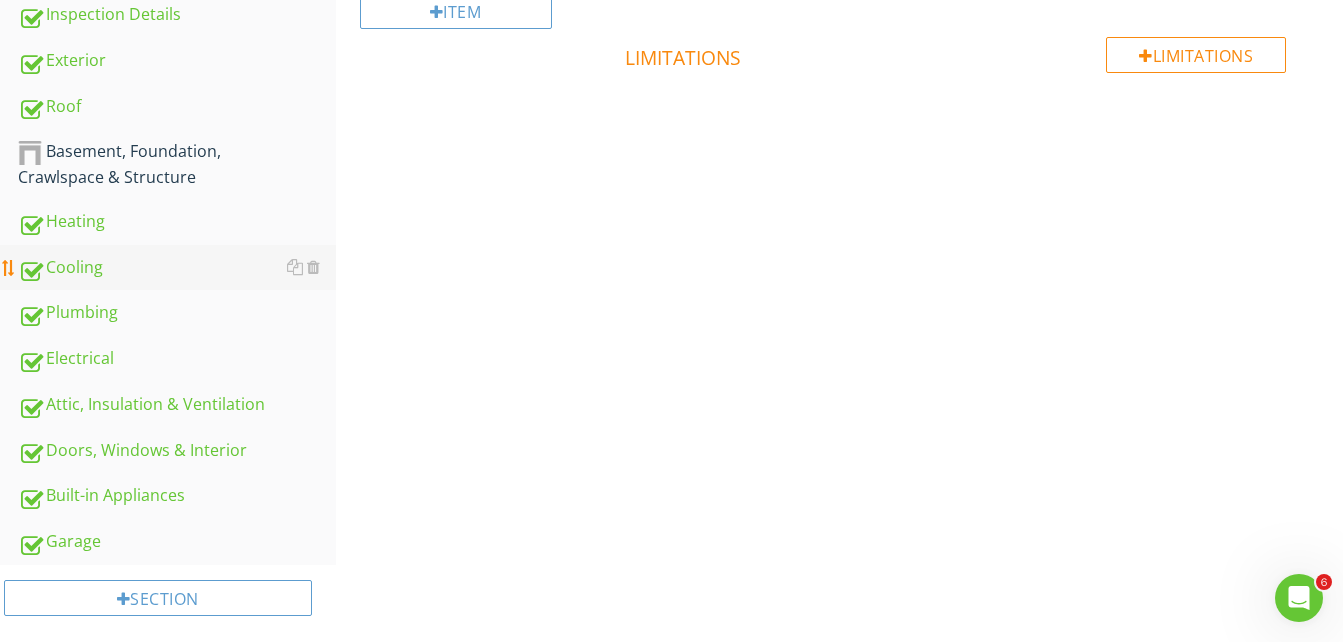 scroll, scrollTop: 0, scrollLeft: 0, axis: both 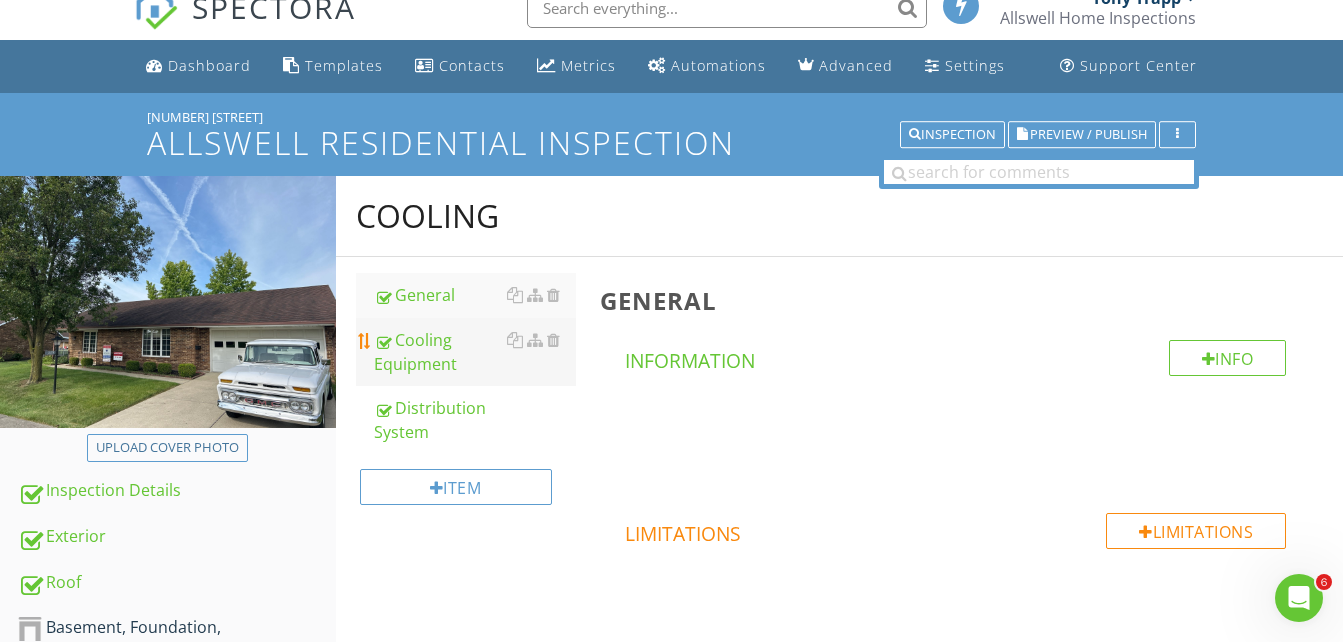click on "Cooling Equipment" at bounding box center (475, 352) 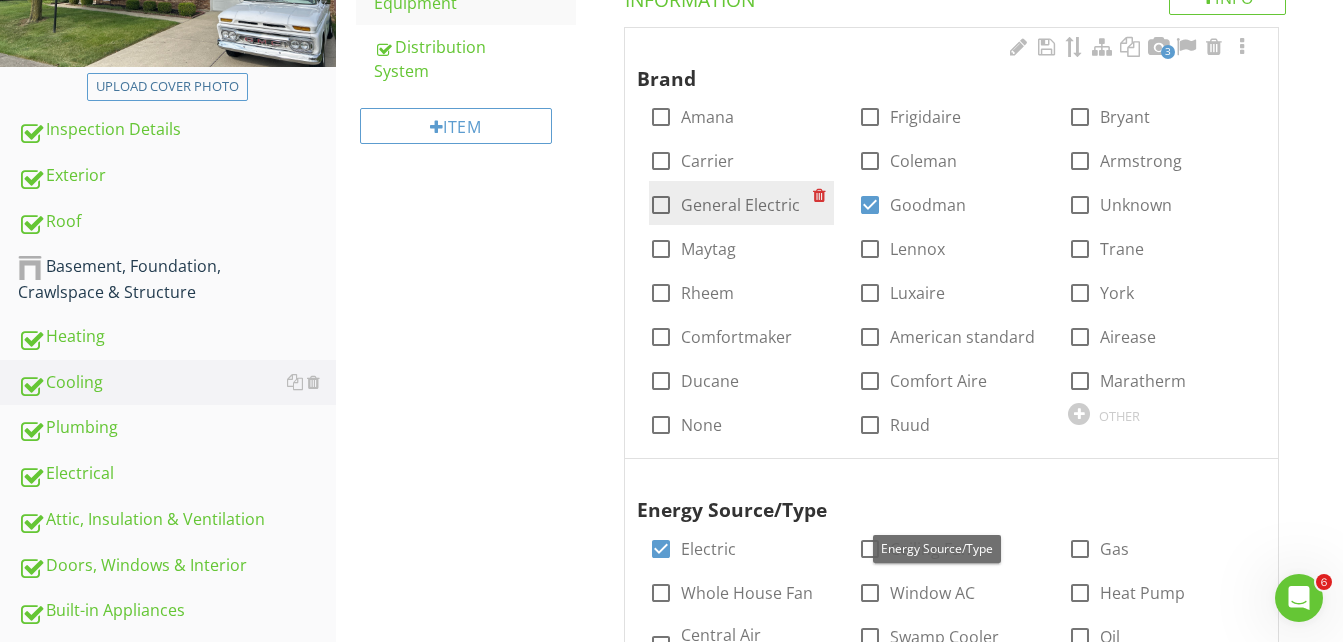 scroll, scrollTop: 324, scrollLeft: 0, axis: vertical 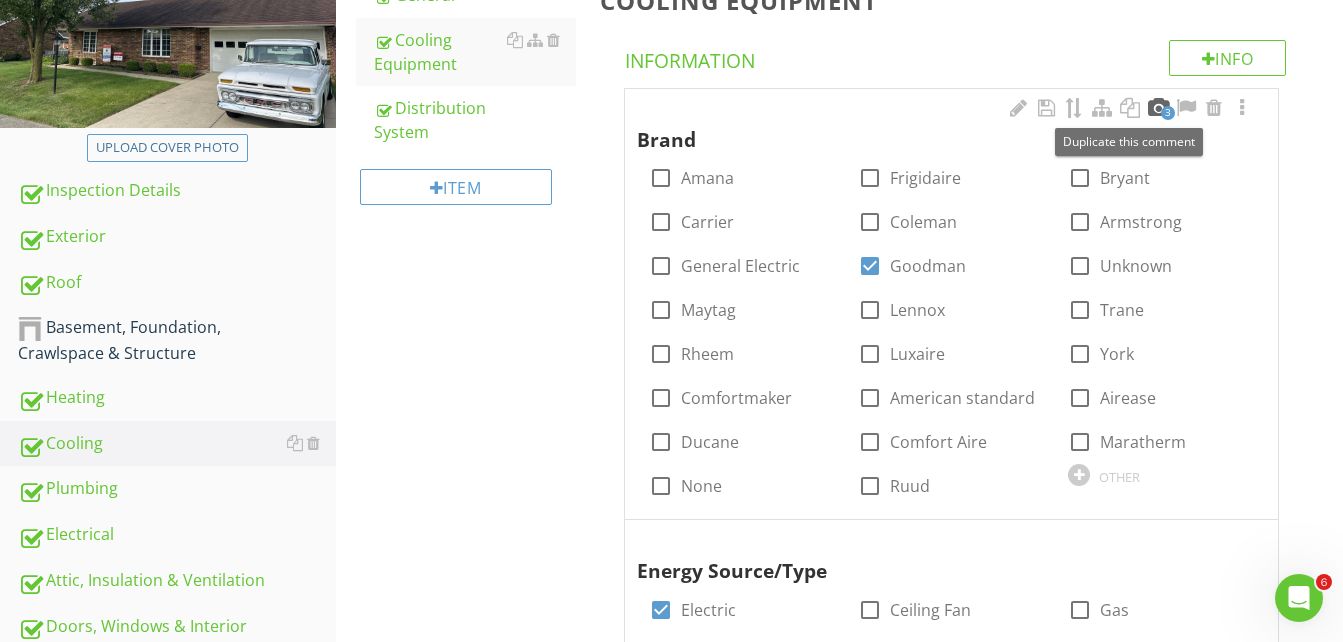 click at bounding box center (1158, 108) 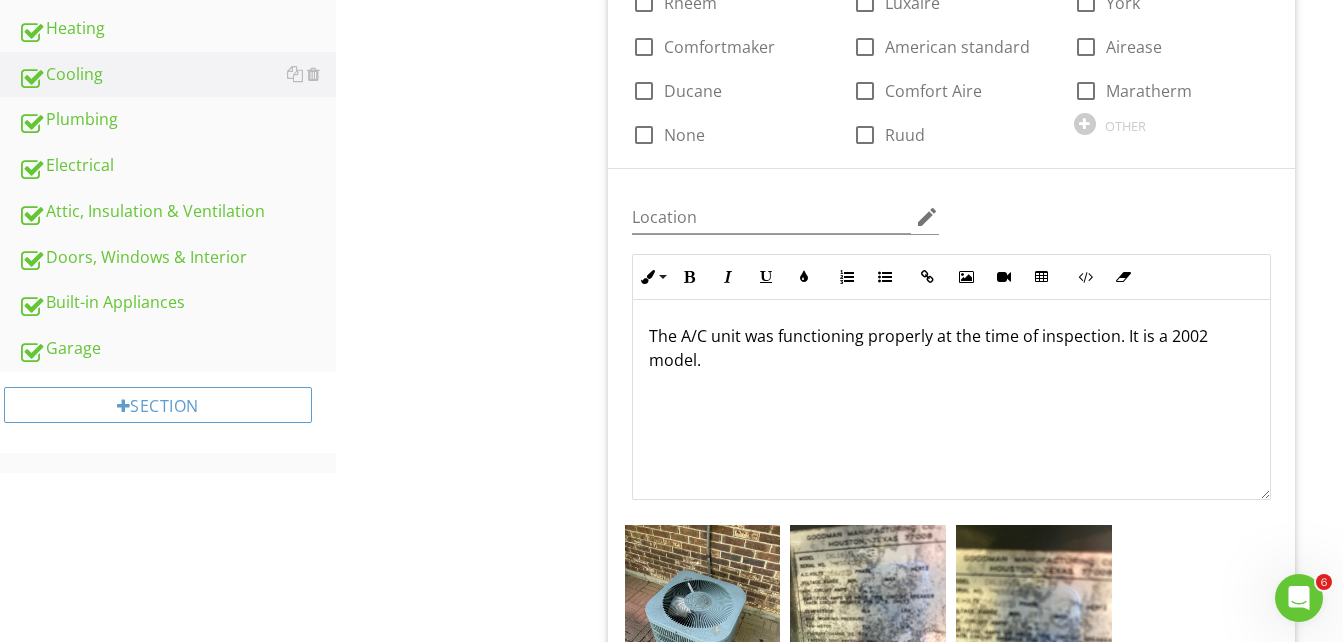 scroll, scrollTop: 724, scrollLeft: 0, axis: vertical 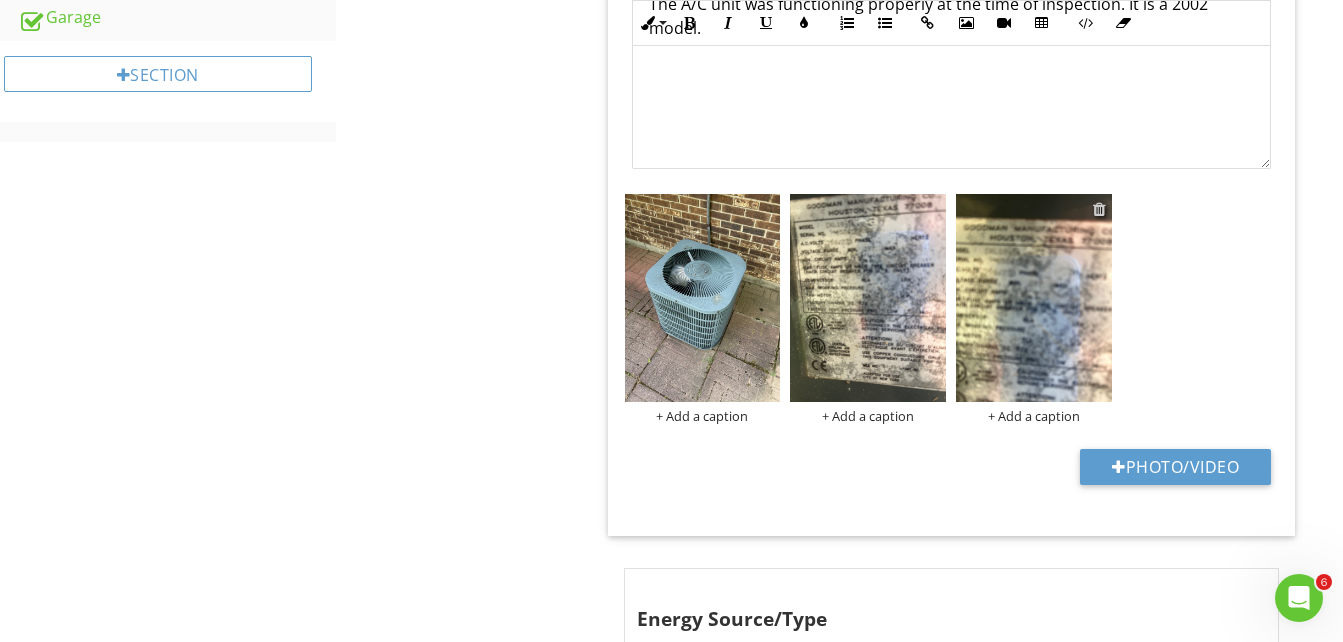 click at bounding box center (1099, 209) 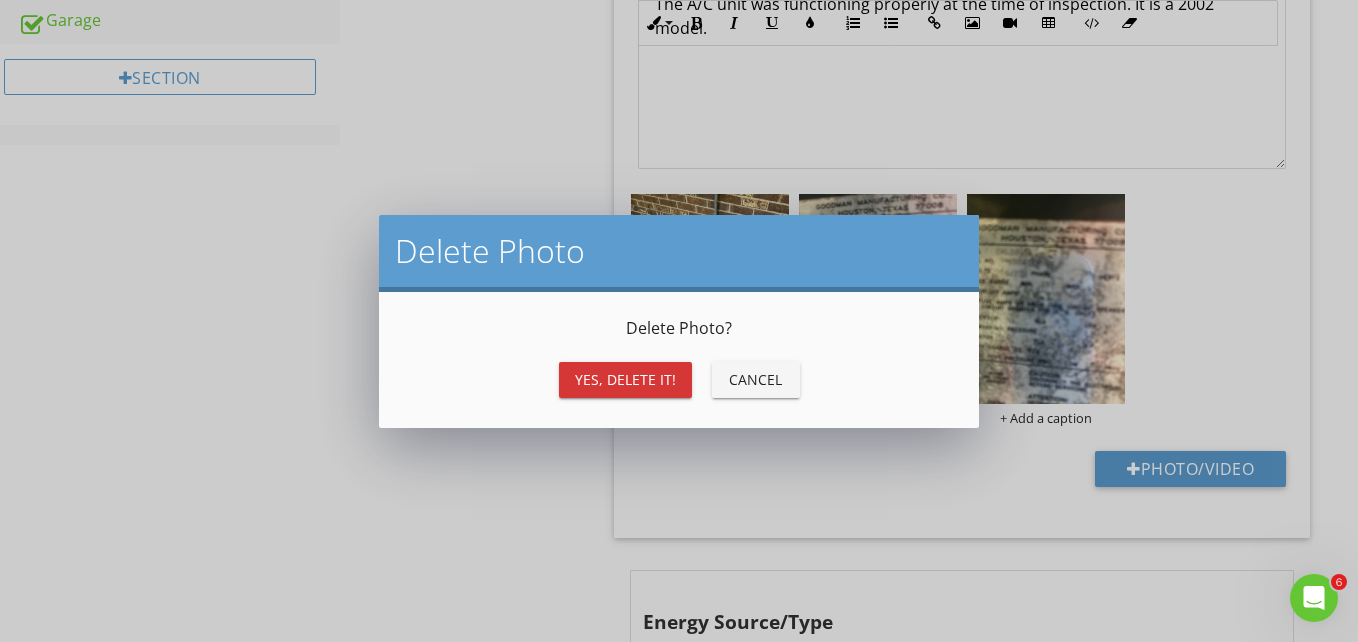 click on "Yes, Delete it!" at bounding box center (625, 379) 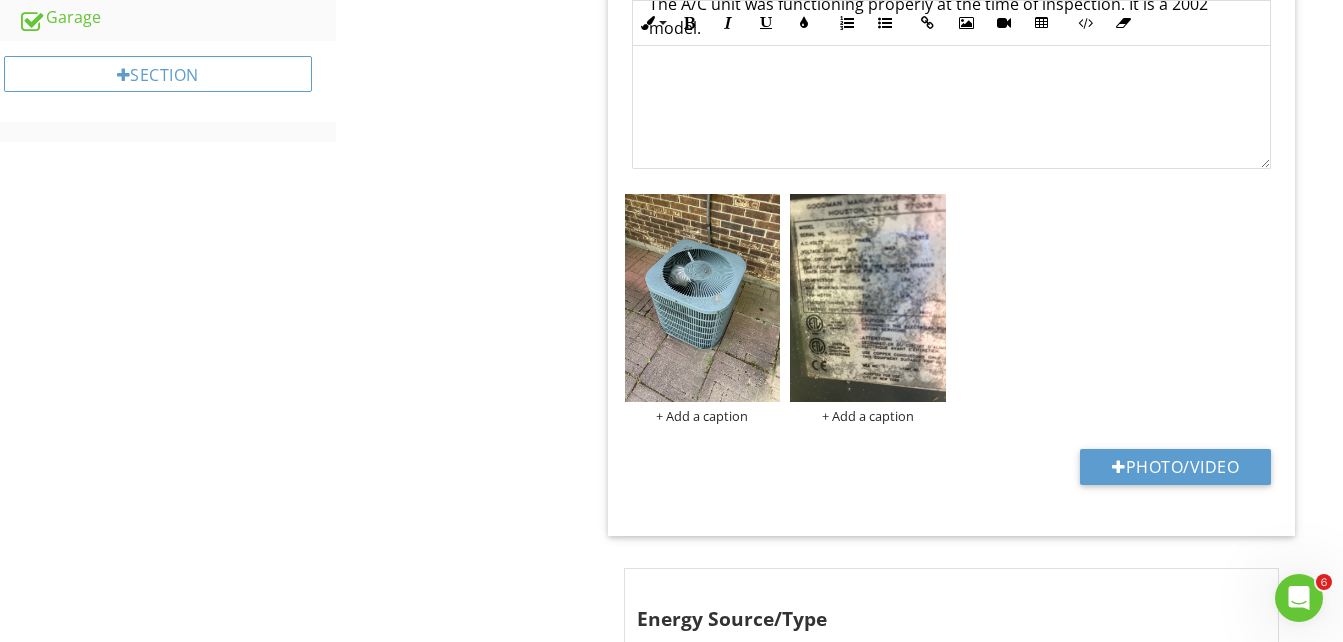 click on "+ Add a caption         + Add a caption" at bounding box center (951, 309) 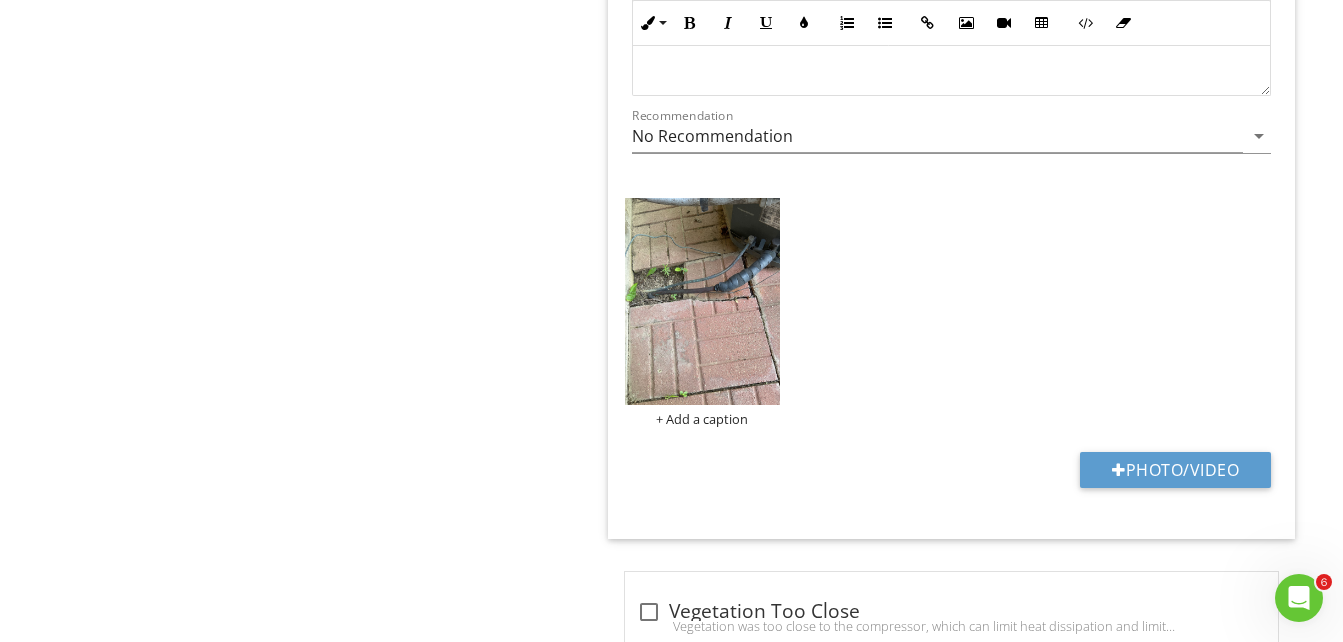scroll, scrollTop: 2724, scrollLeft: 0, axis: vertical 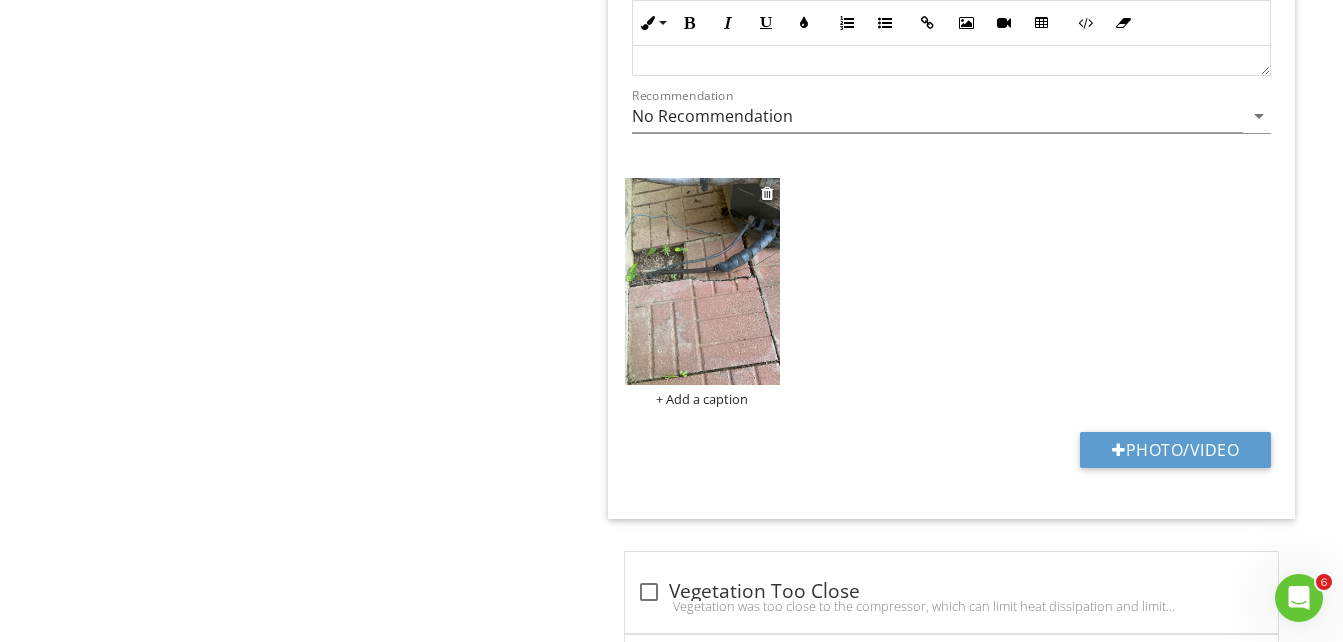 click at bounding box center (703, 282) 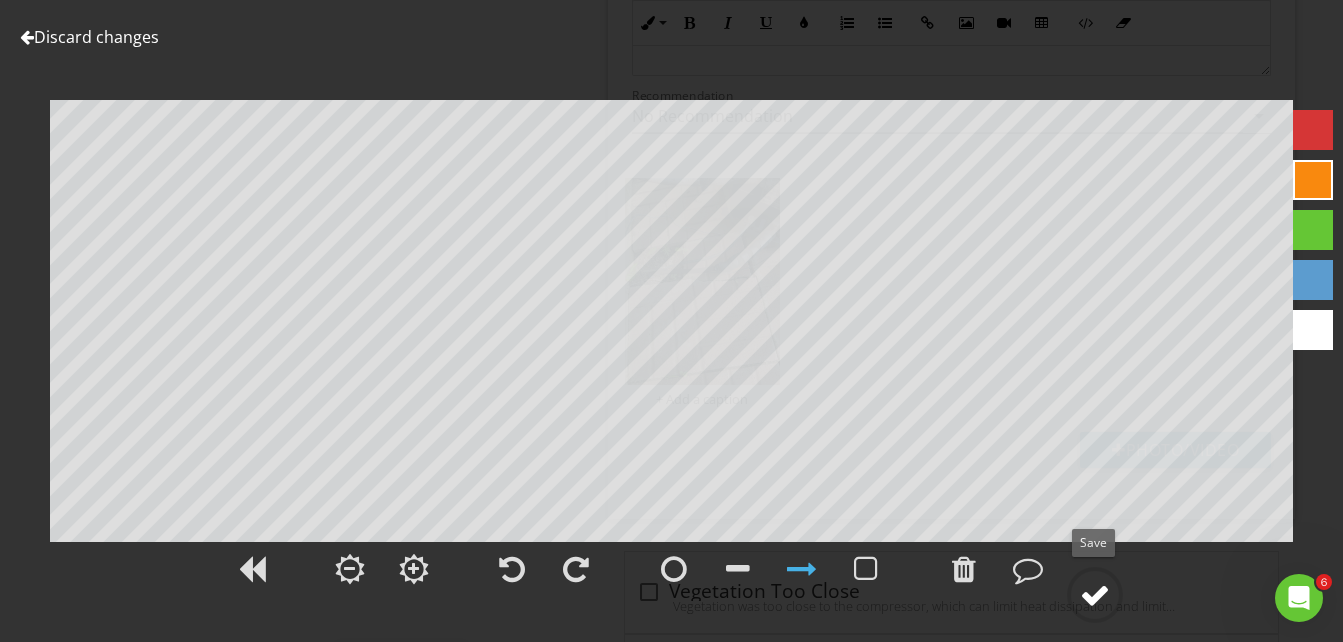 click at bounding box center (1095, 595) 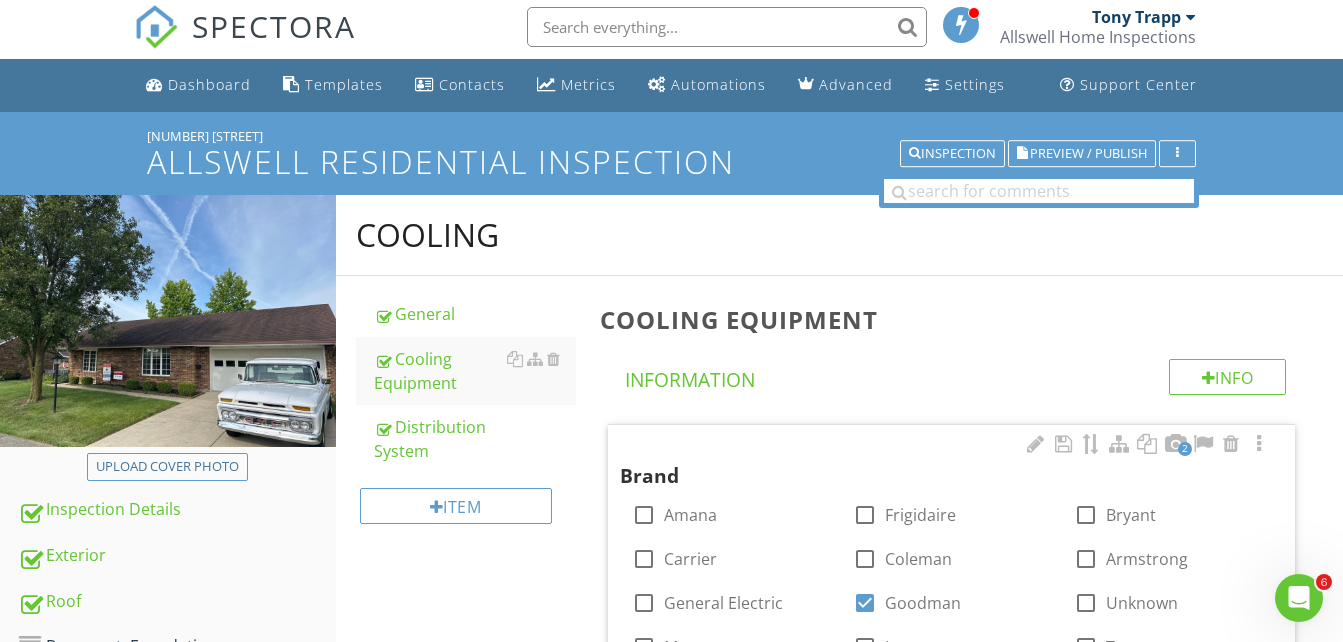 scroll, scrollTop: 0, scrollLeft: 0, axis: both 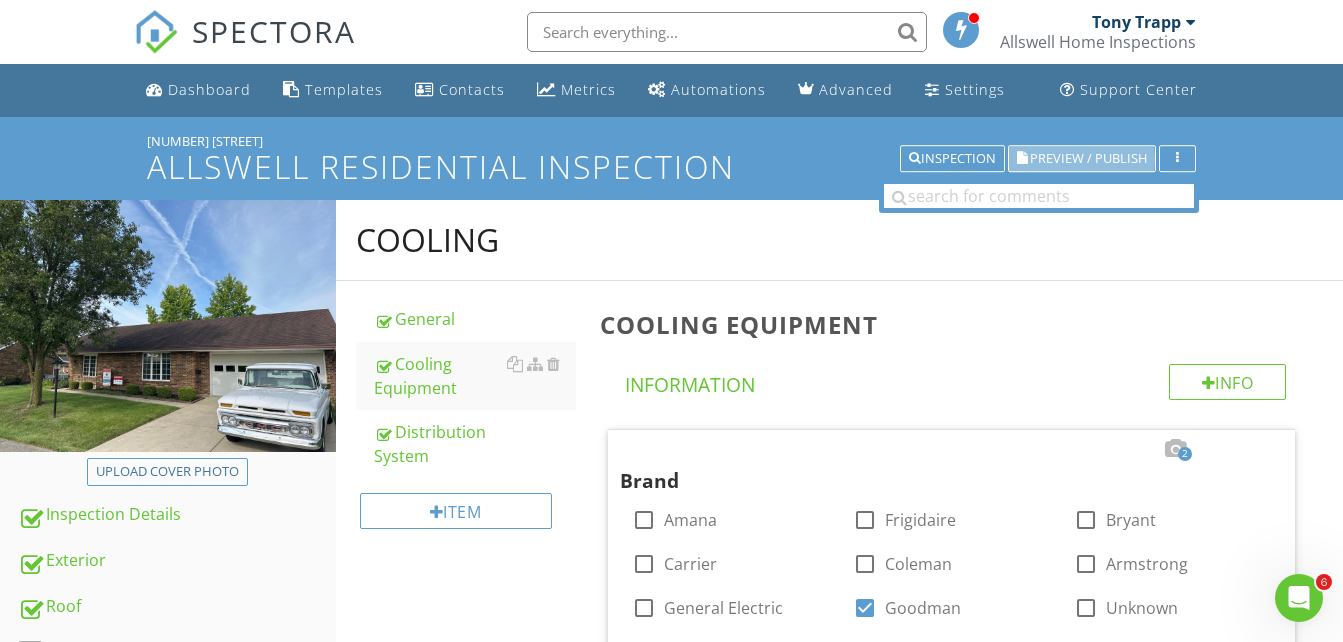 click on "Preview / Publish" at bounding box center [1088, 158] 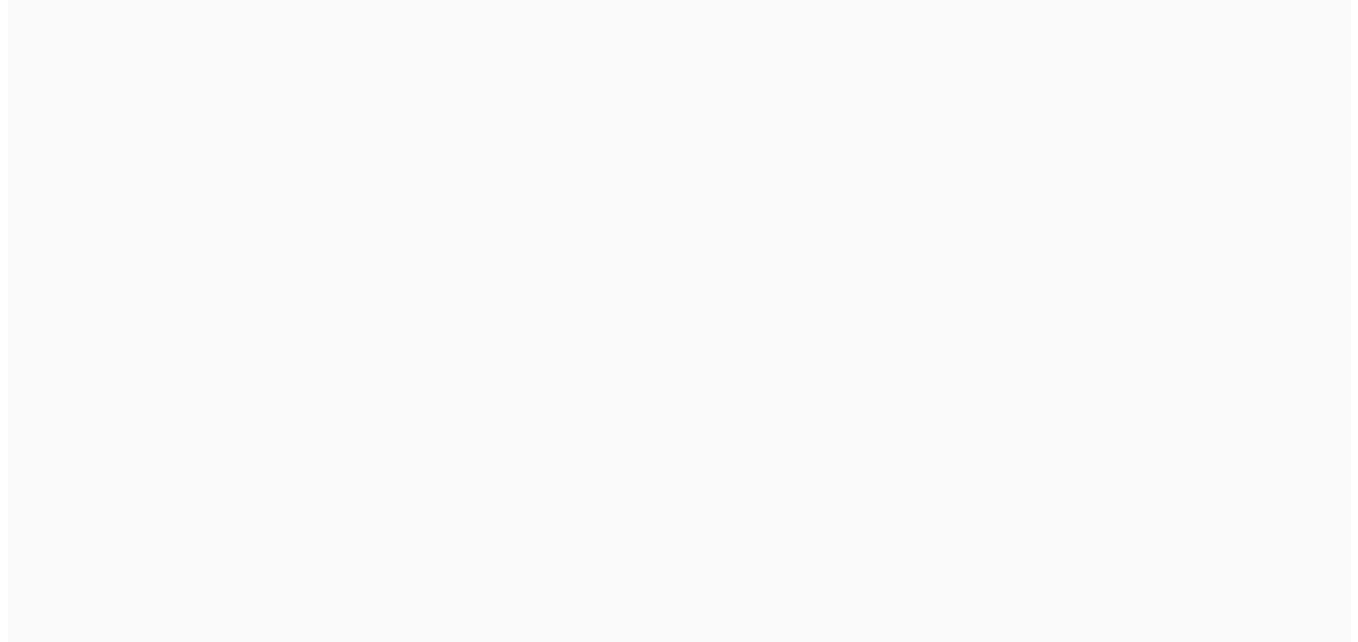 scroll, scrollTop: 0, scrollLeft: 0, axis: both 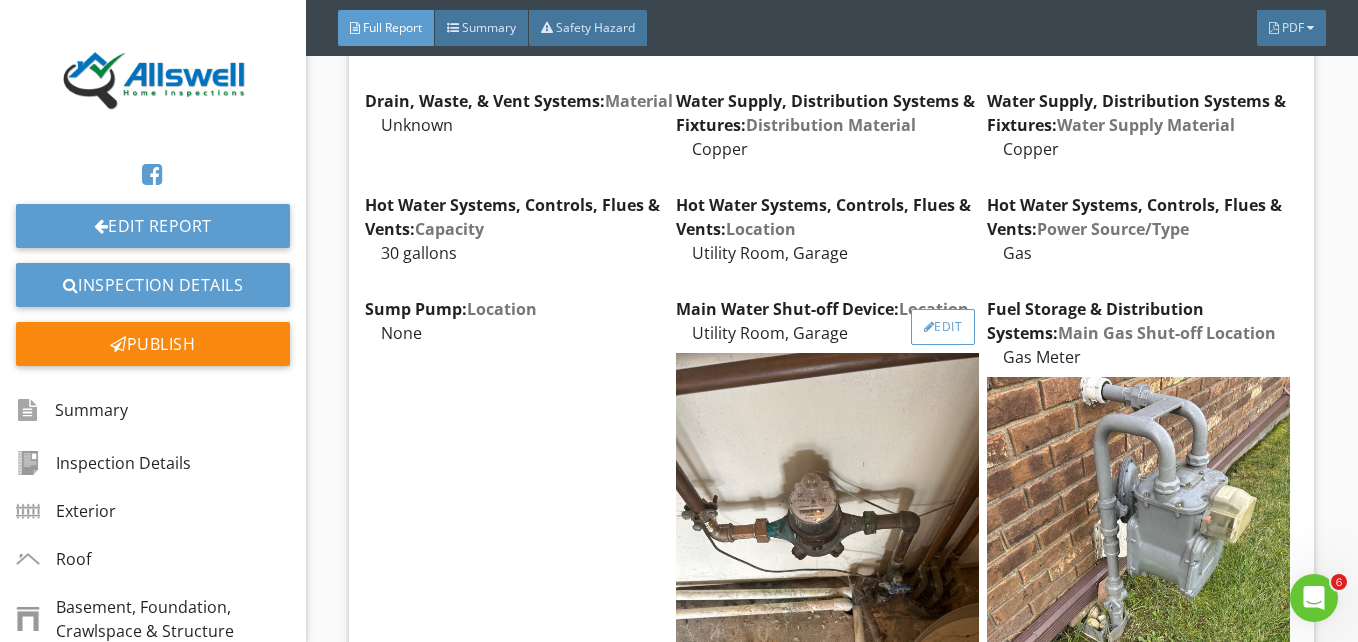 click at bounding box center (929, 327) 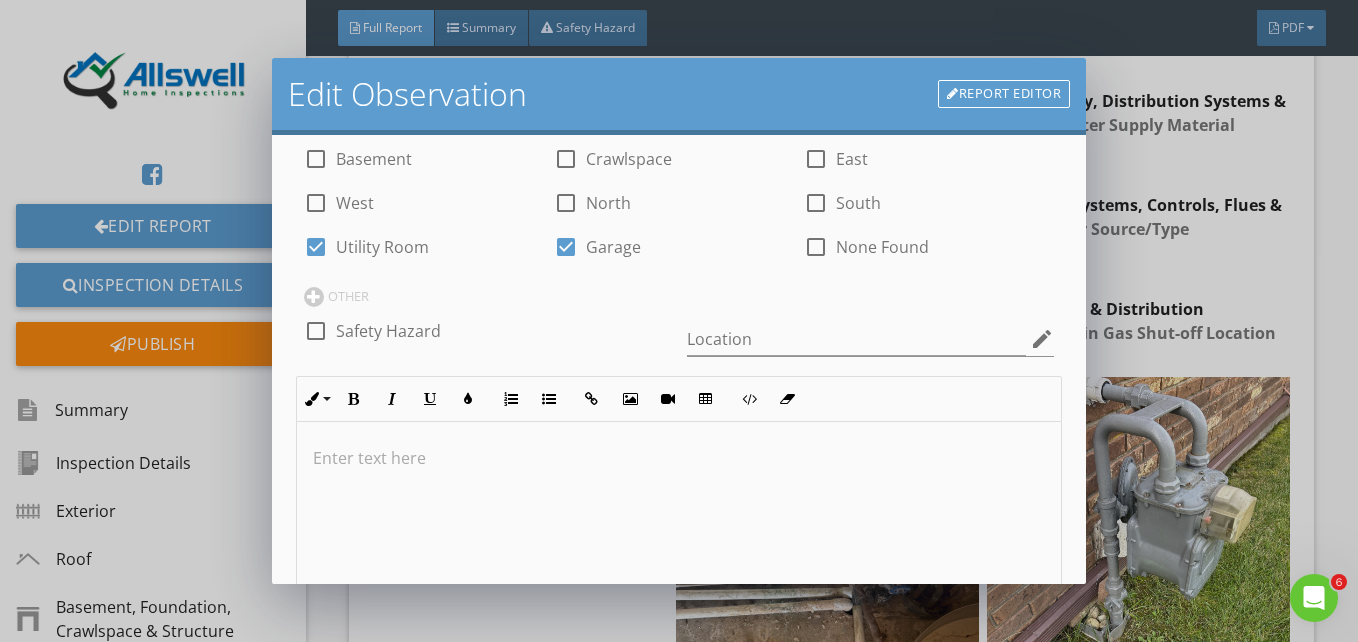 scroll, scrollTop: 0, scrollLeft: 0, axis: both 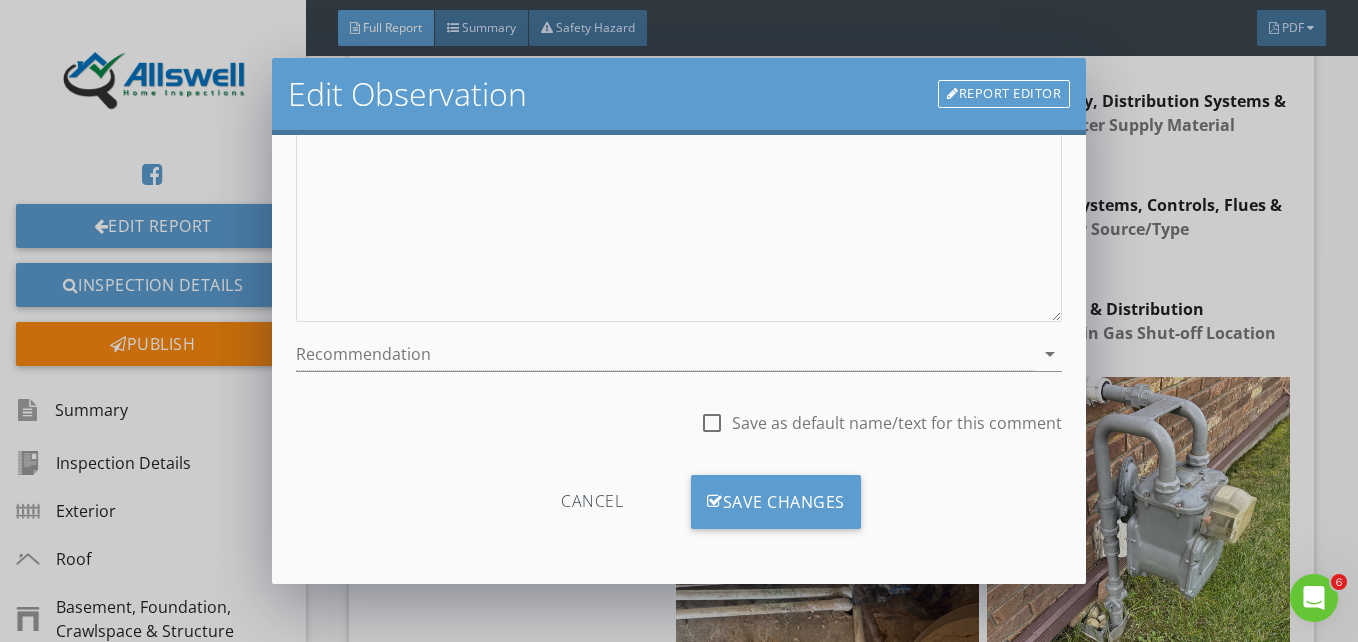 click on "Cancel" at bounding box center (592, 502) 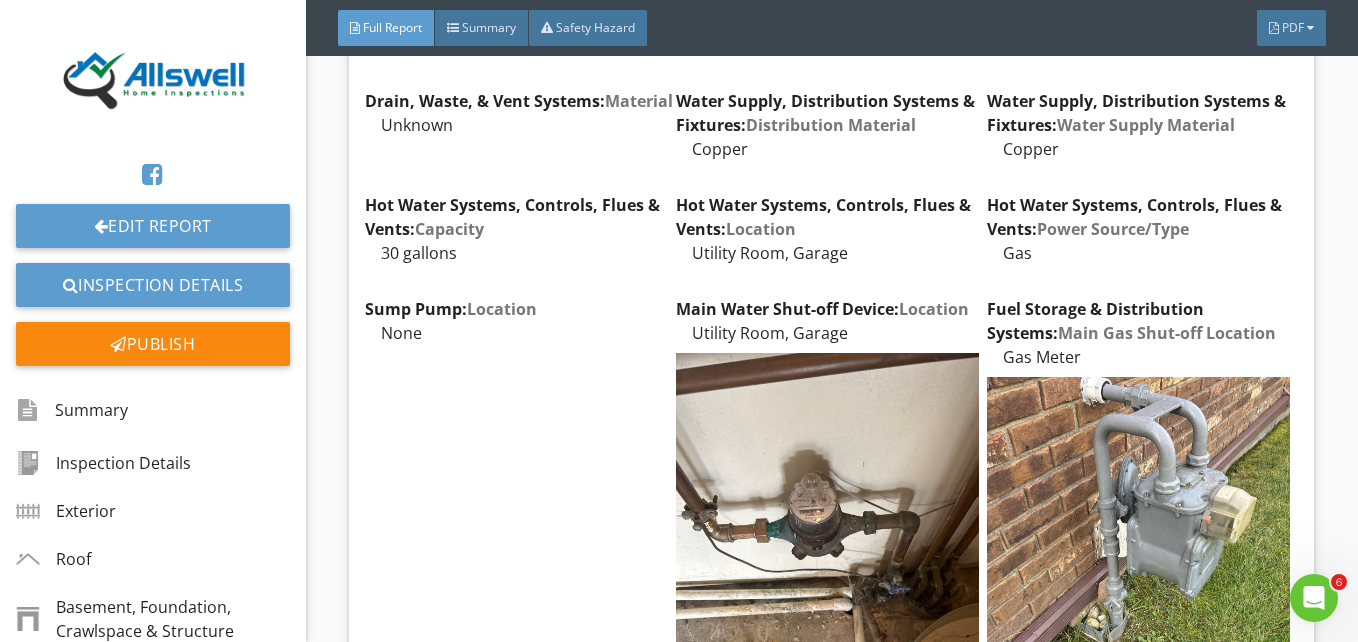 scroll, scrollTop: 273, scrollLeft: 0, axis: vertical 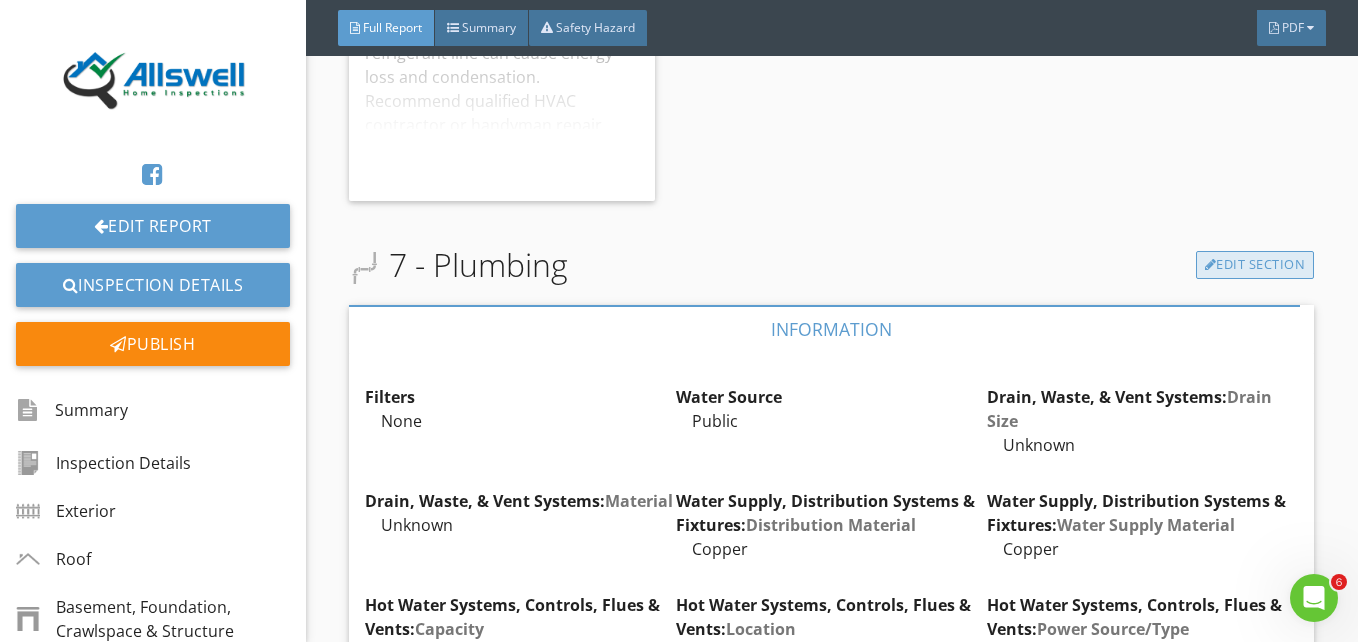 click on "Edit Section" at bounding box center (1255, 265) 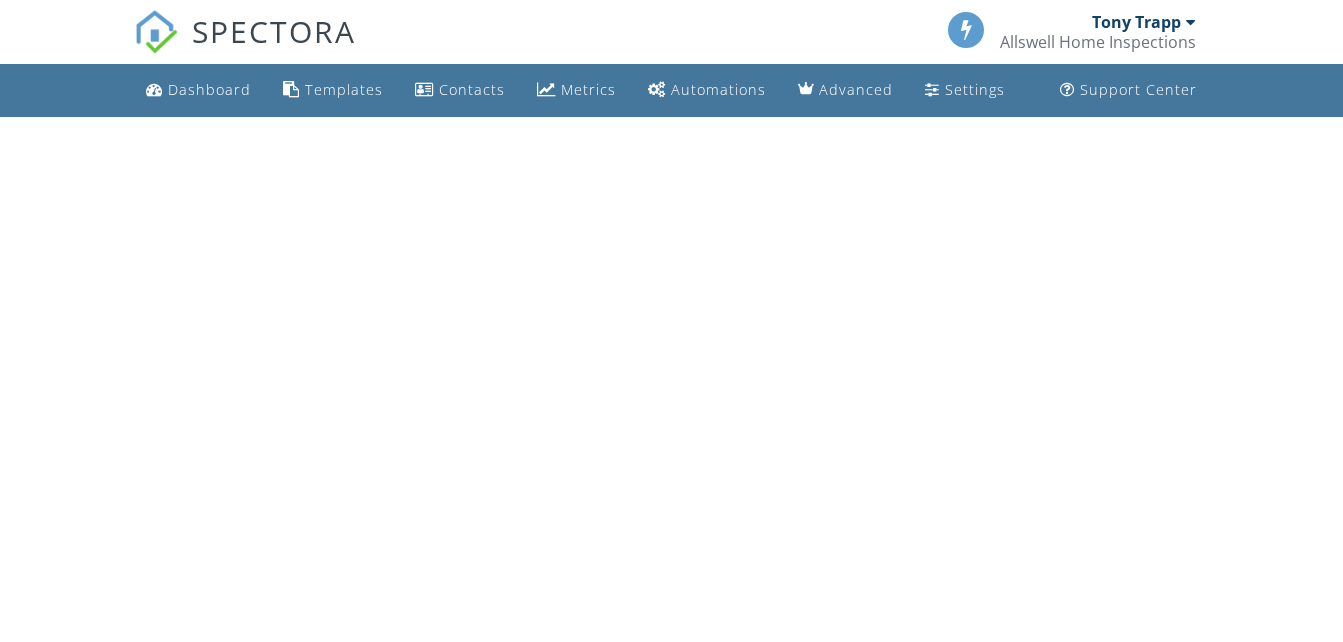 scroll, scrollTop: 0, scrollLeft: 0, axis: both 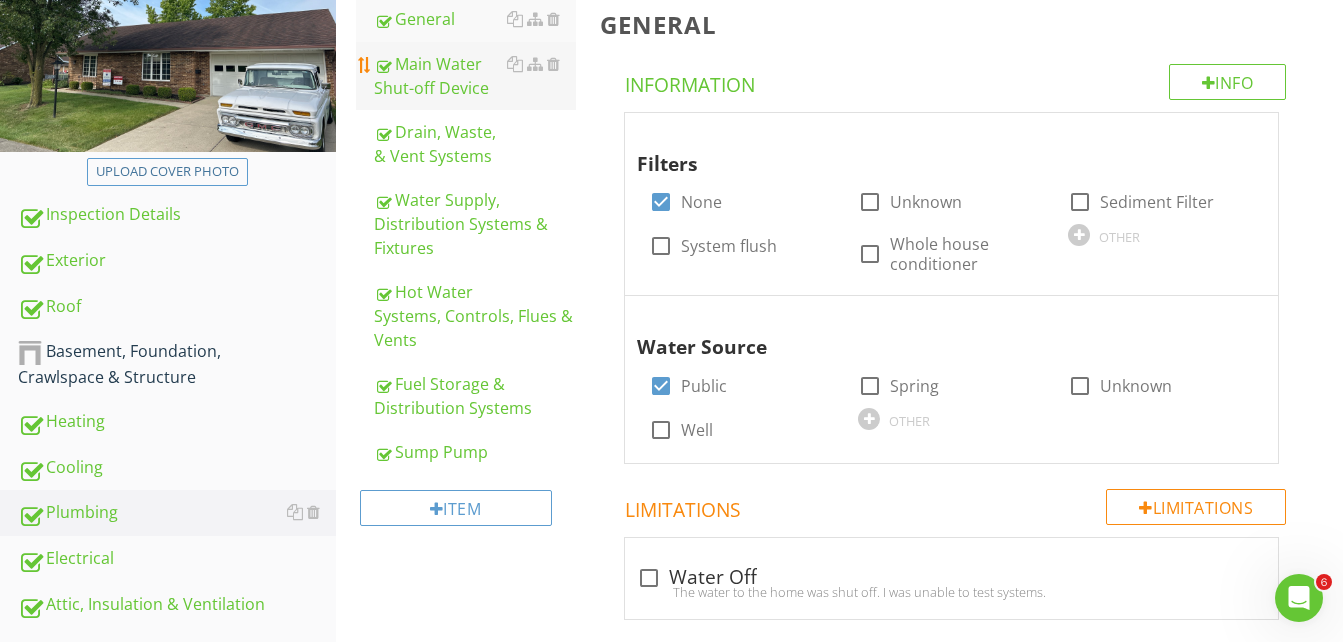 click on "Main Water Shut-off Device" at bounding box center [475, 76] 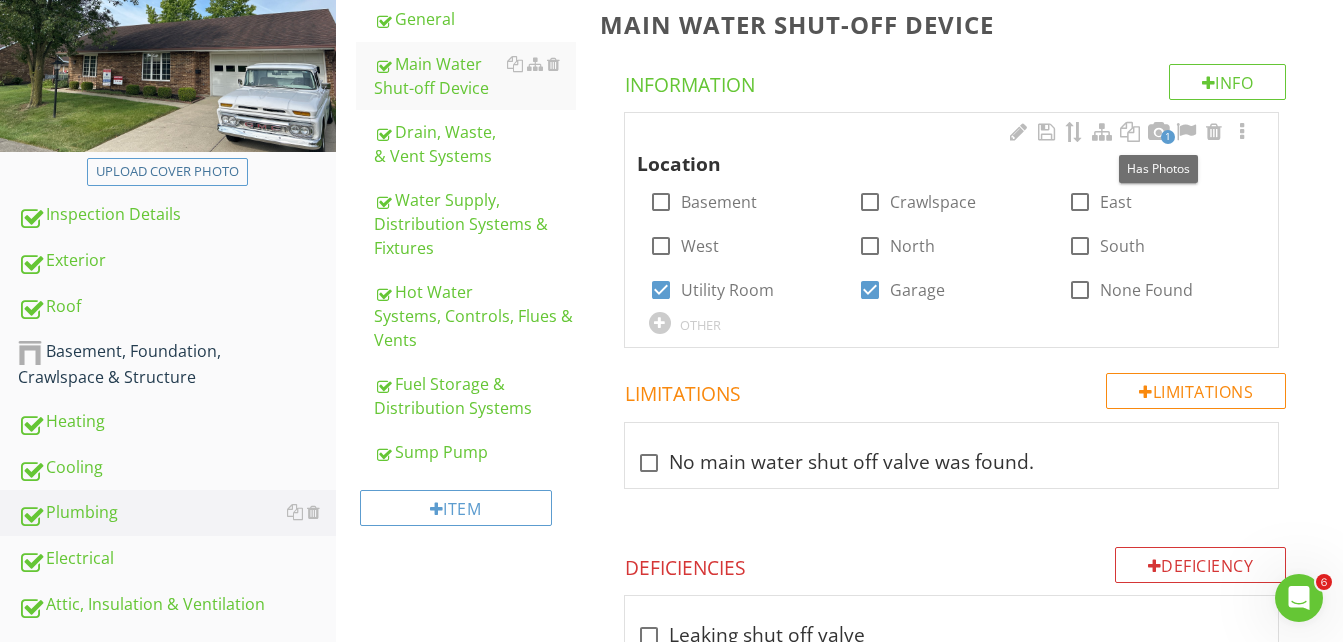 click on "1" at bounding box center (1168, 137) 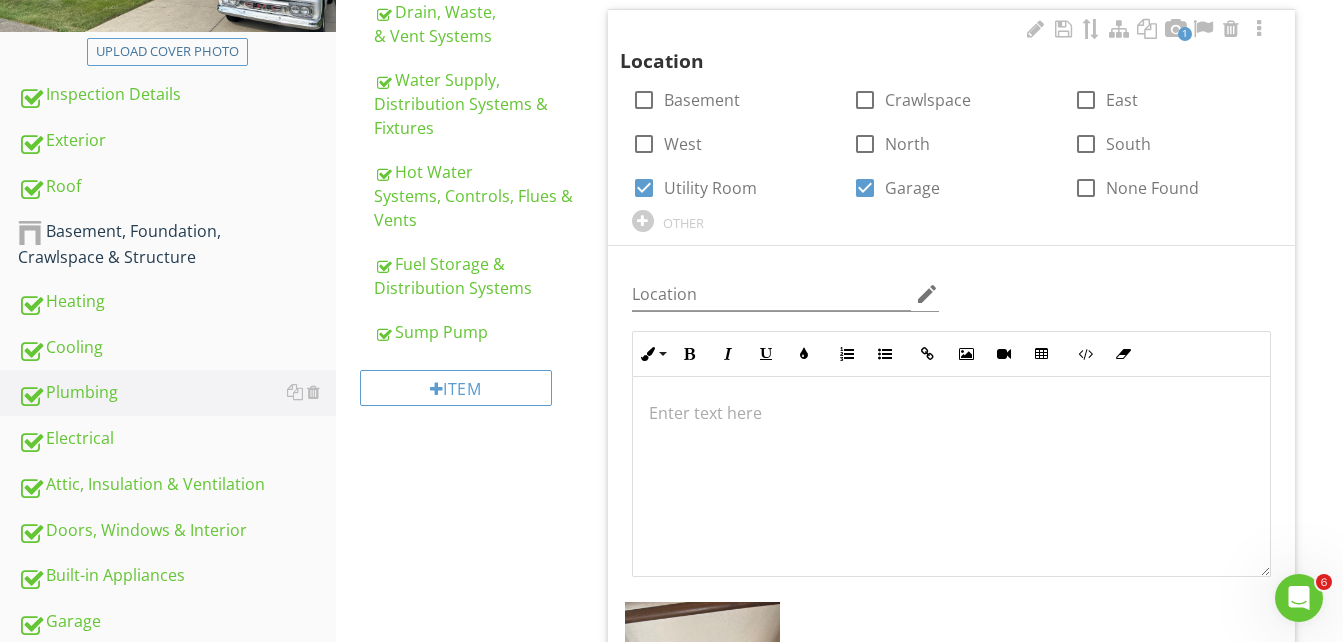 scroll, scrollTop: 800, scrollLeft: 0, axis: vertical 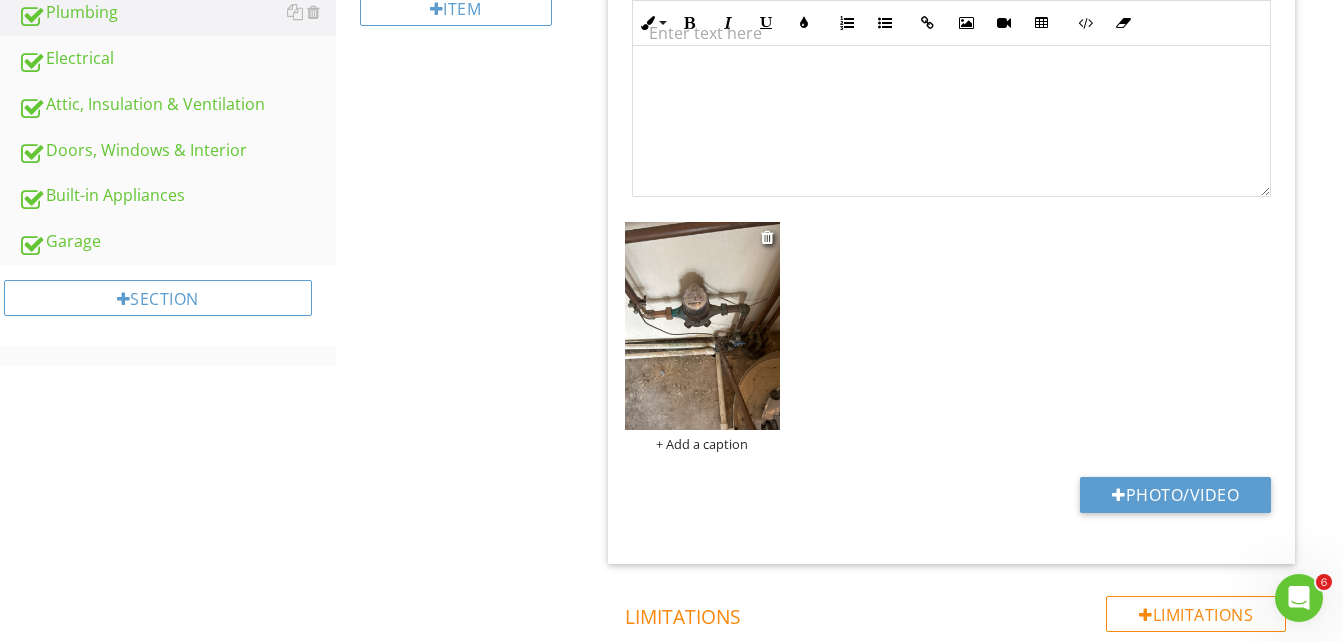 click at bounding box center (703, 326) 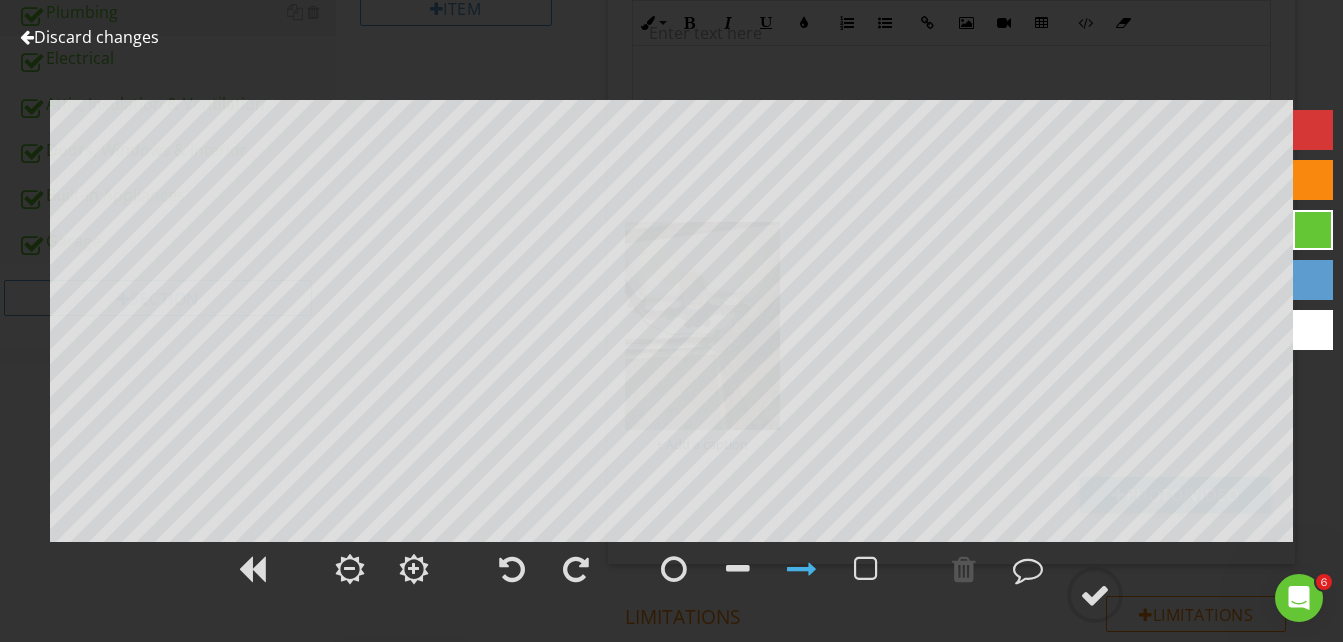 click at bounding box center [1313, 180] 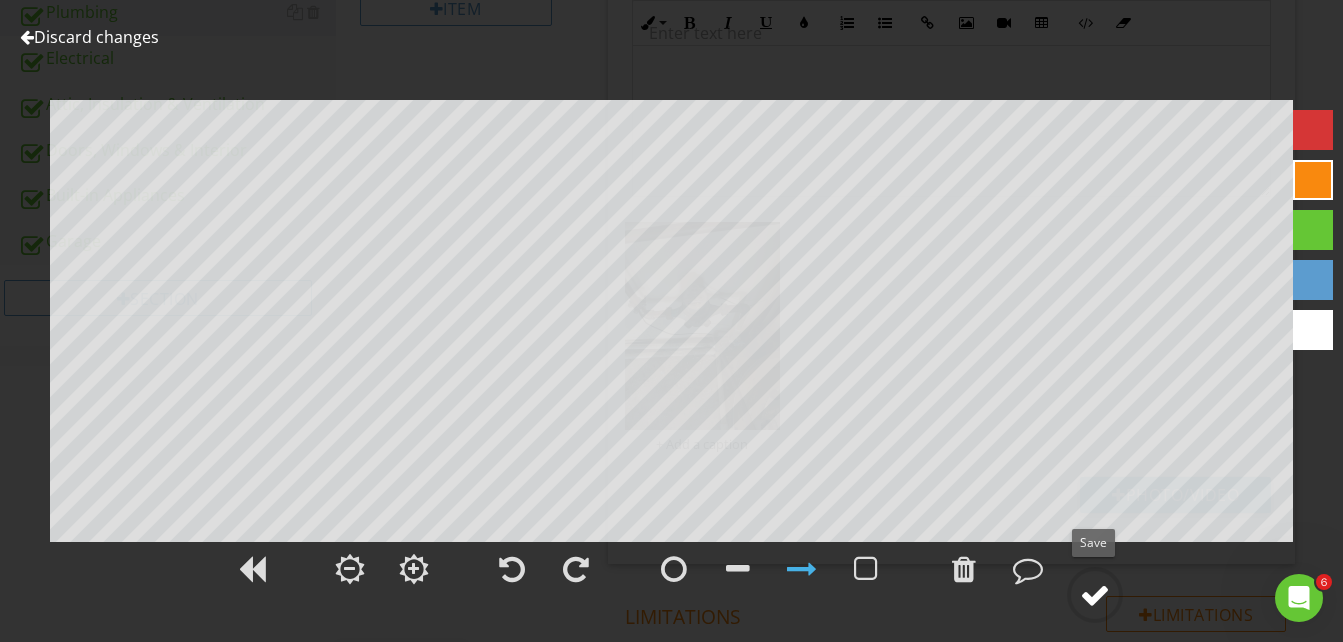 click at bounding box center [1095, 595] 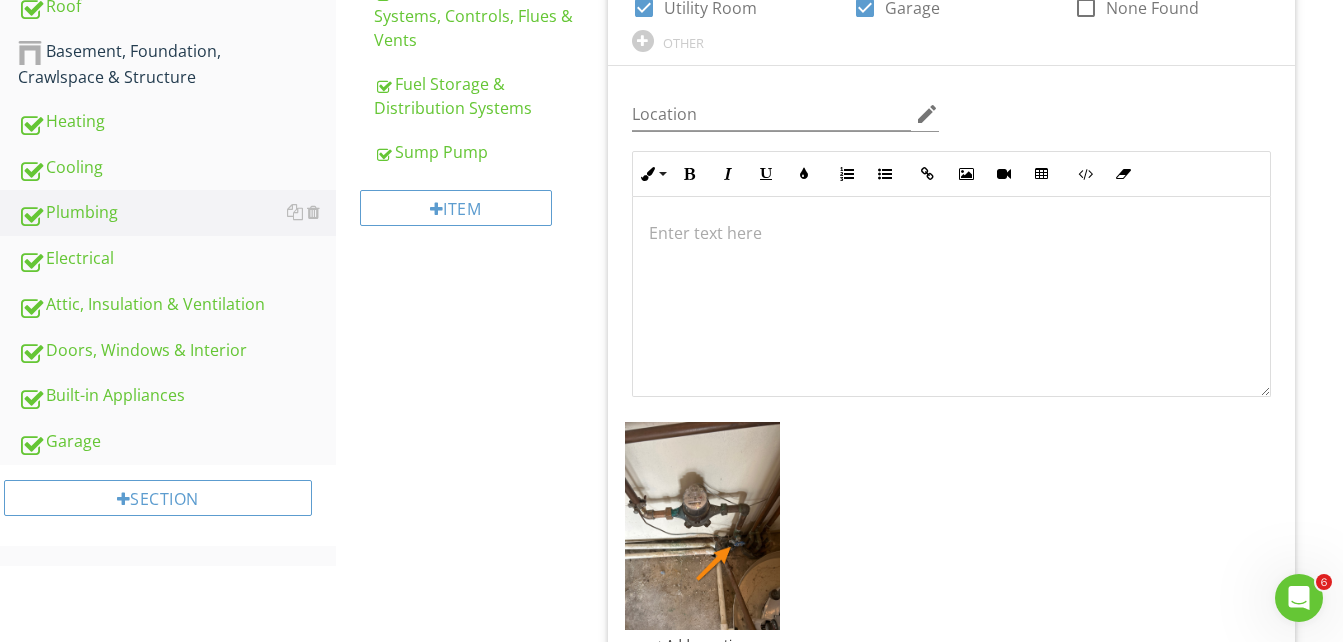 scroll, scrollTop: 500, scrollLeft: 0, axis: vertical 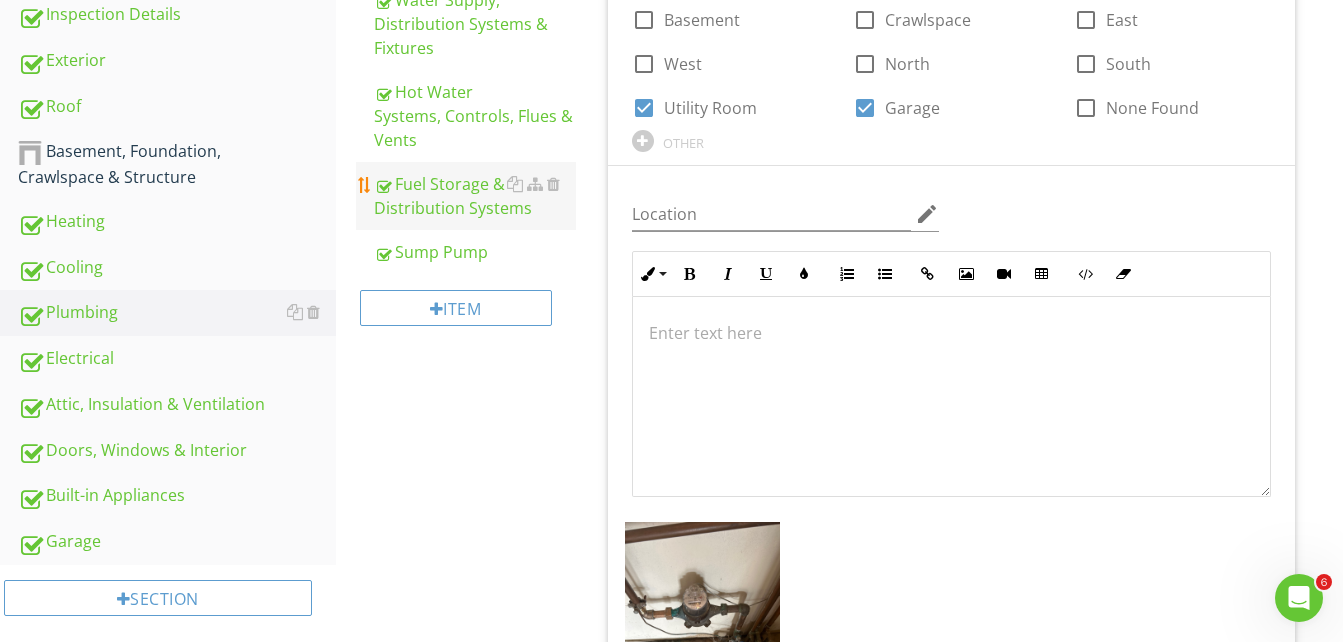 click on "Fuel Storage & Distribution Systems" at bounding box center (475, 196) 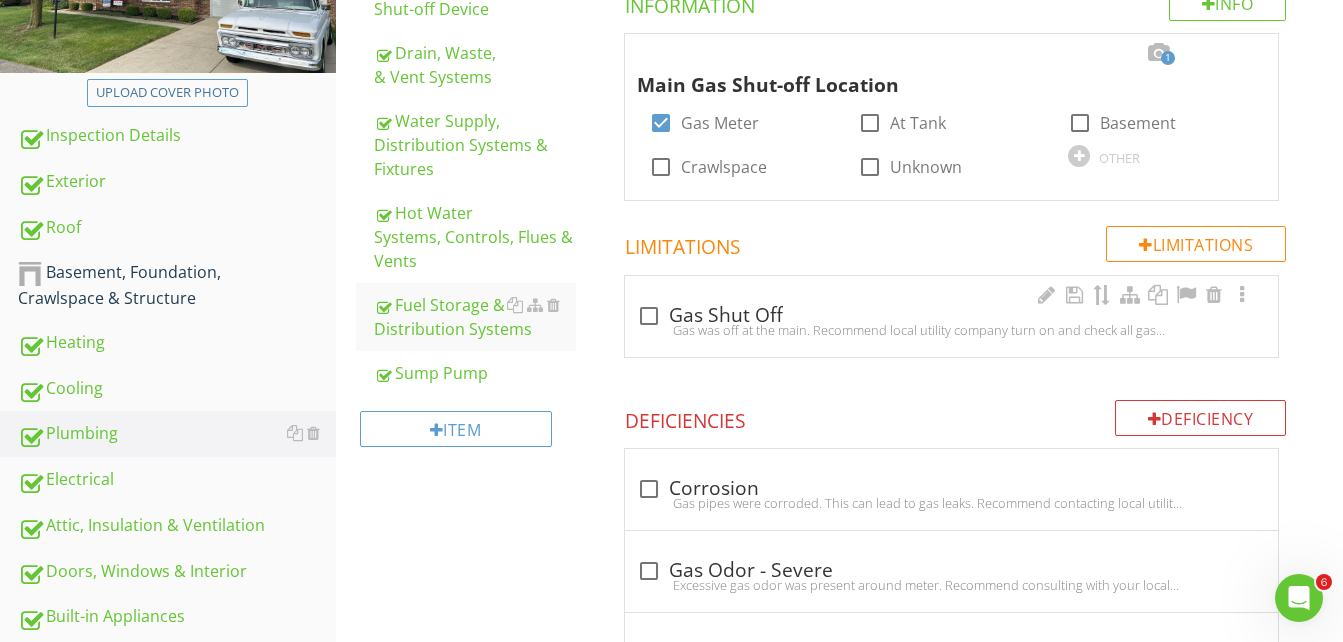 scroll, scrollTop: 200, scrollLeft: 0, axis: vertical 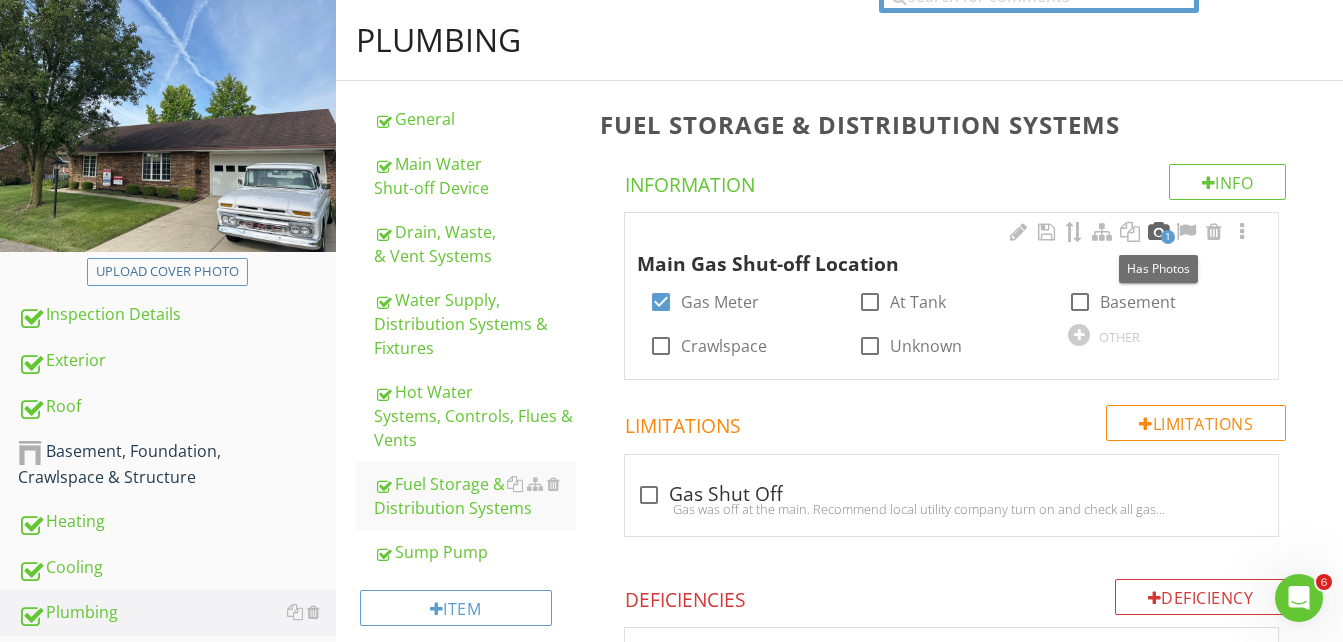 click at bounding box center [1158, 232] 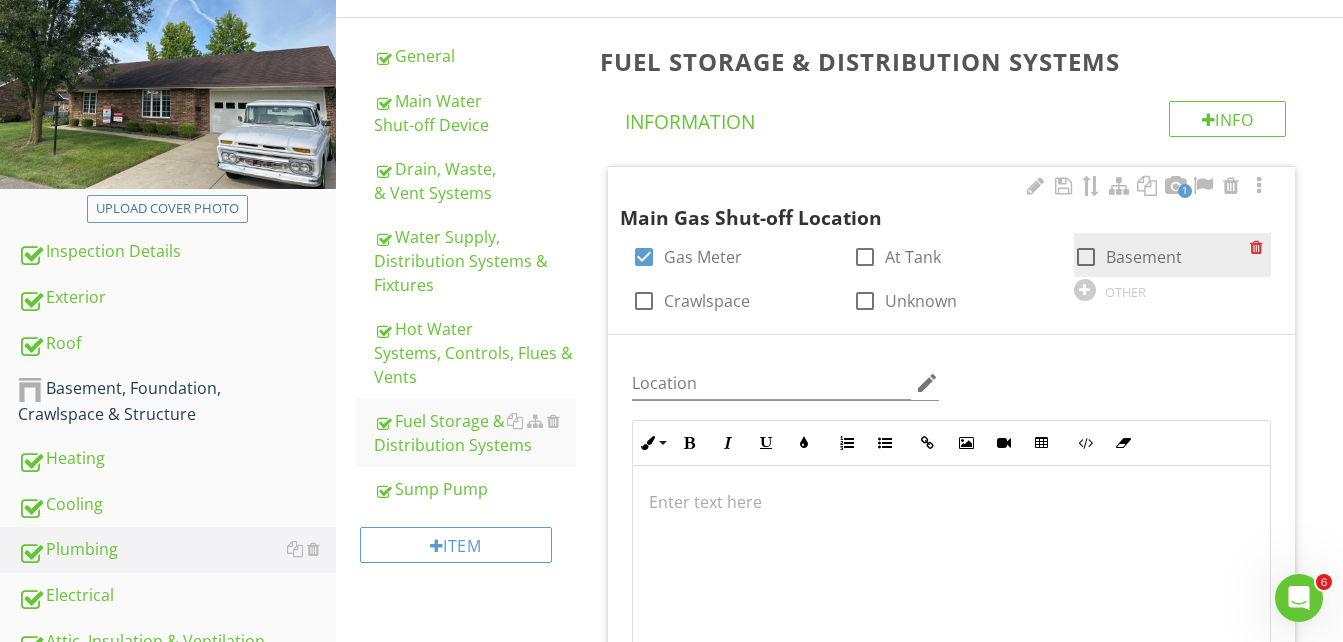 scroll, scrollTop: 600, scrollLeft: 0, axis: vertical 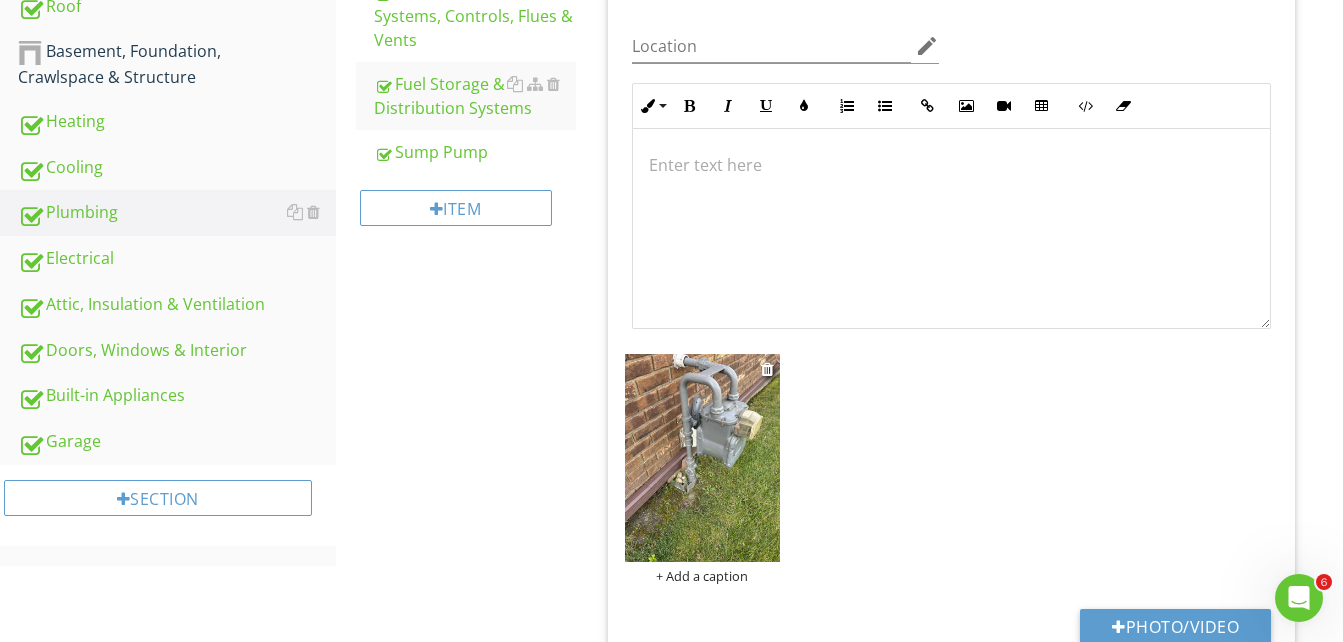 click at bounding box center [703, 458] 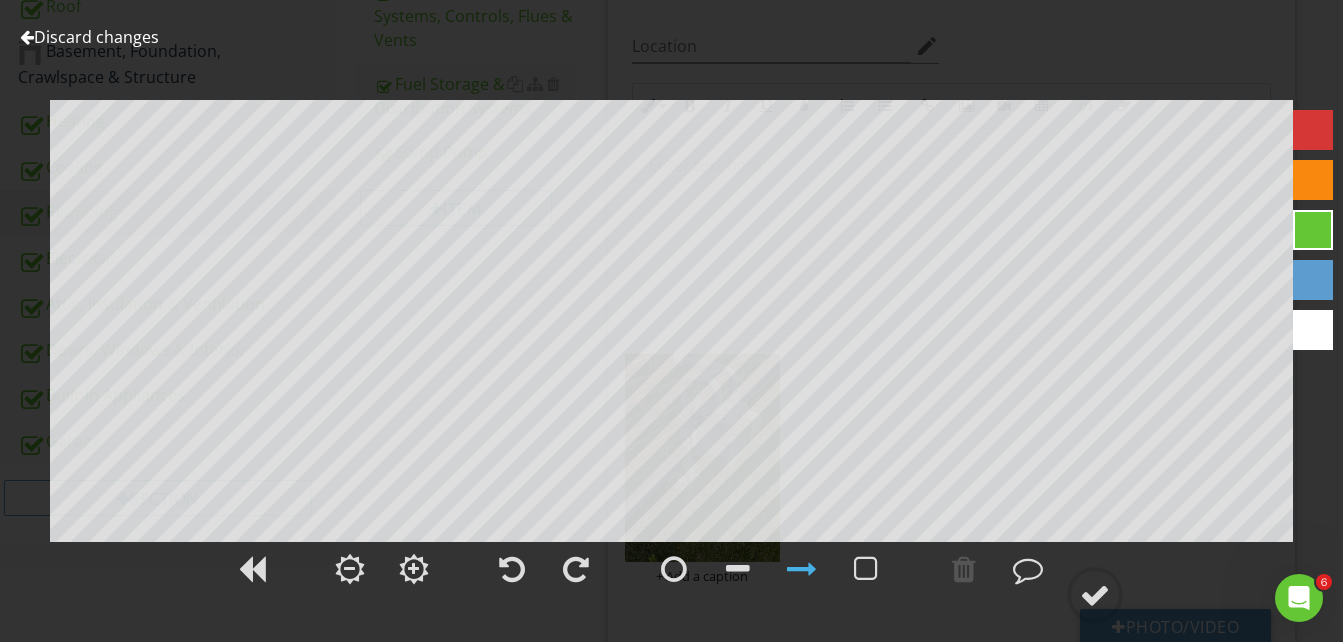 click at bounding box center [1313, 180] 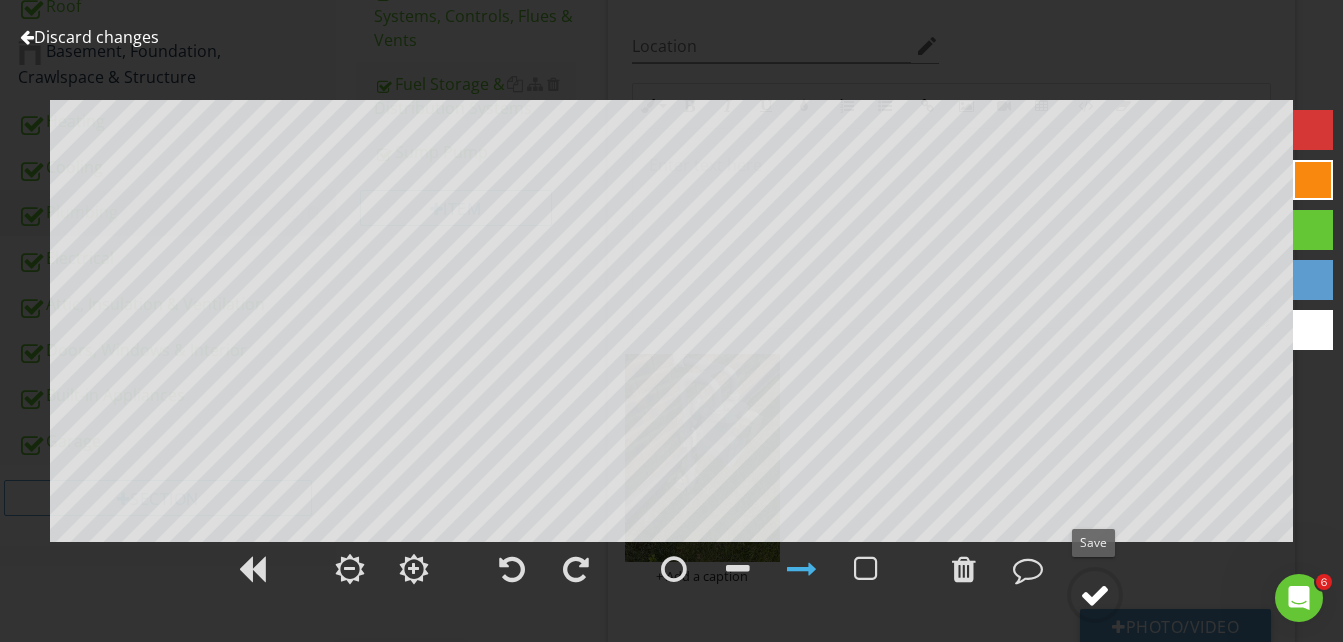 click at bounding box center [1095, 595] 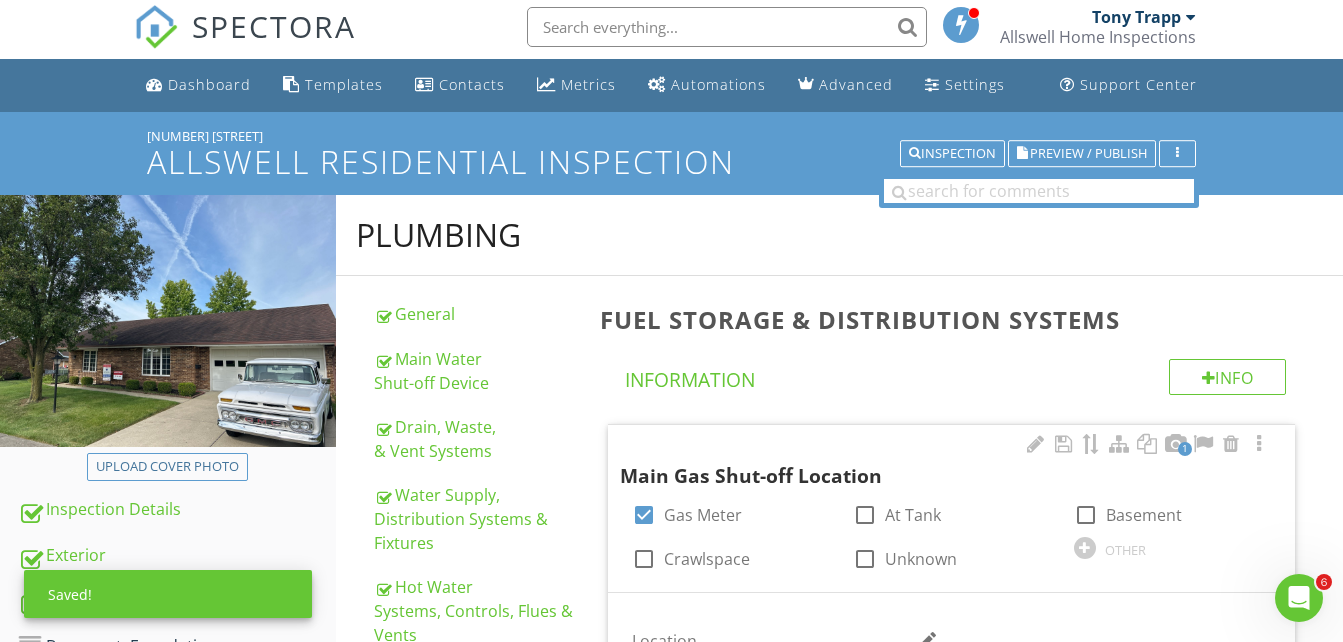 scroll, scrollTop: 0, scrollLeft: 0, axis: both 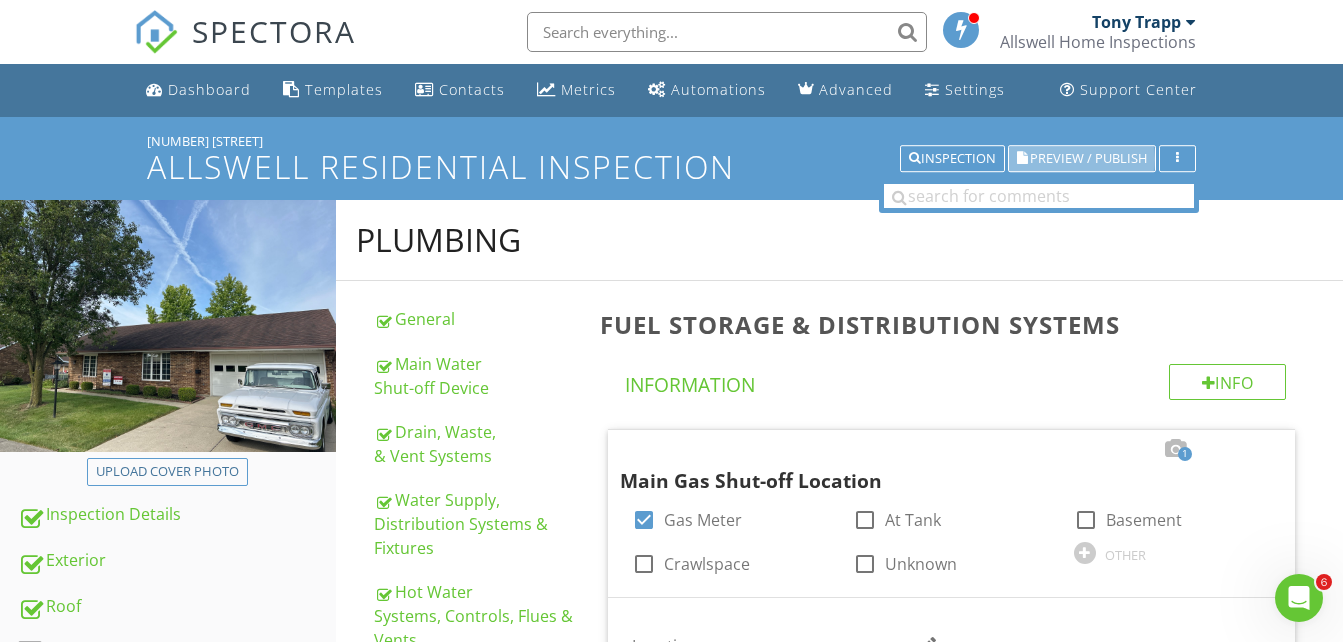 click on "Preview / Publish" at bounding box center [1088, 158] 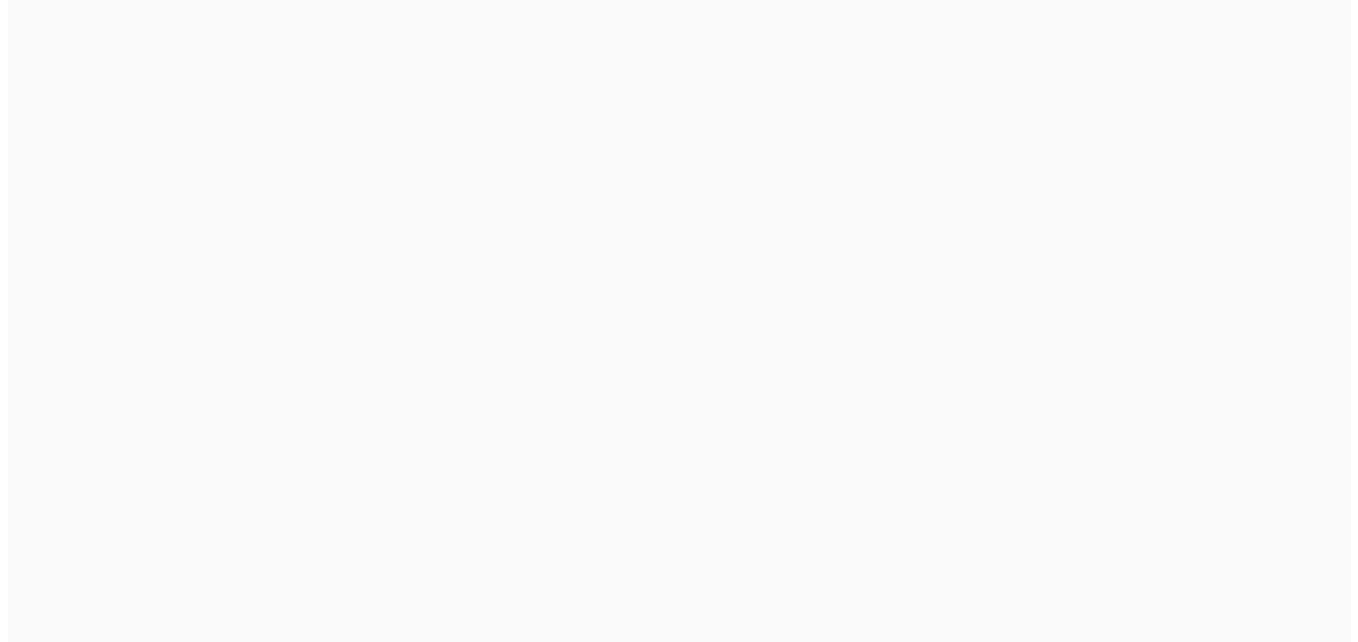 scroll, scrollTop: 0, scrollLeft: 0, axis: both 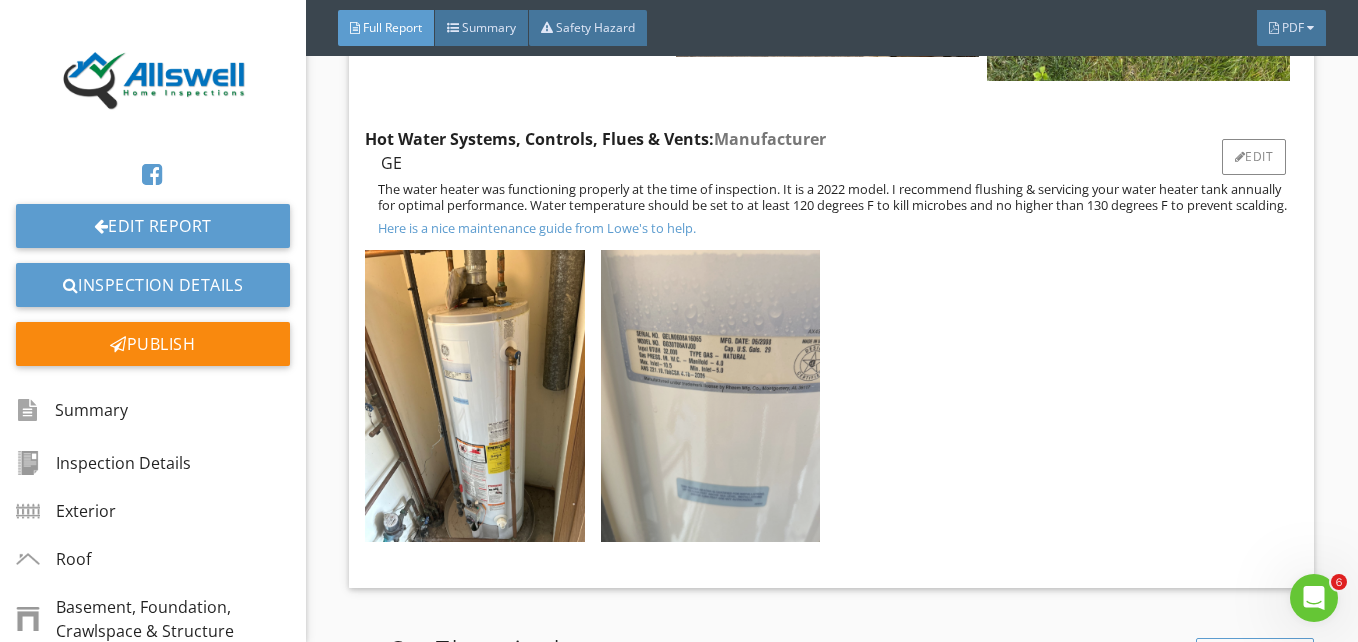 click at bounding box center (710, 396) 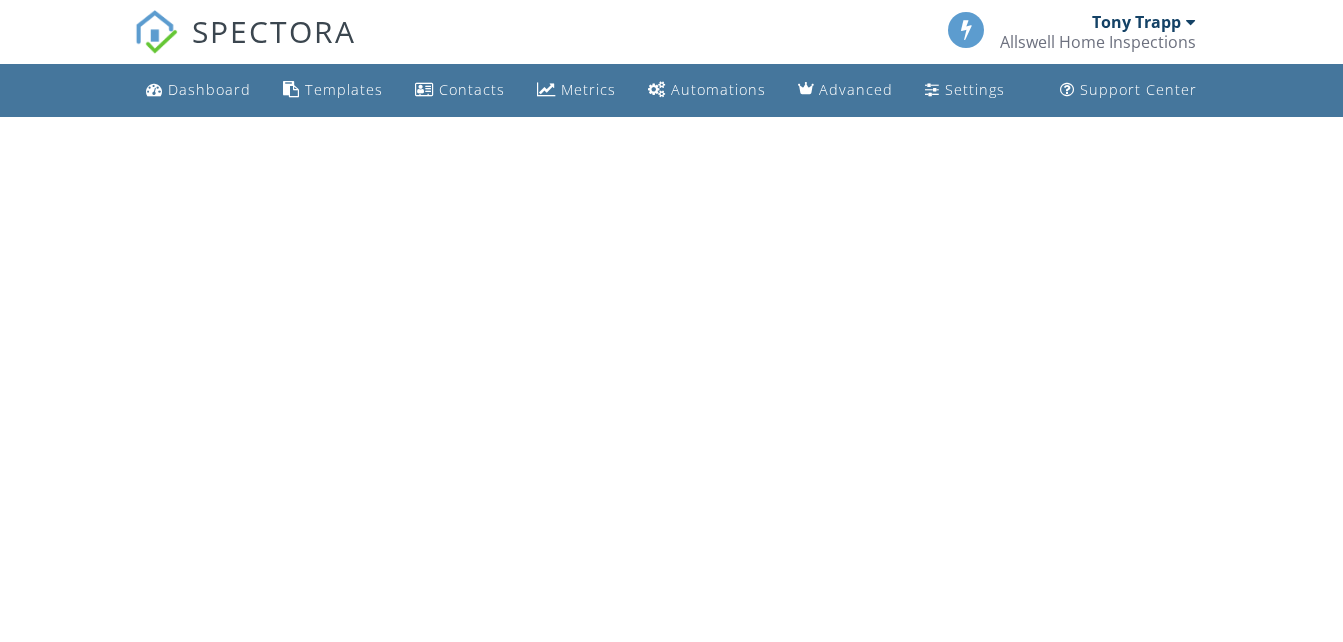 scroll, scrollTop: 0, scrollLeft: 0, axis: both 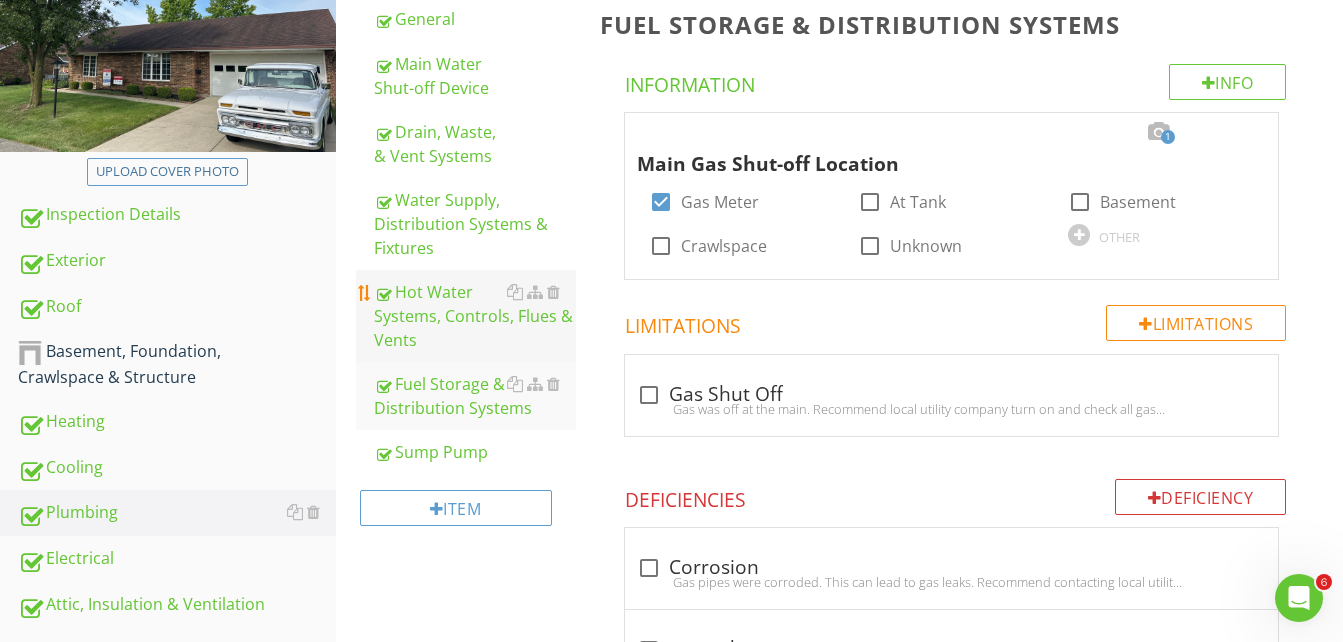 click on "Hot Water Systems, Controls, Flues & Vents" at bounding box center [475, 316] 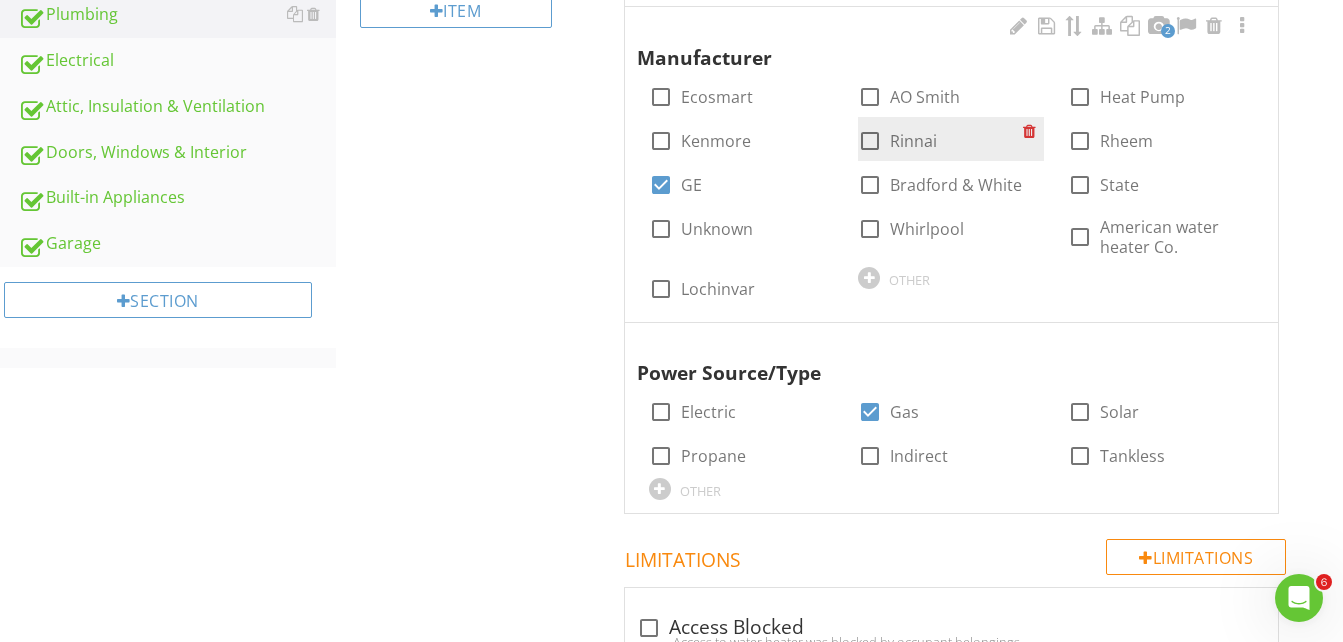 scroll, scrollTop: 800, scrollLeft: 0, axis: vertical 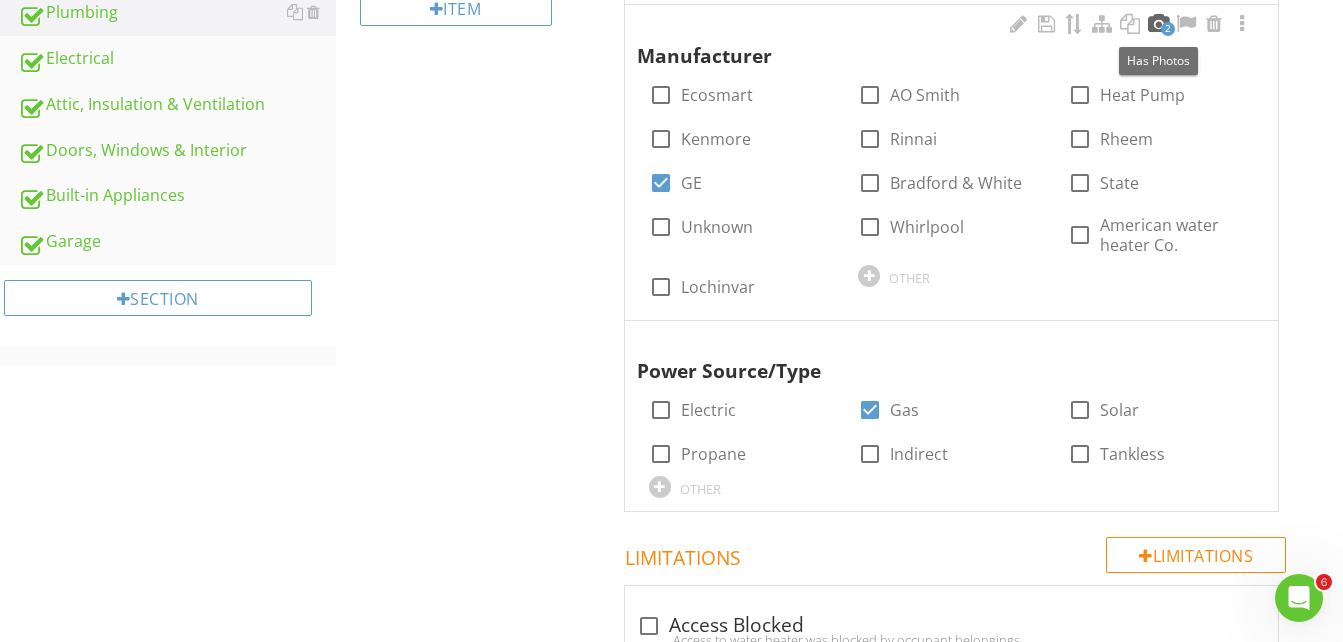click at bounding box center (1158, 24) 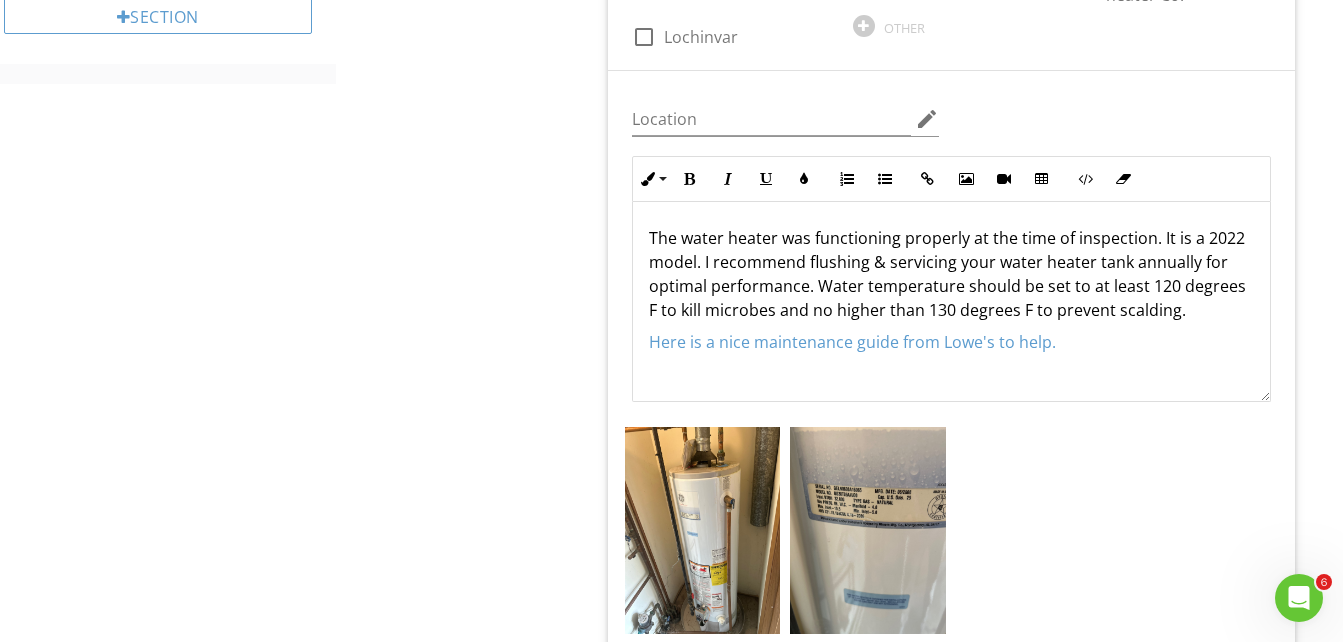 scroll, scrollTop: 1100, scrollLeft: 0, axis: vertical 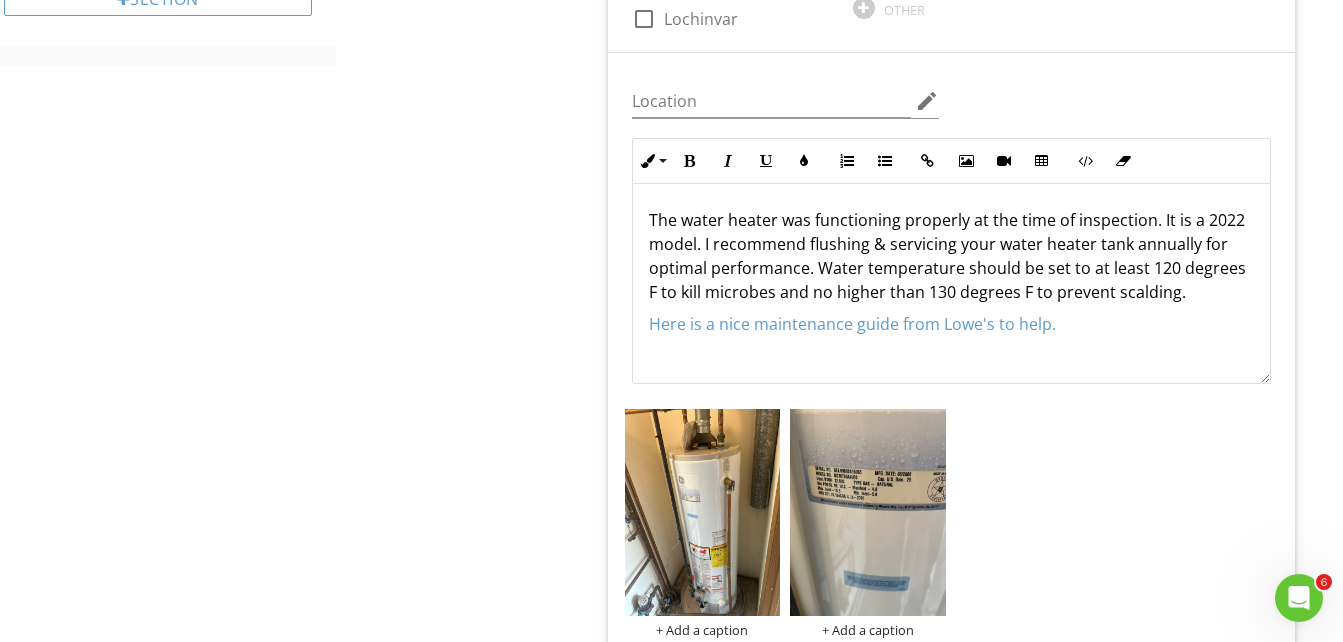 click on "The water heater was functioning properly at the time of inspection. It is a 2022 model. I recommend flushing & servicing your water heater tank annually for optimal performance. Water temperature should be set to at least 120 degrees F to kill microbes and no higher than 130 degrees F to prevent scalding.  Here is a nice maintenance guide from Lowe's to help." at bounding box center [951, 284] 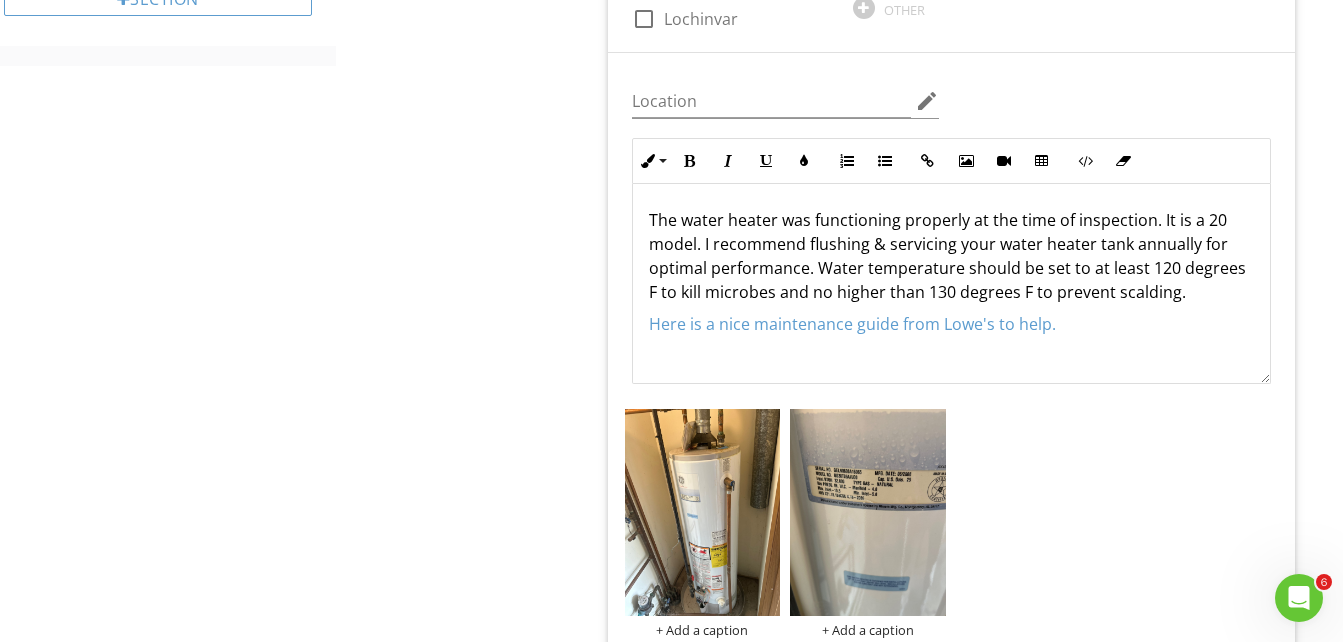 type 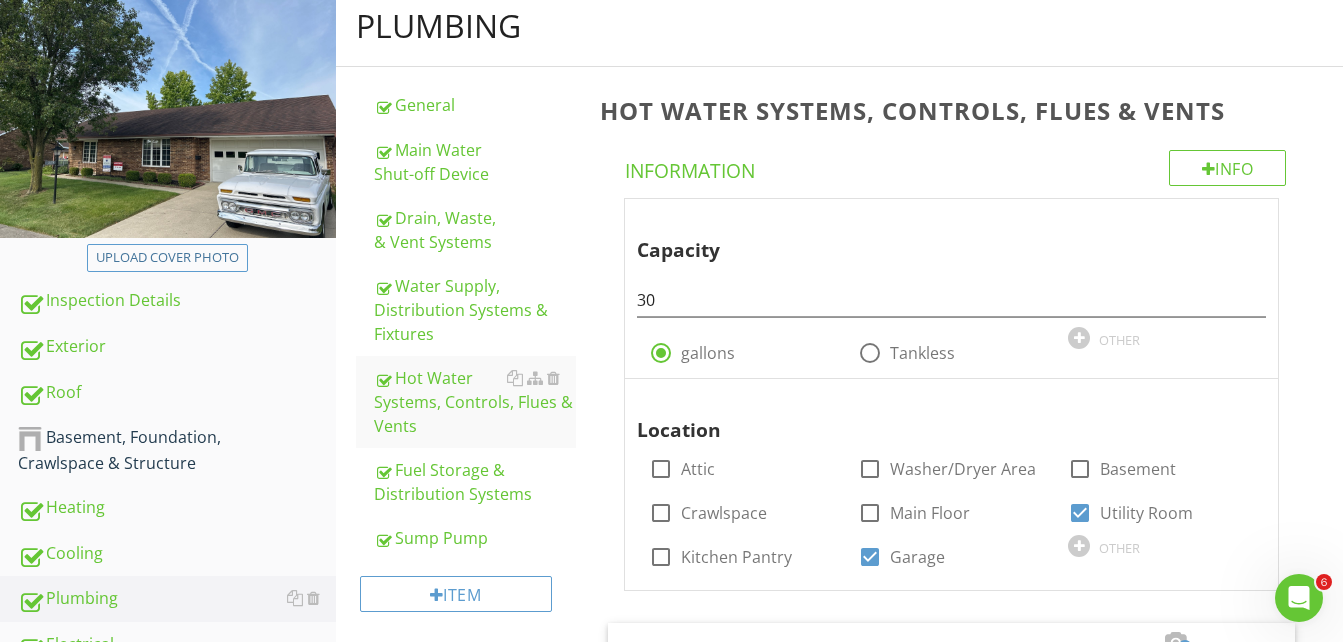 scroll, scrollTop: 0, scrollLeft: 0, axis: both 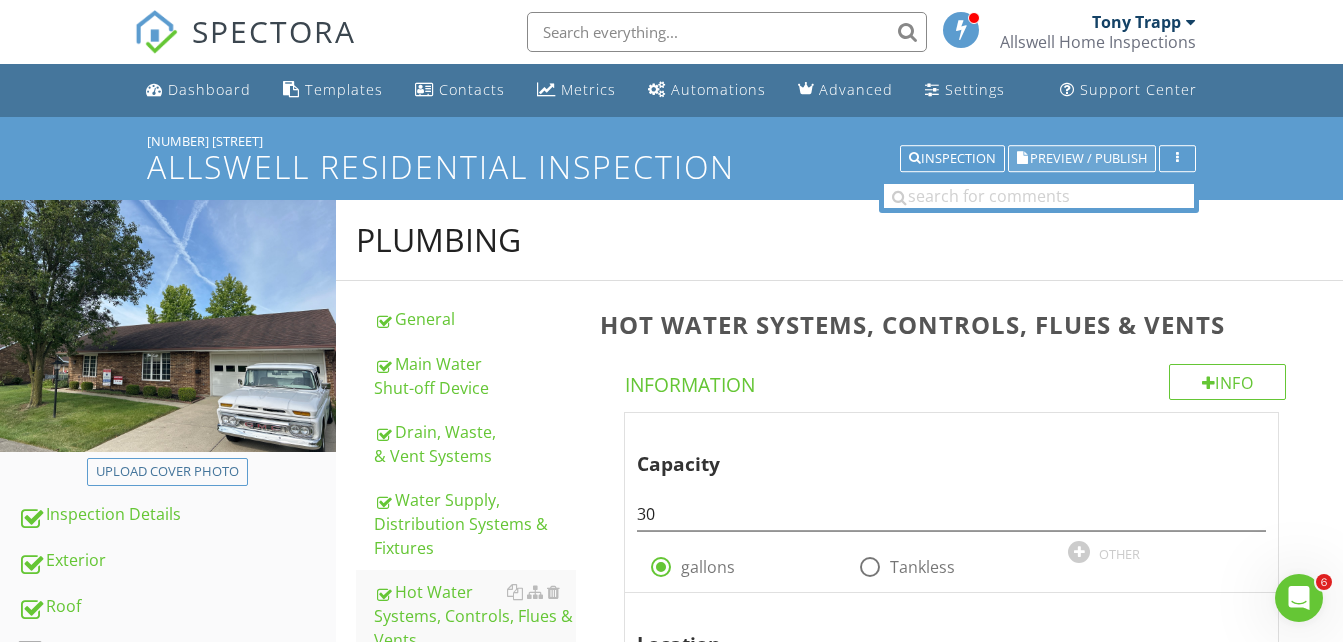 click on "Preview / Publish" at bounding box center (1088, 158) 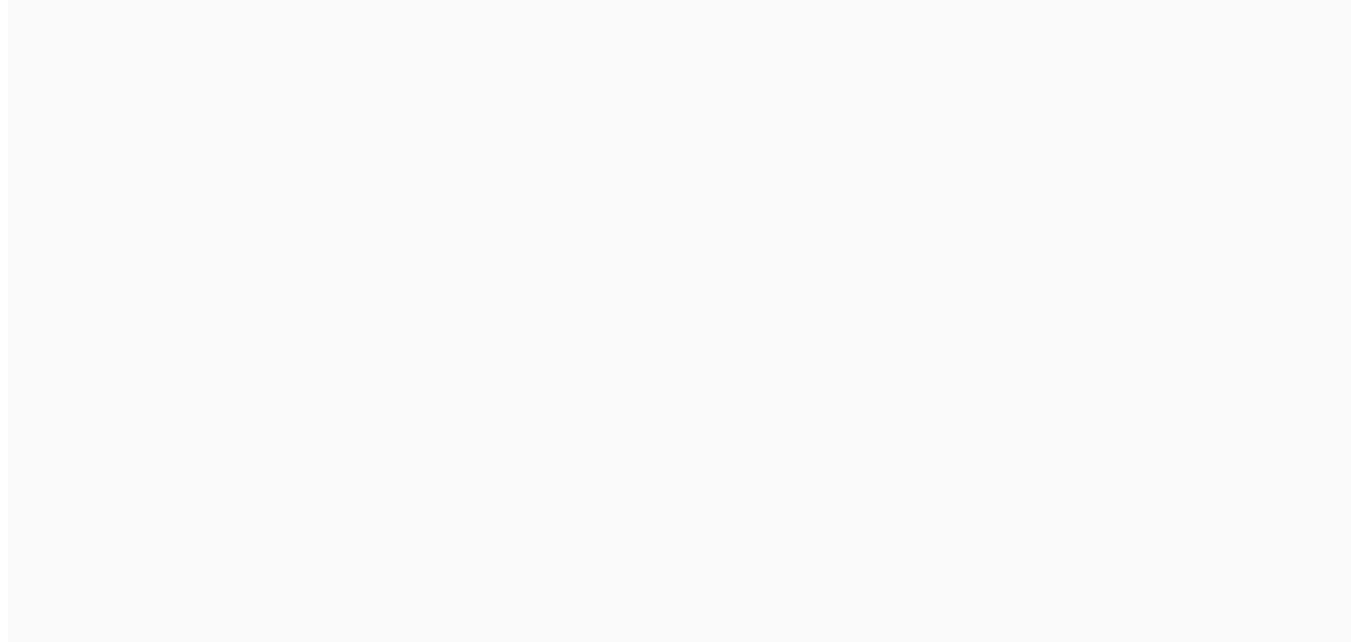 scroll, scrollTop: 0, scrollLeft: 0, axis: both 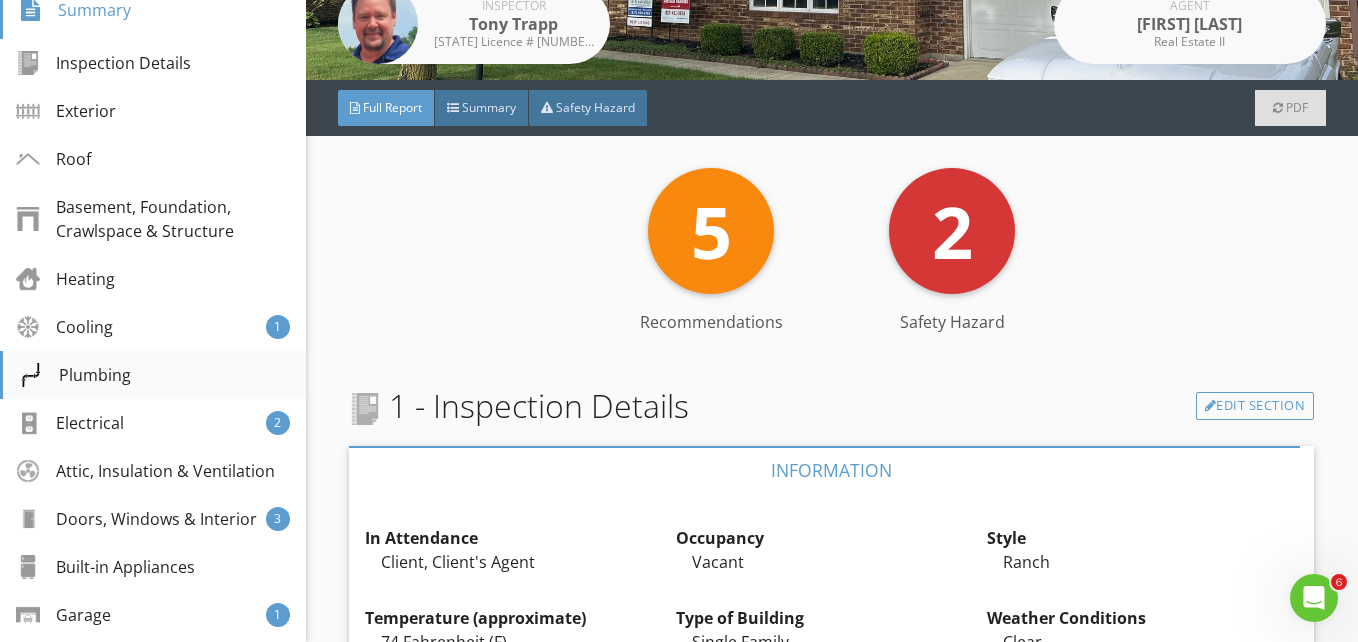 click on "Plumbing" at bounding box center (75, 375) 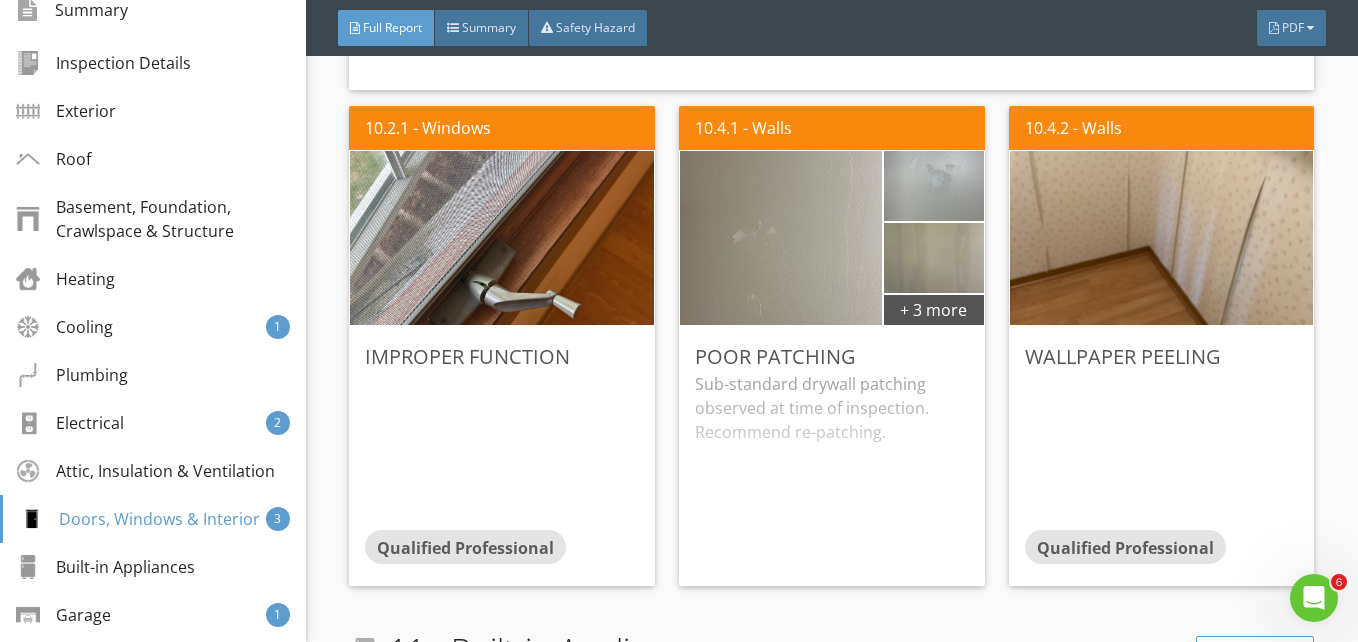 scroll, scrollTop: 9701, scrollLeft: 0, axis: vertical 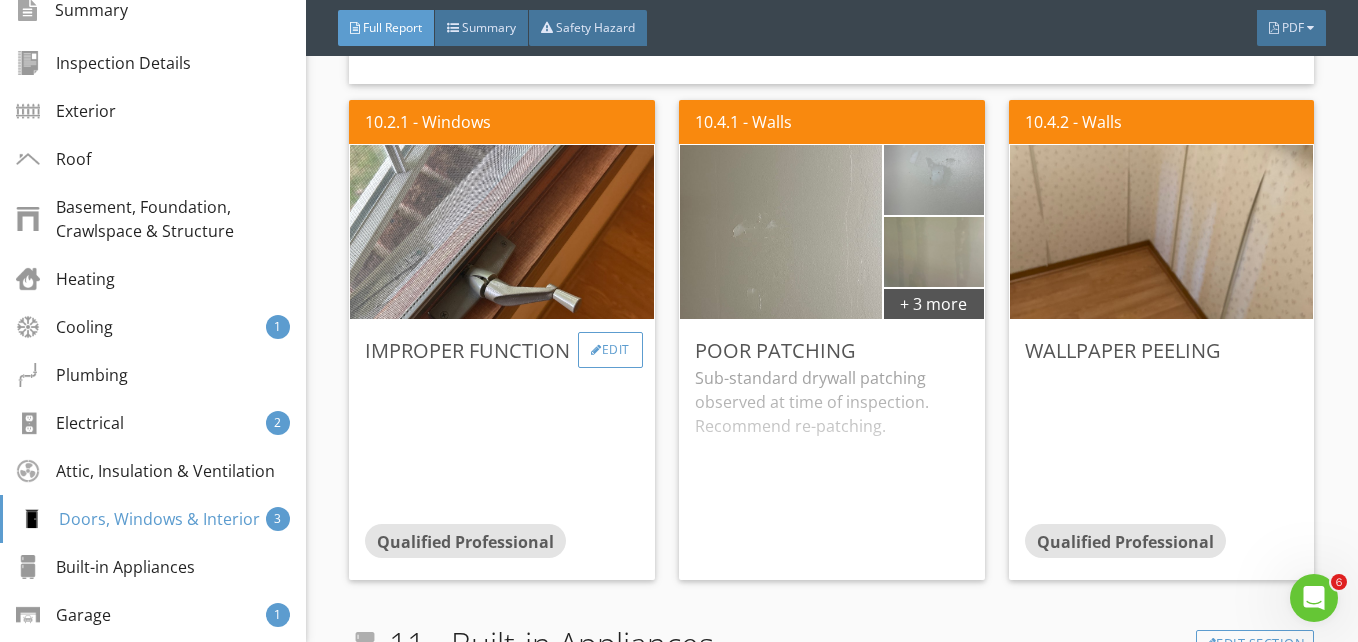 click on "Edit" at bounding box center [610, 350] 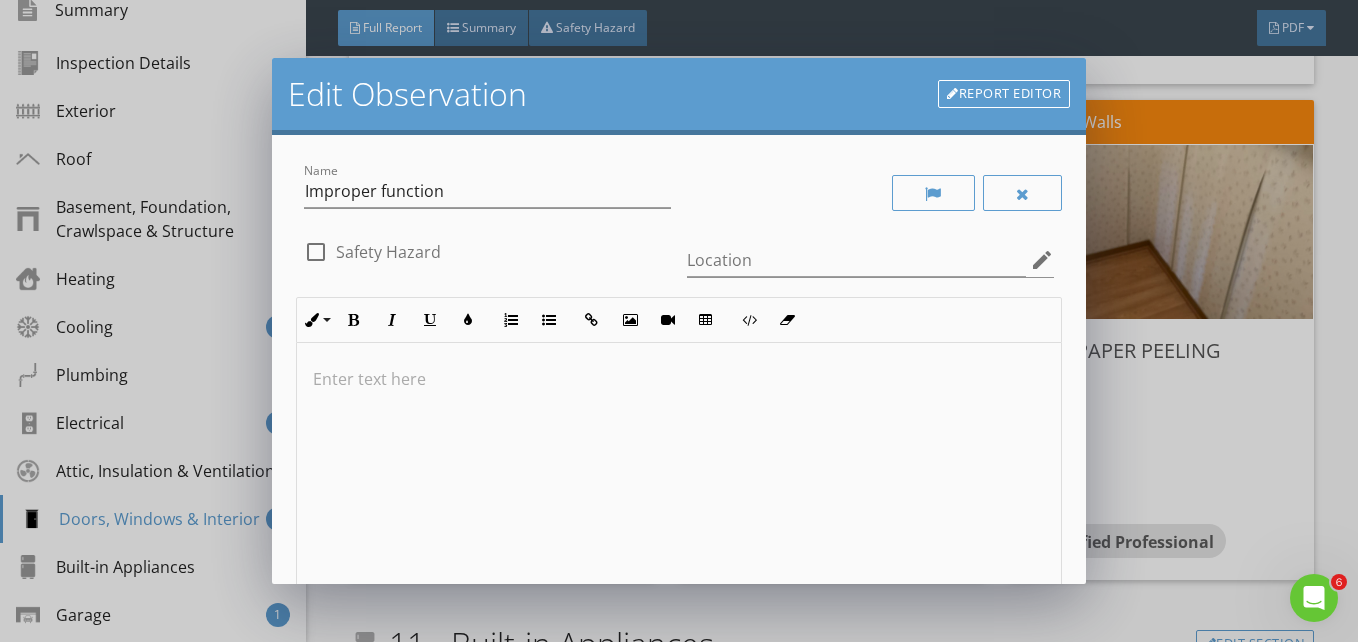scroll, scrollTop: 1, scrollLeft: 0, axis: vertical 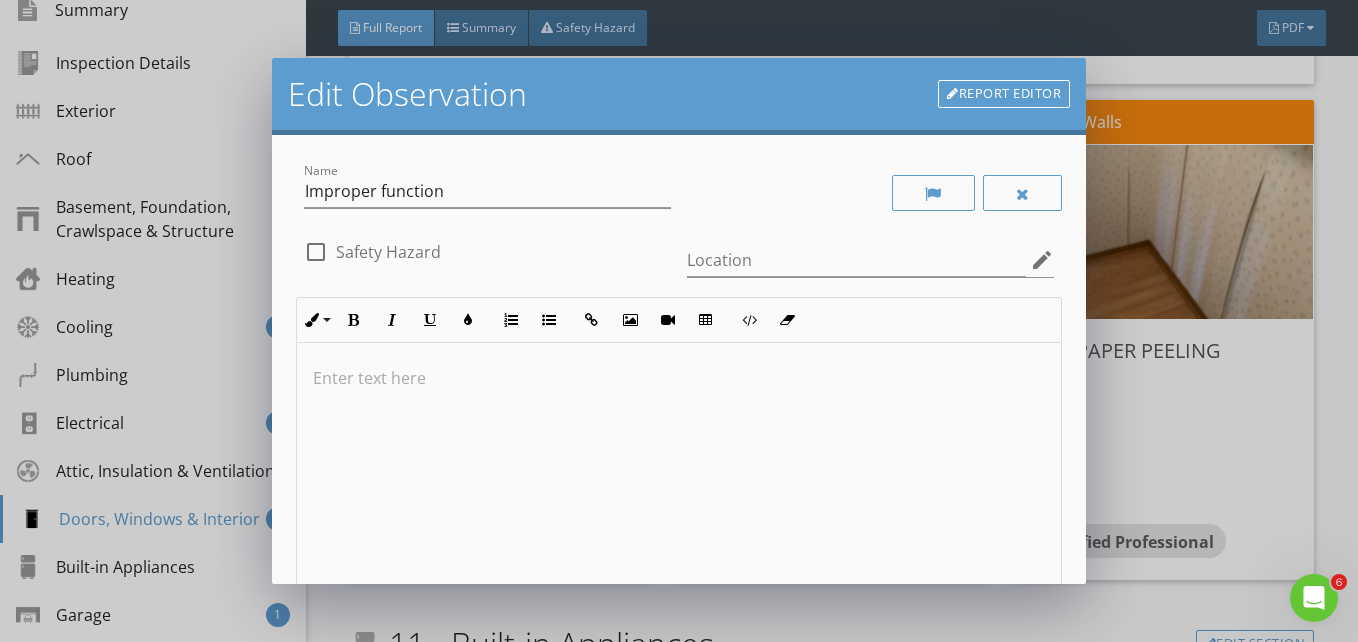 click at bounding box center (679, 378) 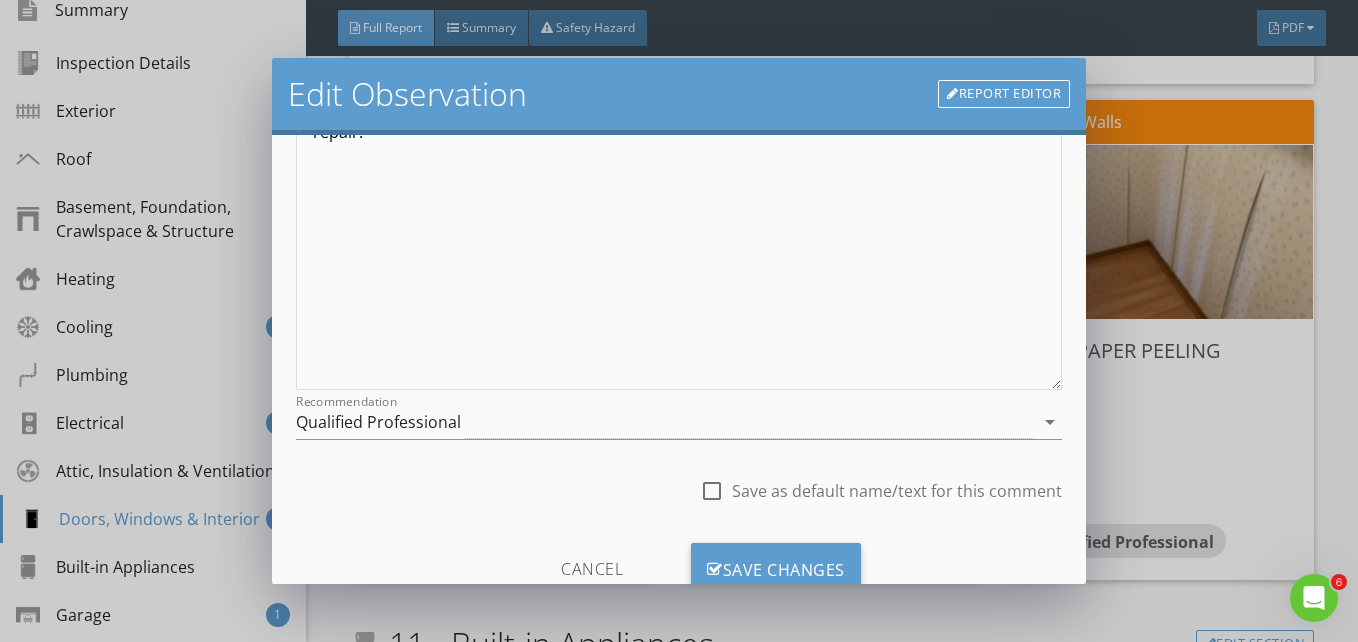scroll, scrollTop: 338, scrollLeft: 0, axis: vertical 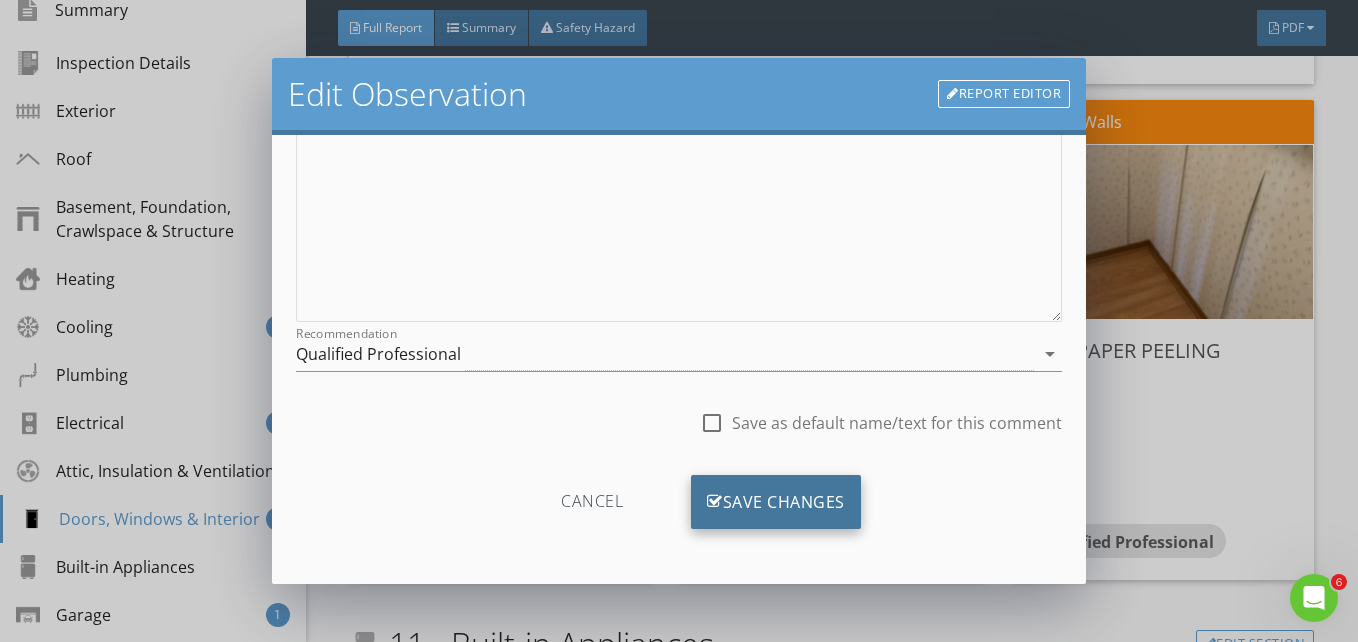 click on "Save Changes" at bounding box center [776, 502] 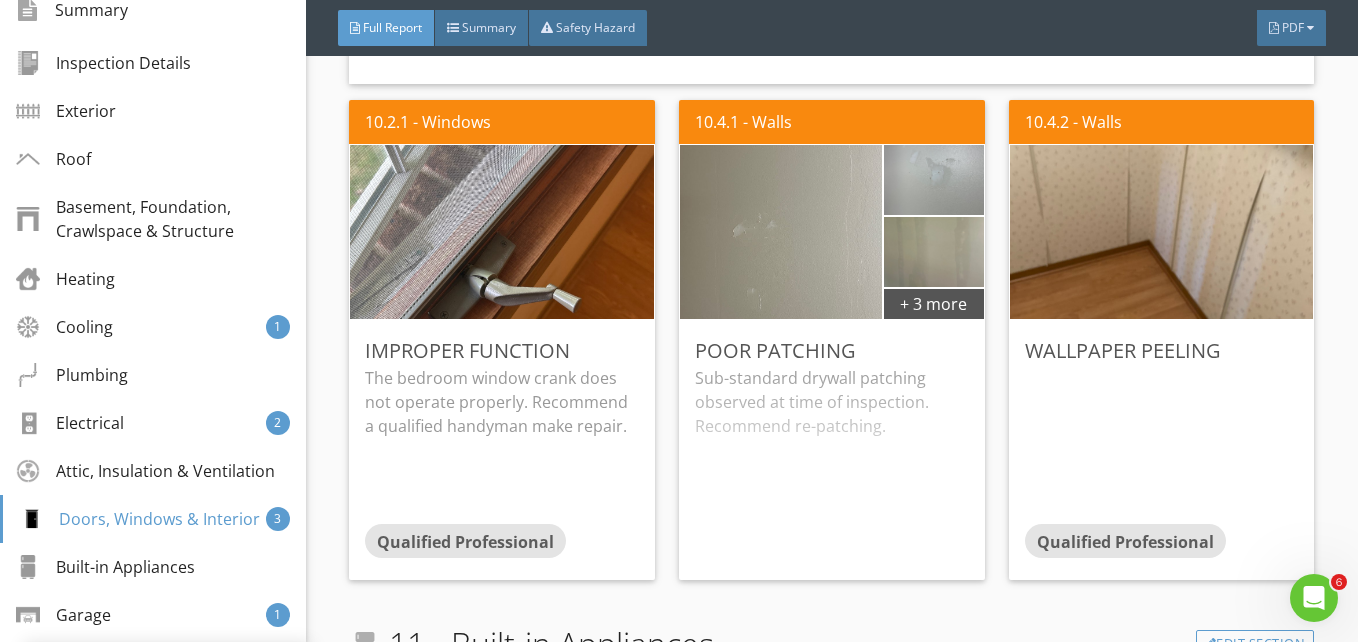 scroll, scrollTop: 101, scrollLeft: 0, axis: vertical 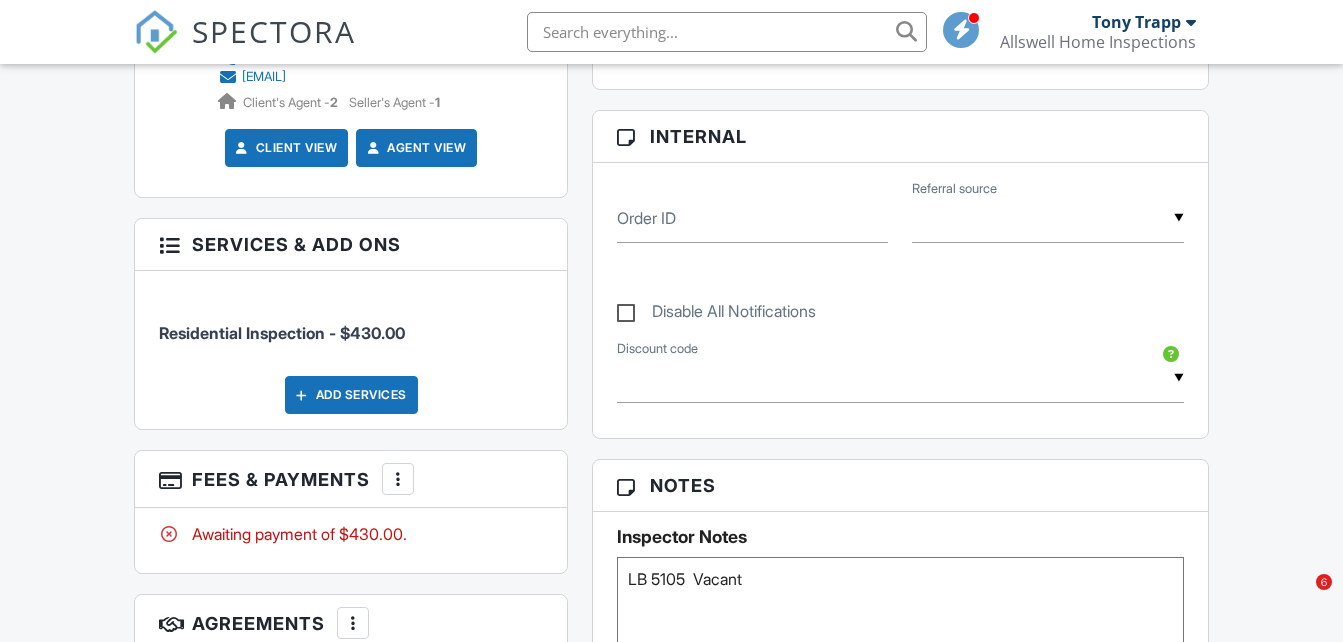 click on "Residential Inspection - $430.00" at bounding box center [282, 333] 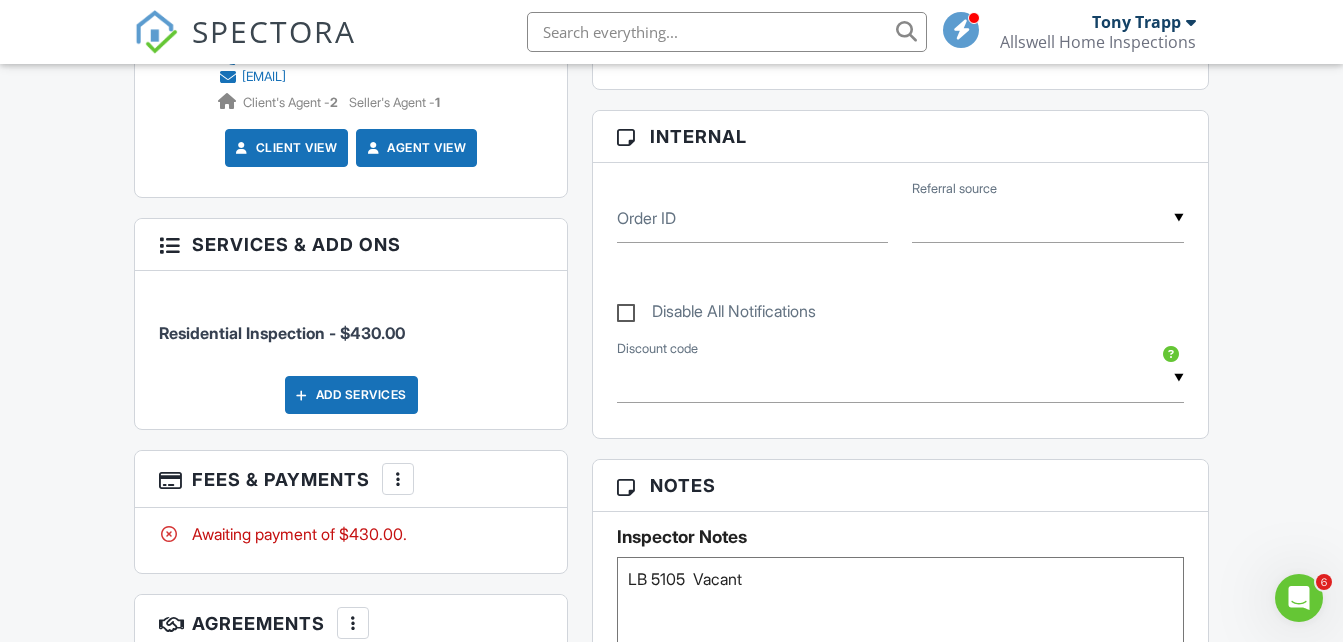 scroll, scrollTop: 0, scrollLeft: 0, axis: both 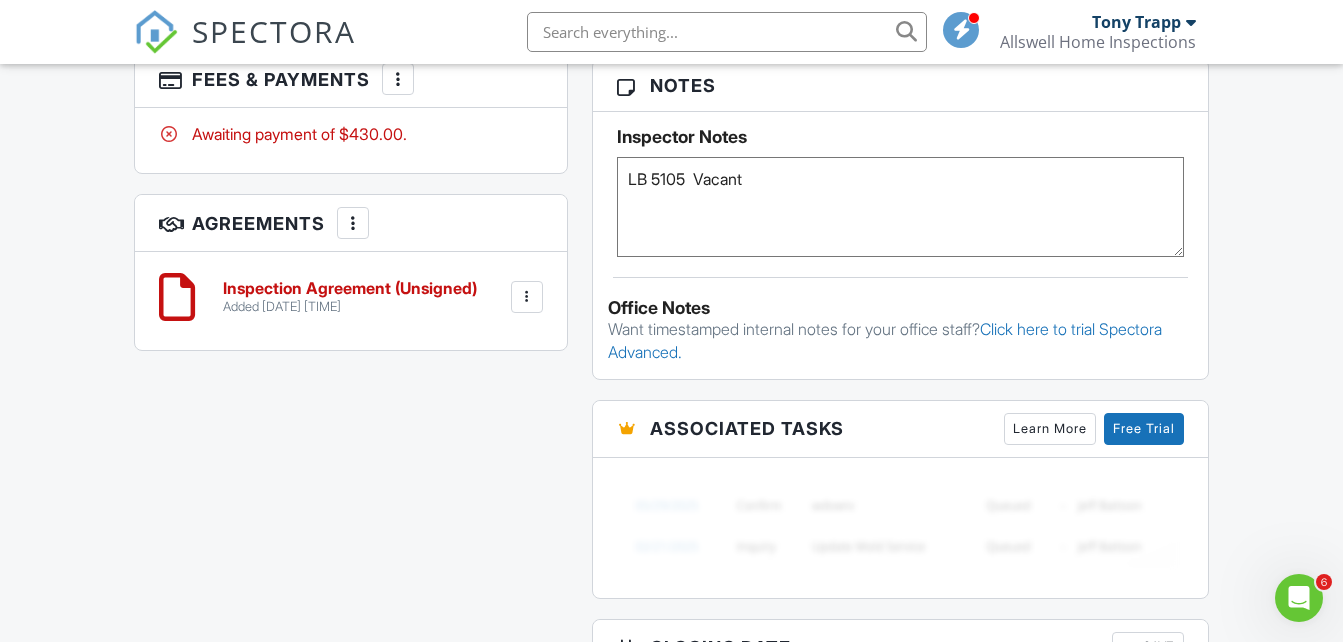 click at bounding box center (527, 297) 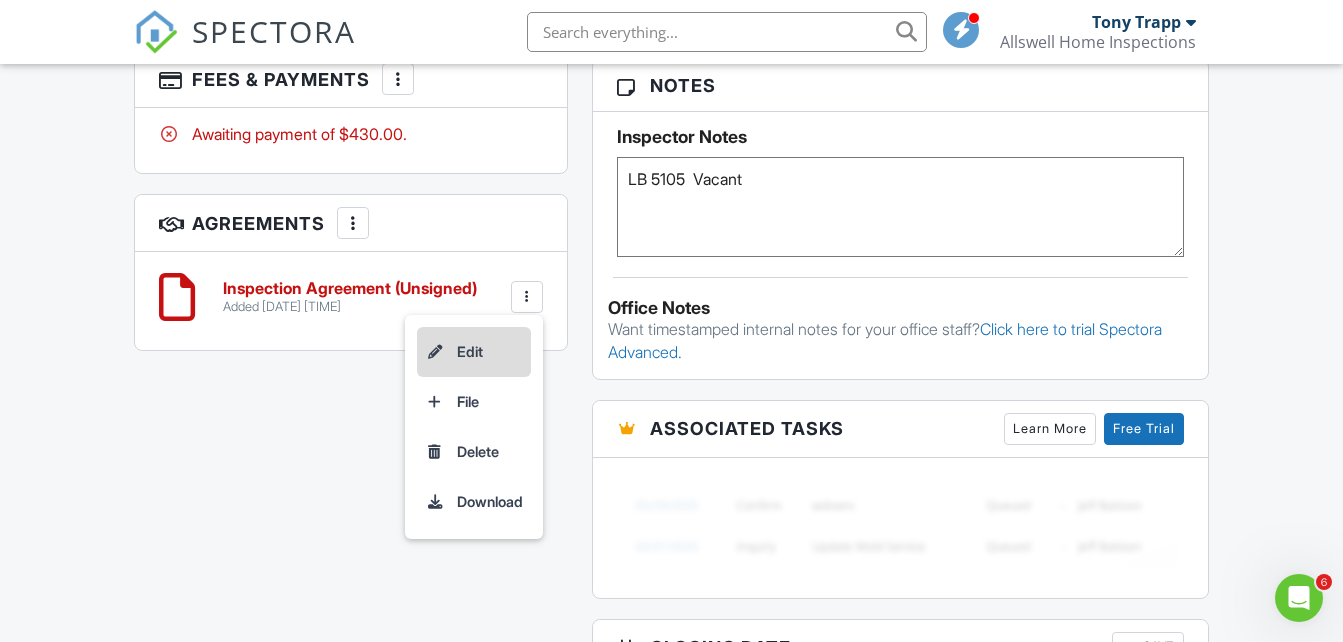 click on "Edit" at bounding box center [474, 352] 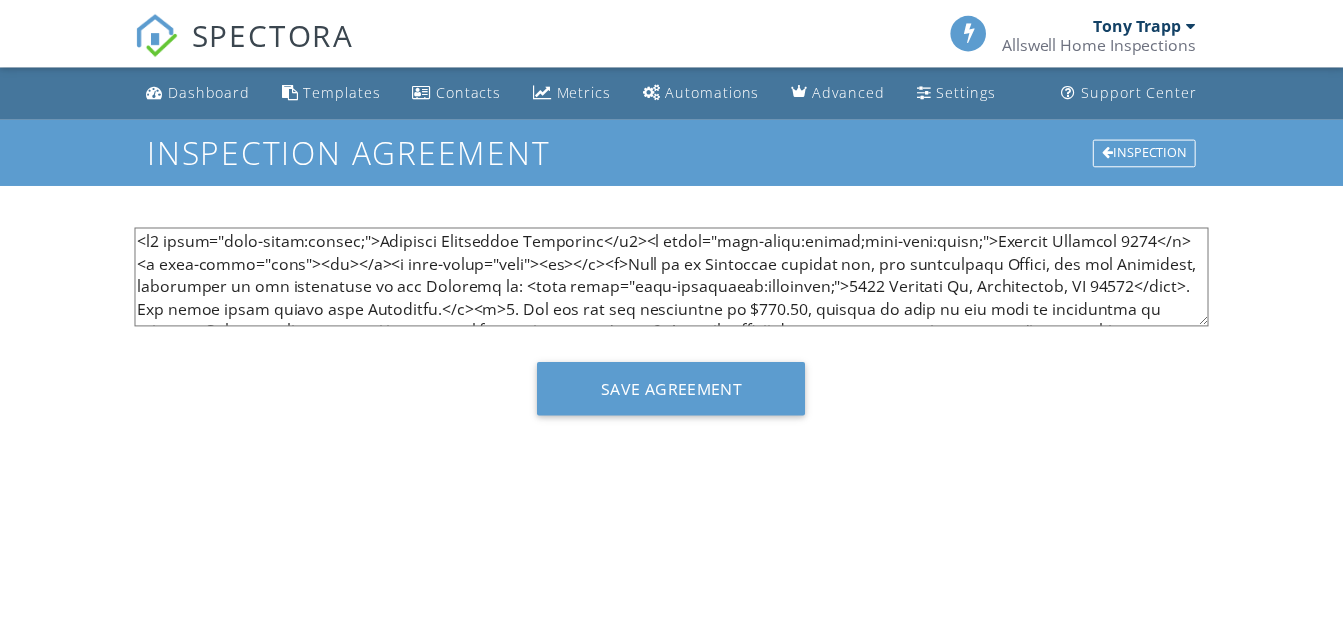 scroll, scrollTop: 0, scrollLeft: 0, axis: both 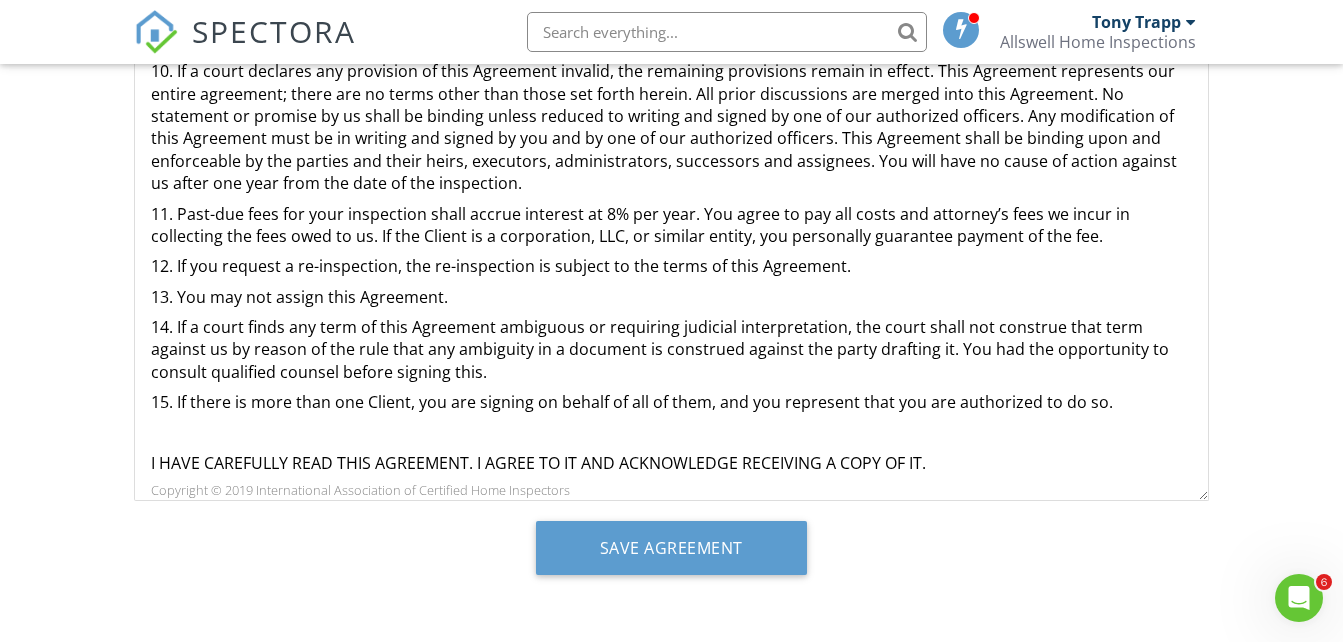 click on "Allswell Inspection Agreement Revised February 2023 This is an Agreement between you, the undersigned Client, and the Inspector, pertaining to our inspection of the Property at:  3029 Bradford Dr, Springfield, OH 45503 . The terms below govern this Agreement. 1. The fee for our inspection is $430.00, payable in full at the time of inspection or before.  Payments can be made by cash, check or credit card.  2. We will perform a visual inspection of the home/building and provide you with a written report identifying the defects that we (1) observed and (2) deemed
material. The report is only supplementary to the seller’s disclosure. 6.  LIMITATION ON LIABILITY AND DAMAGES. 11. Past-due fees for your inspection shall accrue interest at 8% per year. You agree to pay all costs and attorney’s fees we incur in collecting the fees owed
to us. If the Client is a corporation, LLC, or similar entity, you personally guarantee payment of the fee. 13. You may not assign this Agreement." at bounding box center [671, -508] 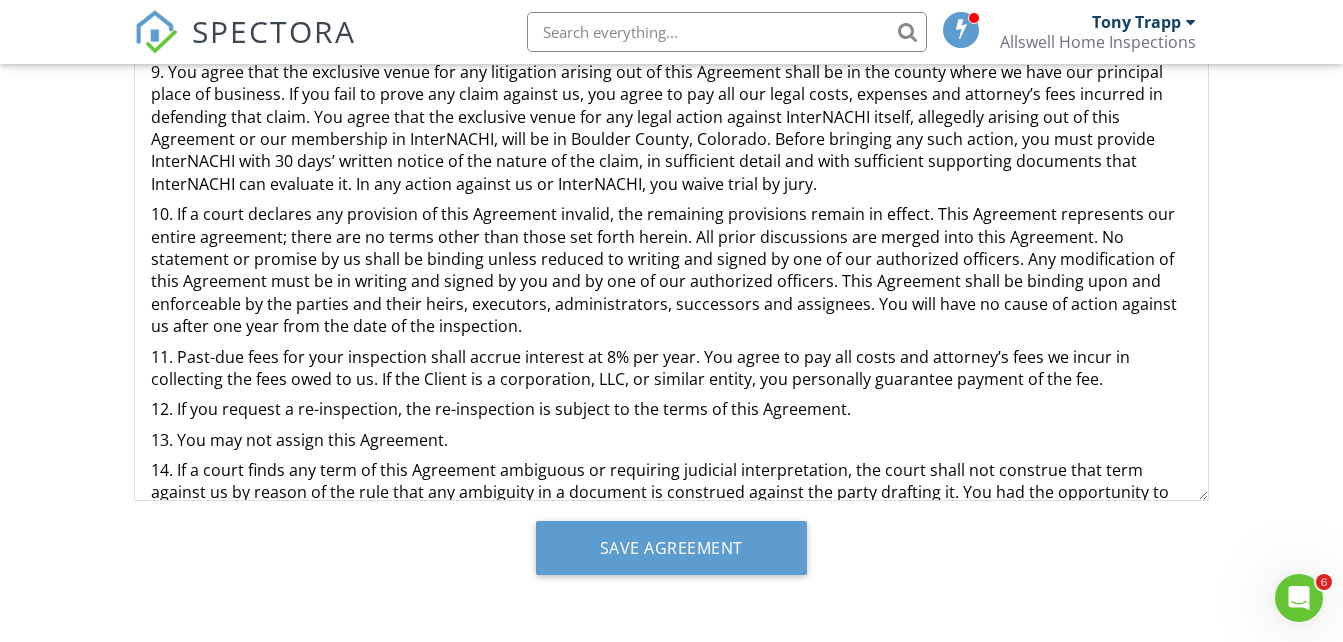 scroll, scrollTop: 1238, scrollLeft: 0, axis: vertical 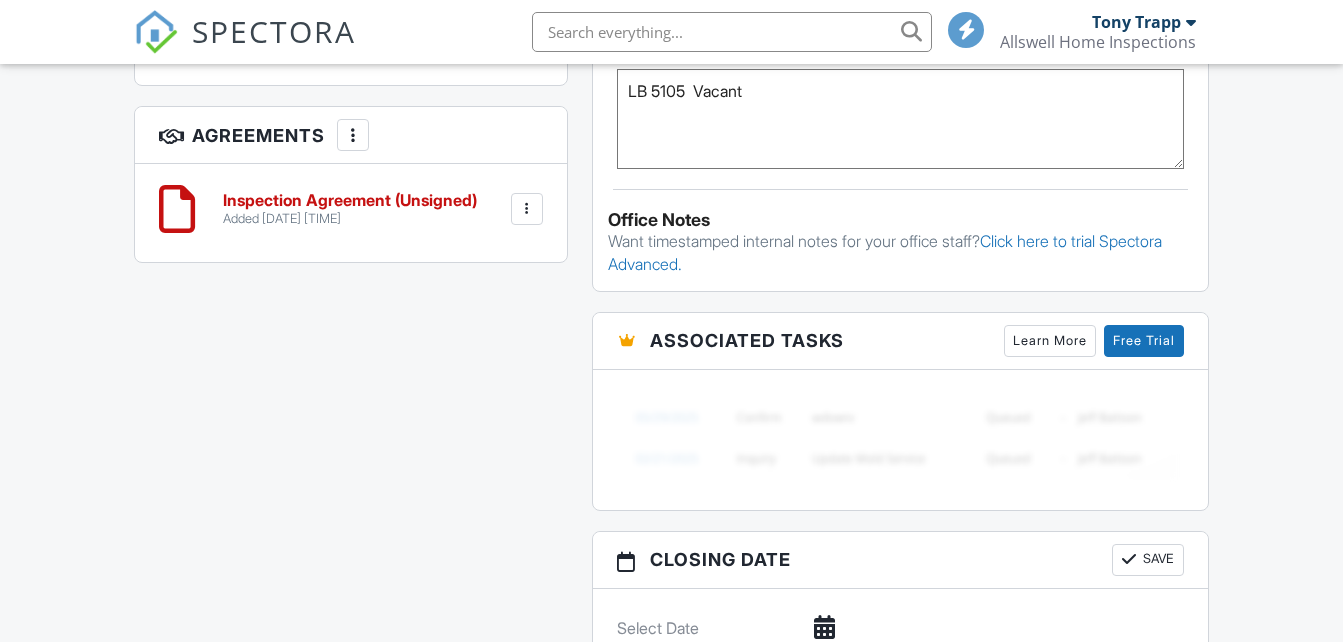 click at bounding box center (353, 135) 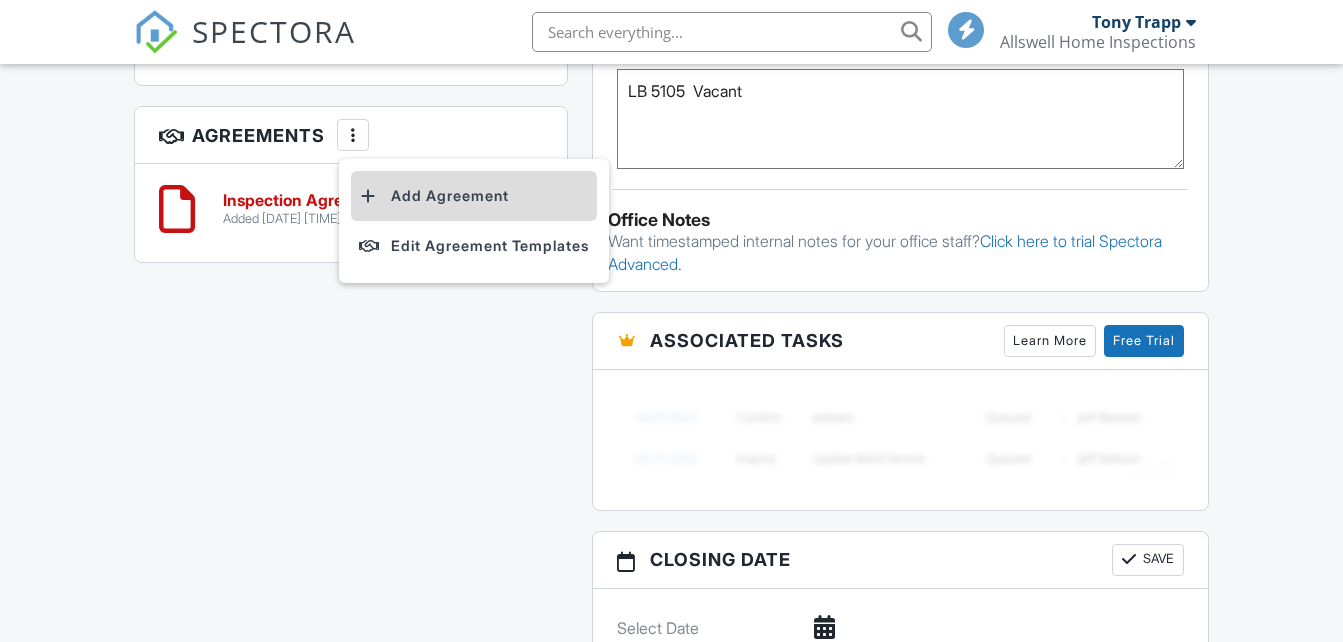scroll, scrollTop: 1300, scrollLeft: 0, axis: vertical 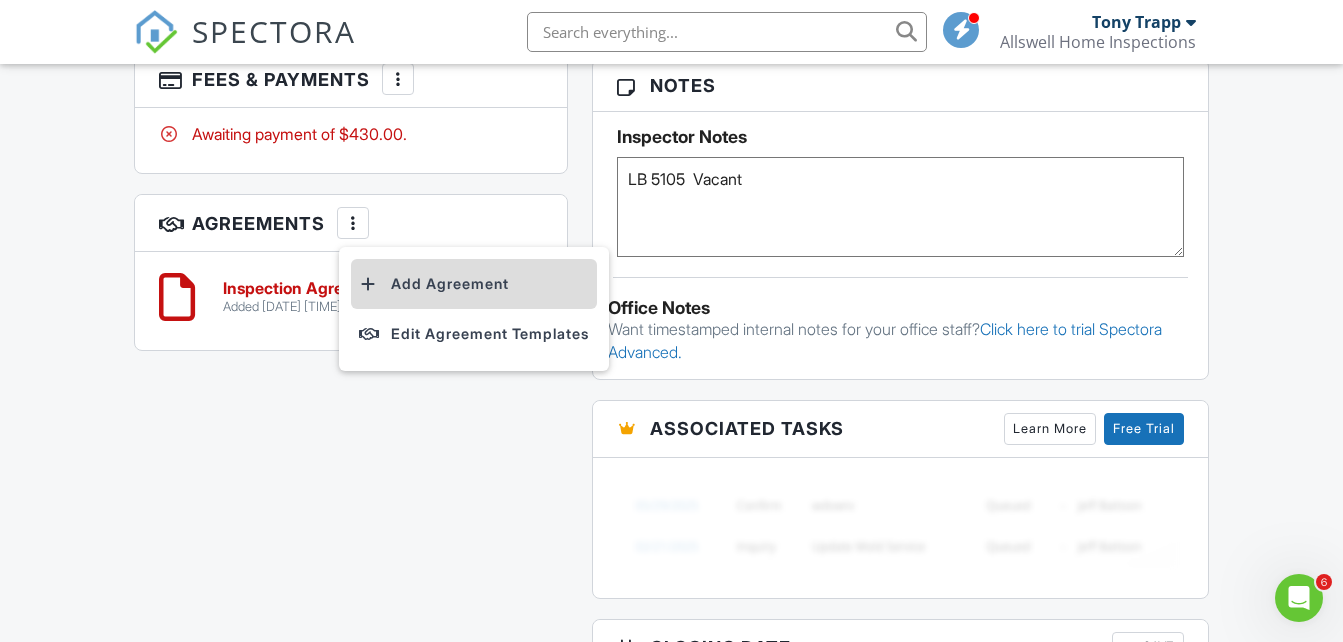 click on "Add Agreement" at bounding box center [474, 284] 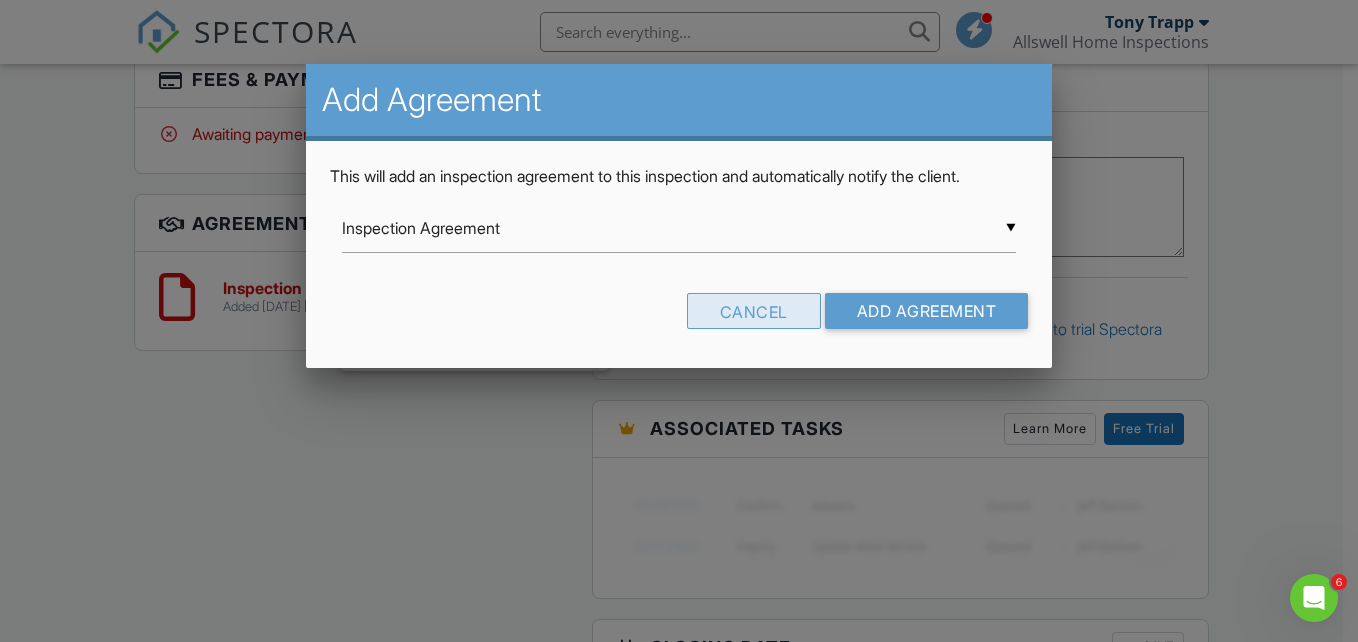 click on "Cancel" at bounding box center [754, 311] 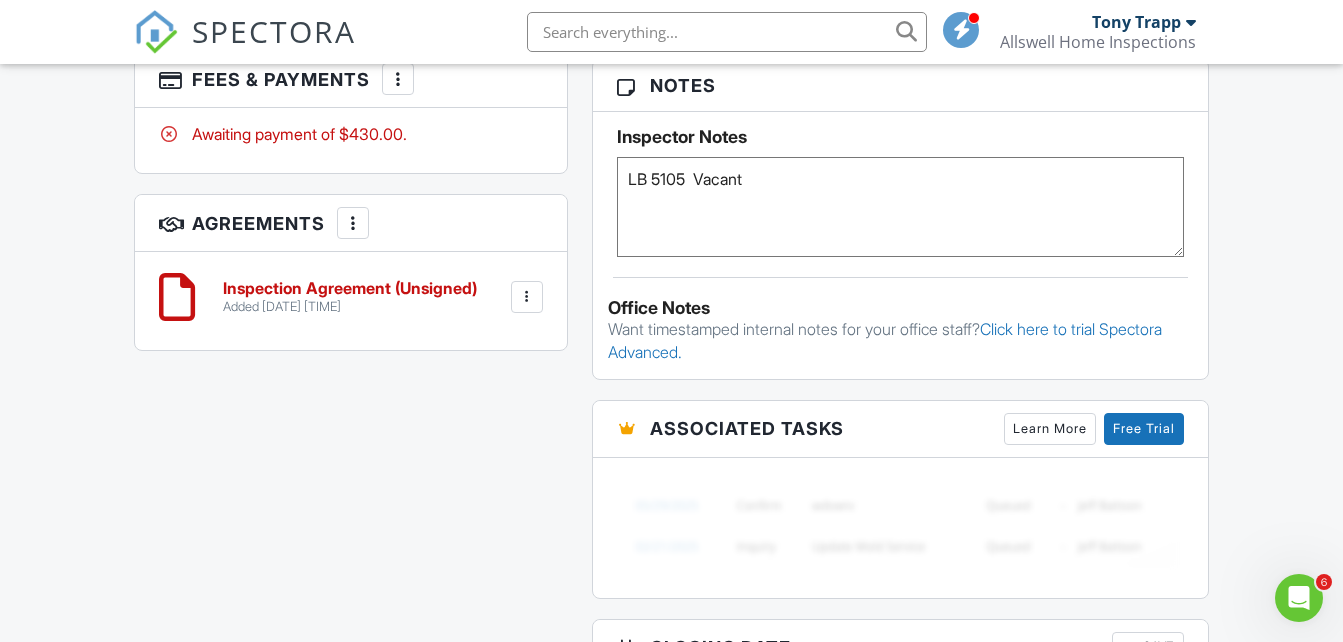 click at bounding box center (527, 297) 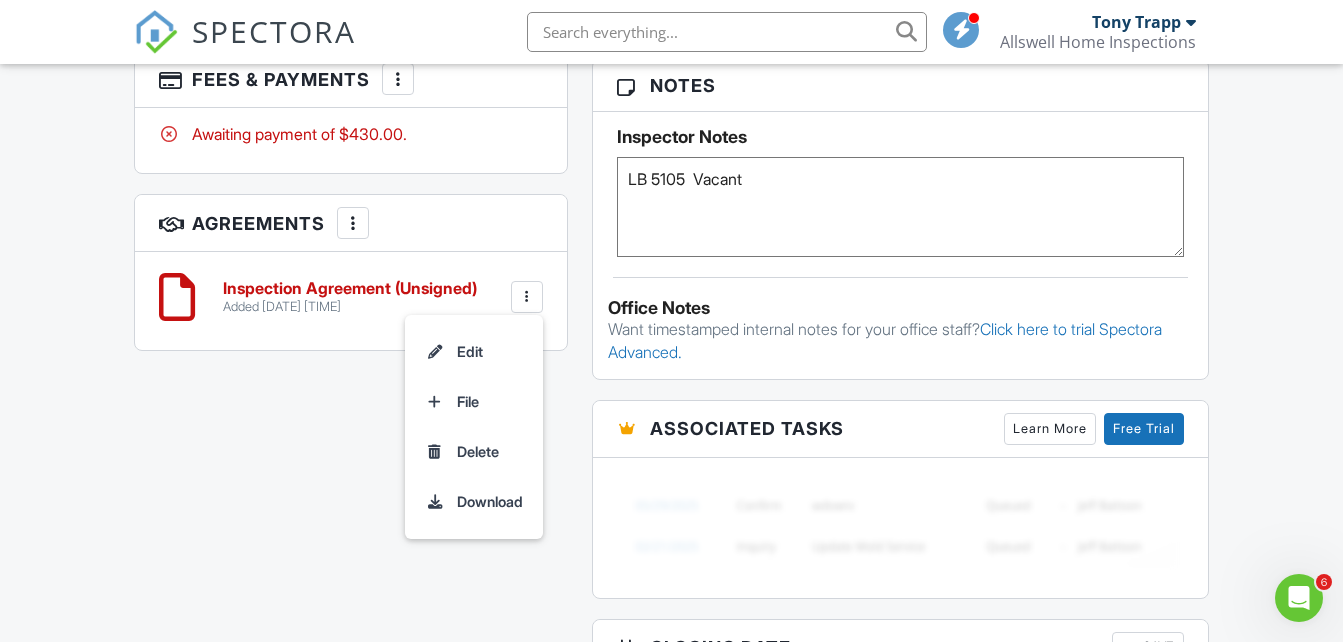click at bounding box center (353, 223) 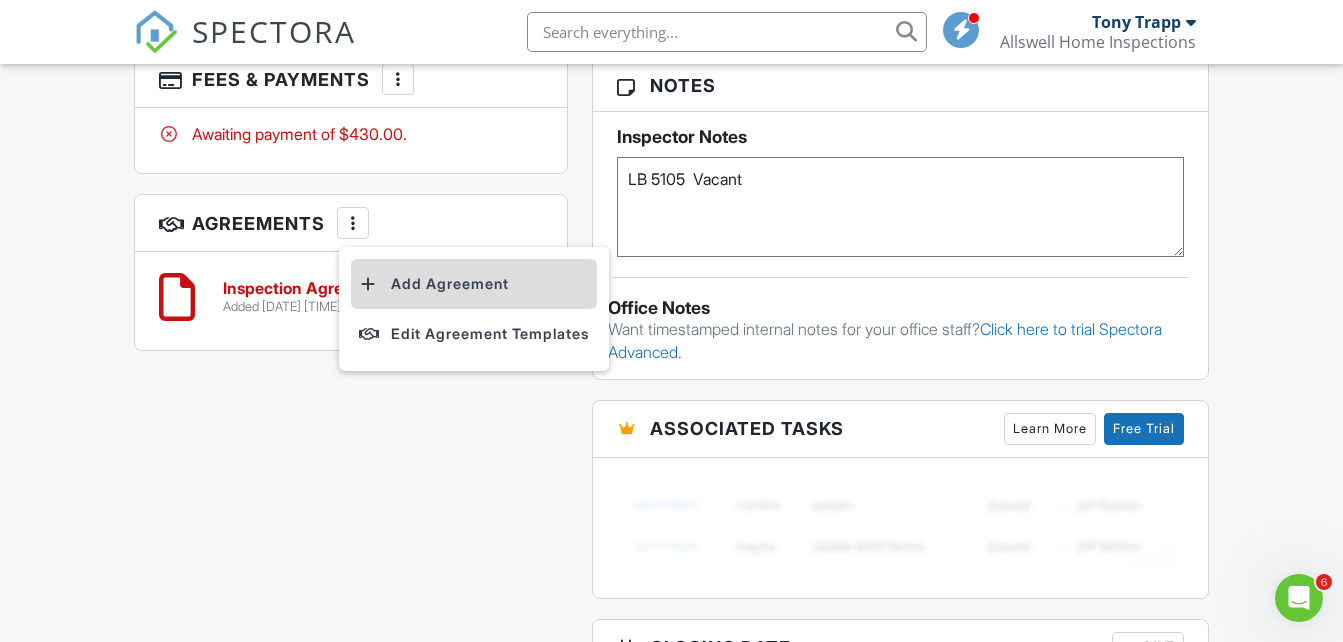 click on "Add Agreement" at bounding box center (474, 284) 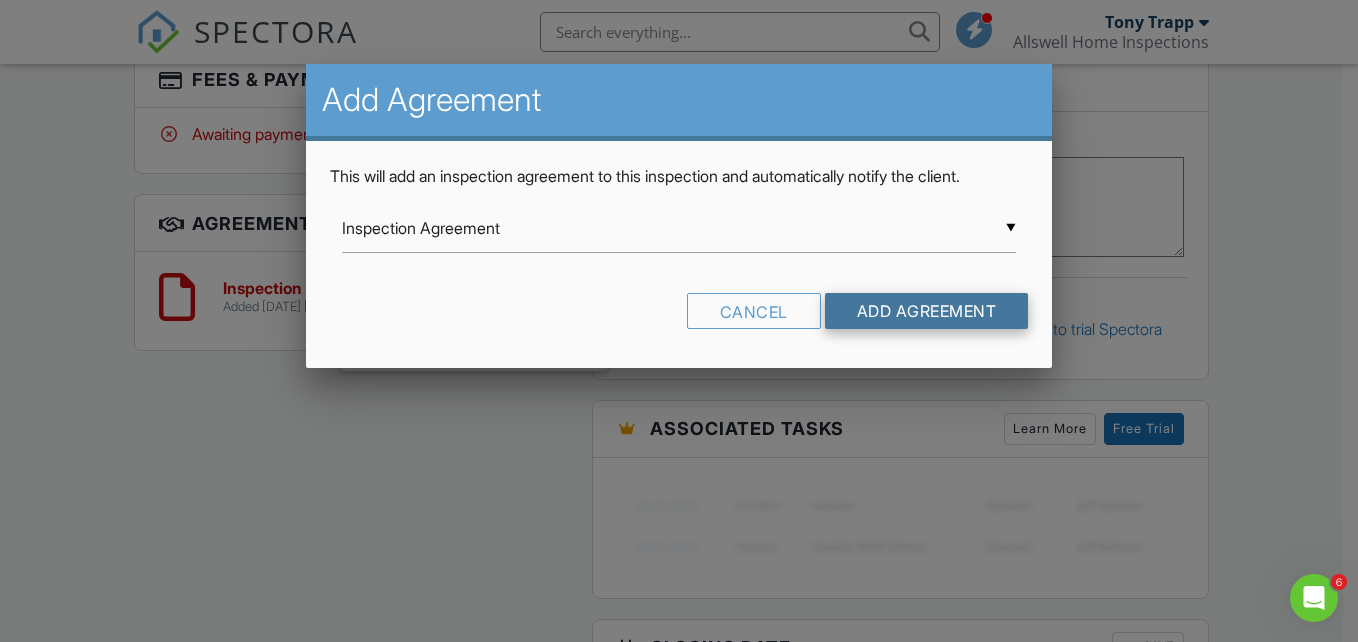 click on "Add Agreement" at bounding box center (927, 311) 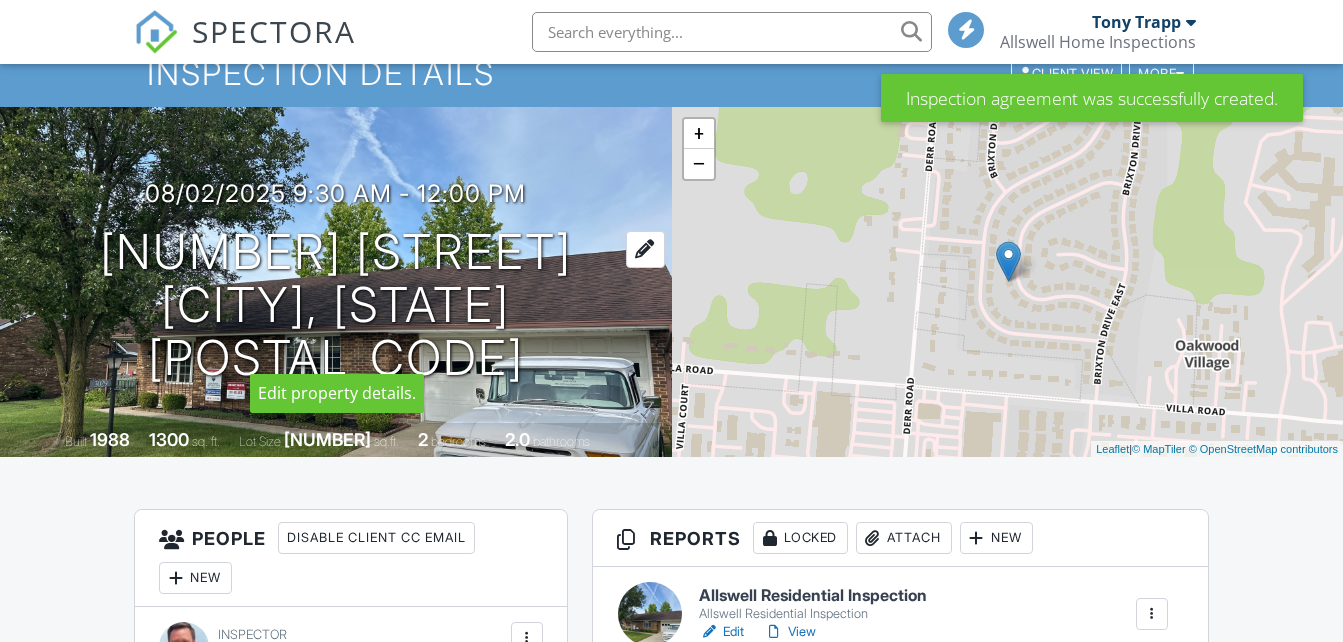 scroll, scrollTop: 285, scrollLeft: 0, axis: vertical 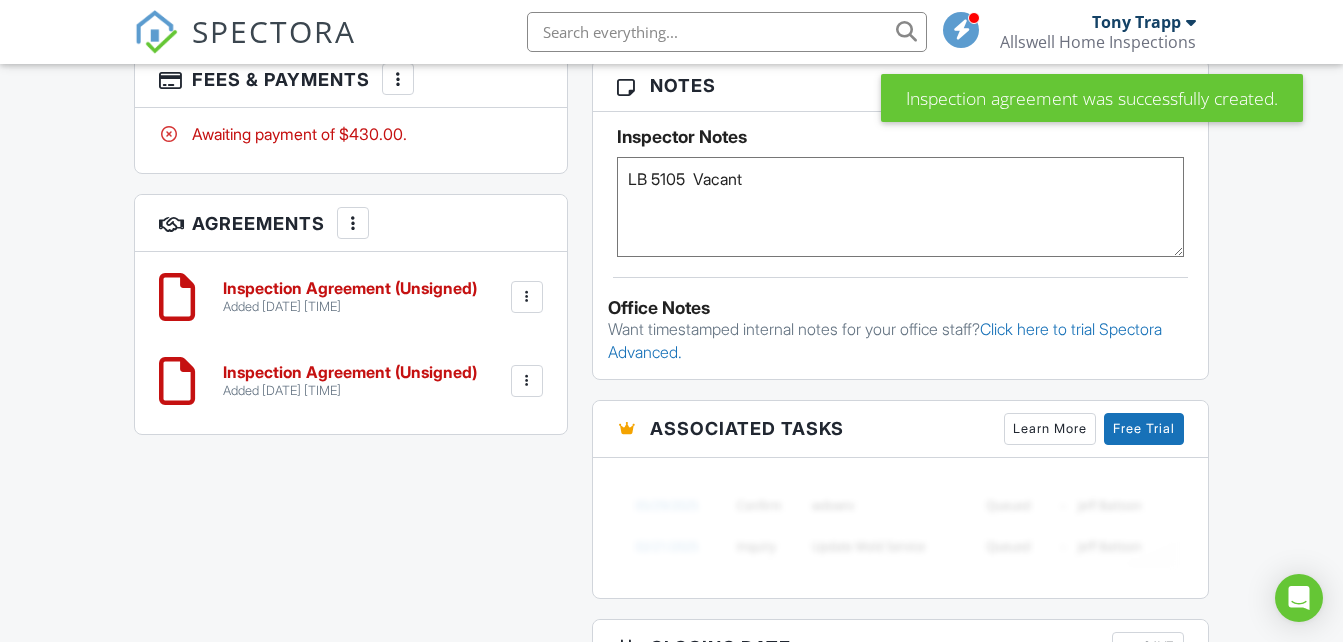 click at bounding box center [527, 381] 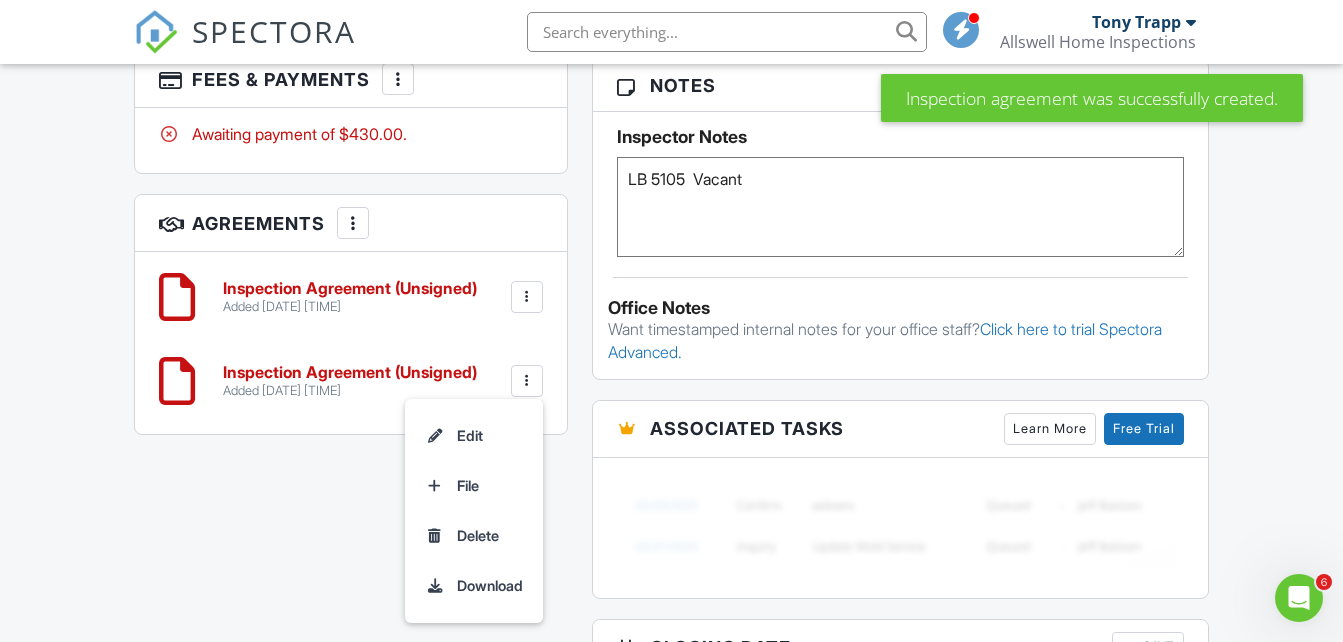 scroll, scrollTop: 0, scrollLeft: 0, axis: both 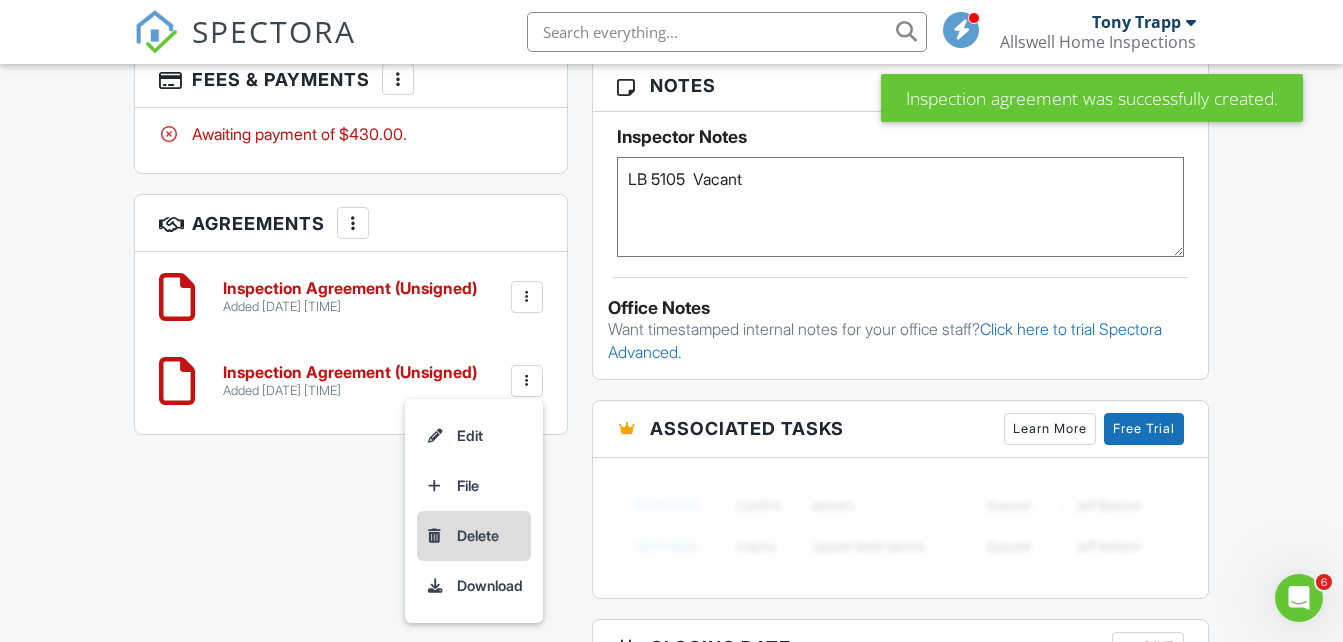 click on "Delete" at bounding box center [474, 536] 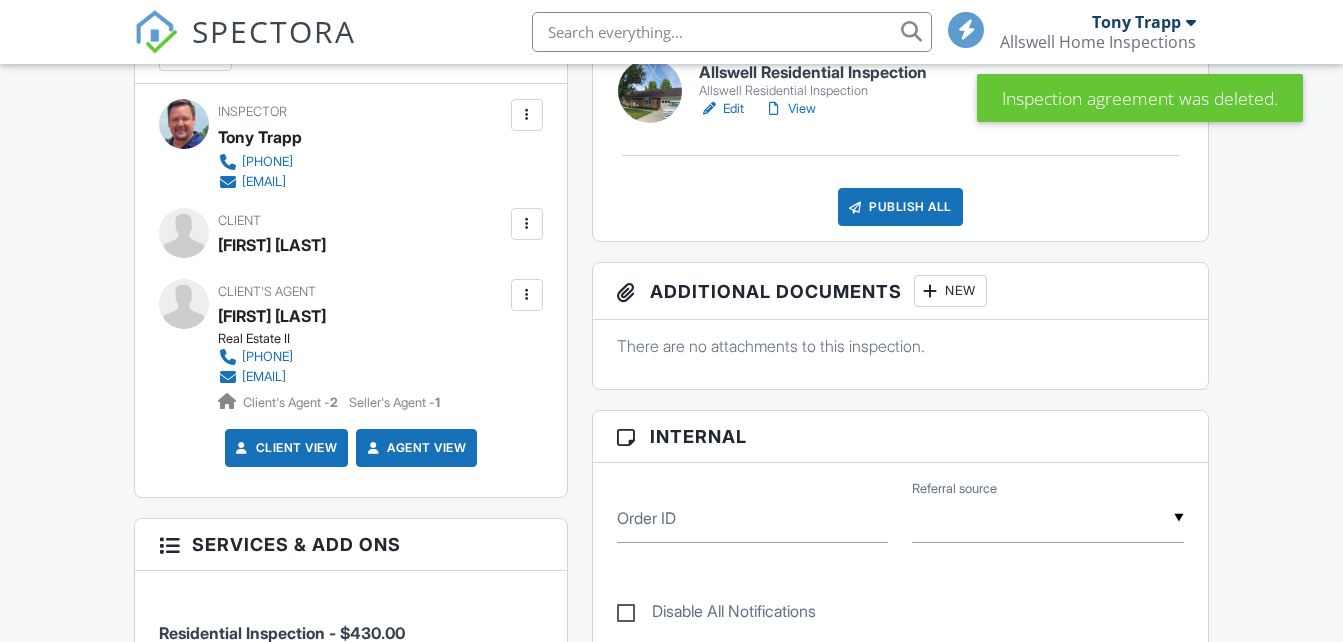 scroll, scrollTop: 1100, scrollLeft: 0, axis: vertical 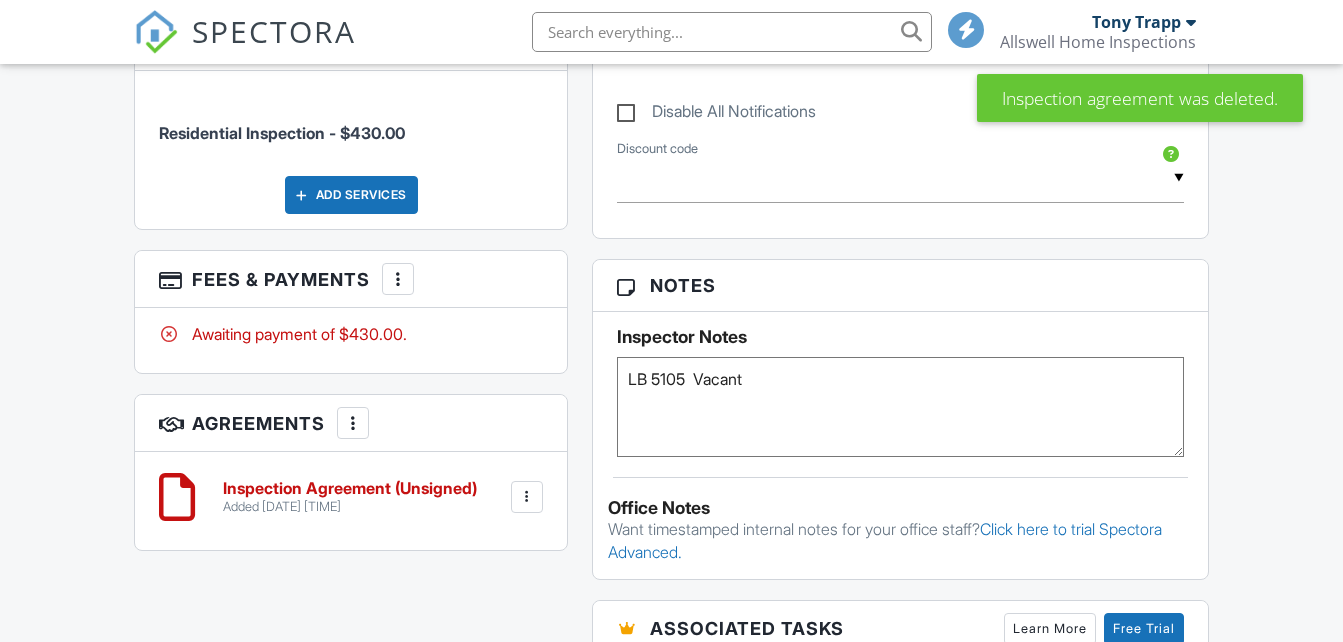 click at bounding box center [527, 497] 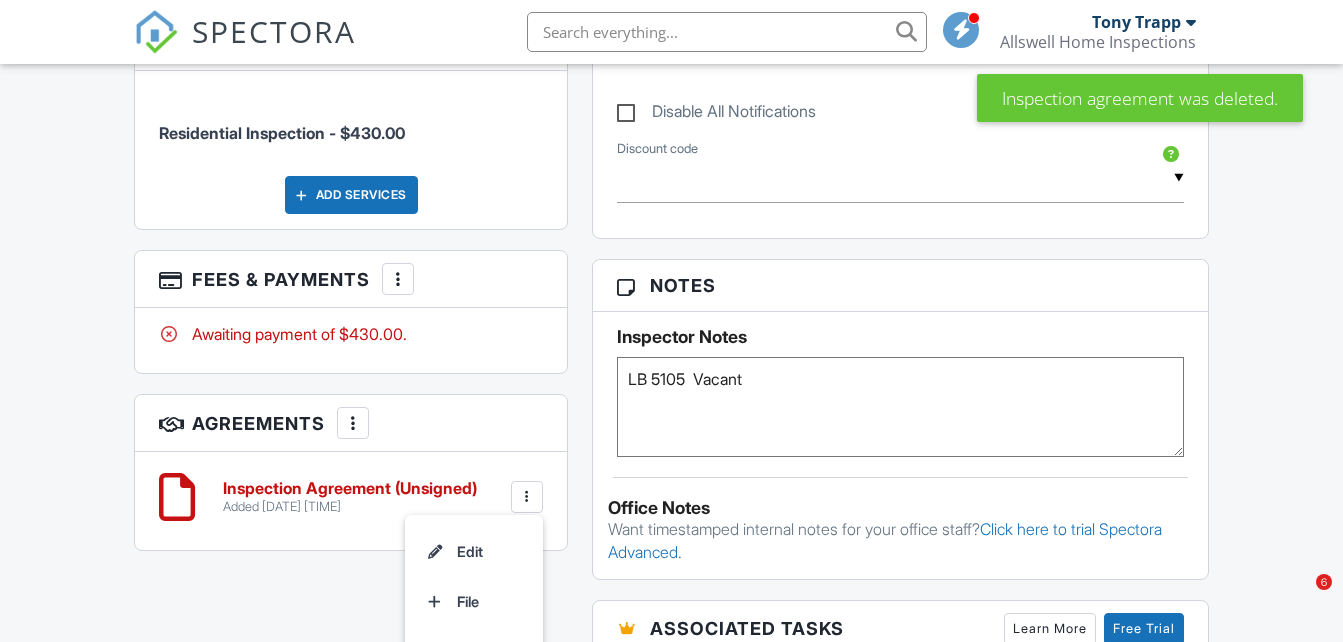 drag, startPoint x: 523, startPoint y: 499, endPoint x: 94, endPoint y: 253, distance: 494.52704 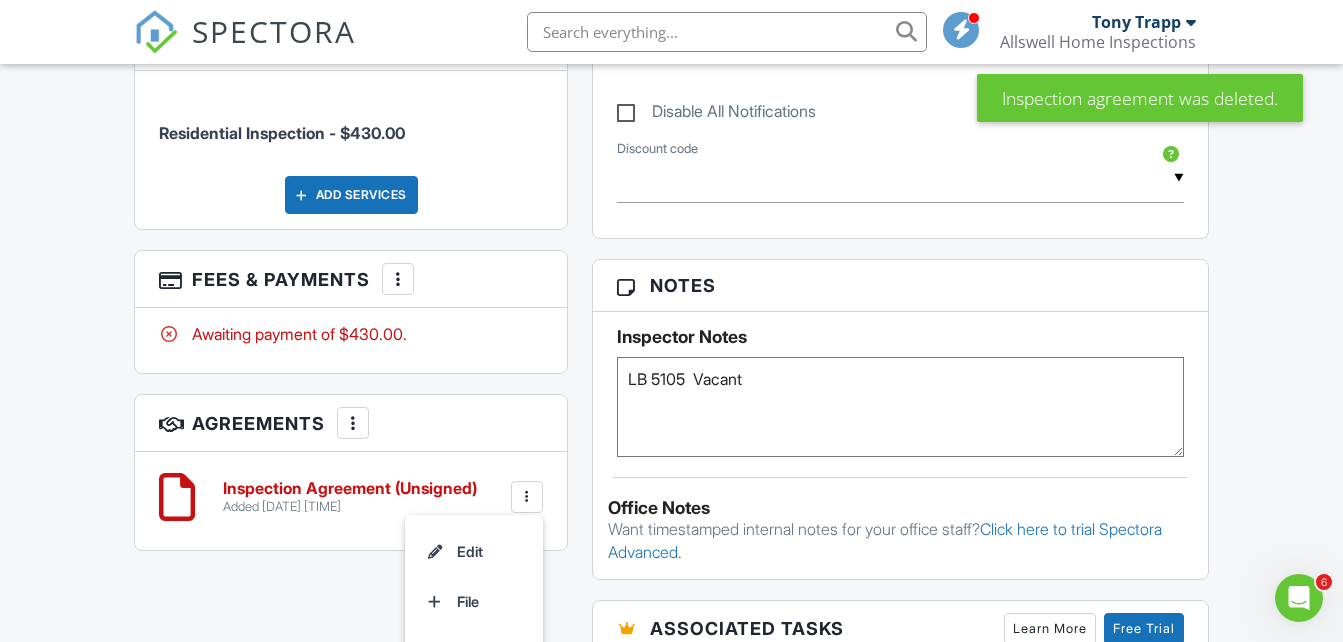 scroll, scrollTop: 0, scrollLeft: 0, axis: both 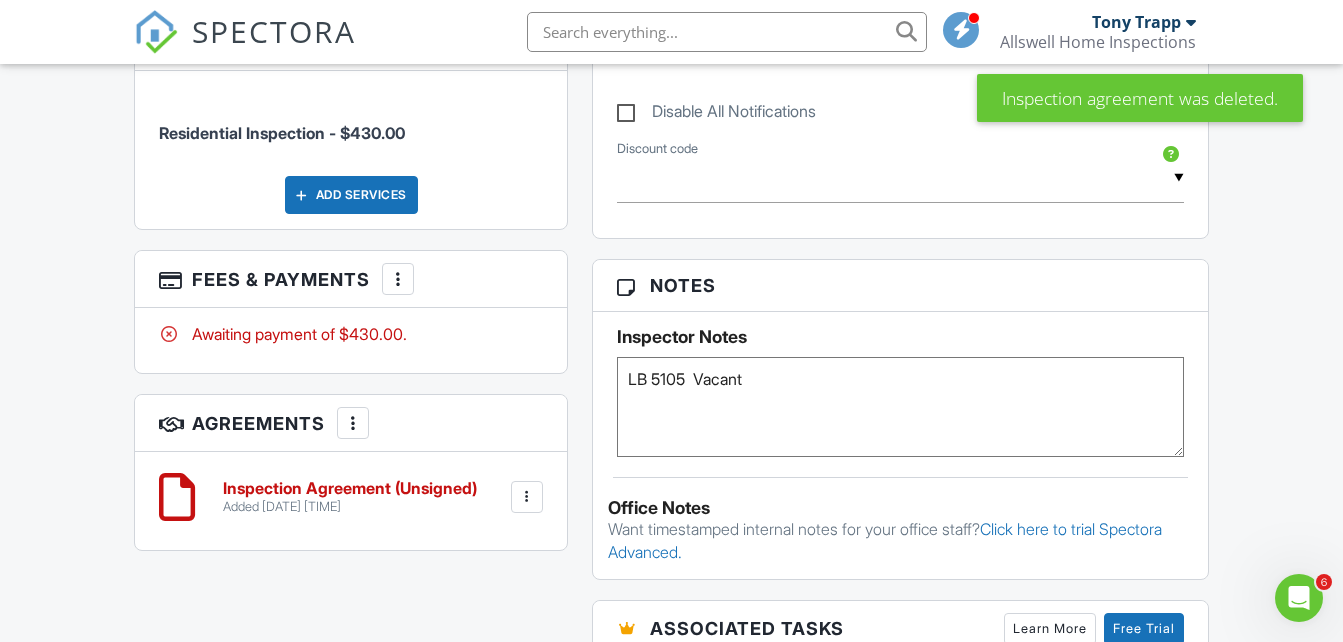 click at bounding box center (527, 497) 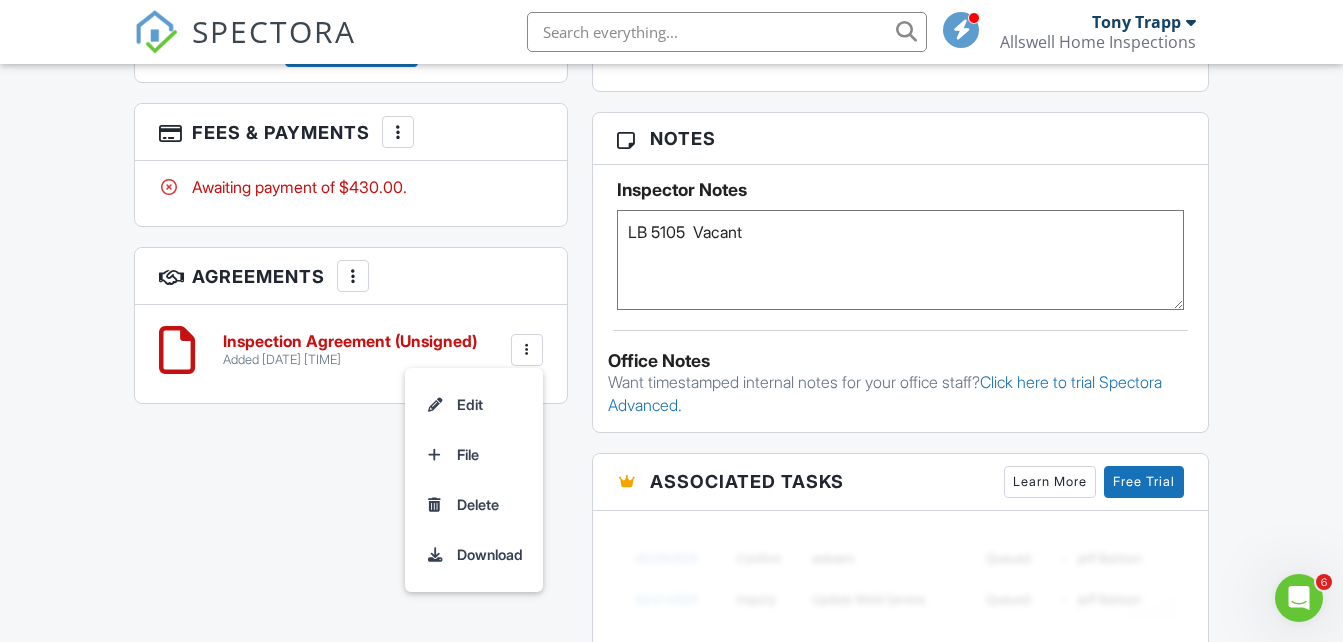 scroll, scrollTop: 1400, scrollLeft: 0, axis: vertical 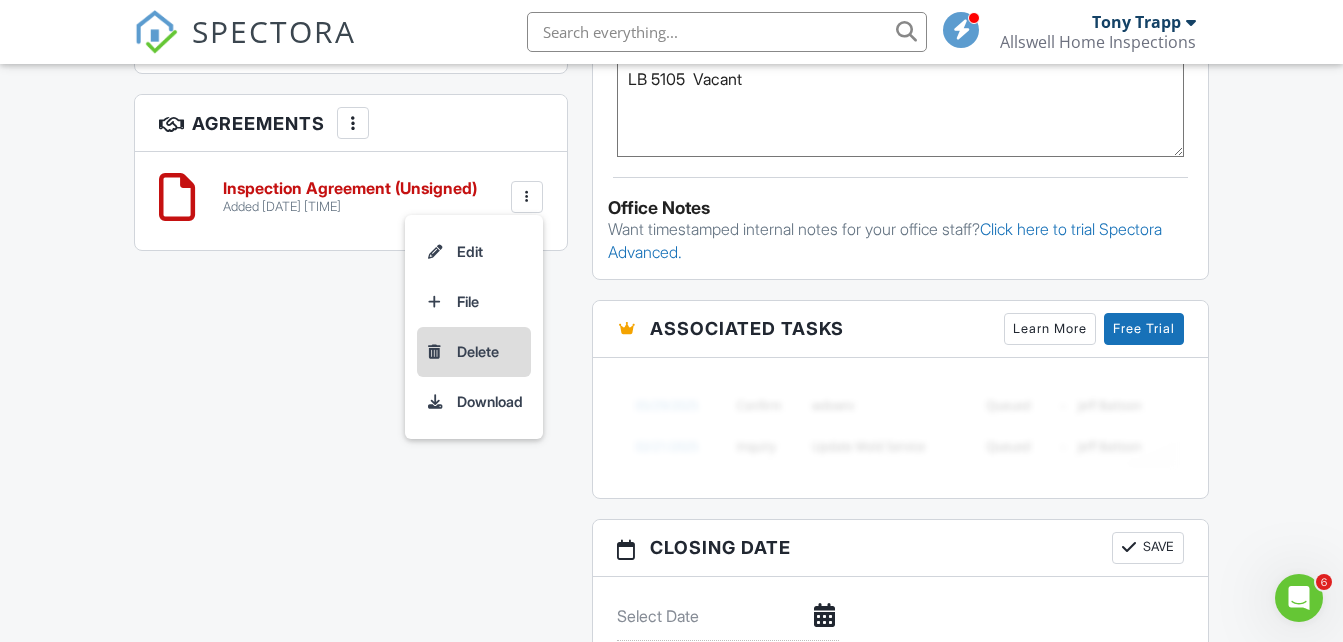 click on "Delete" at bounding box center [474, 352] 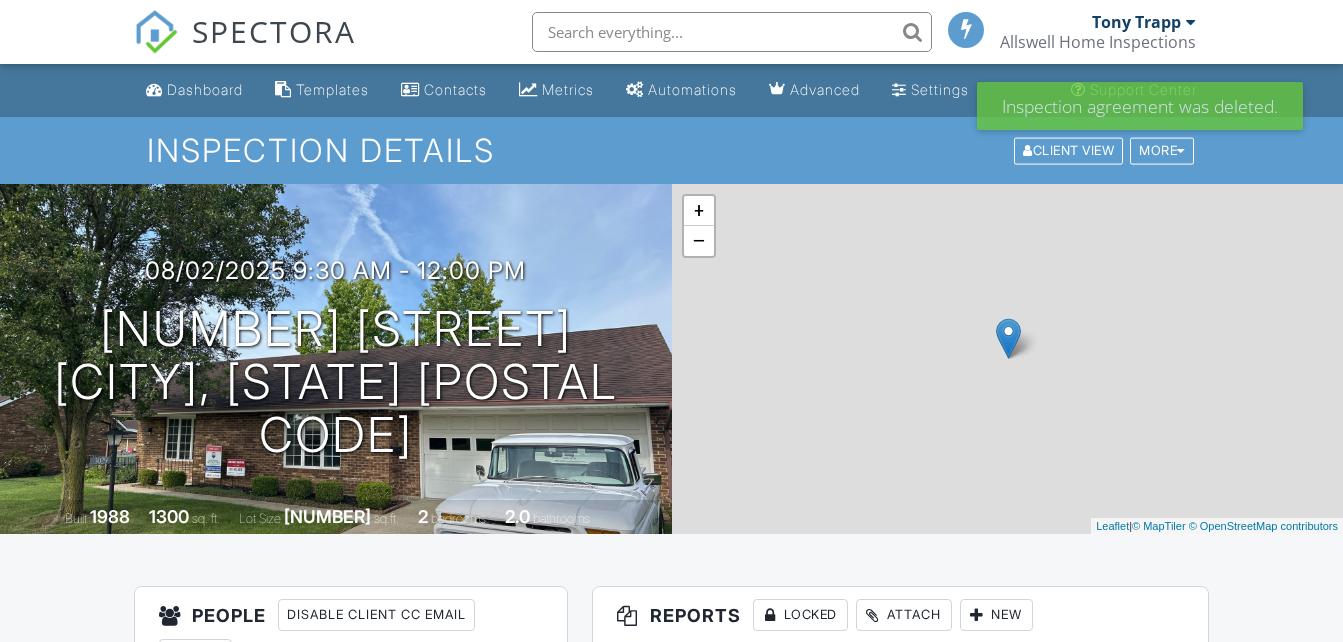 scroll, scrollTop: 0, scrollLeft: 0, axis: both 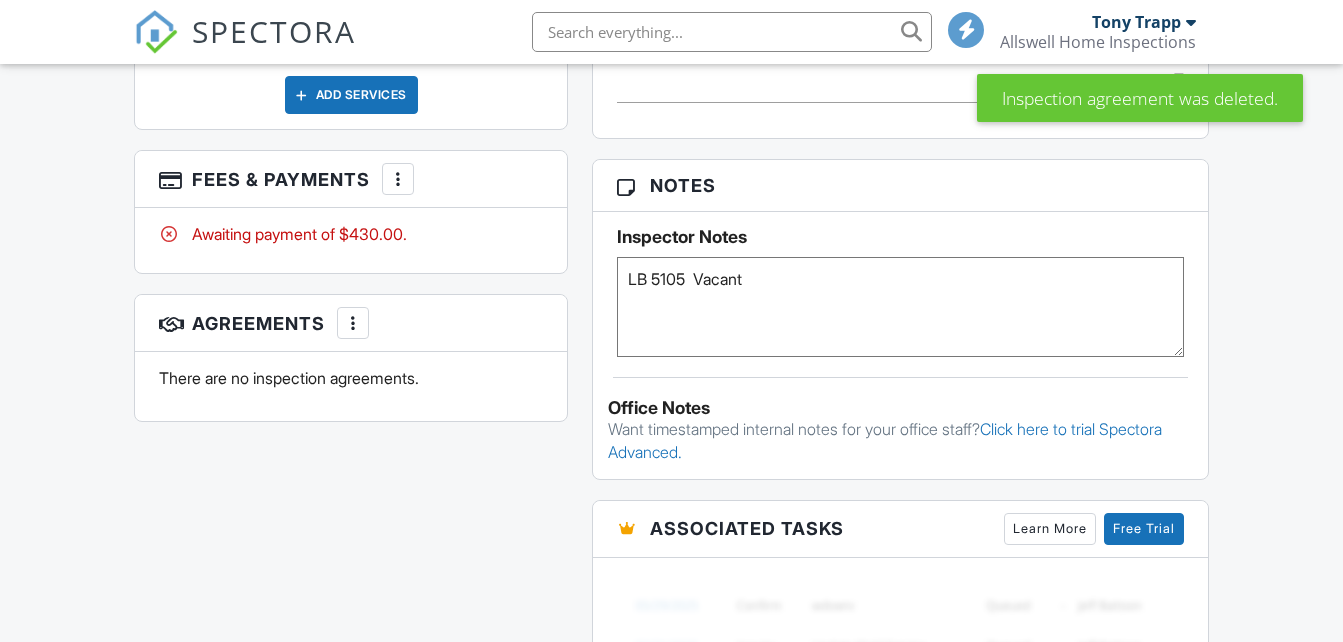 click at bounding box center [398, 179] 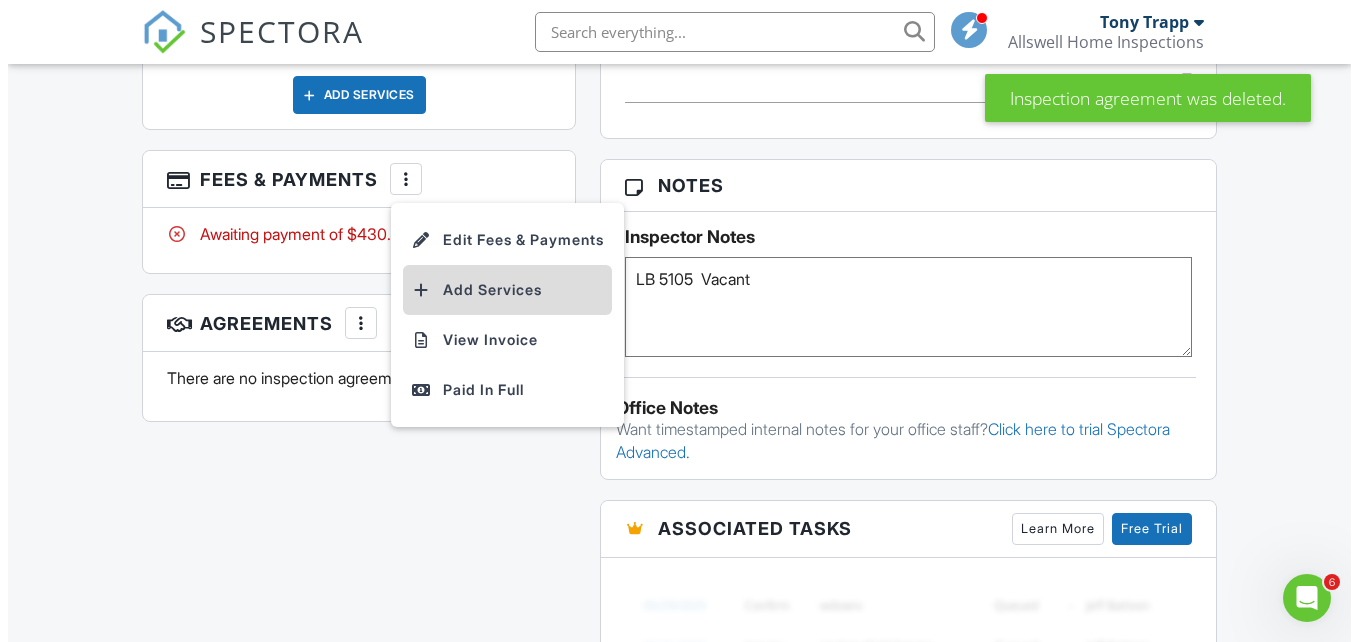 scroll, scrollTop: 0, scrollLeft: 0, axis: both 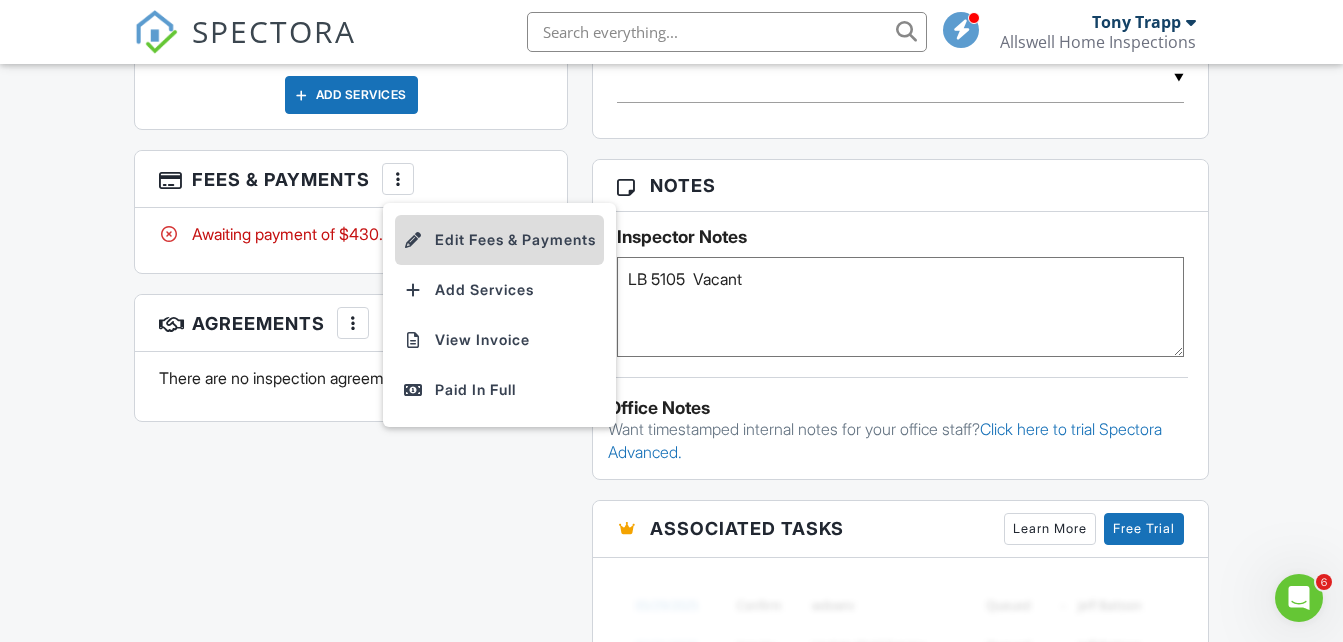 click on "Edit Fees & Payments" at bounding box center [499, 240] 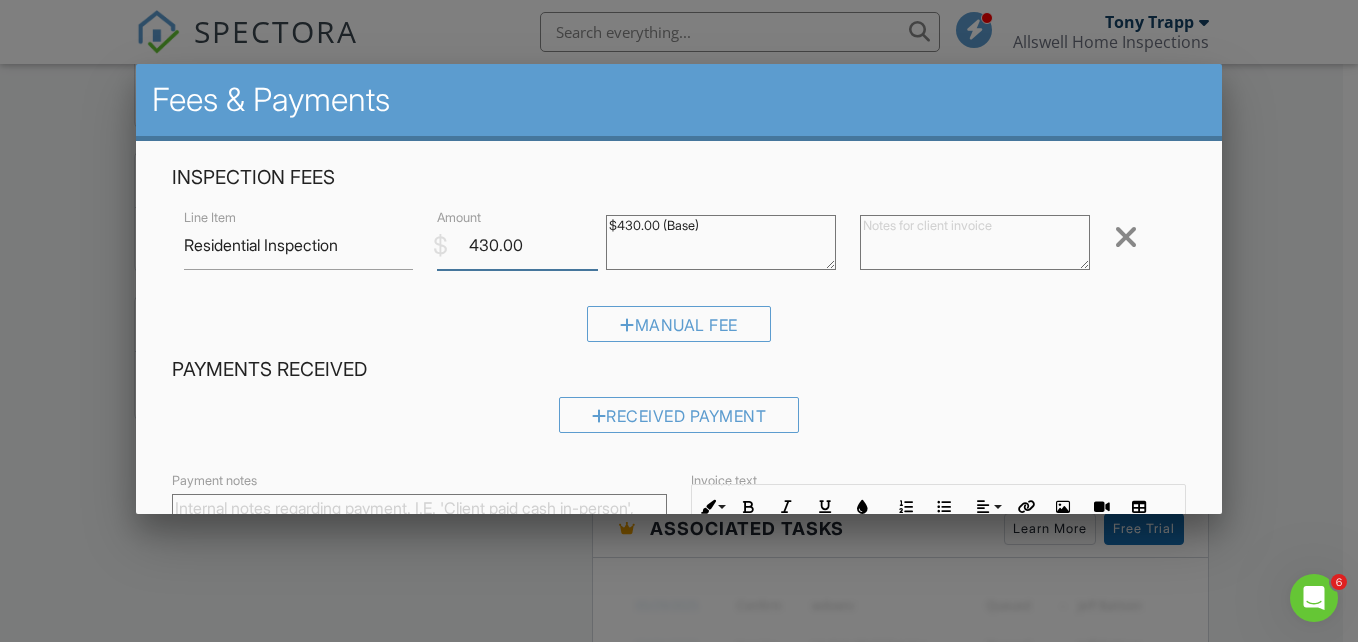 click on "430.00" at bounding box center (517, 245) 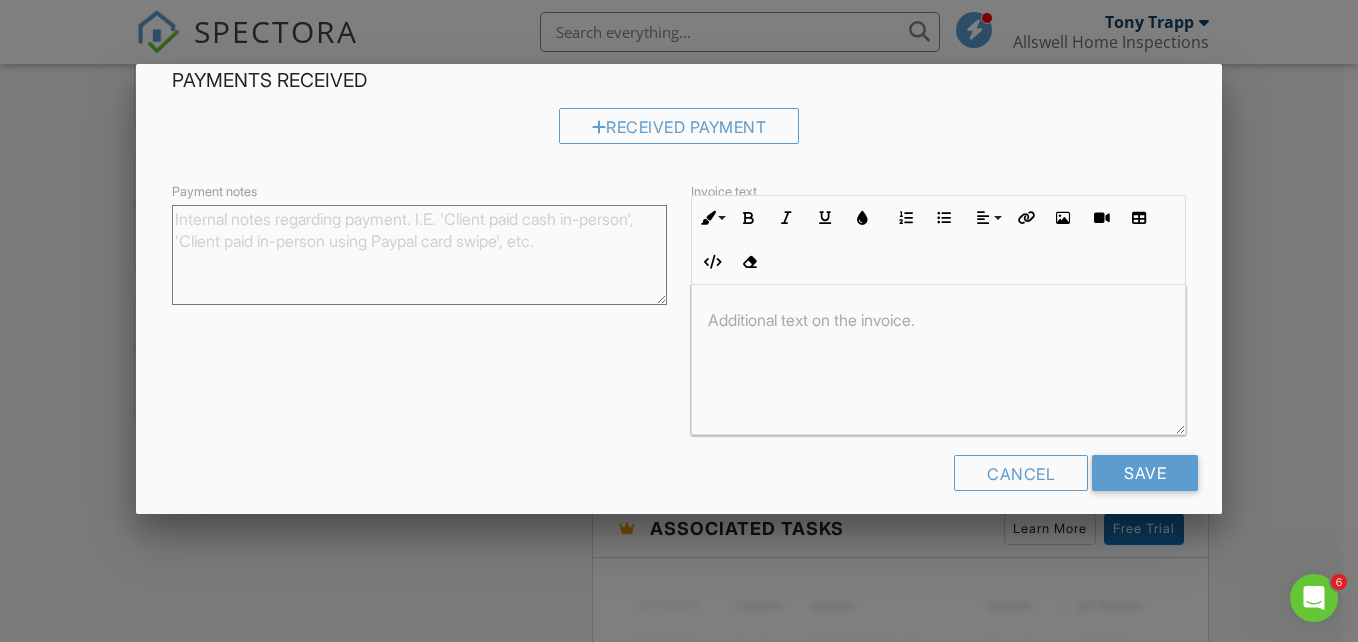 scroll, scrollTop: 300, scrollLeft: 0, axis: vertical 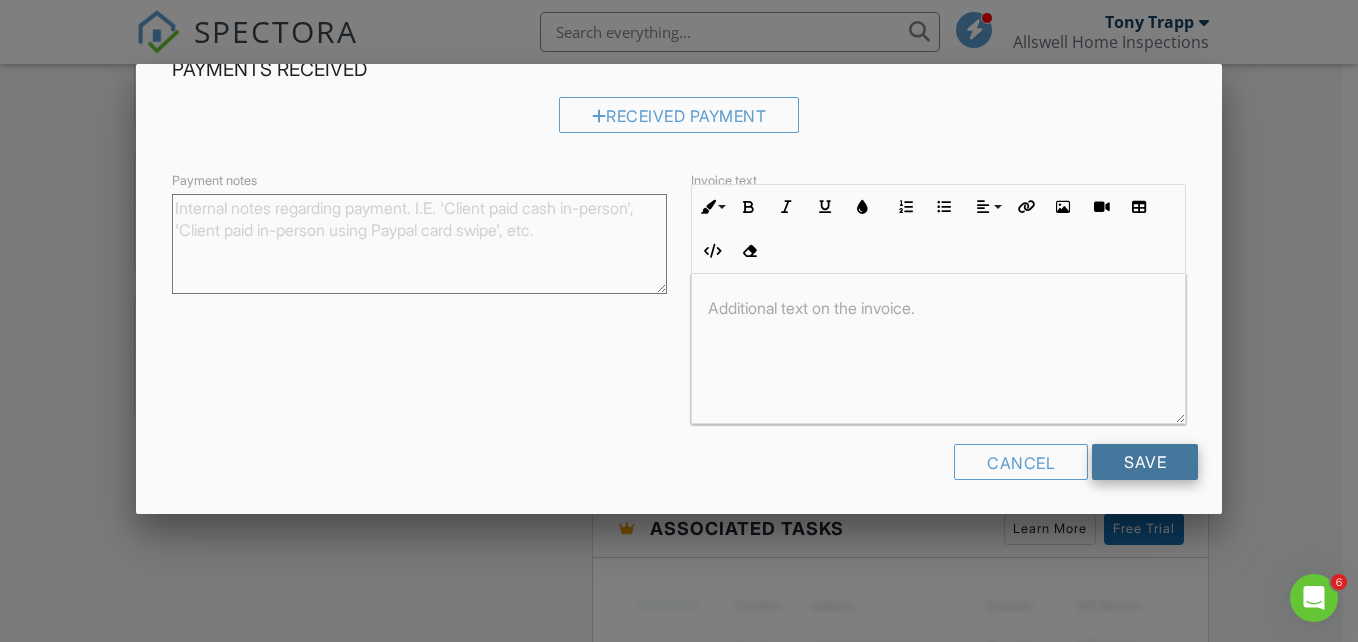 type on "450.00" 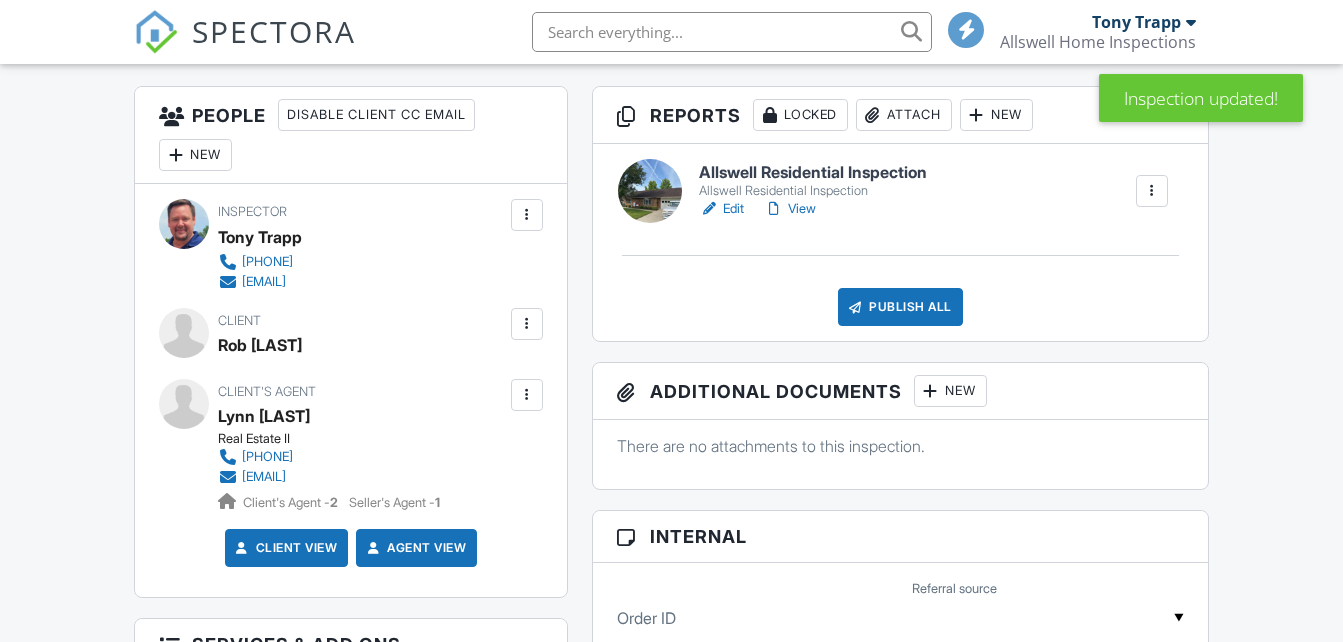 scroll, scrollTop: 1000, scrollLeft: 0, axis: vertical 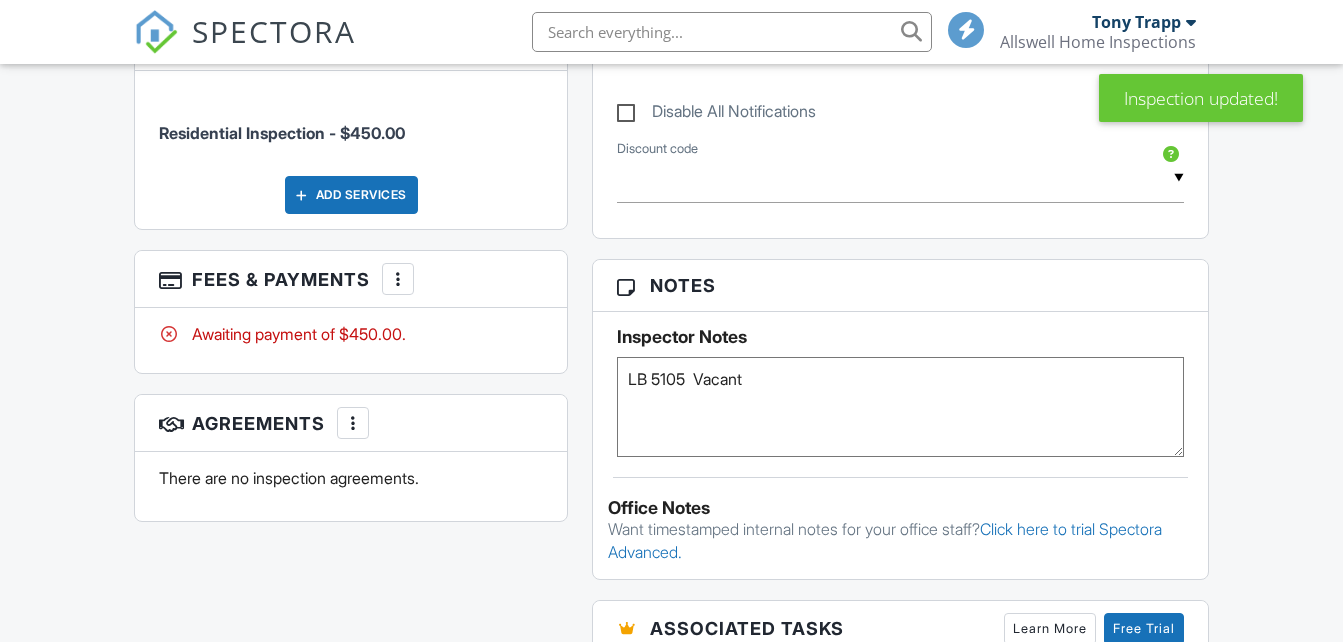 click at bounding box center [398, 279] 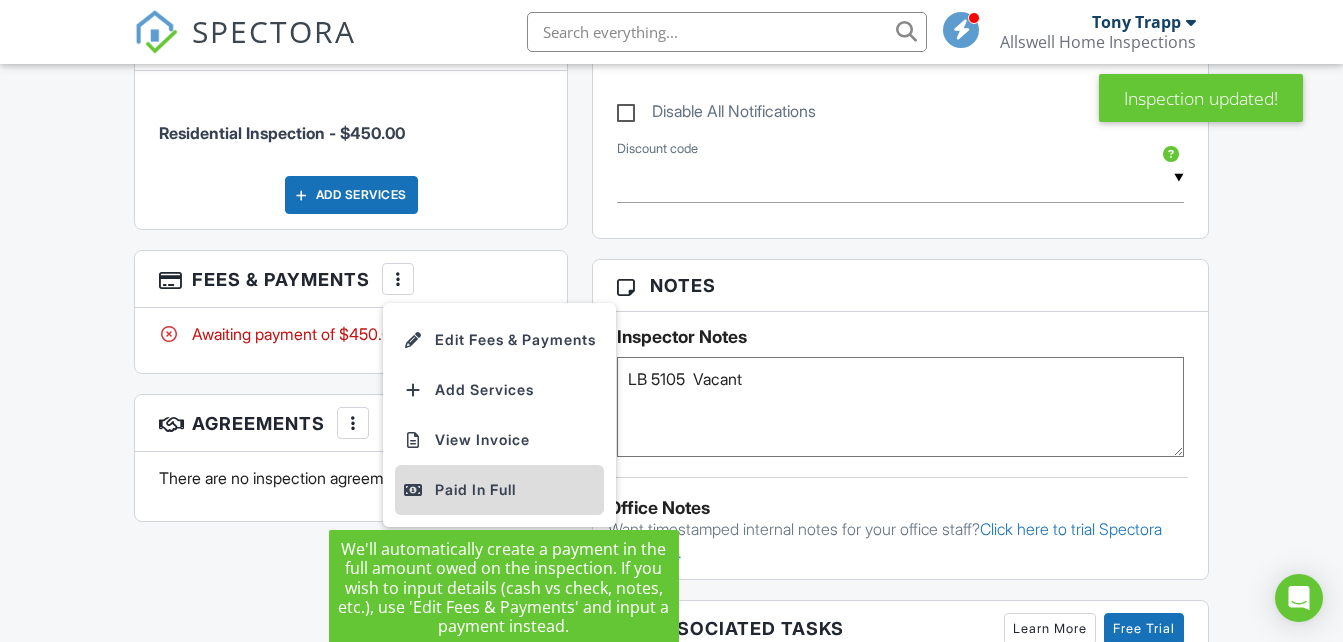 click on "Paid In Full" at bounding box center [499, 490] 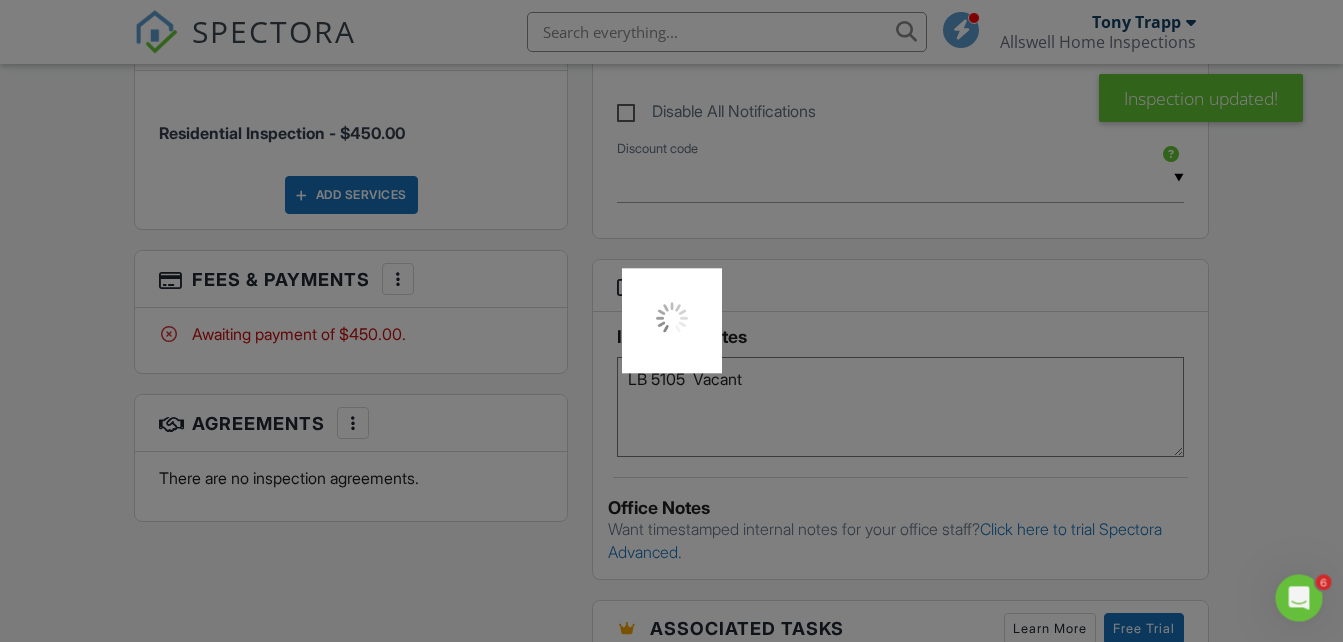scroll, scrollTop: 0, scrollLeft: 0, axis: both 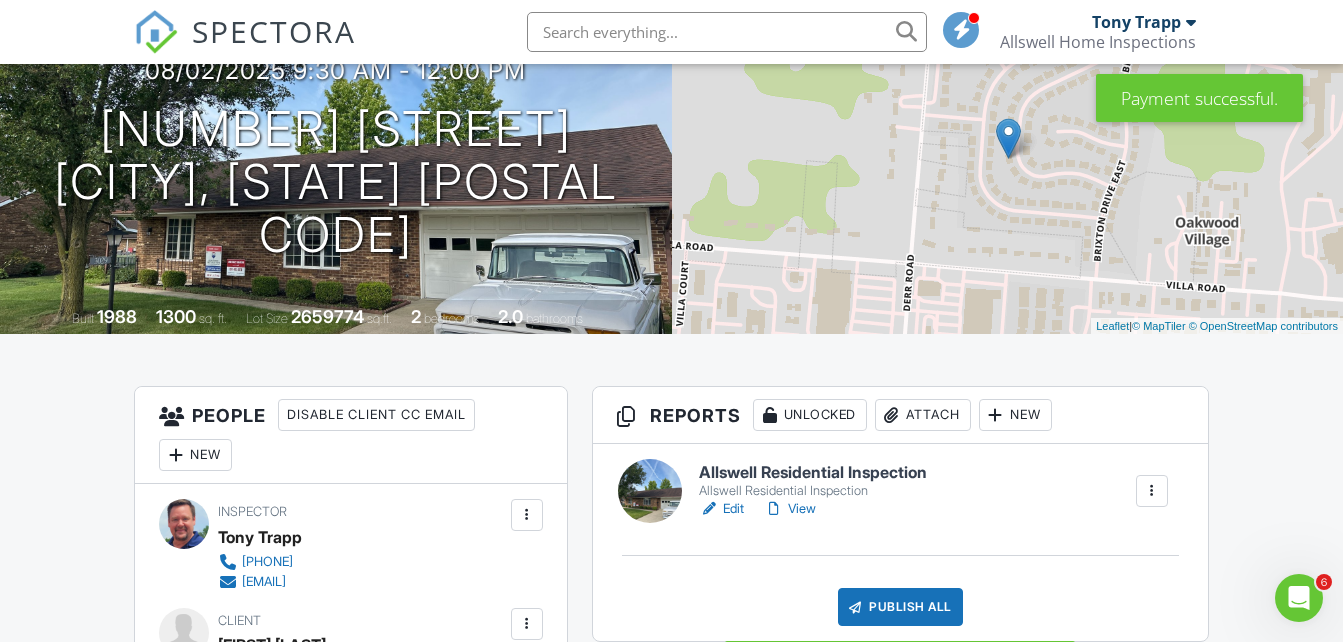 click on "Publish All" at bounding box center [900, 607] 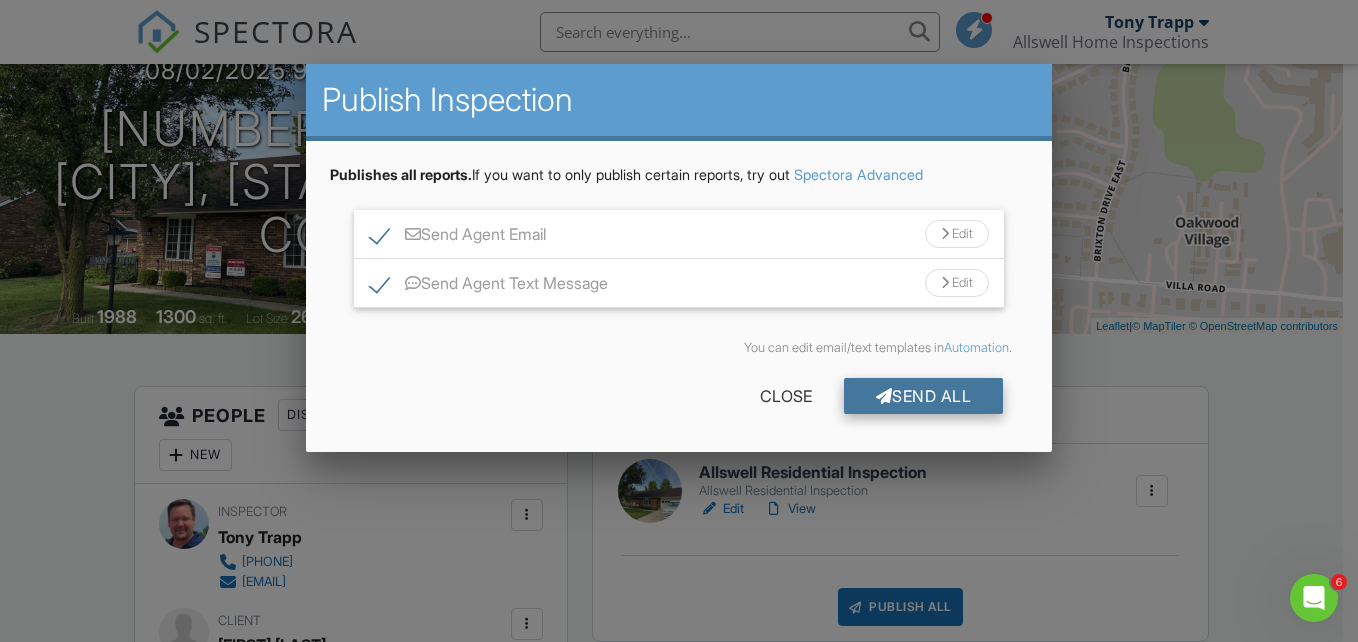 click on "Send All" at bounding box center [924, 396] 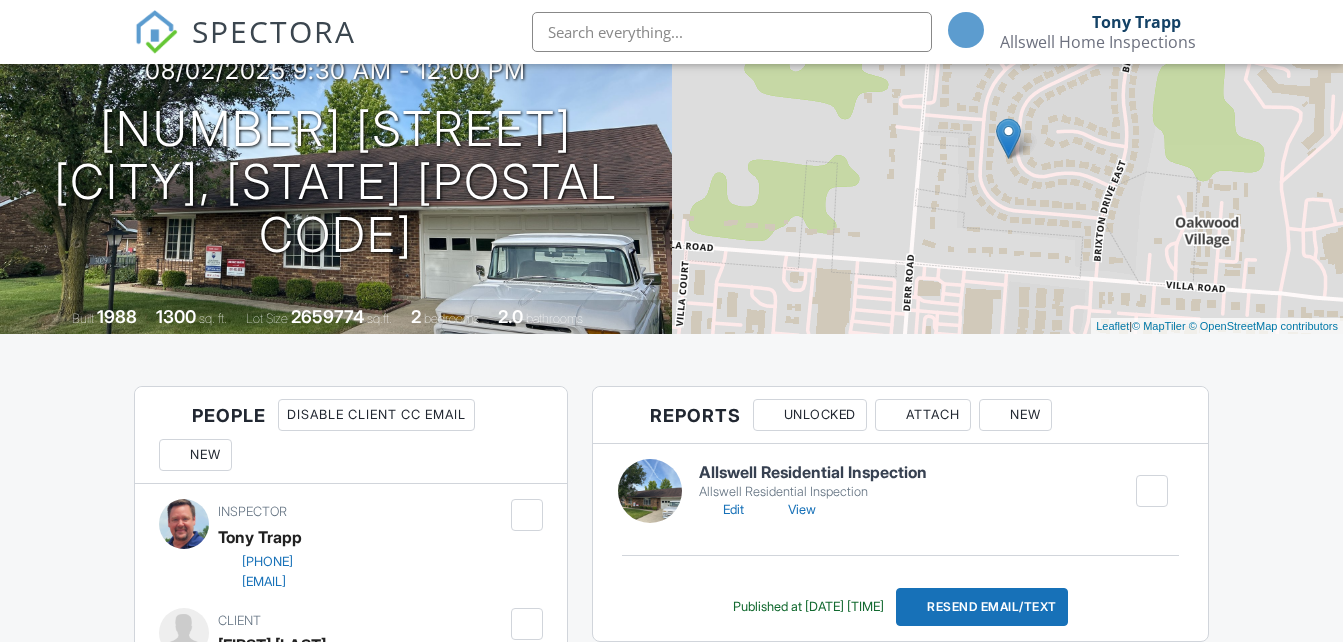 scroll, scrollTop: 1200, scrollLeft: 0, axis: vertical 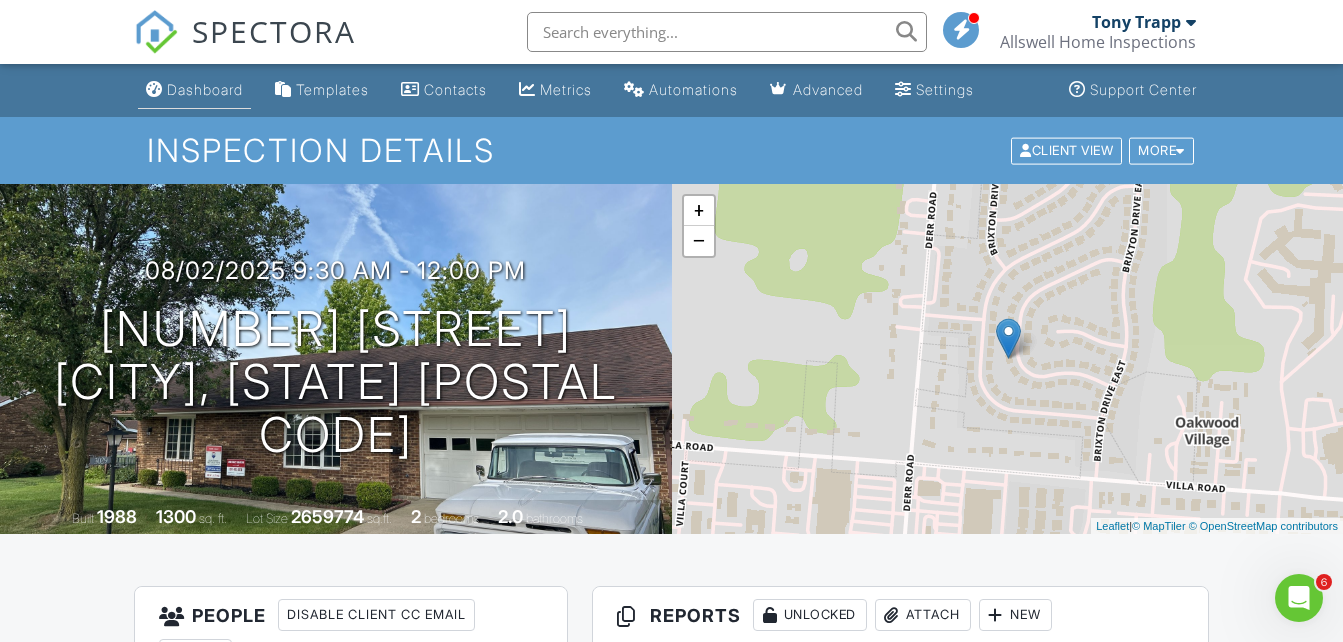 click on "Dashboard" at bounding box center [205, 89] 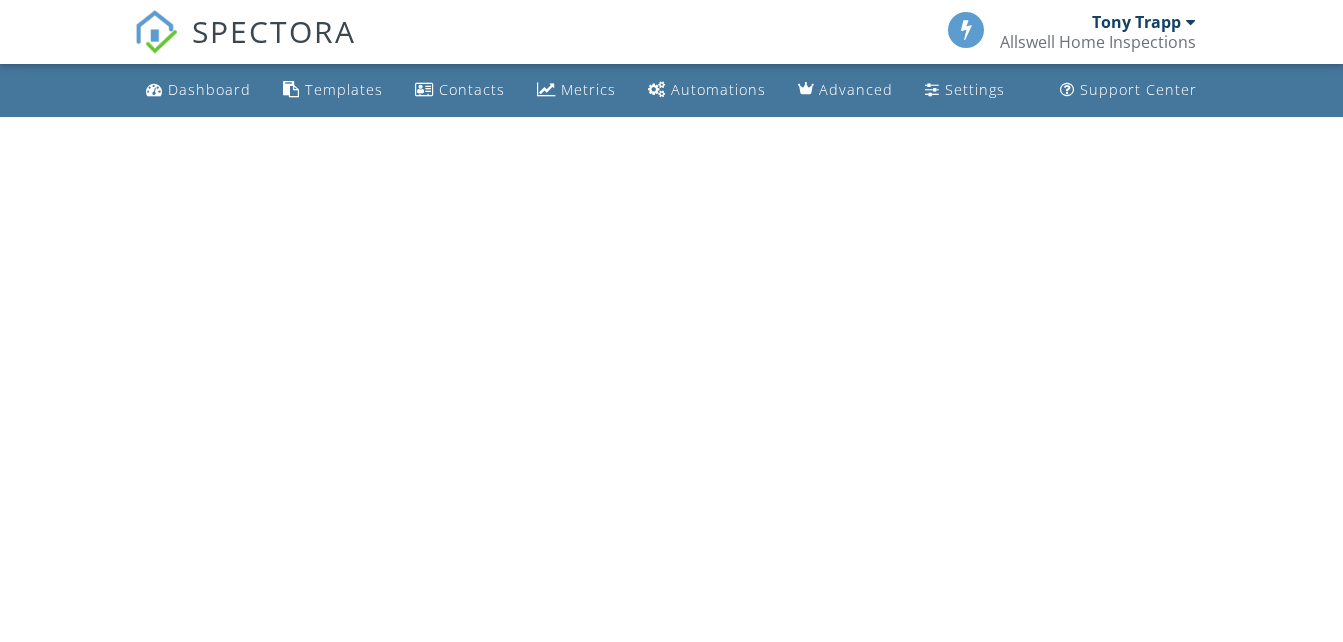 scroll, scrollTop: 0, scrollLeft: 0, axis: both 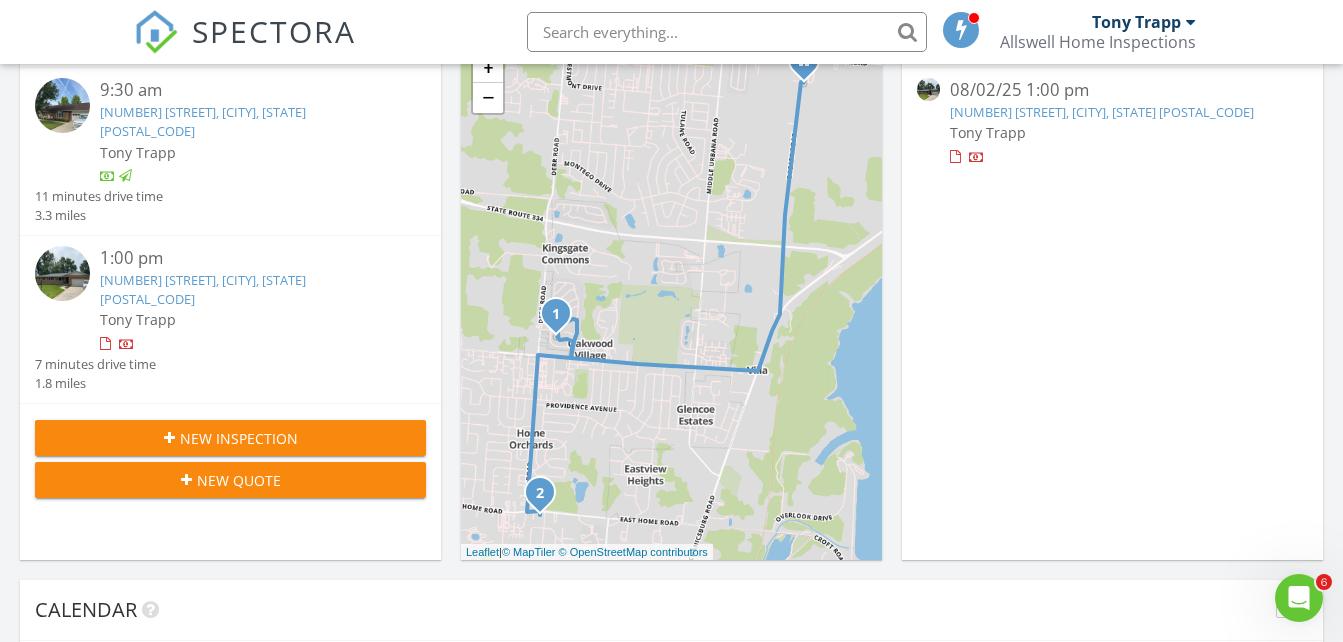 click on "[NUMBER] [STREET], [CITY], [STATE] [POSTAL_CODE]" at bounding box center (1102, 112) 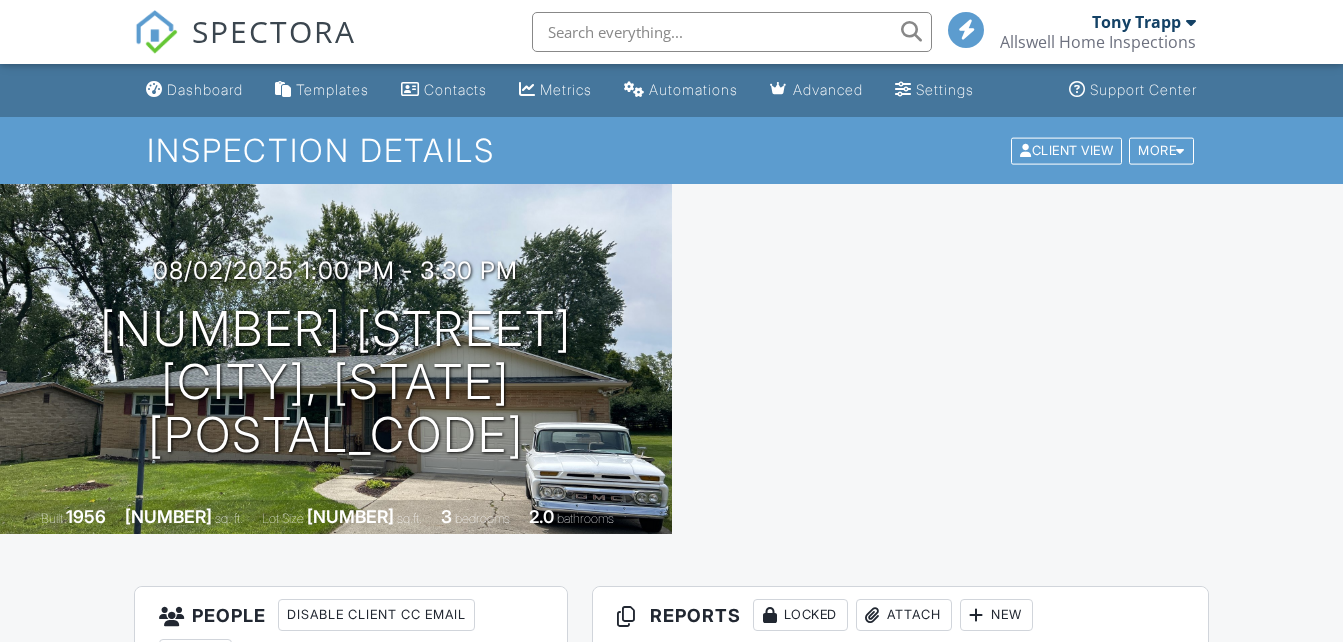 scroll, scrollTop: 0, scrollLeft: 0, axis: both 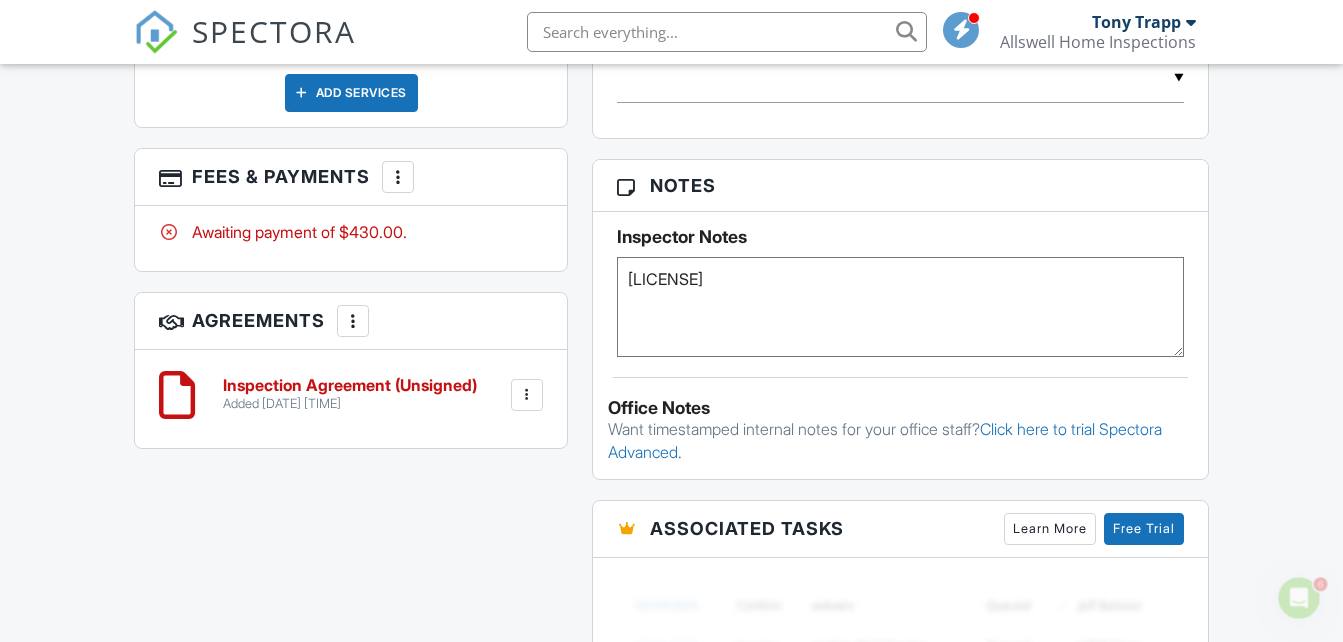 click at bounding box center [398, 177] 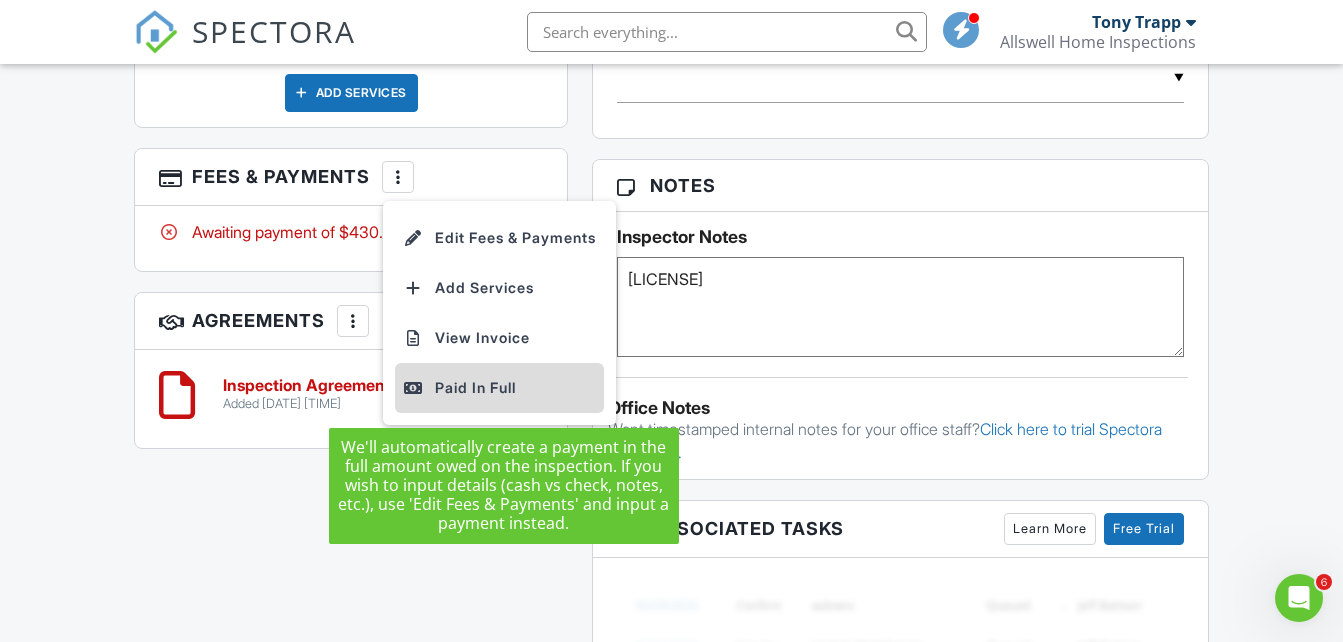 click on "Paid In Full" at bounding box center (499, 388) 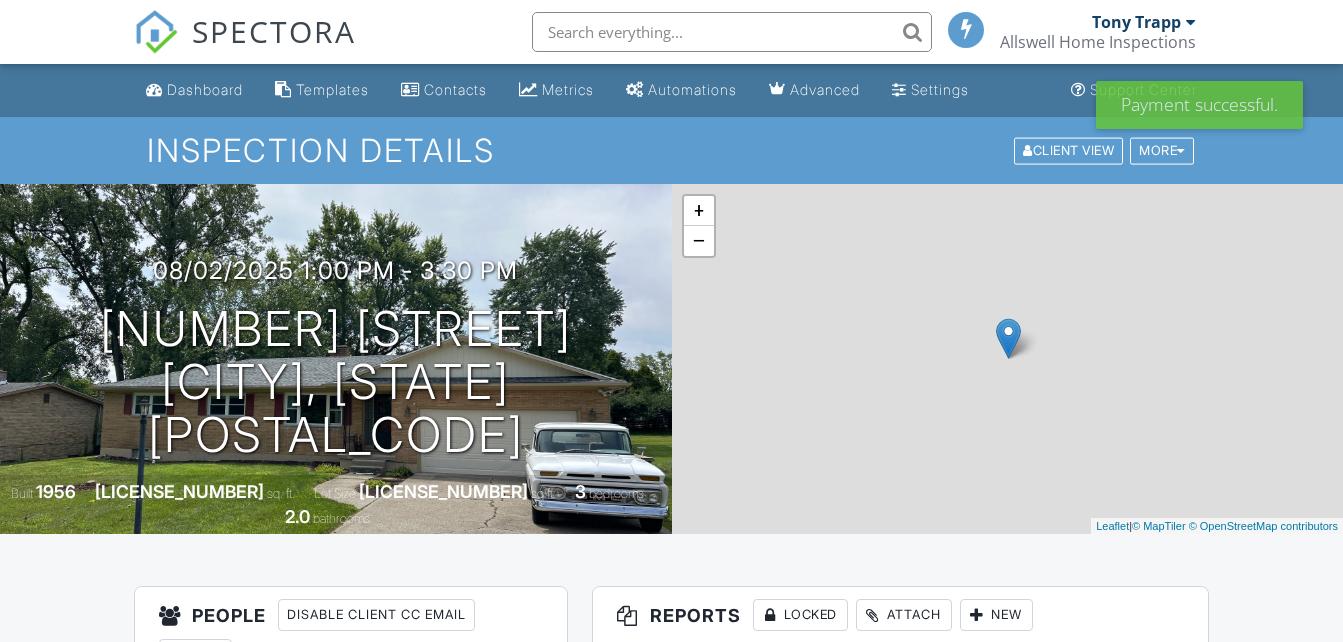 scroll, scrollTop: 0, scrollLeft: 0, axis: both 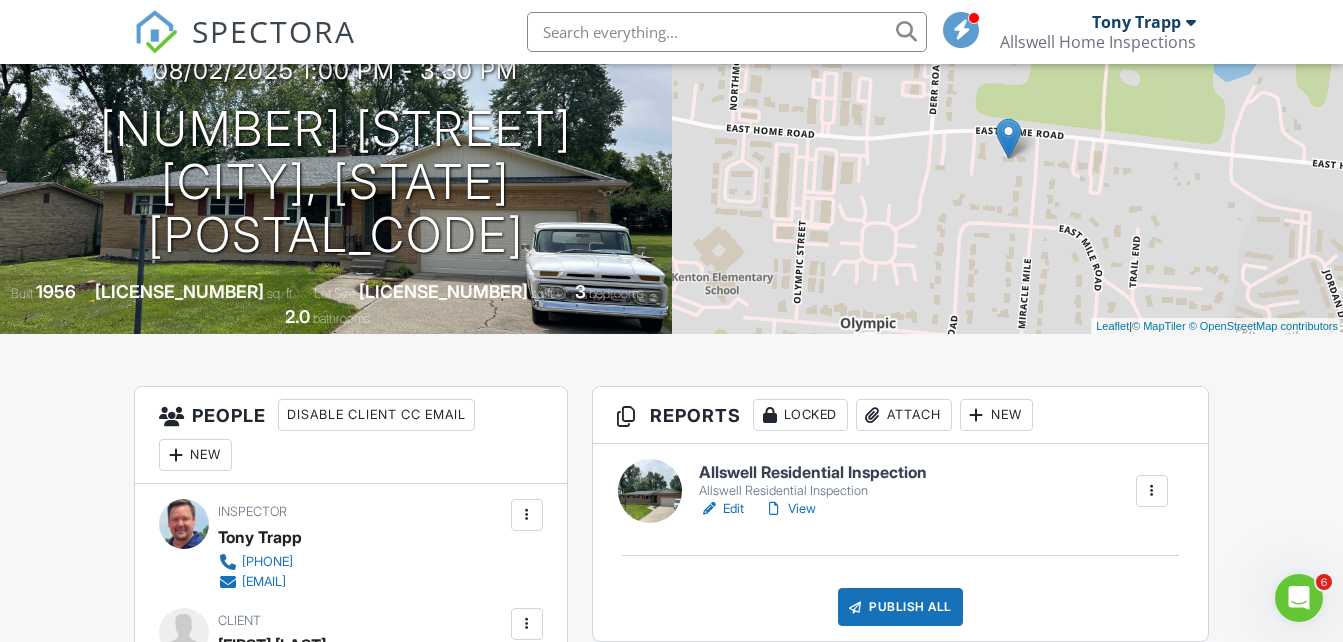 click on "Allswell Residential Inspection" at bounding box center [813, 473] 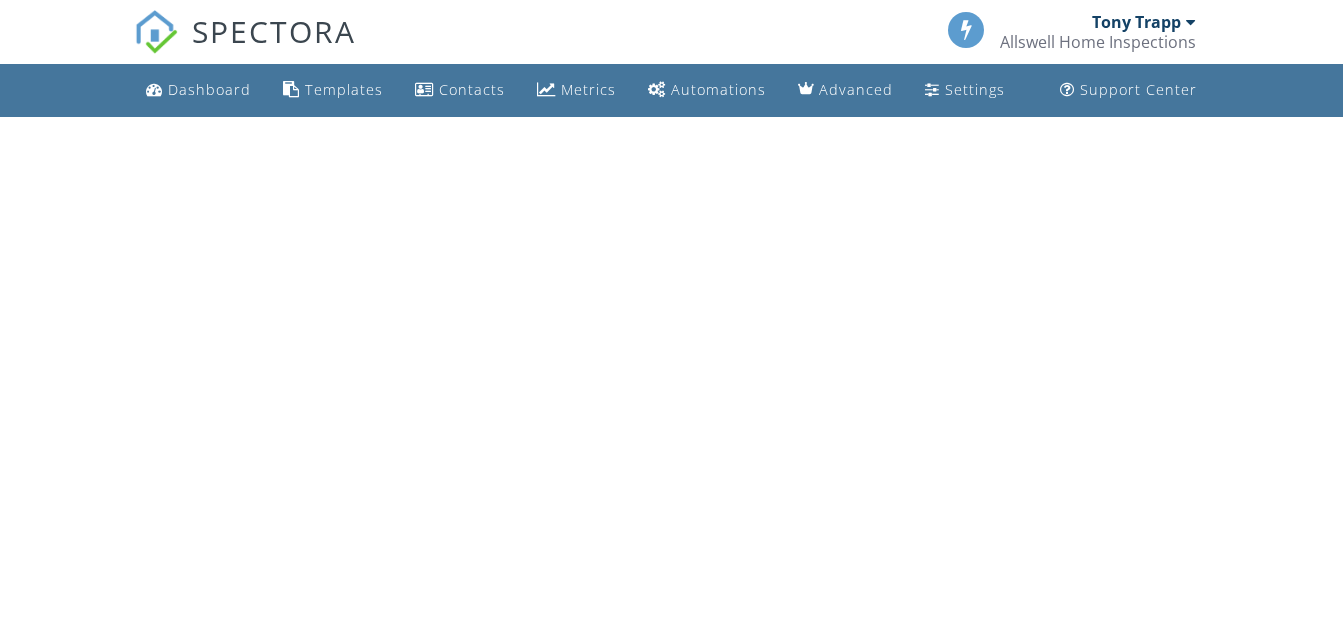 scroll, scrollTop: 0, scrollLeft: 0, axis: both 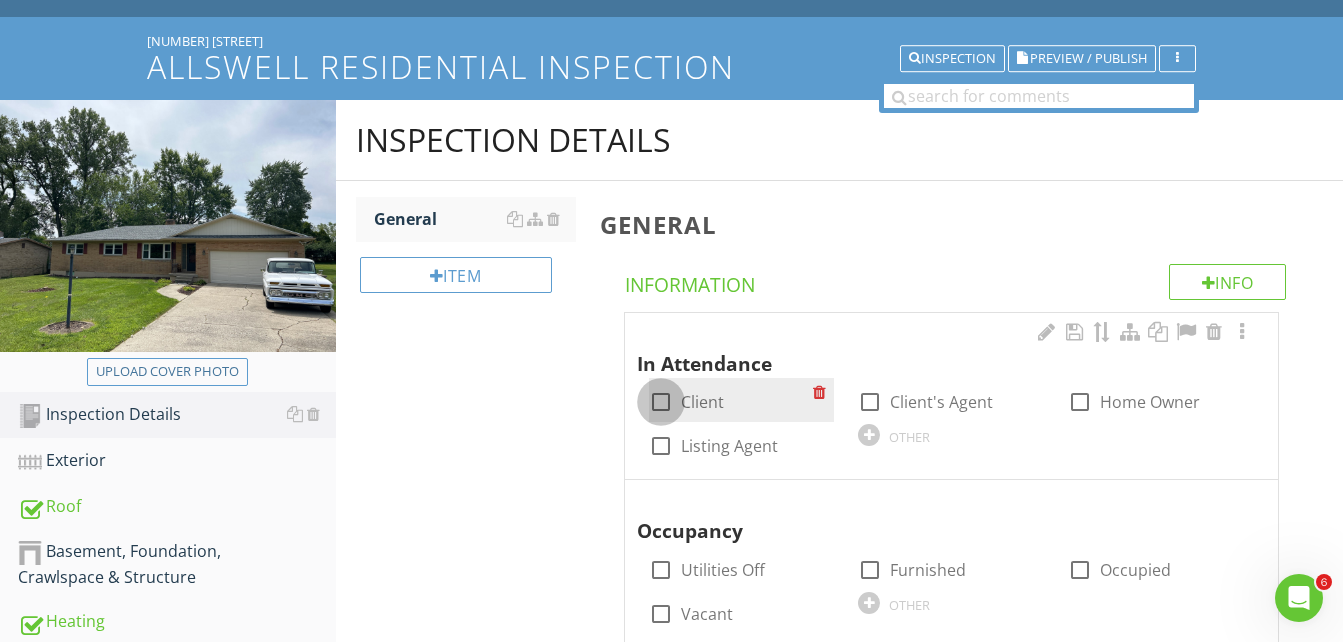click at bounding box center (661, 402) 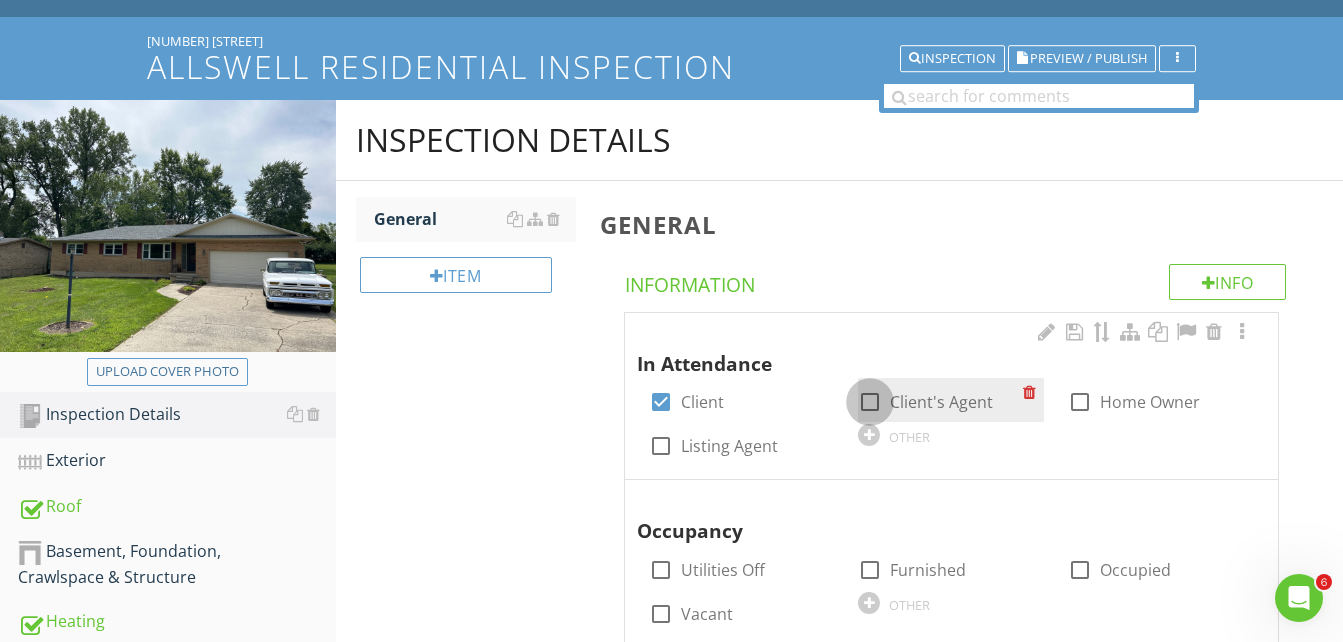 click at bounding box center [870, 402] 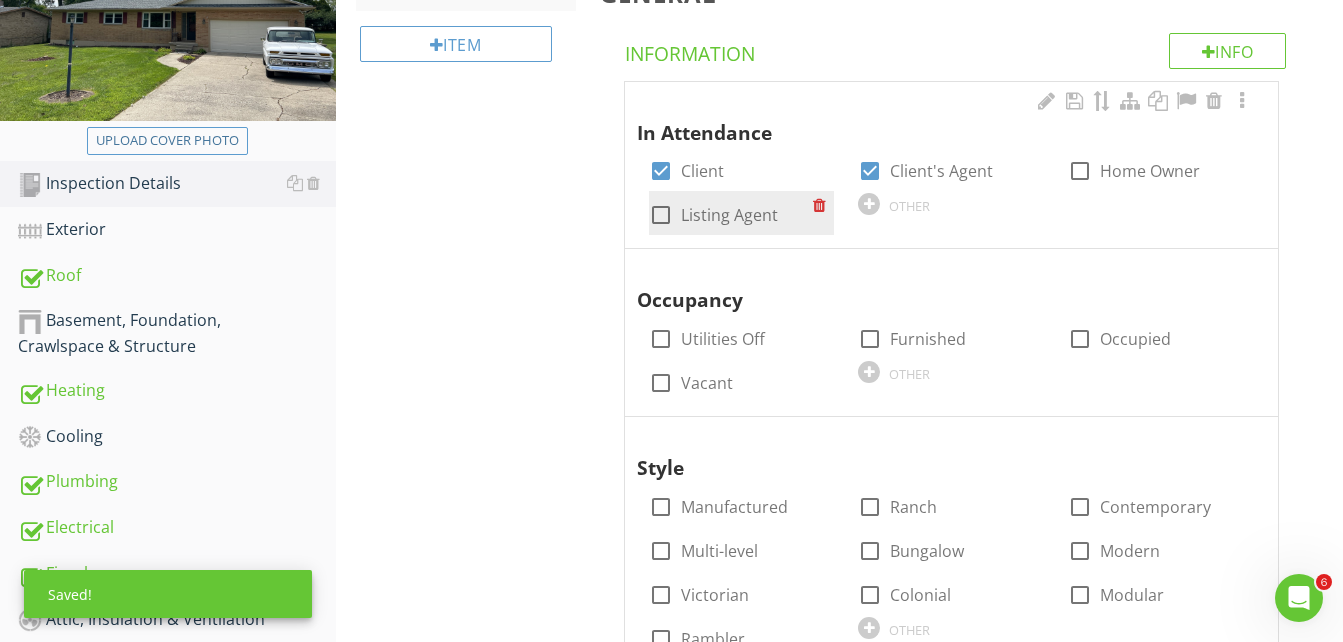 scroll, scrollTop: 400, scrollLeft: 0, axis: vertical 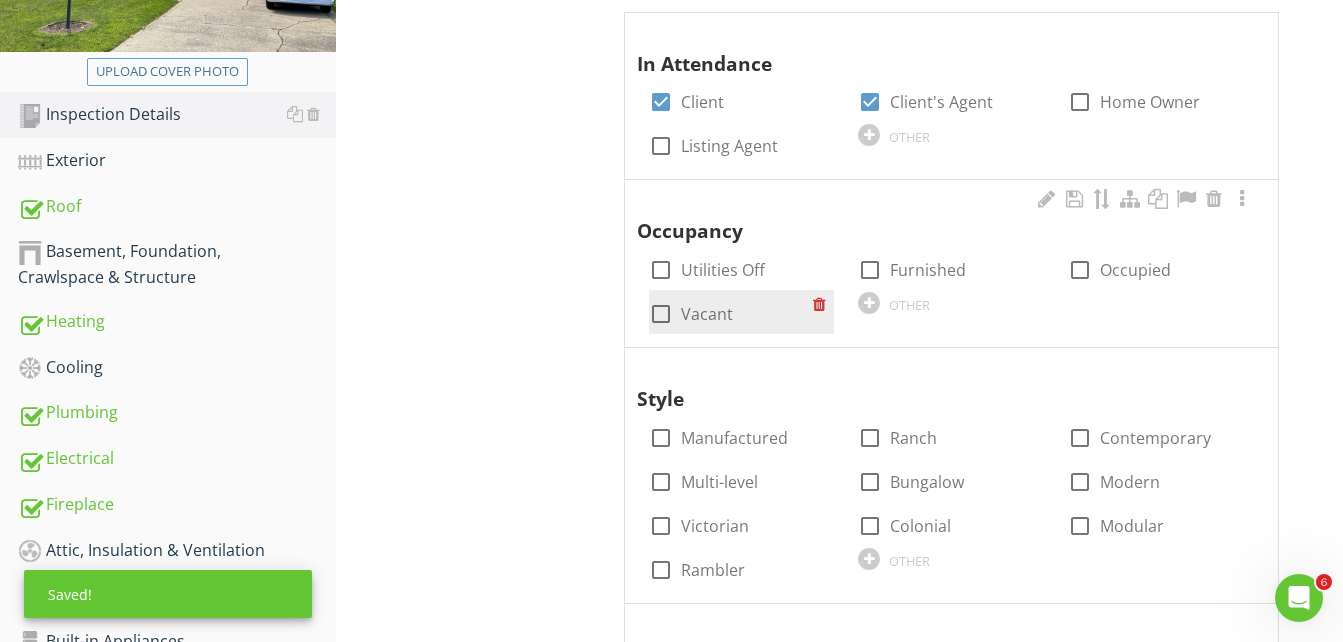 click at bounding box center (661, 314) 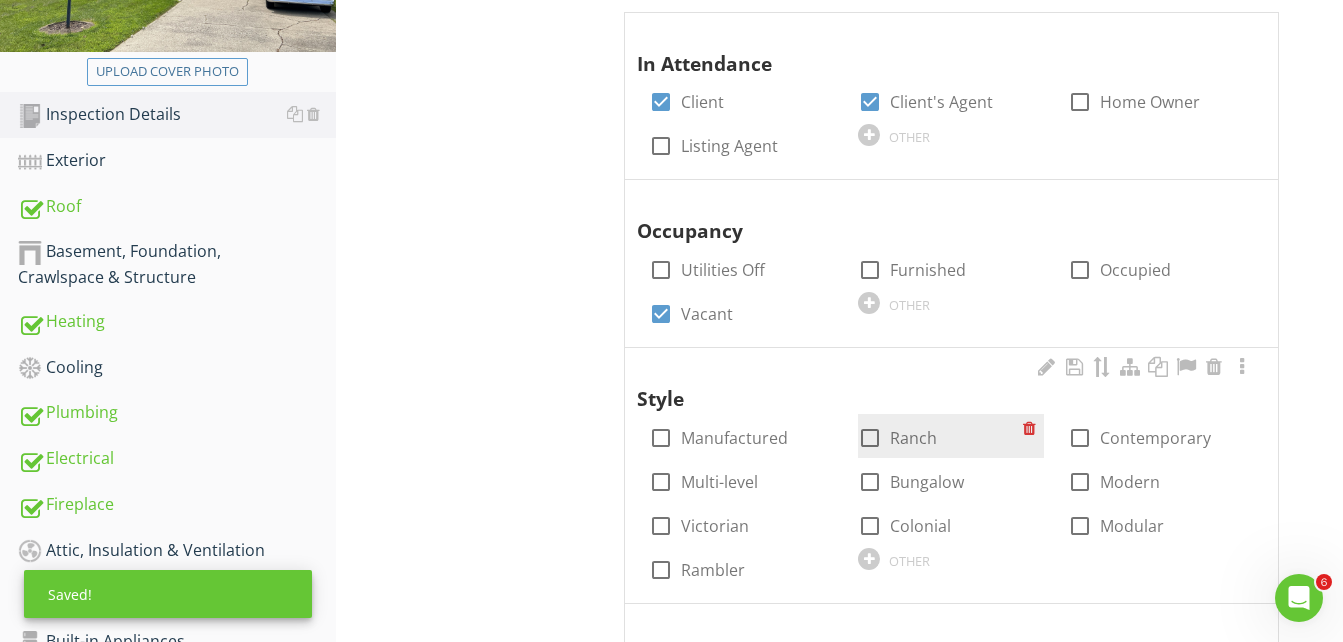 click at bounding box center [870, 438] 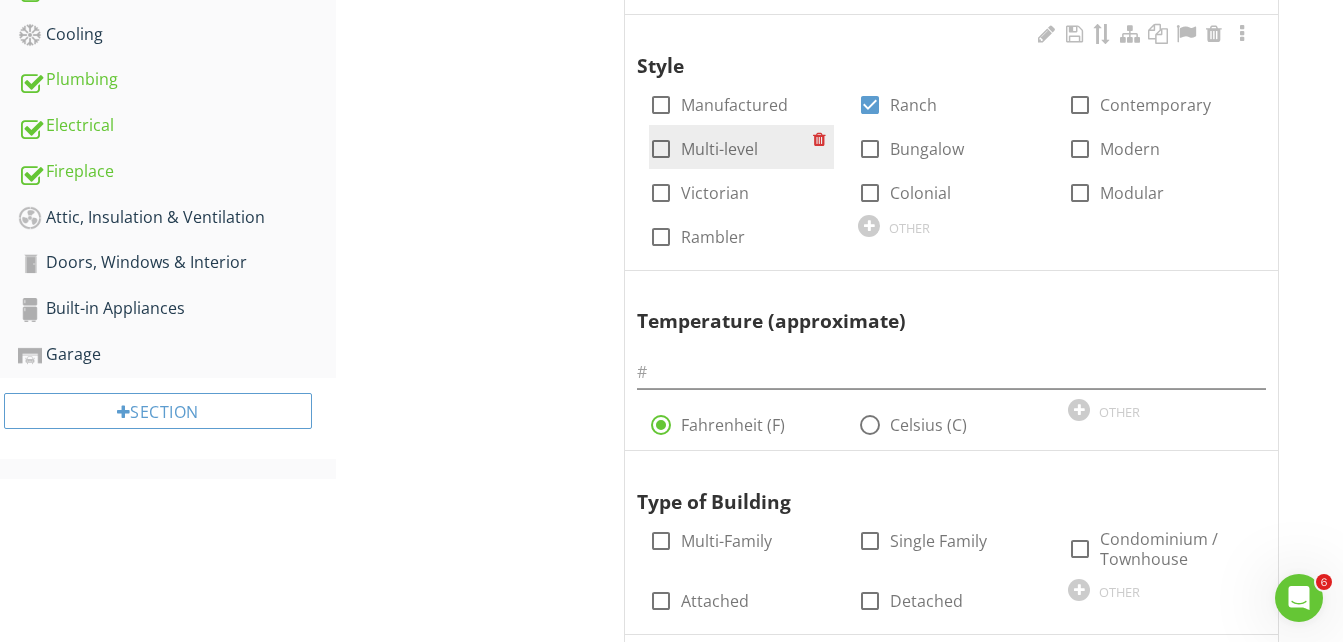 scroll, scrollTop: 900, scrollLeft: 0, axis: vertical 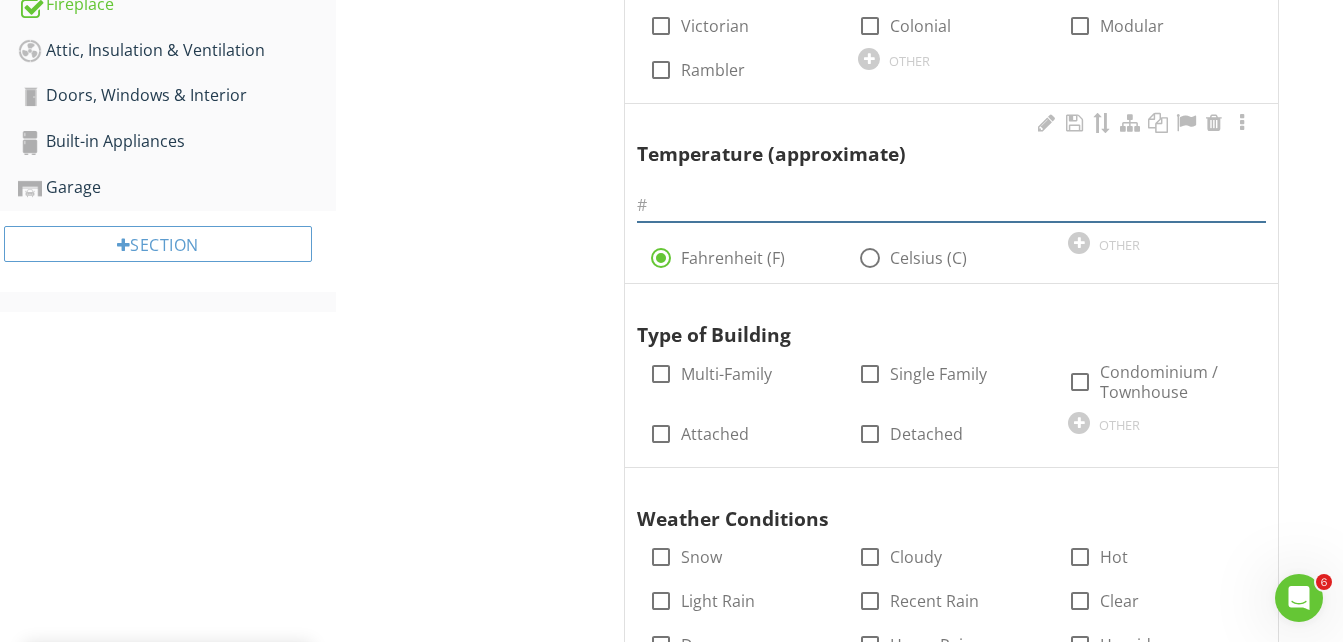 click at bounding box center [951, 205] 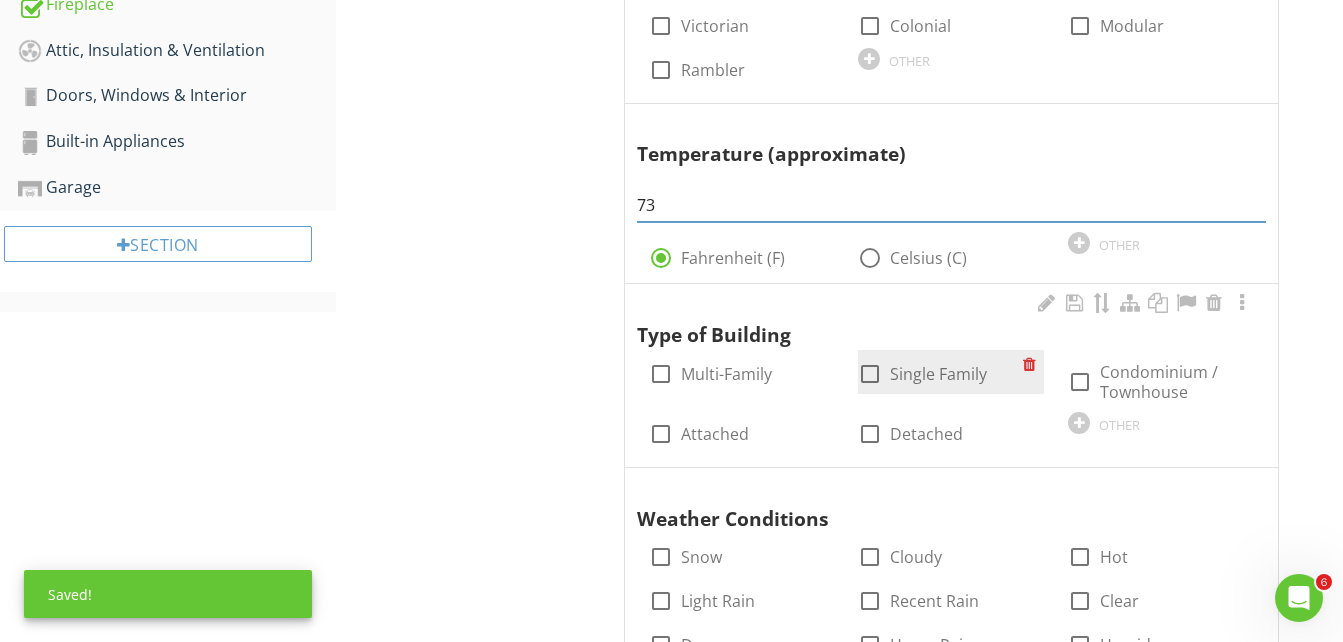 type on "73" 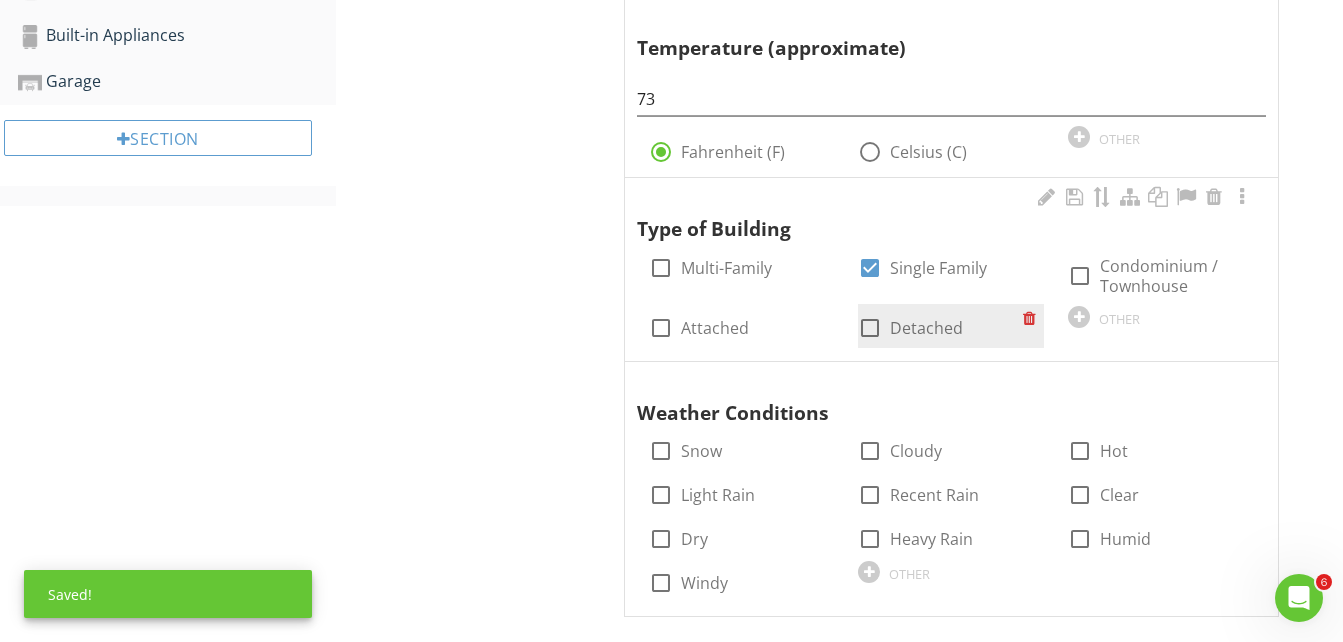 scroll, scrollTop: 1204, scrollLeft: 0, axis: vertical 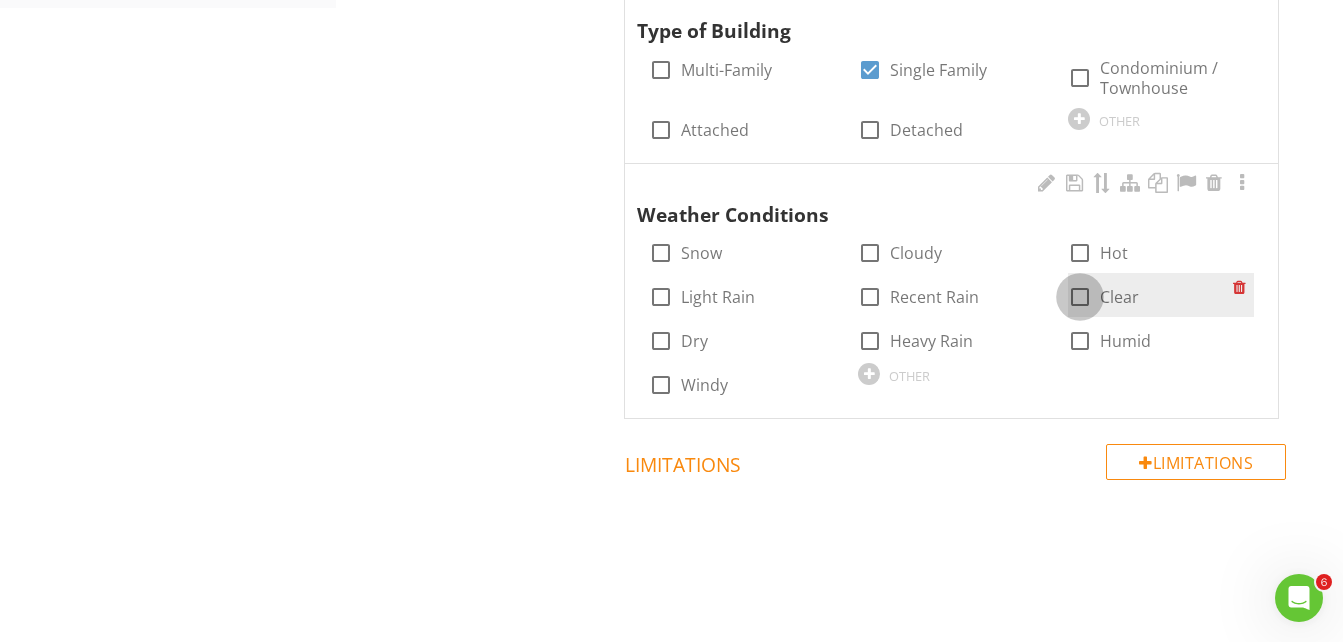 click at bounding box center [1080, 297] 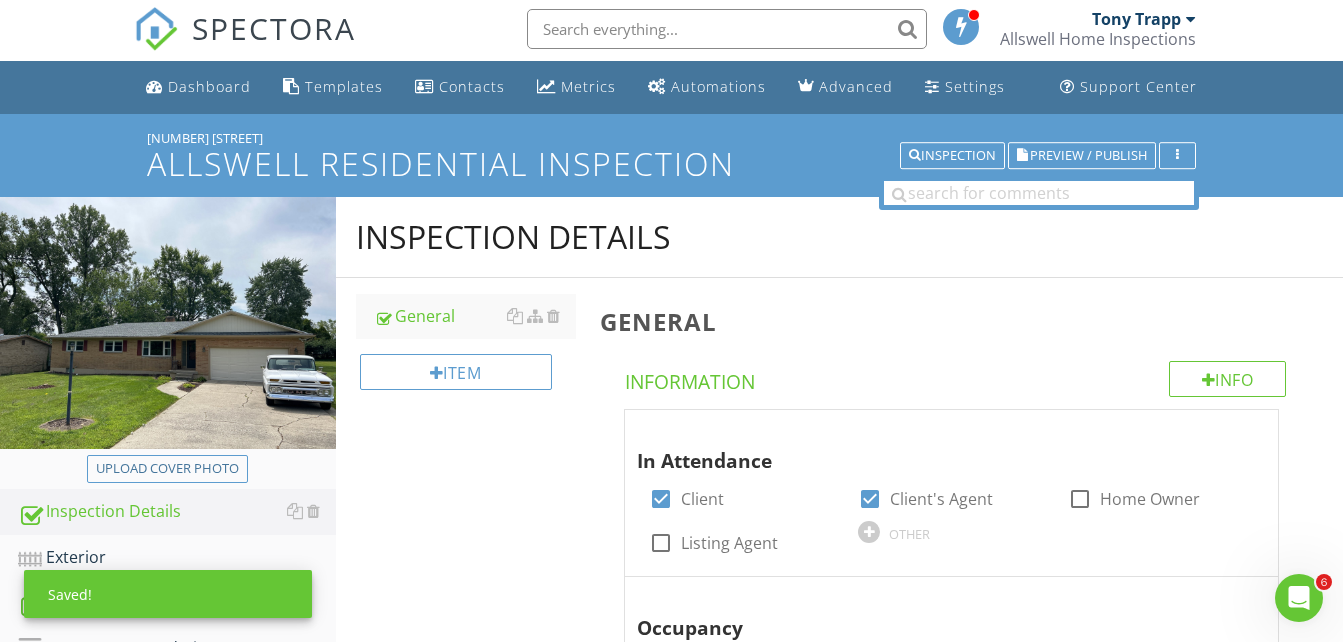 scroll, scrollTop: 0, scrollLeft: 0, axis: both 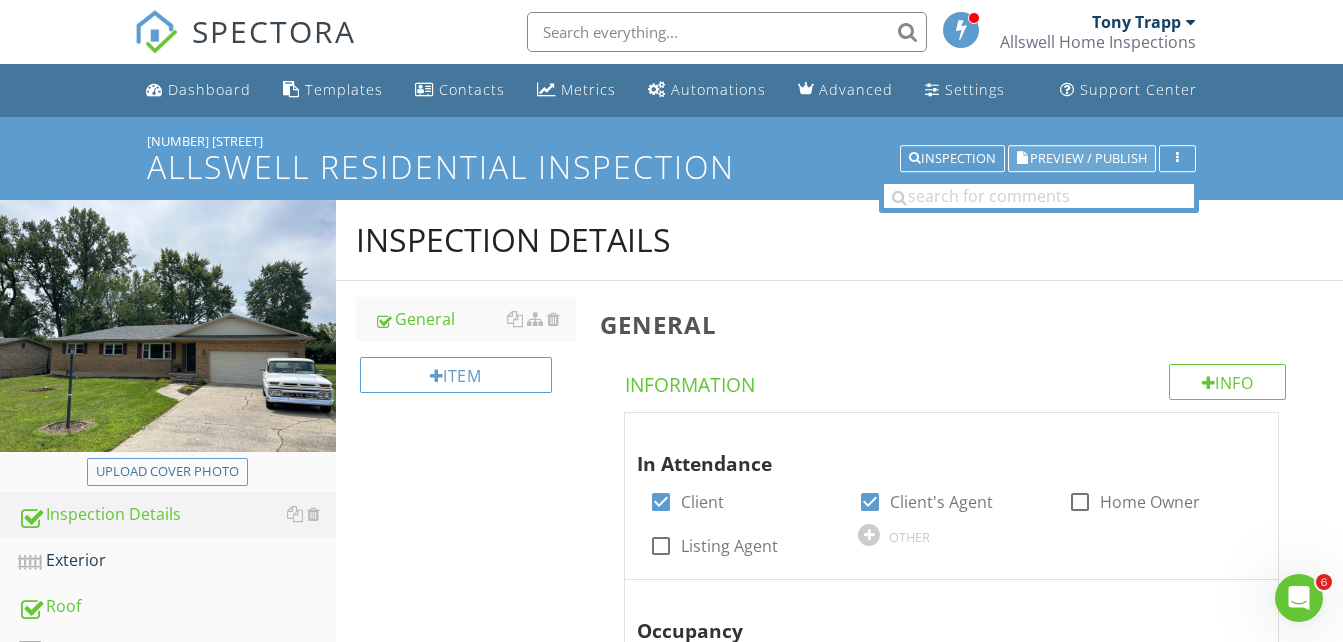 click on "Preview / Publish" at bounding box center (1088, 158) 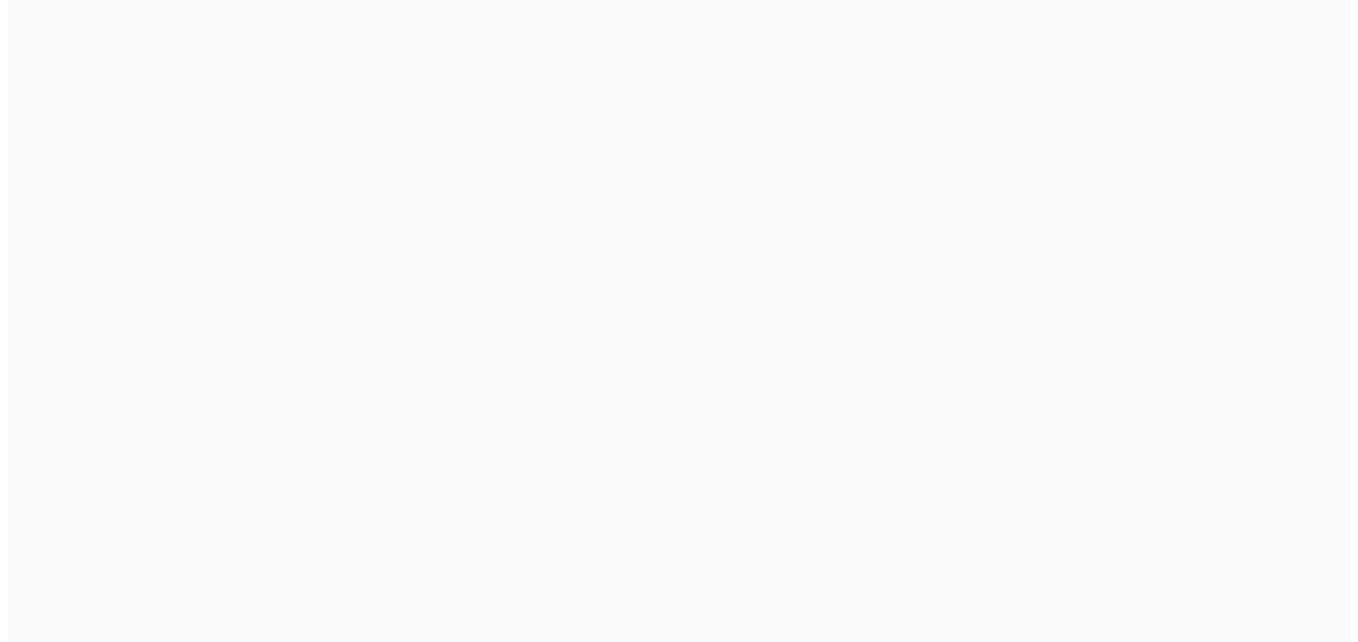 scroll, scrollTop: 0, scrollLeft: 0, axis: both 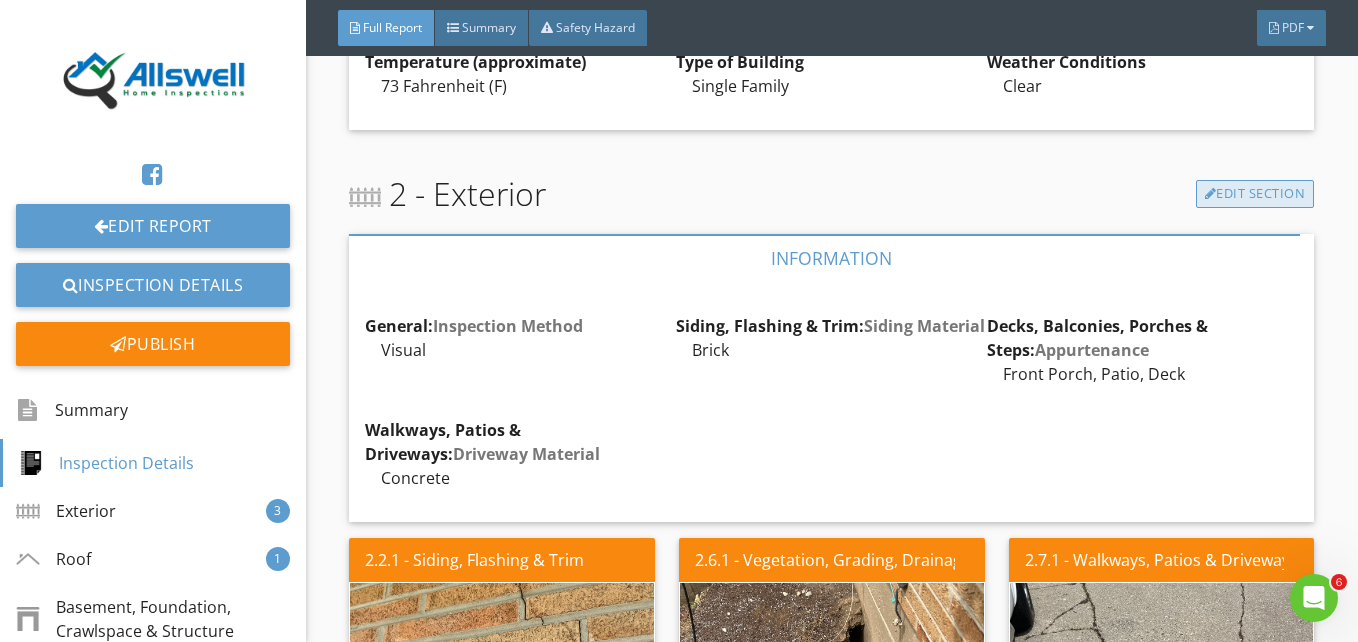click on "Edit Section" at bounding box center (1255, 194) 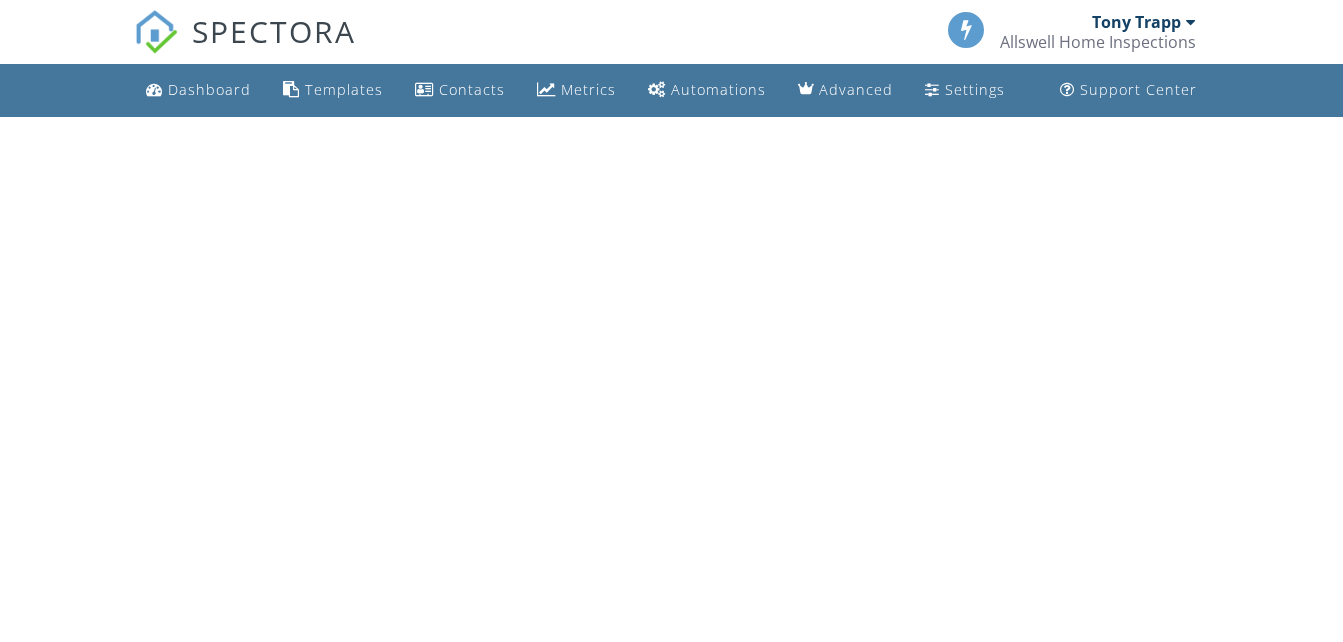 scroll, scrollTop: 0, scrollLeft: 0, axis: both 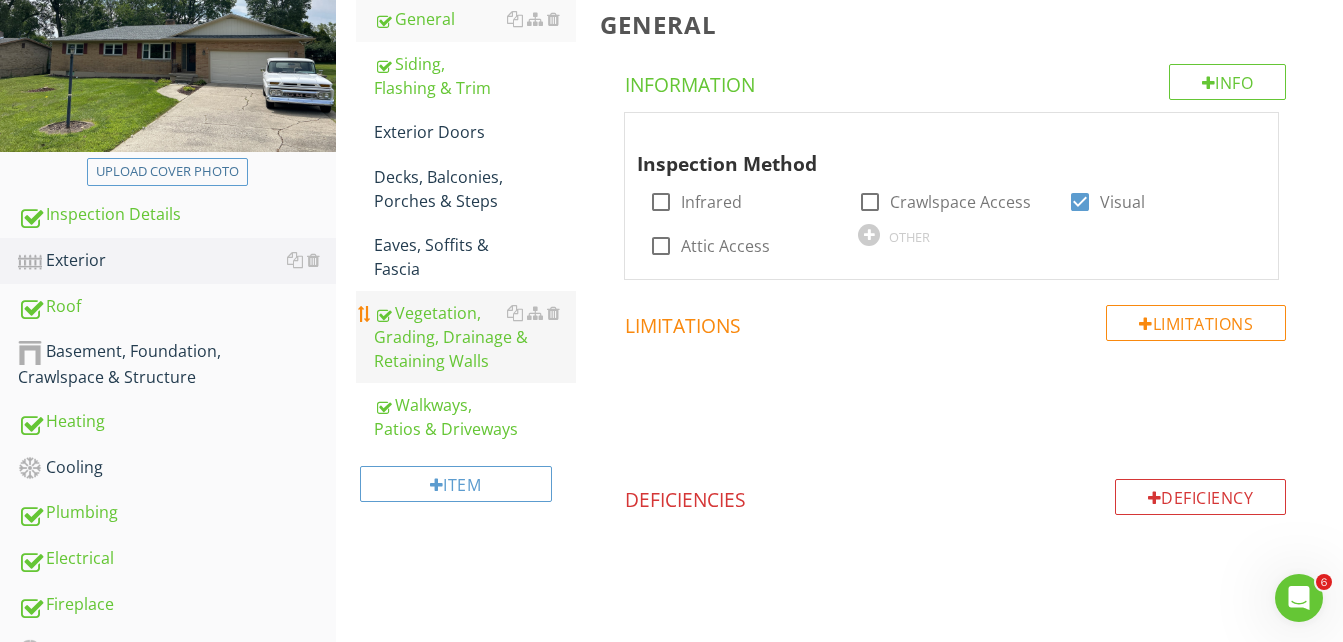 click on "Vegetation, Grading, Drainage & Retaining Walls" at bounding box center (475, 337) 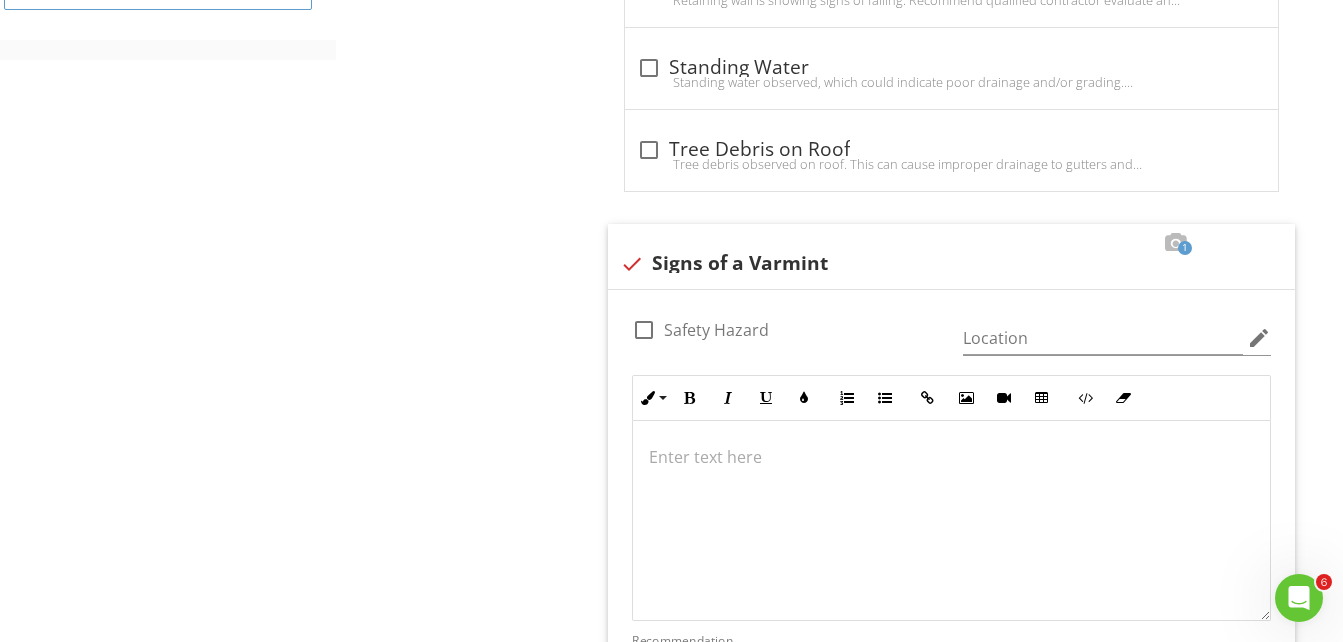 scroll, scrollTop: 1200, scrollLeft: 0, axis: vertical 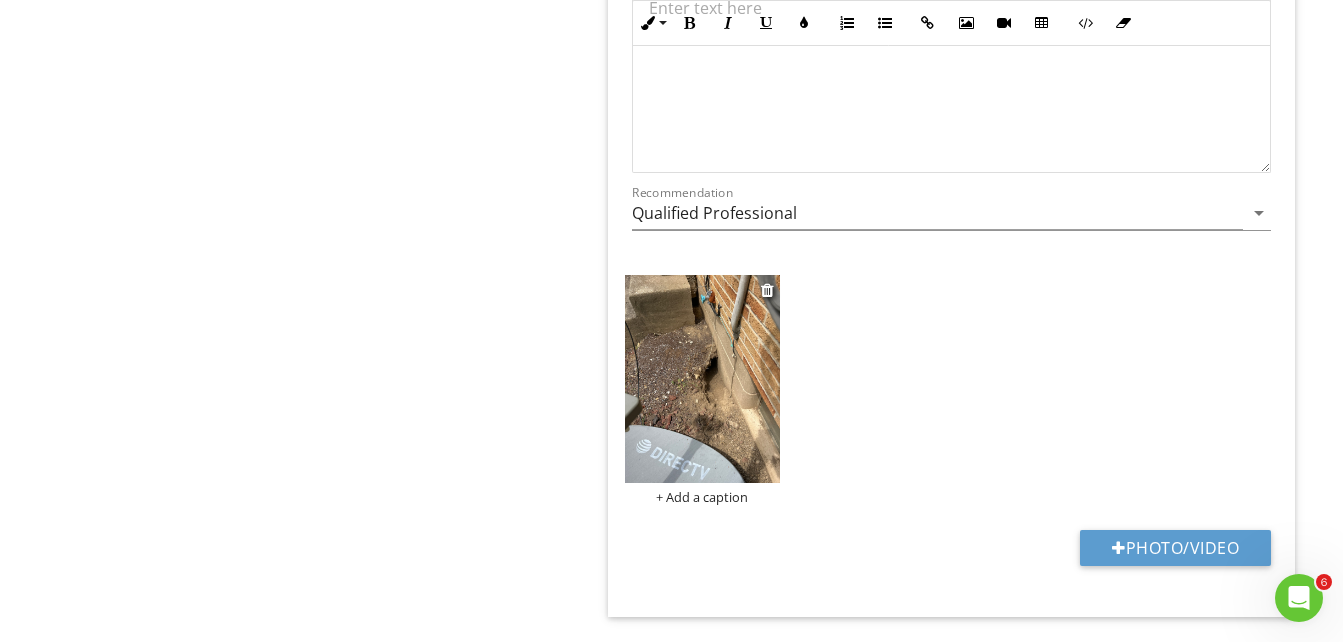 click at bounding box center [703, 379] 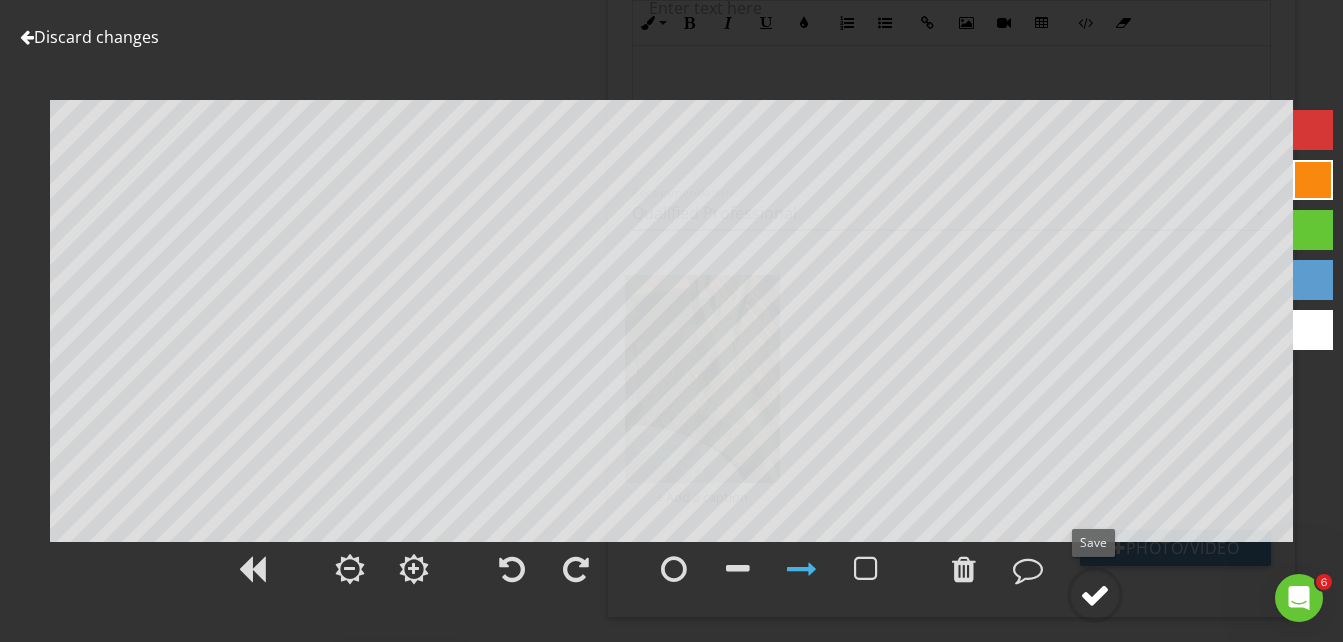 click at bounding box center [1095, 595] 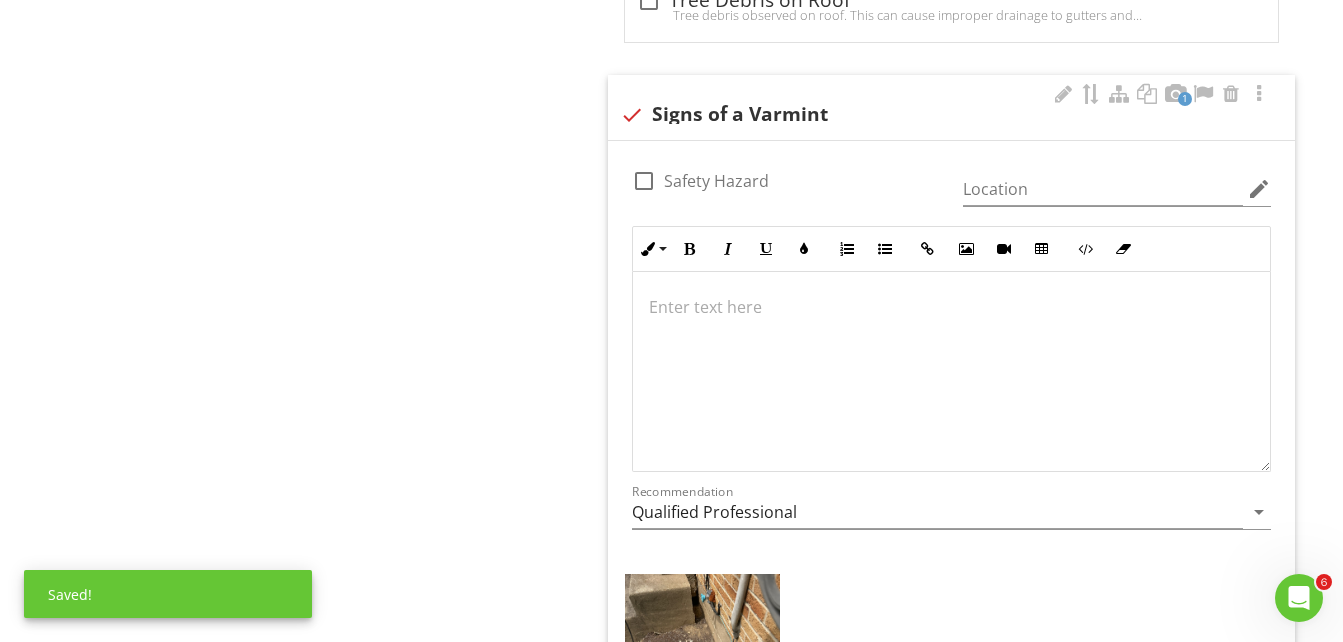 scroll, scrollTop: 1300, scrollLeft: 0, axis: vertical 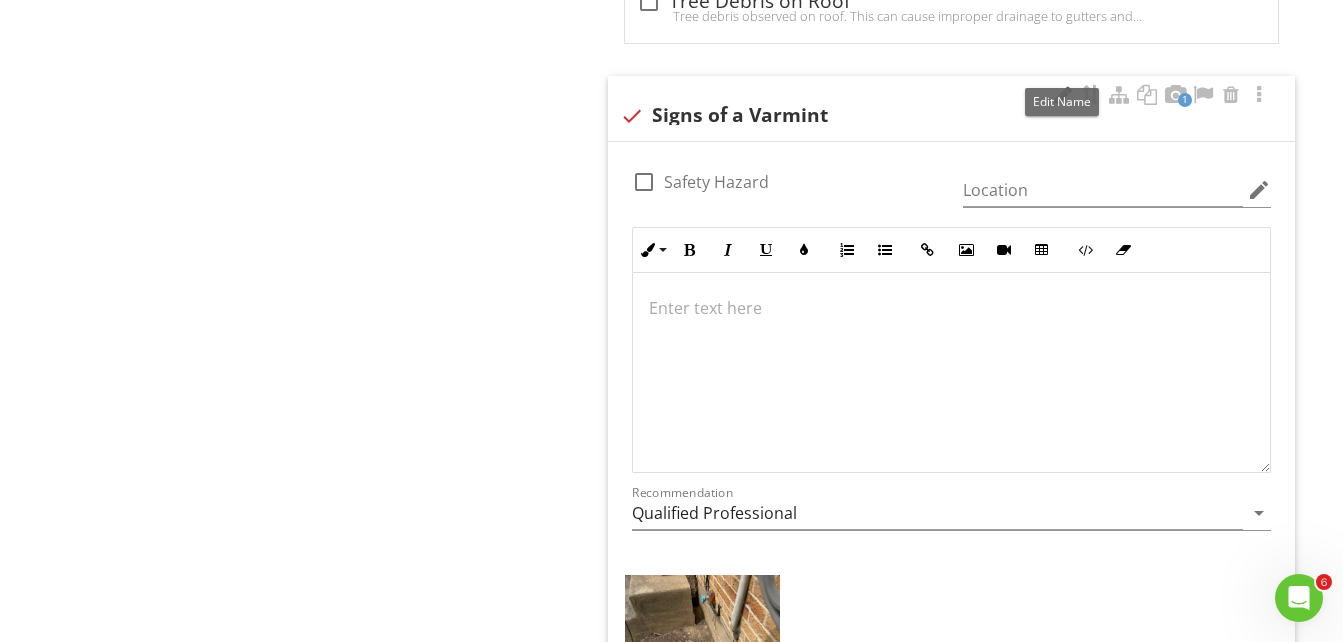 click at bounding box center [1063, 95] 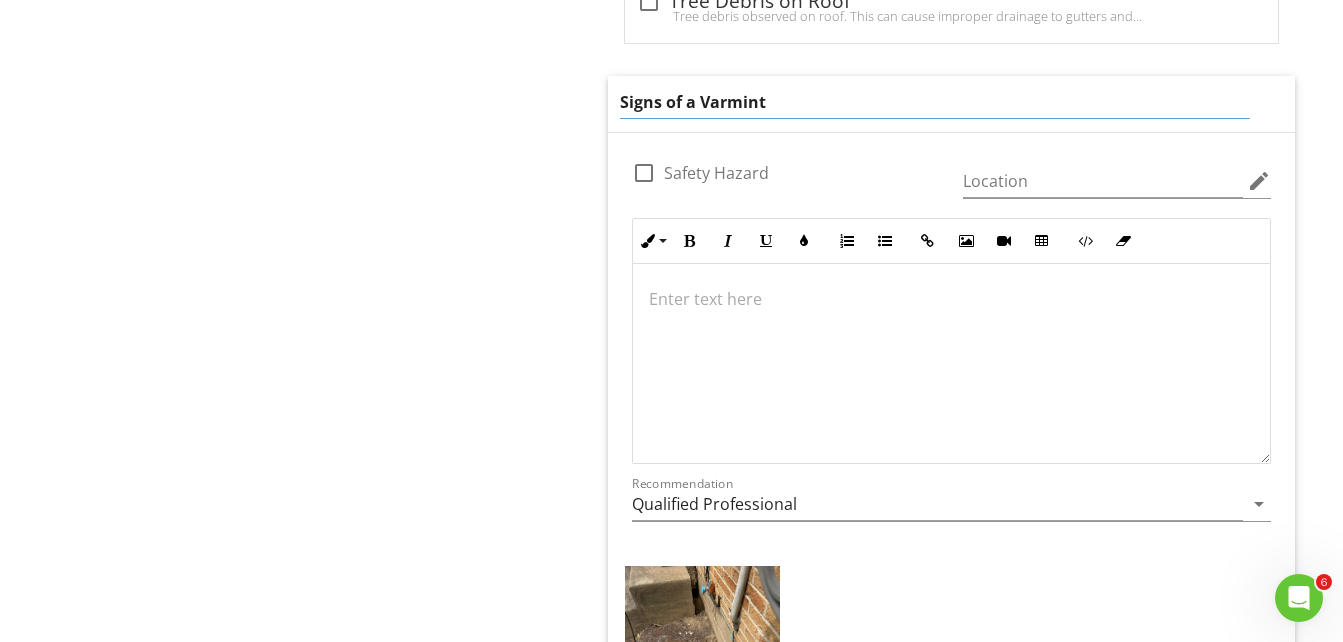click on "Signs of a Varmint" at bounding box center (935, 102) 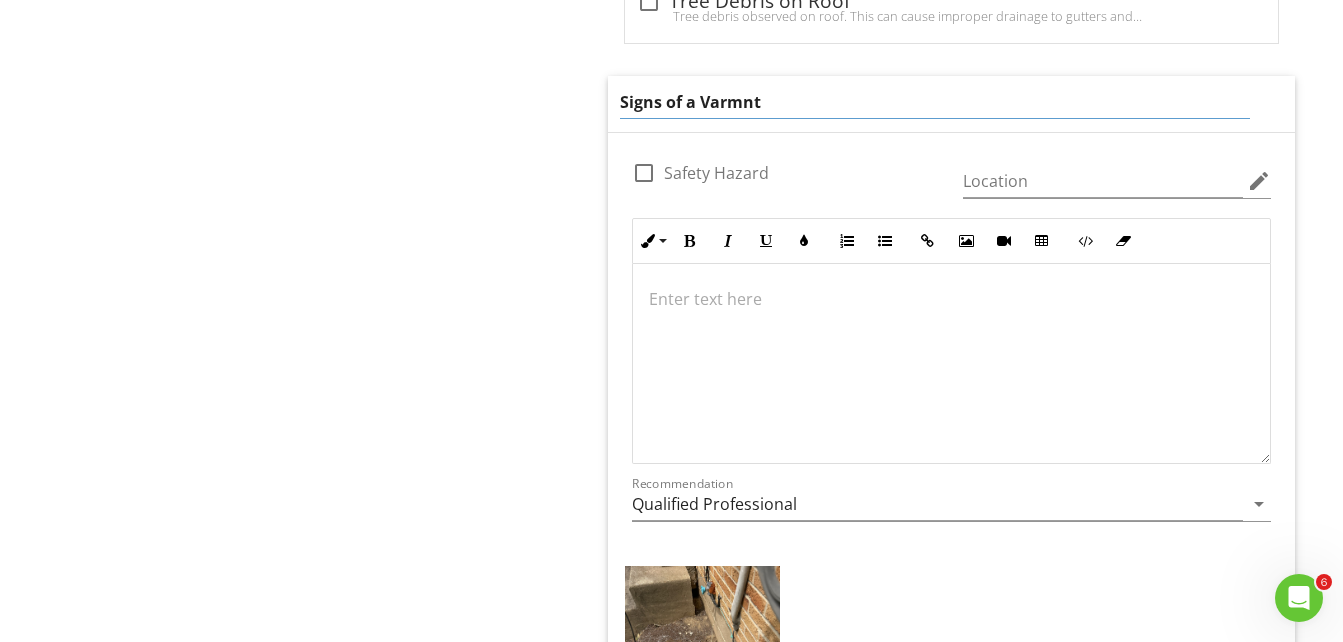 type on "Signs of a Varment" 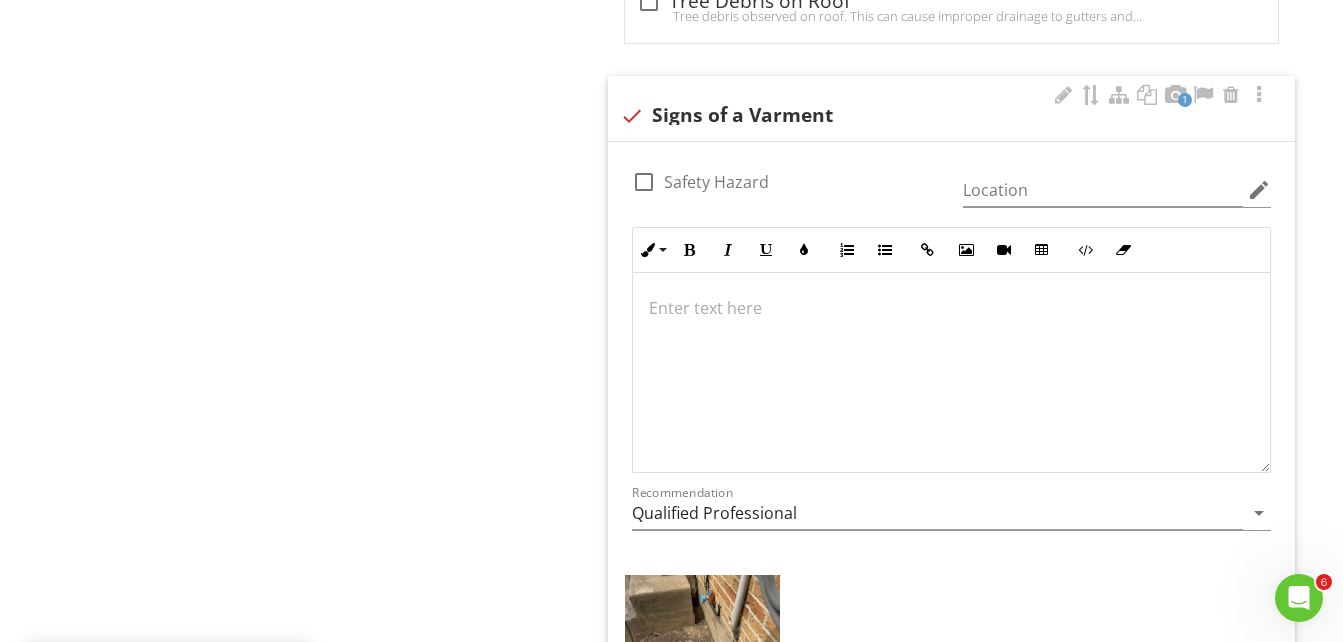 click at bounding box center [951, 372] 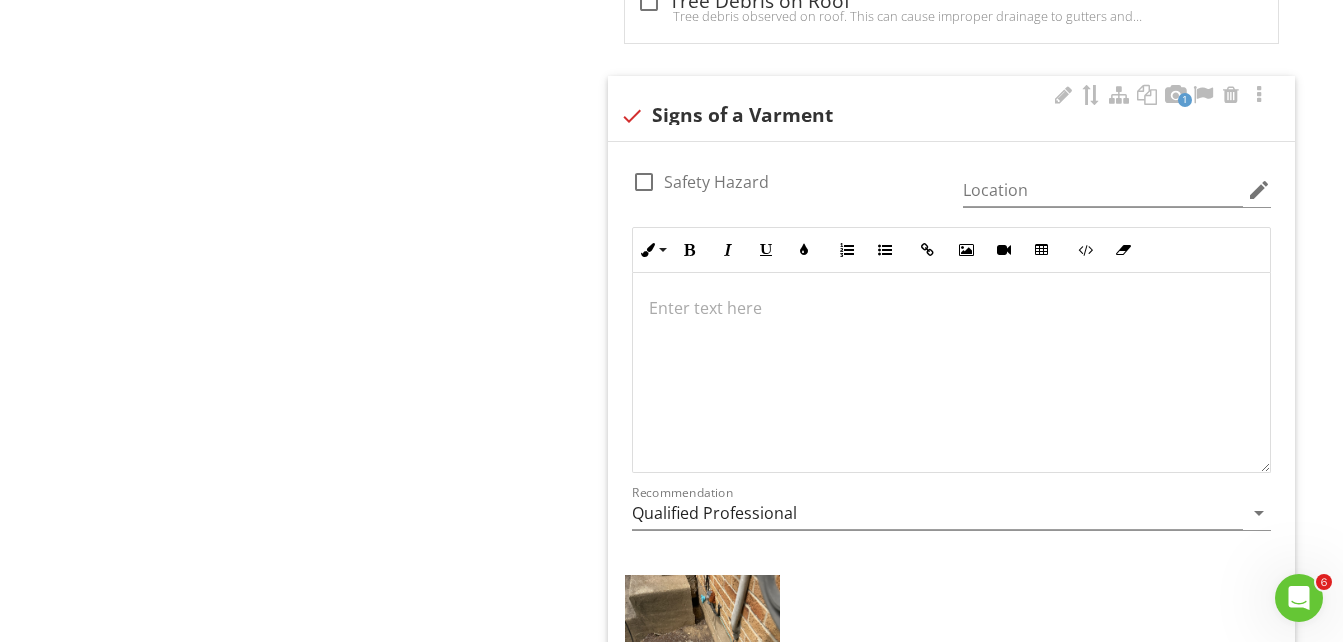 type 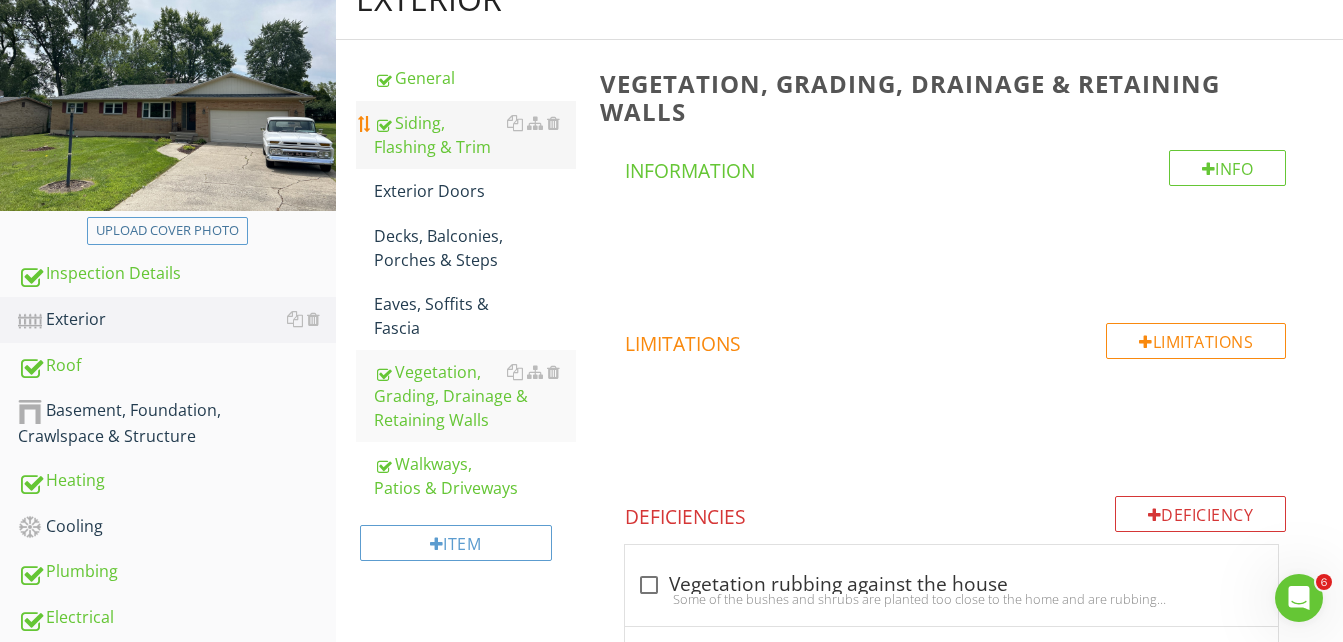 scroll, scrollTop: 0, scrollLeft: 0, axis: both 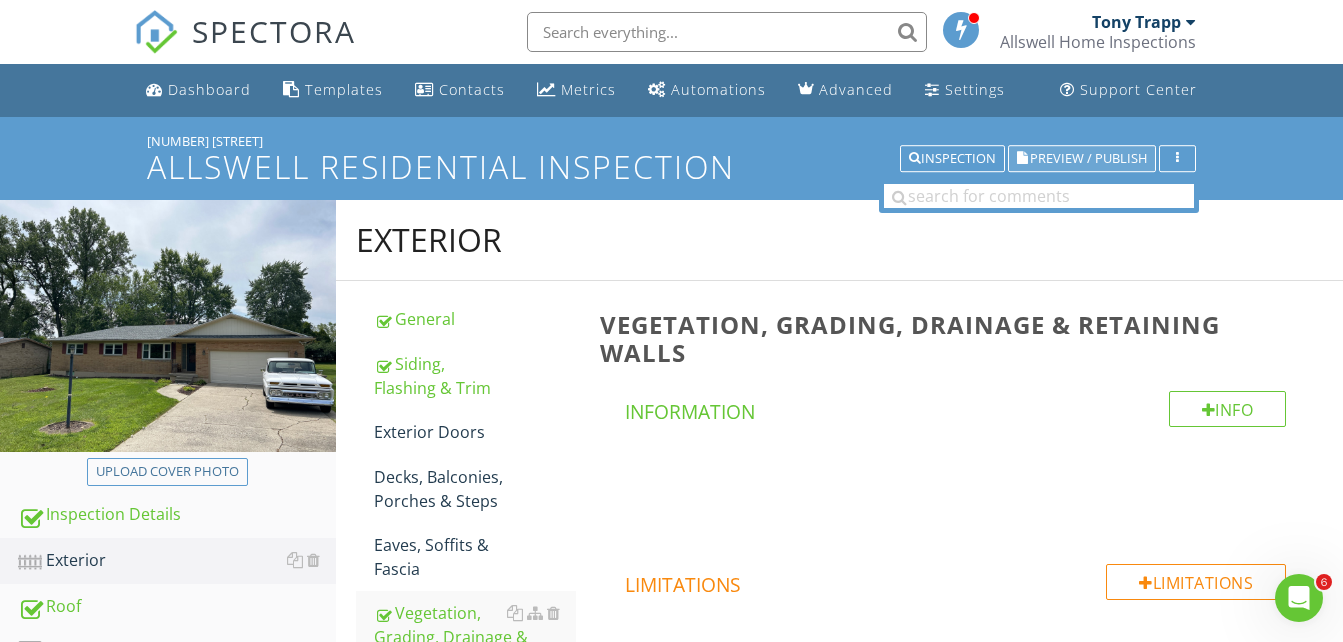 click on "Preview / Publish" at bounding box center (1088, 158) 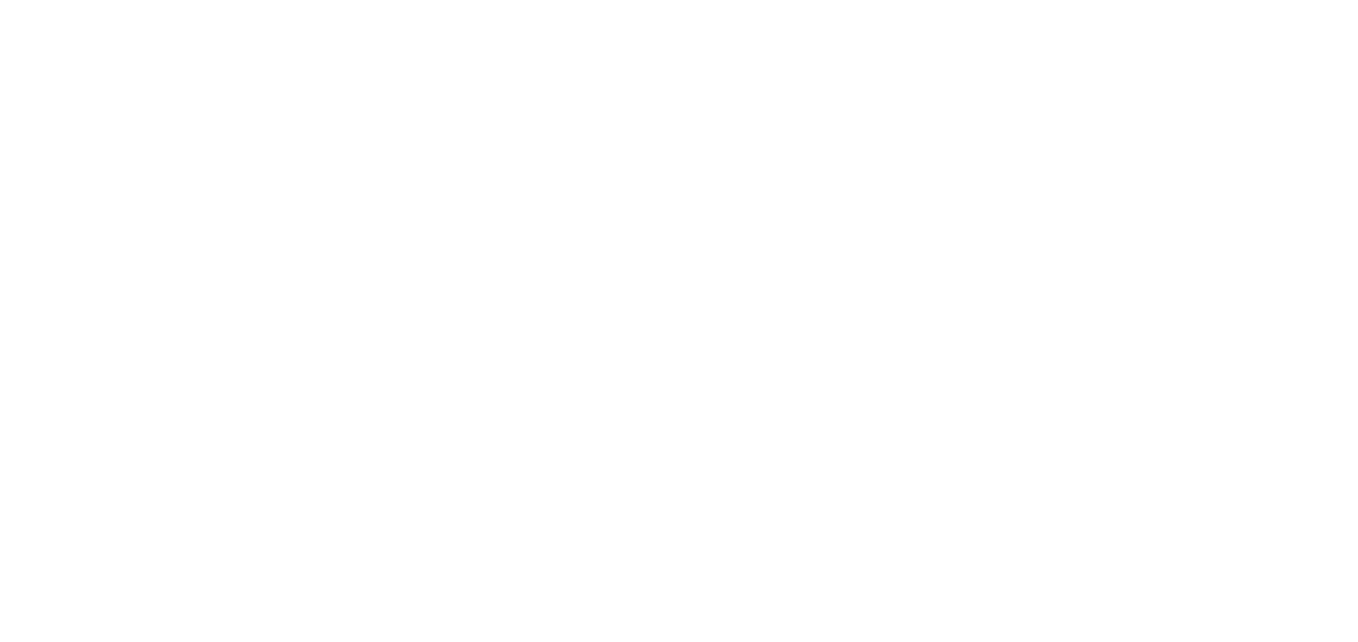 scroll, scrollTop: 0, scrollLeft: 0, axis: both 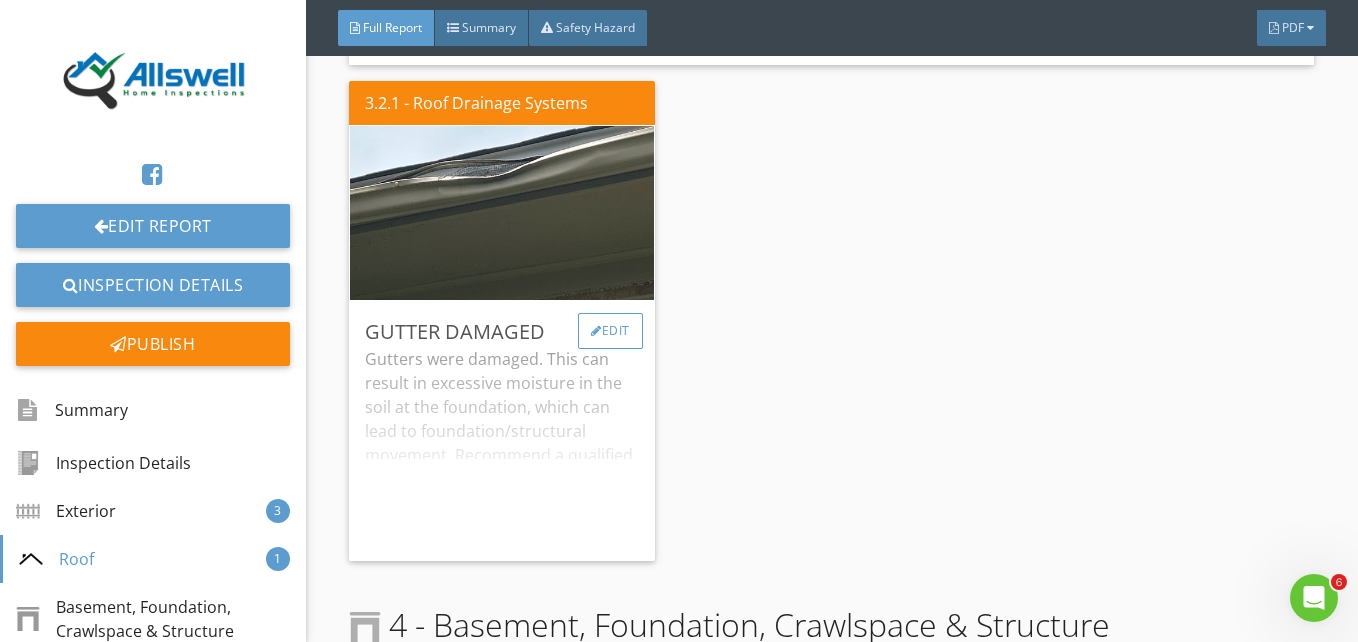 click on "Edit" at bounding box center (610, 331) 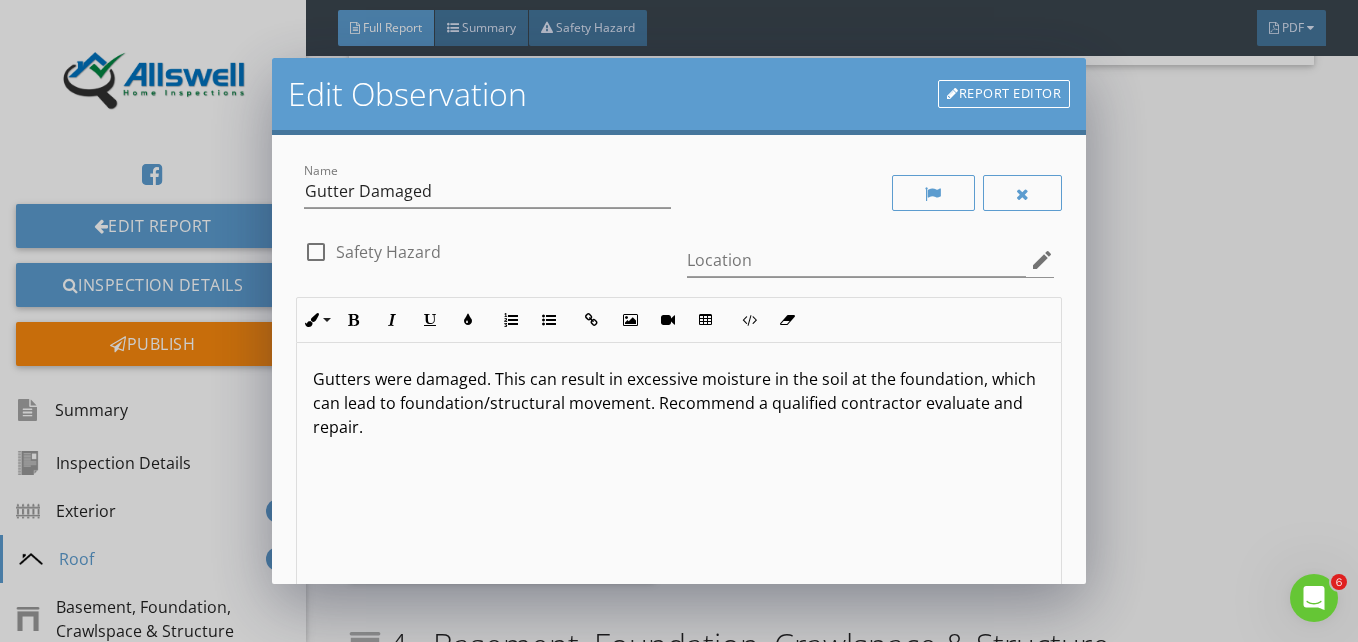 click on "Gutters were damaged. This can result in excessive moisture in the soil at the foundation, which can lead to foundation/structural movement. Recommend a qualified contractor evaluate and repair." at bounding box center [679, 403] 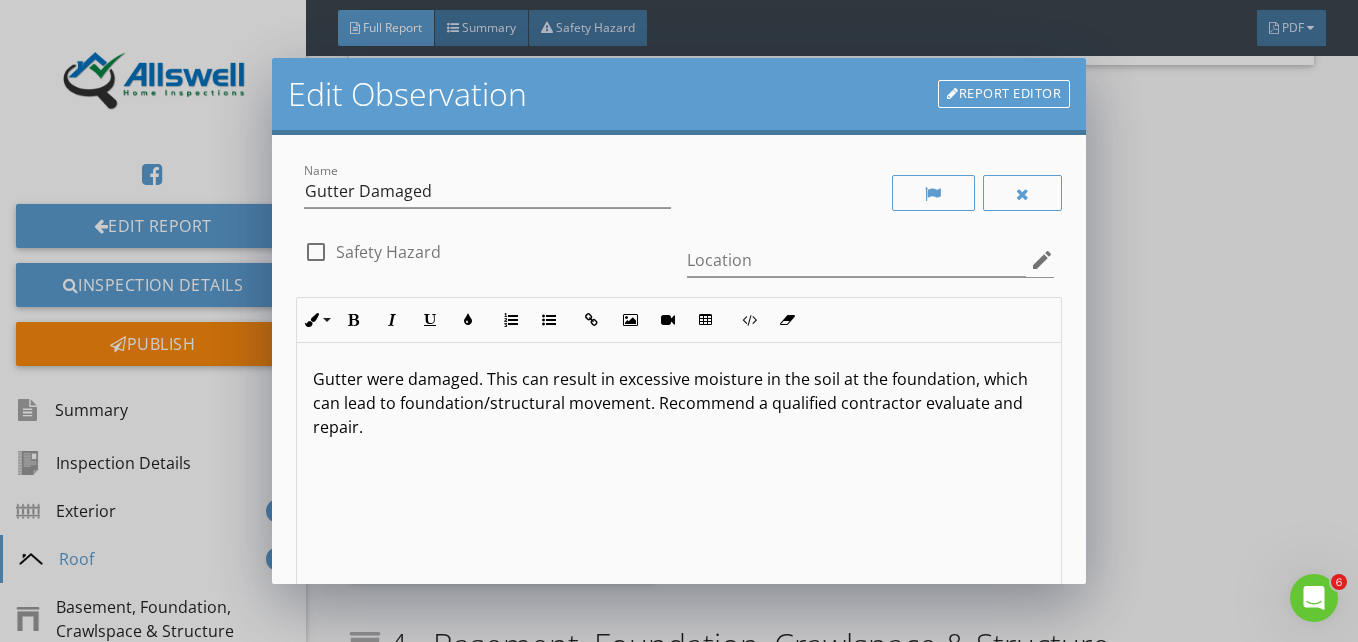 type 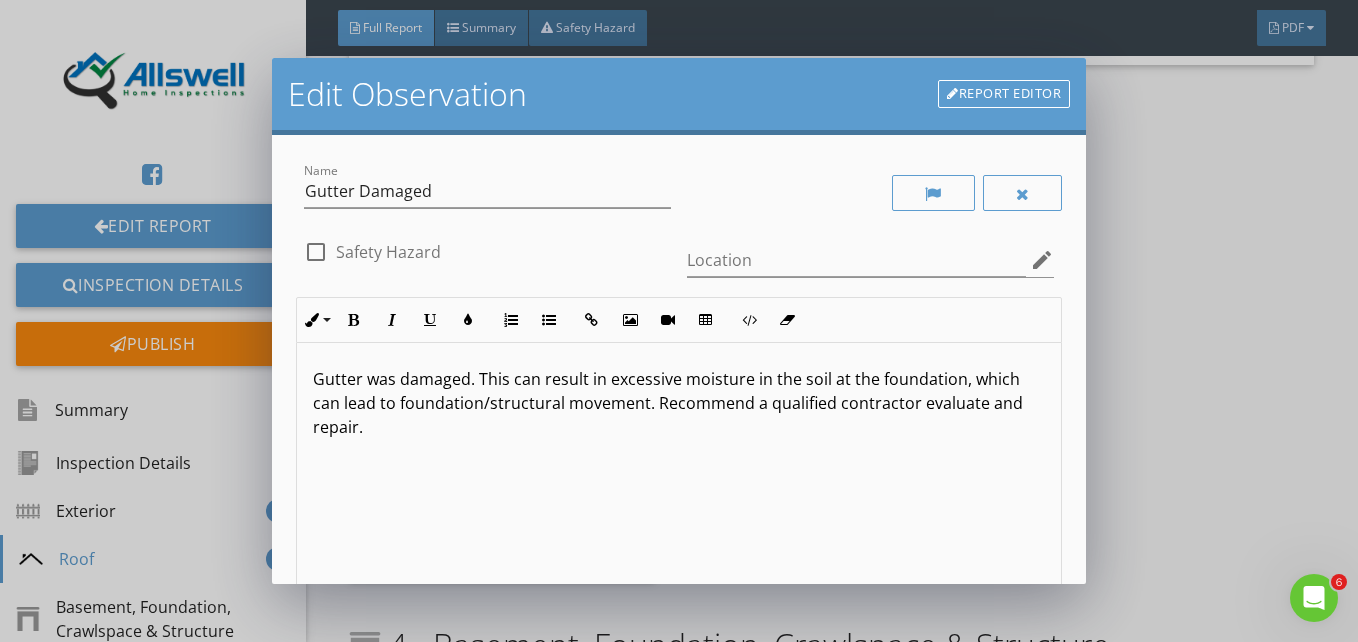 click on "Gutter was damaged. This can result in excessive moisture in the soil at the foundation, which can lead to foundation/structural movement. Recommend a qualified contractor evaluate and repair." at bounding box center [679, 501] 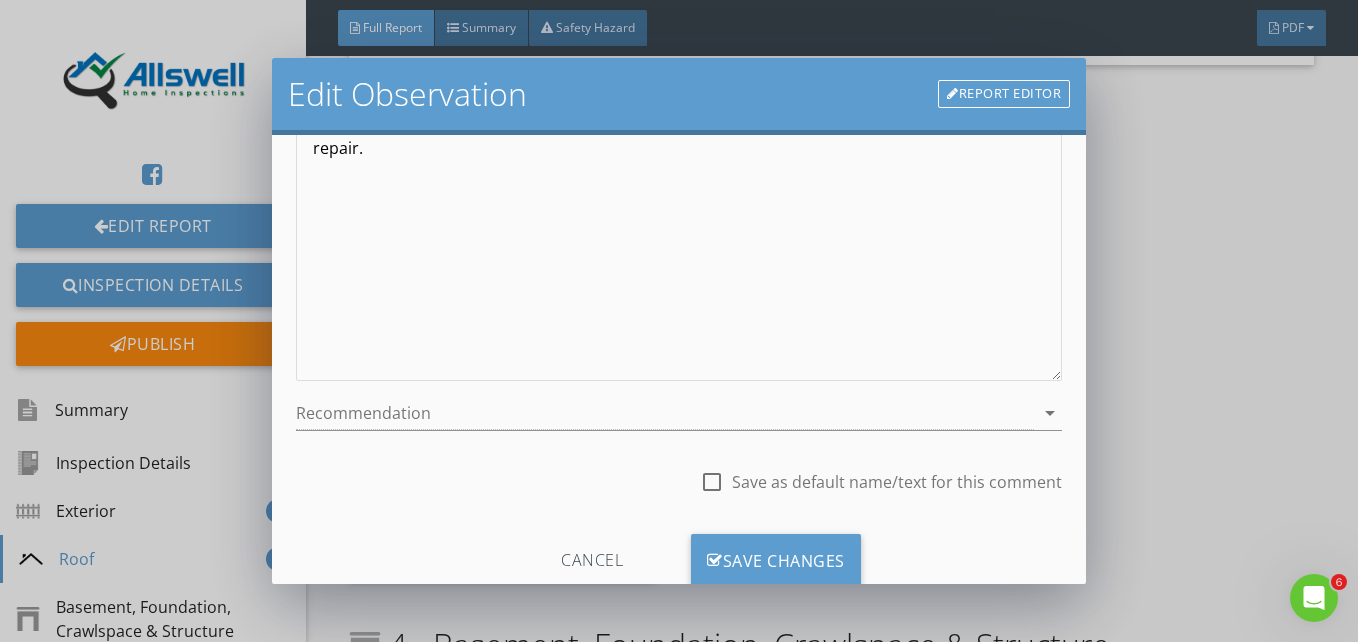 scroll, scrollTop: 338, scrollLeft: 0, axis: vertical 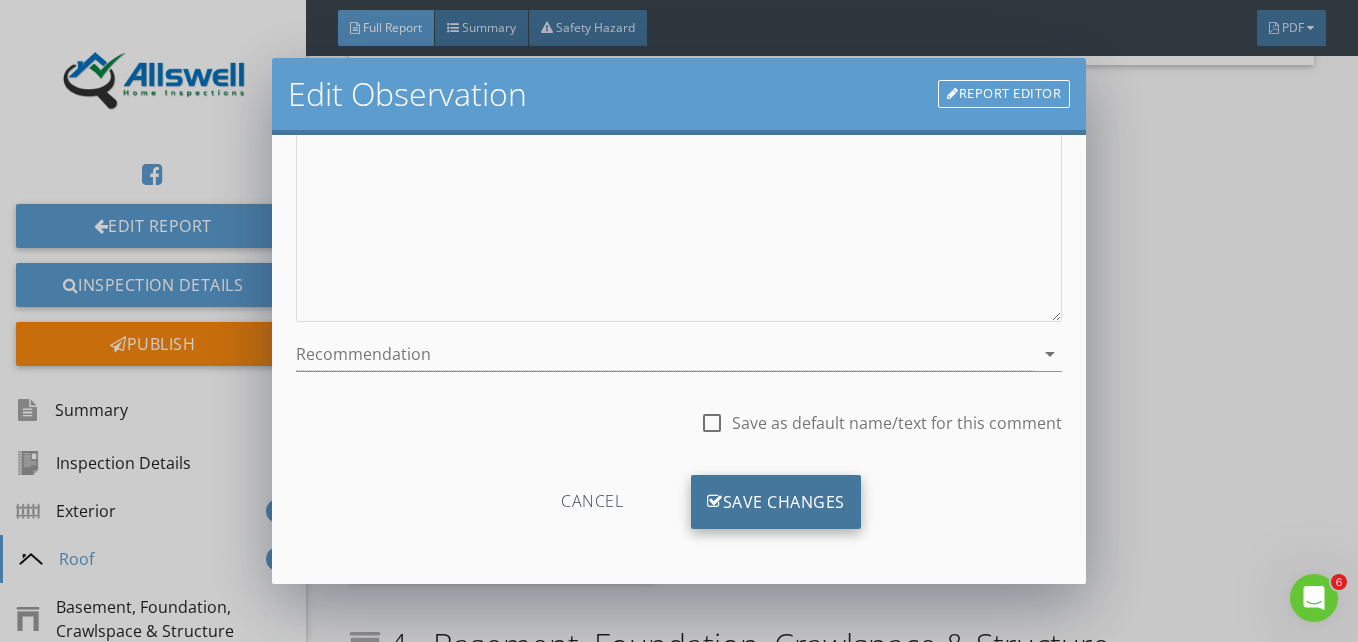 click on "Save Changes" at bounding box center (776, 502) 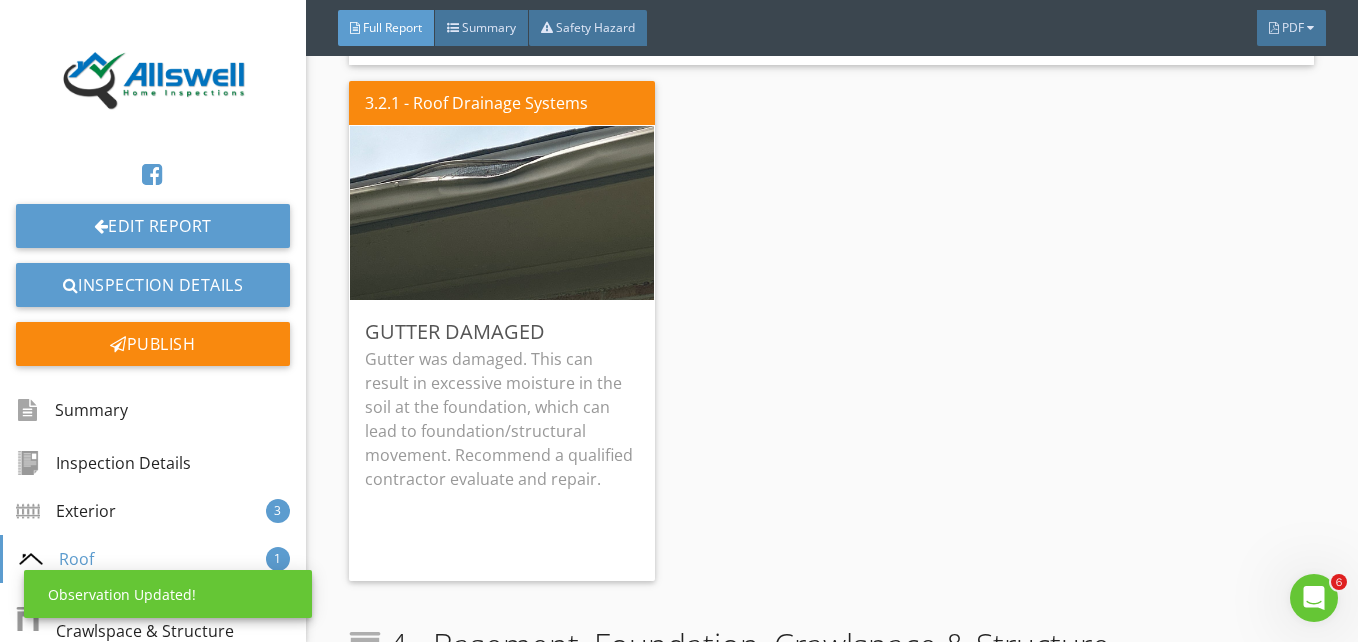 scroll, scrollTop: 101, scrollLeft: 0, axis: vertical 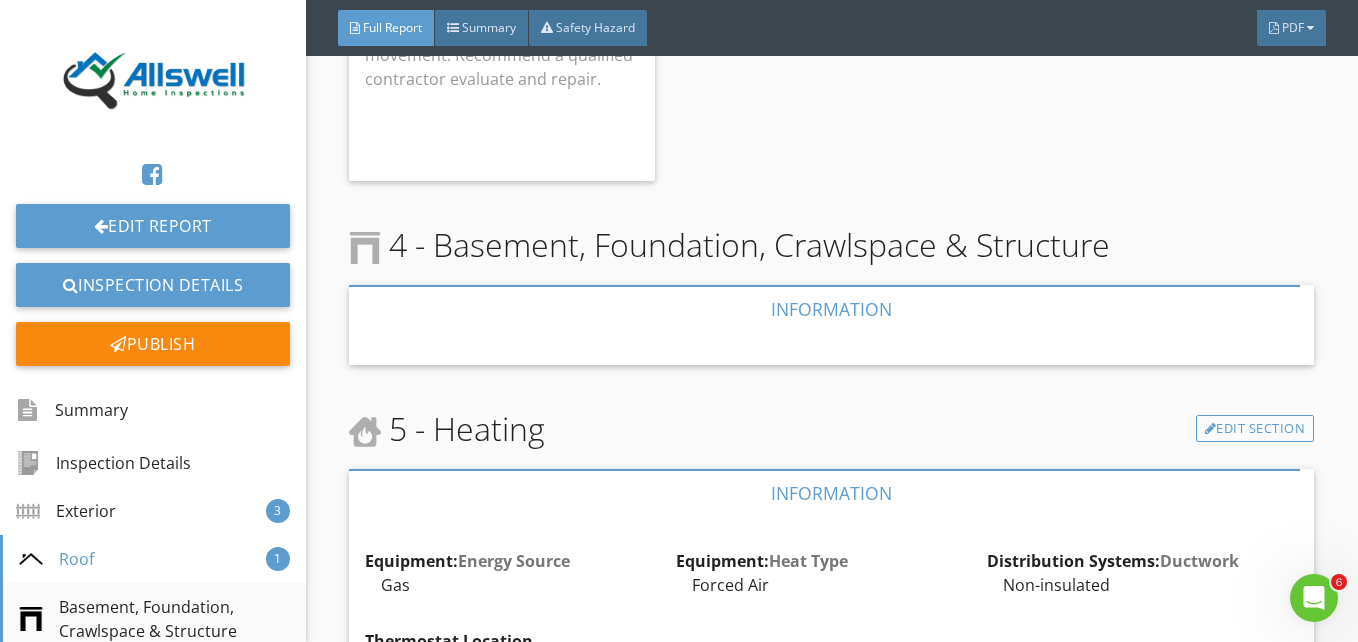 click on "Basement, Foundation, Crawlspace & Structure" at bounding box center (154, 619) 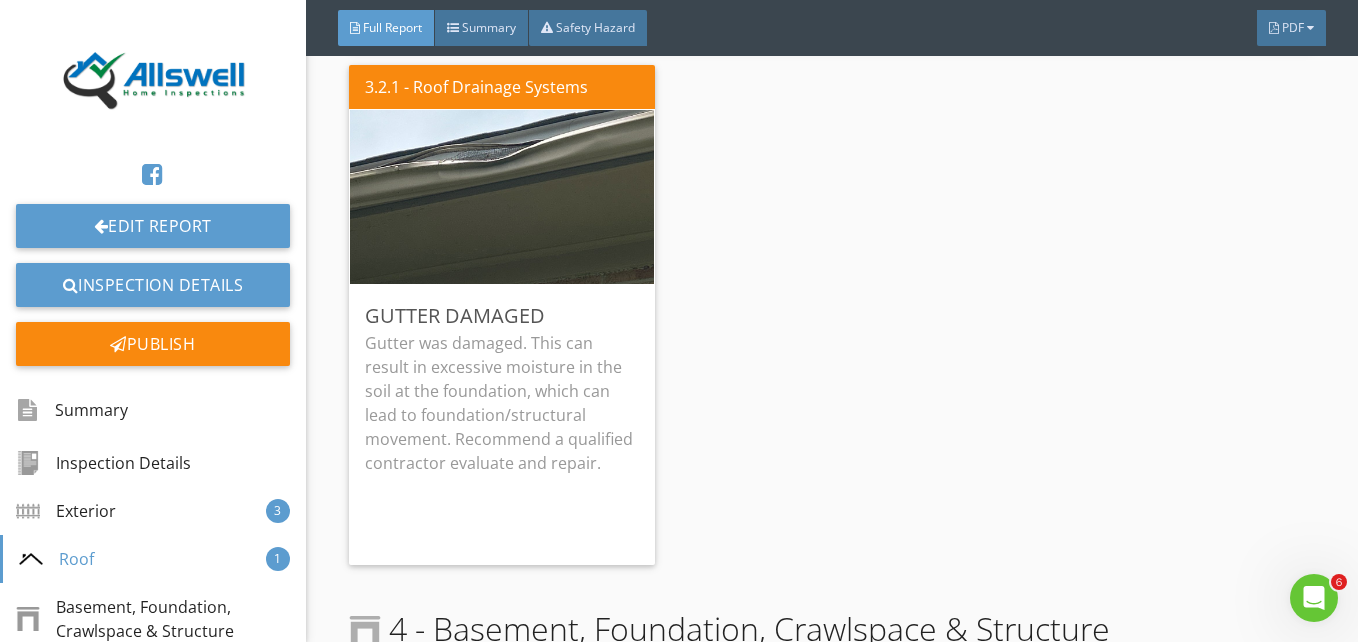 scroll, scrollTop: 2843, scrollLeft: 0, axis: vertical 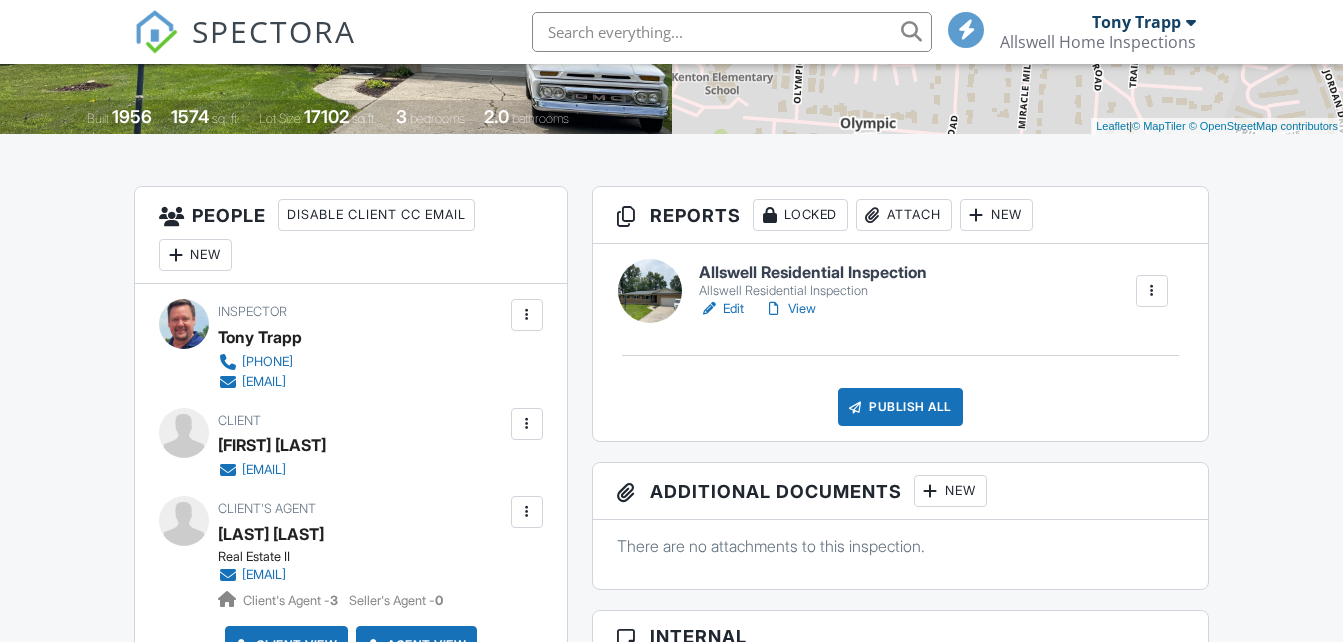 click on "Allswell Residential Inspection" at bounding box center (813, 273) 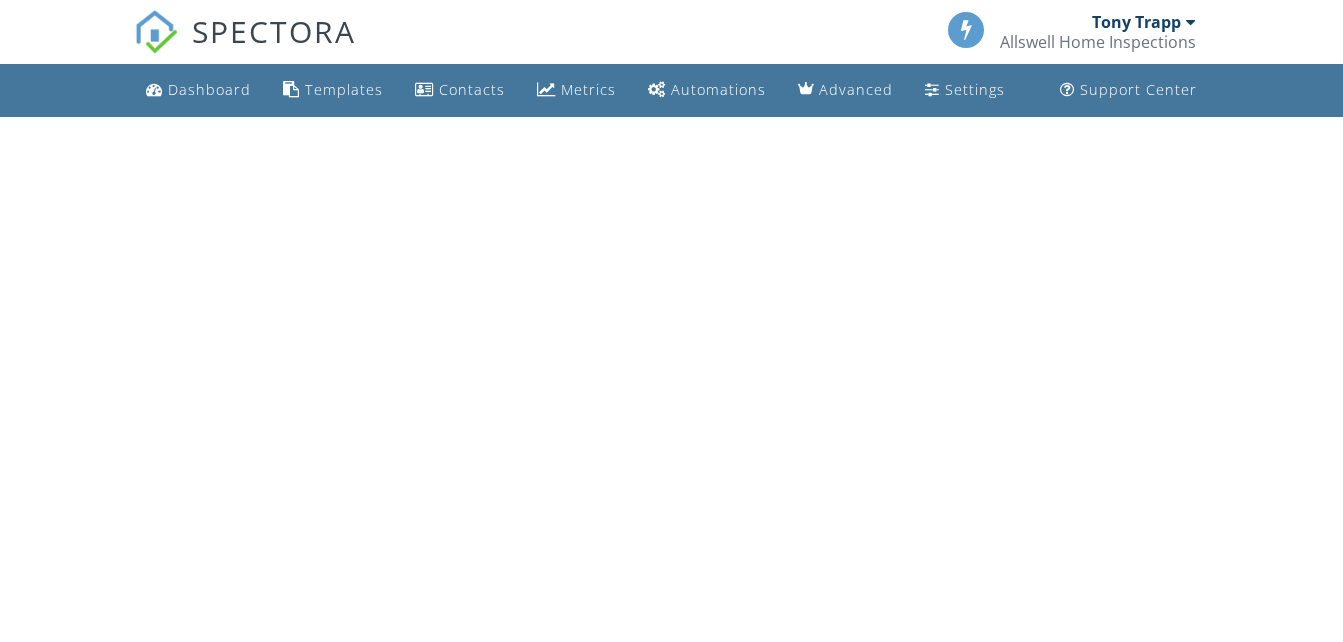scroll, scrollTop: 0, scrollLeft: 0, axis: both 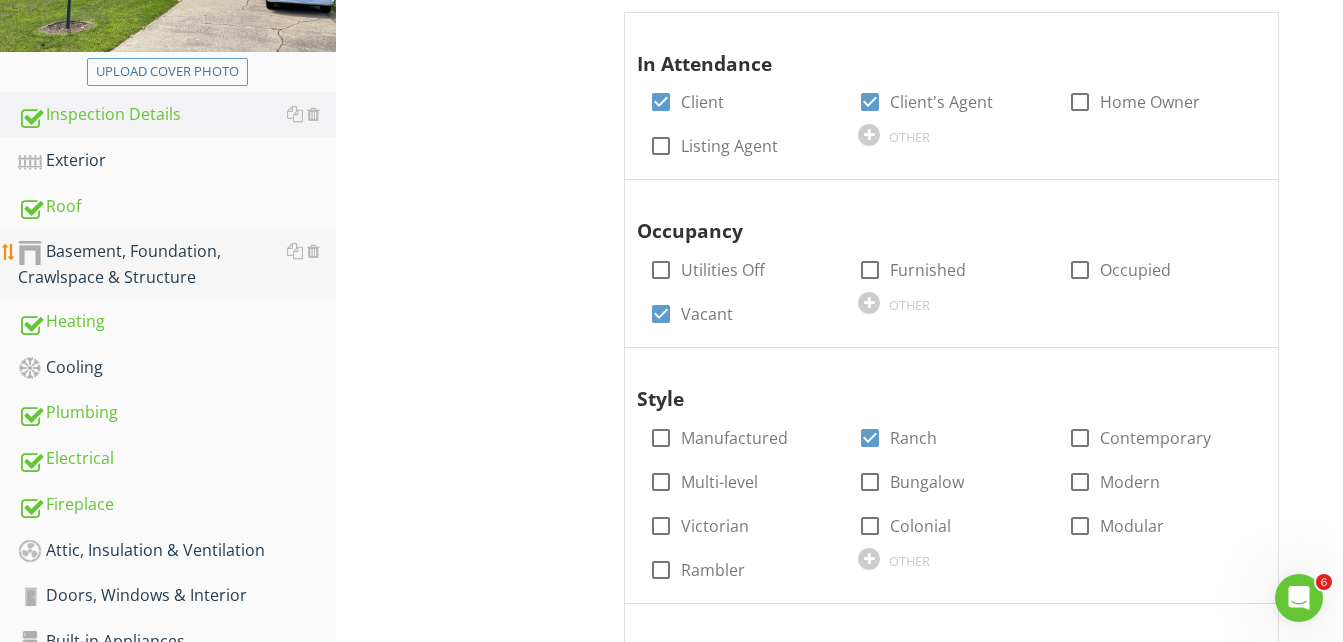 click on "Basement, Foundation, Crawlspace & Structure" at bounding box center (177, 264) 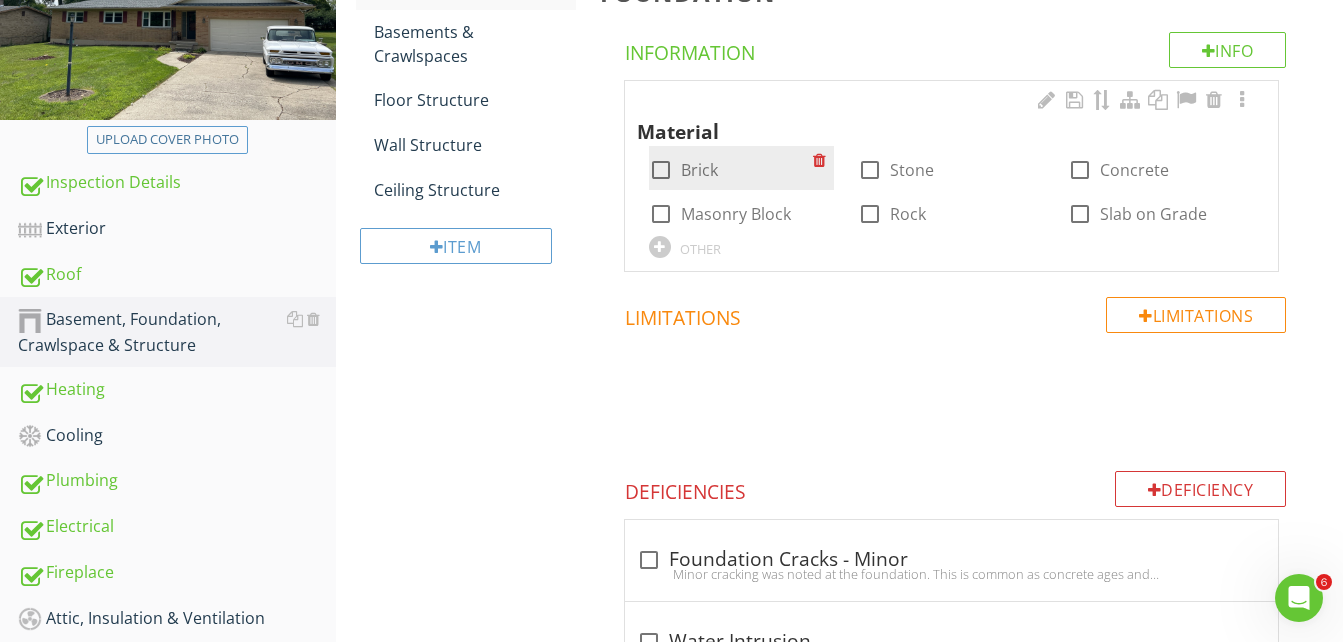scroll, scrollTop: 300, scrollLeft: 0, axis: vertical 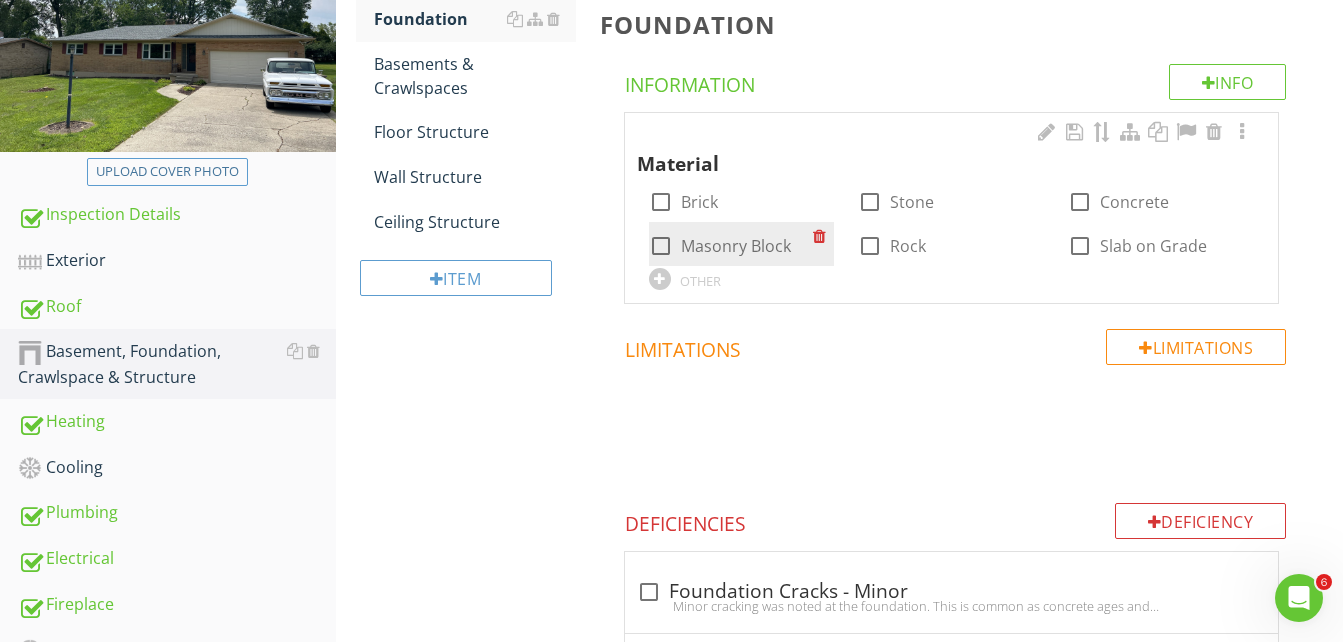 click at bounding box center (661, 246) 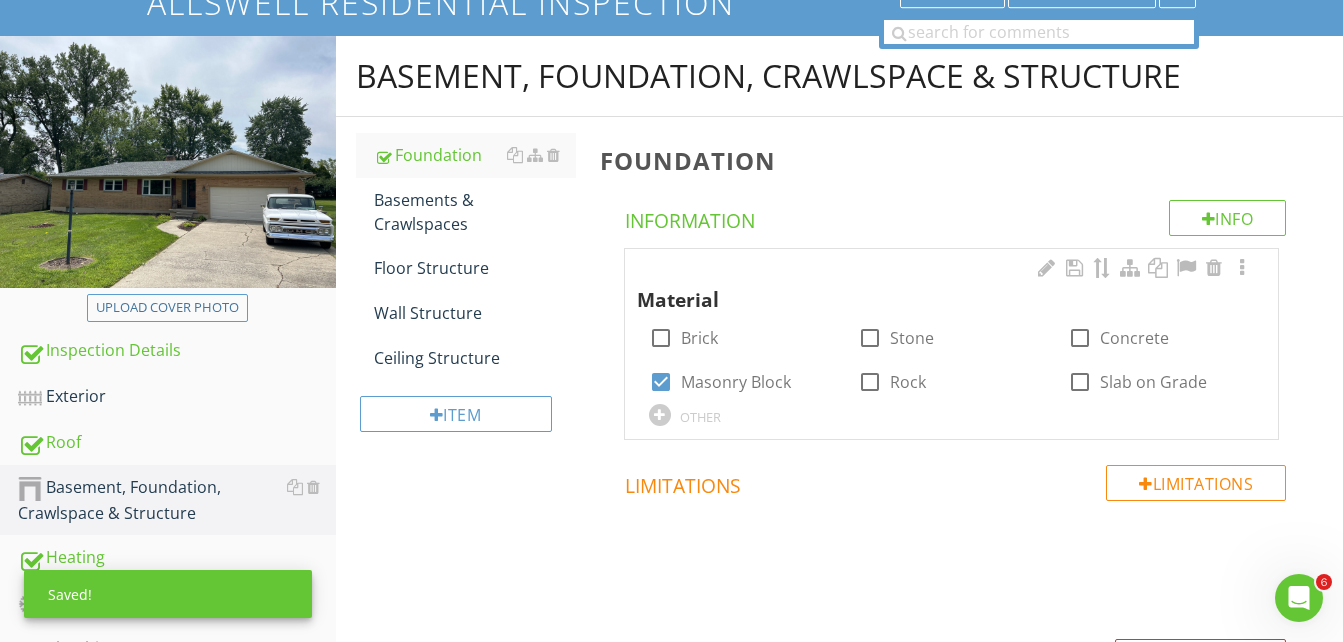 scroll, scrollTop: 134, scrollLeft: 0, axis: vertical 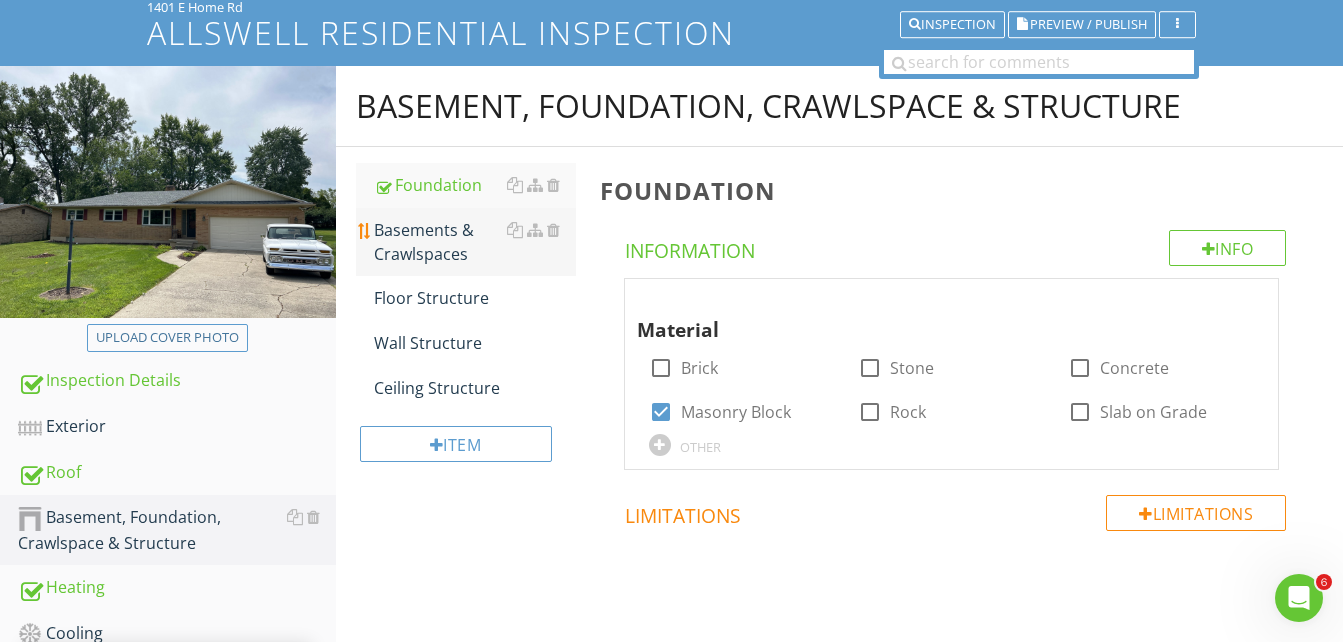 click on "Basements & Crawlspaces" at bounding box center [475, 242] 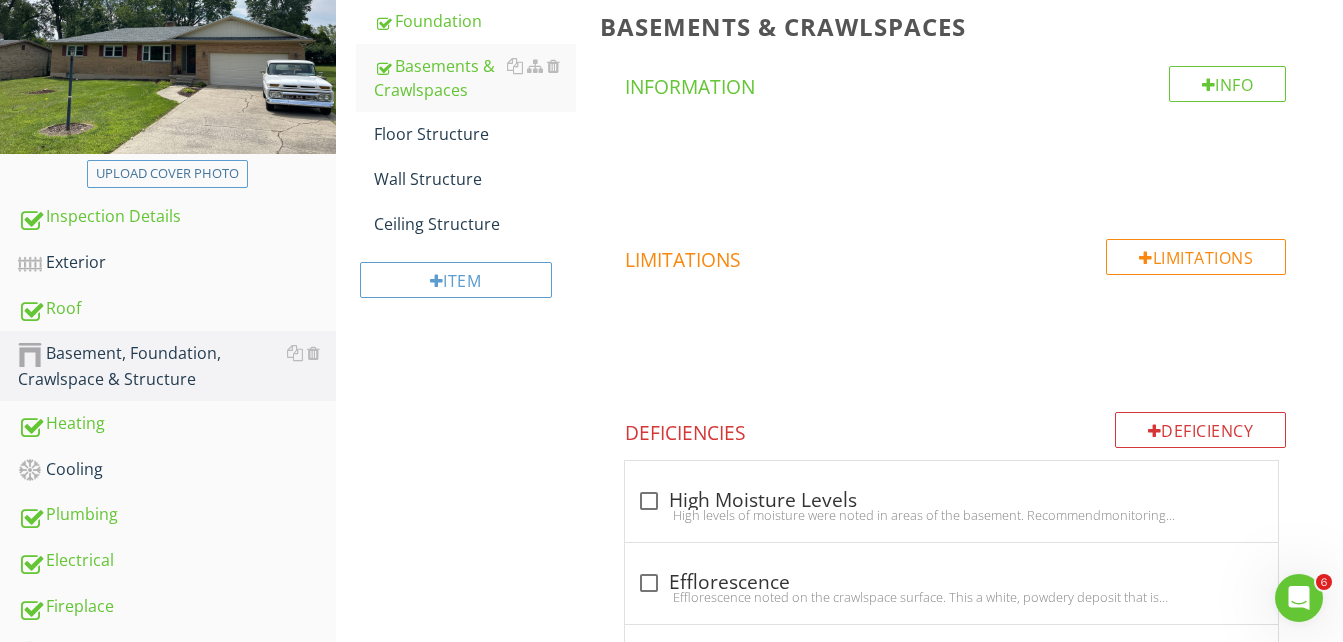 scroll, scrollTop: 270, scrollLeft: 0, axis: vertical 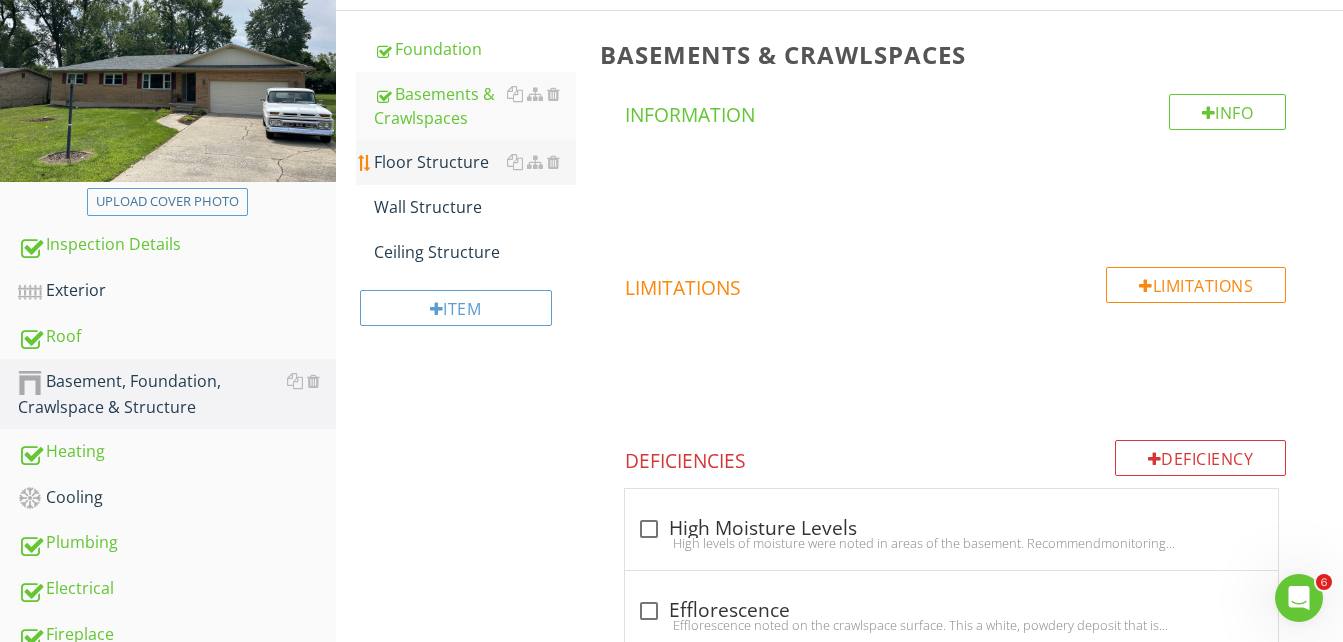 click on "Floor Structure" at bounding box center (475, 162) 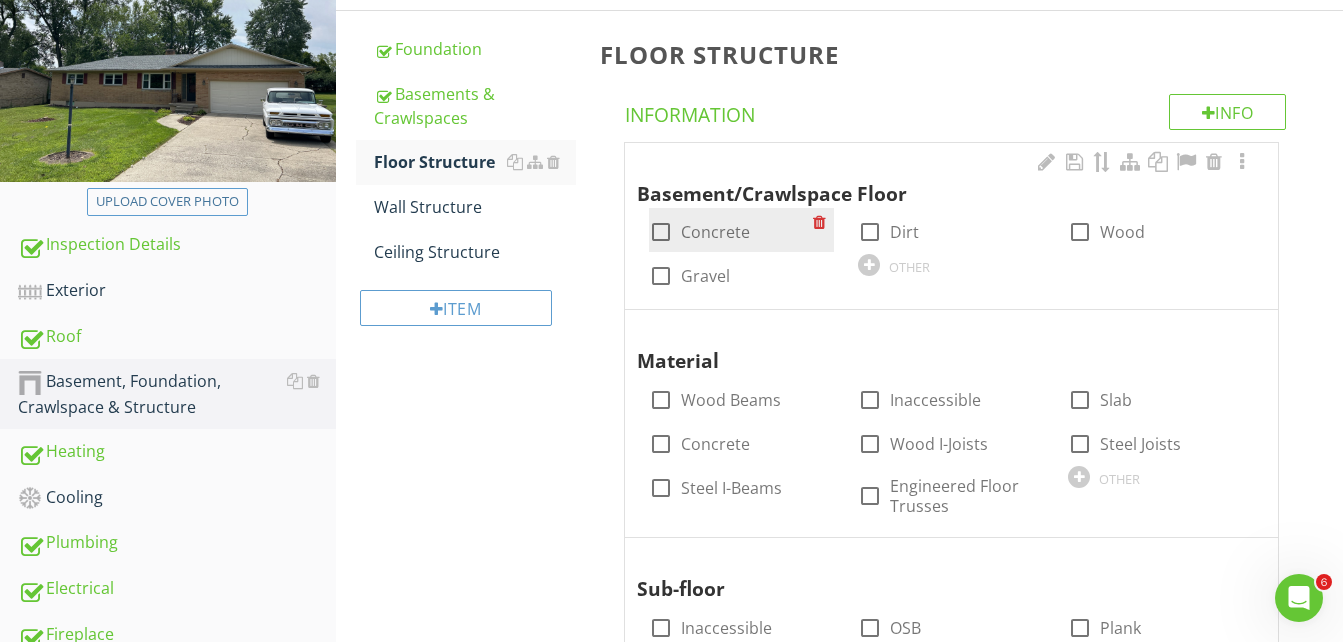 click at bounding box center [661, 232] 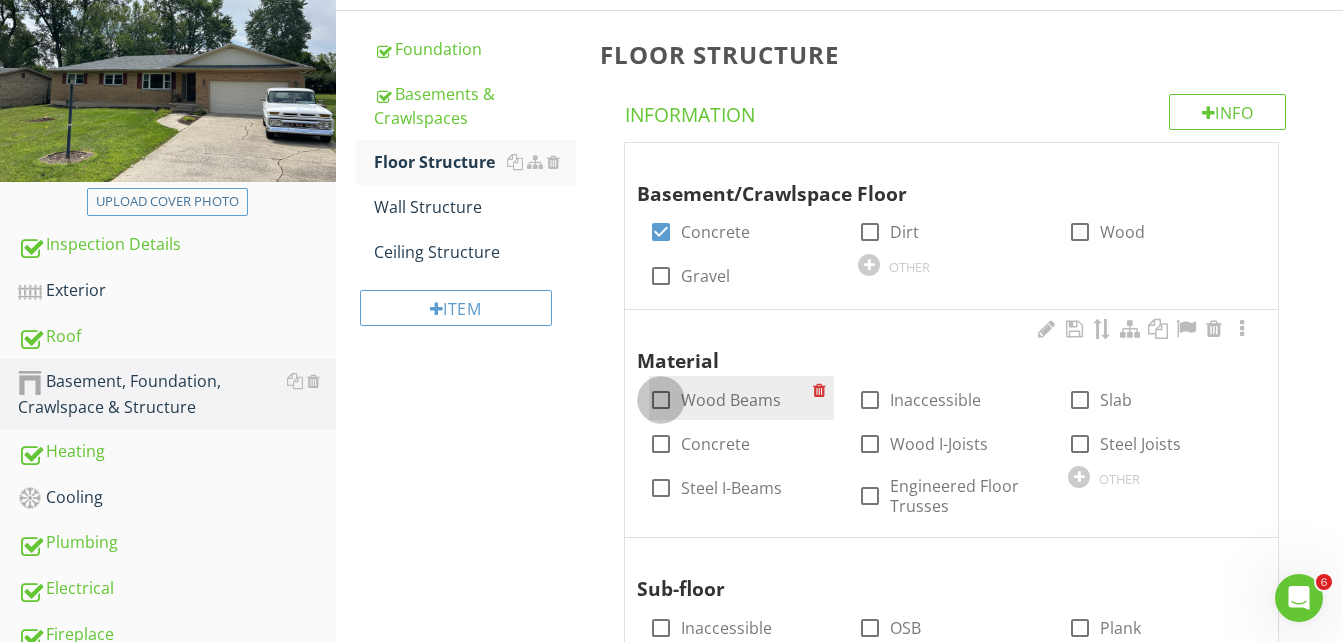 click at bounding box center (661, 400) 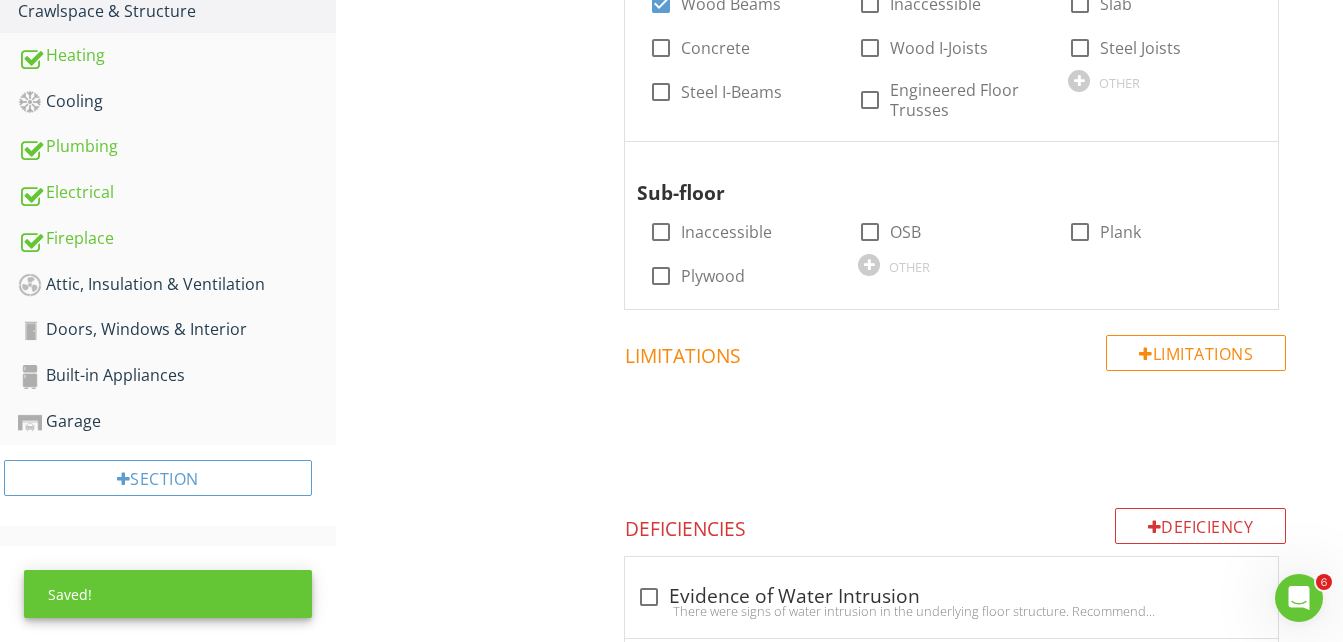 scroll, scrollTop: 670, scrollLeft: 0, axis: vertical 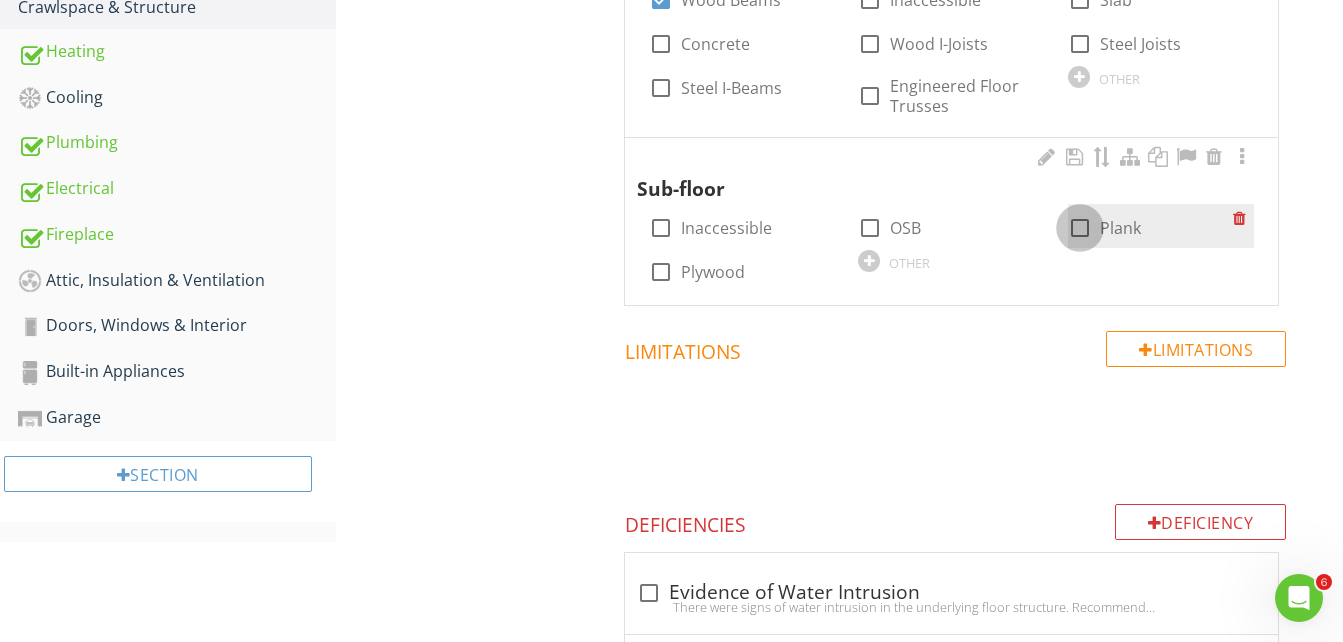 click at bounding box center (1080, 228) 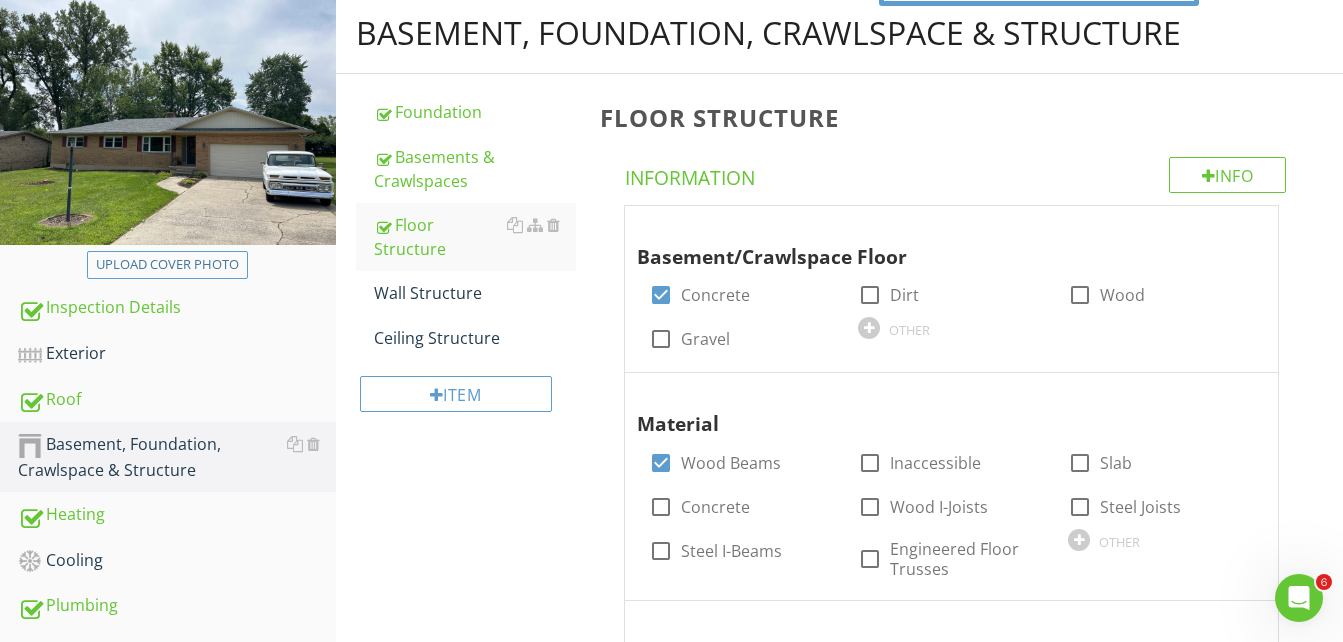 scroll, scrollTop: 107, scrollLeft: 0, axis: vertical 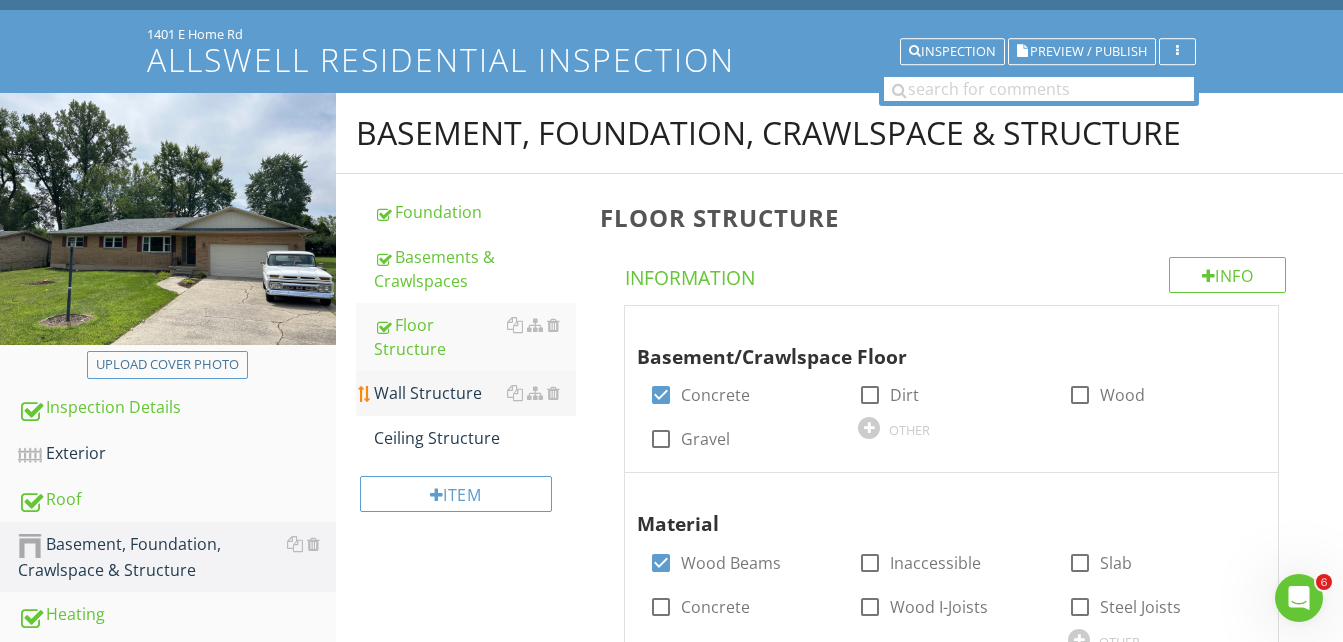 click on "Wall Structure" at bounding box center [475, 393] 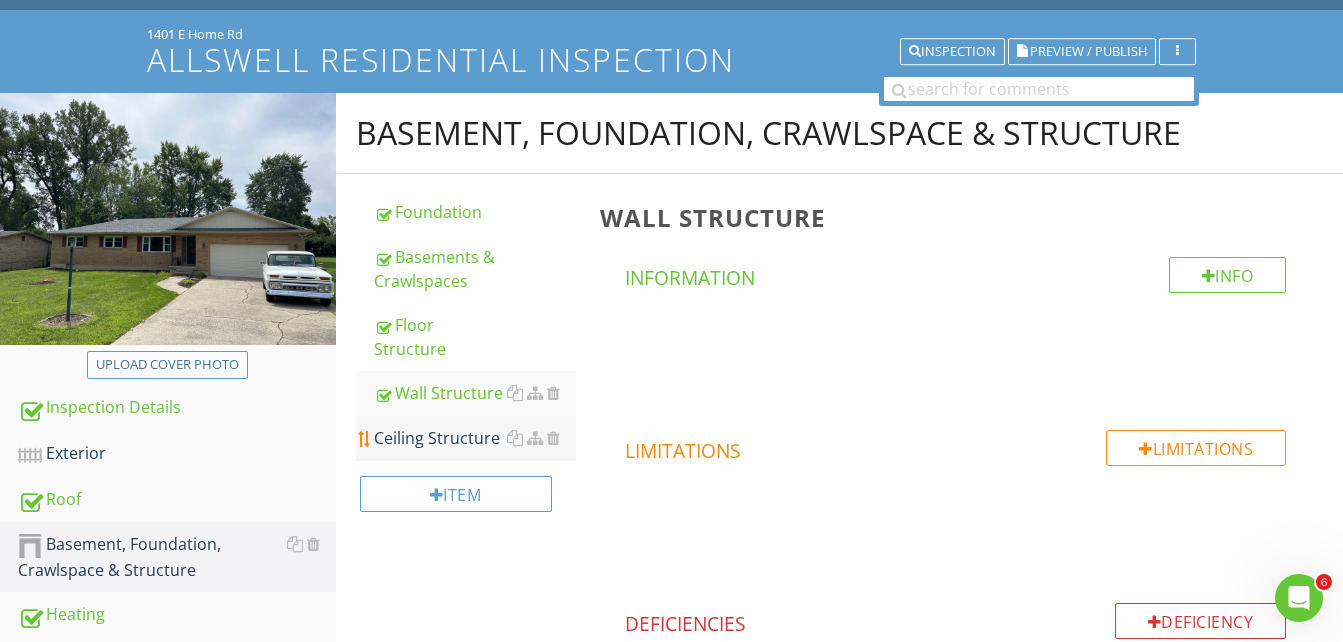 click on "Ceiling Structure" at bounding box center [475, 438] 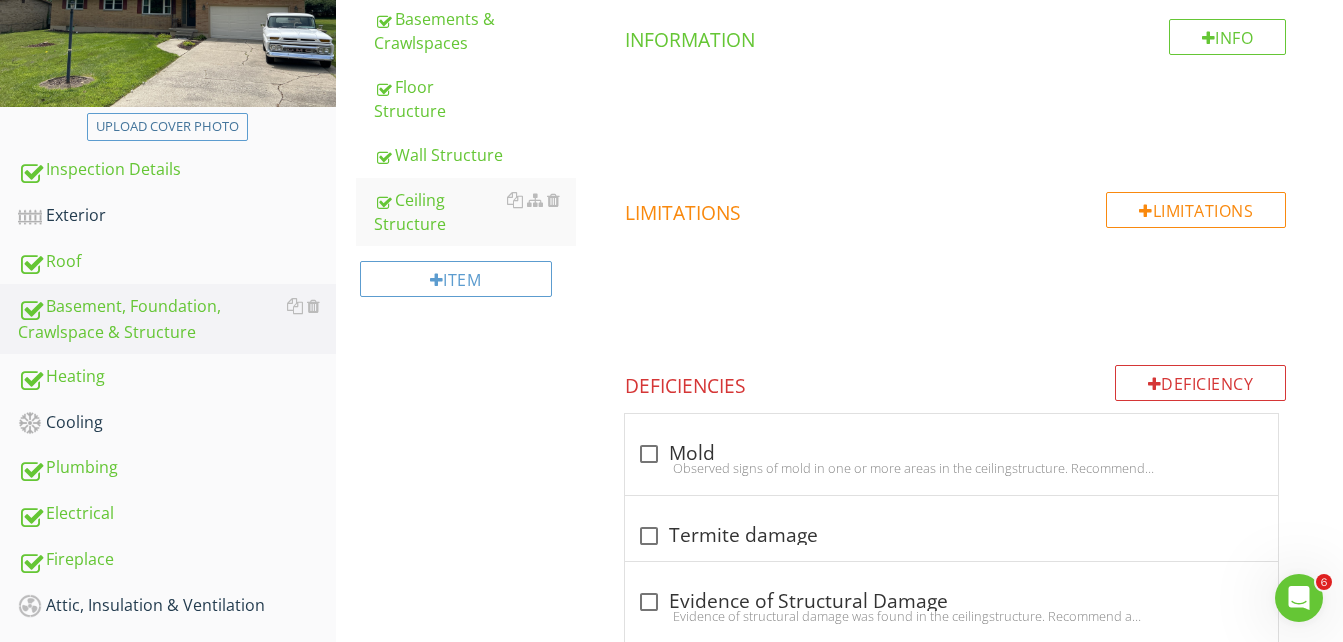 scroll, scrollTop: 407, scrollLeft: 0, axis: vertical 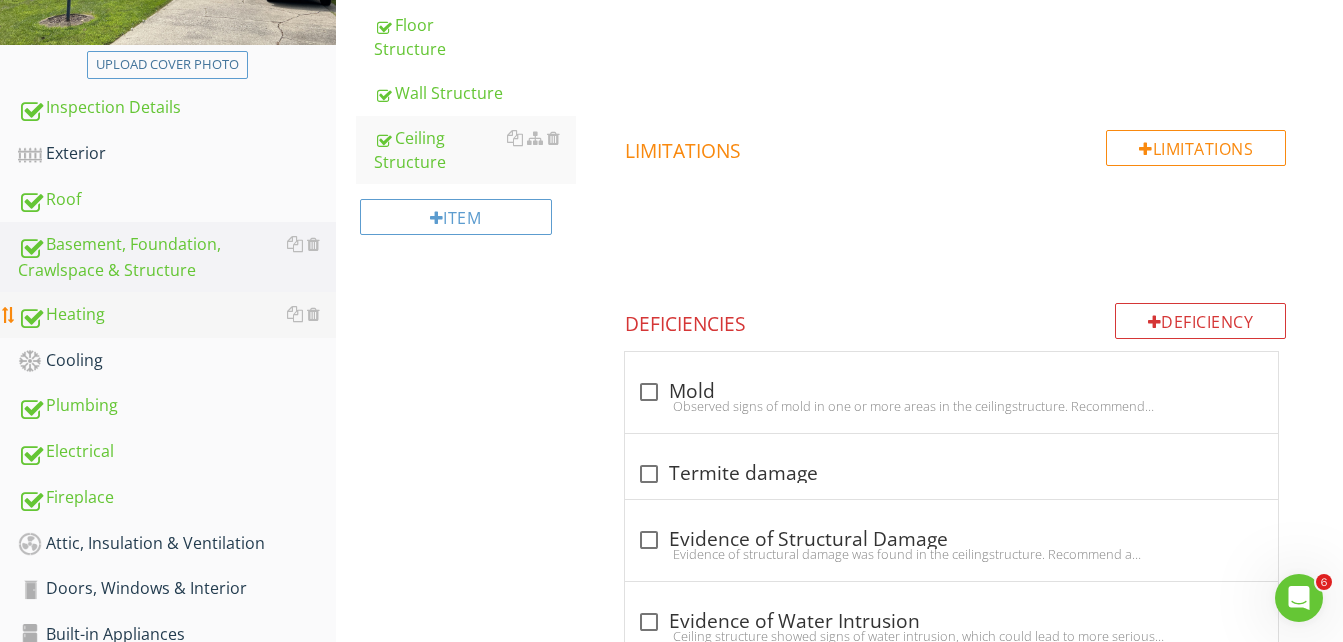 click on "Heating" at bounding box center (177, 315) 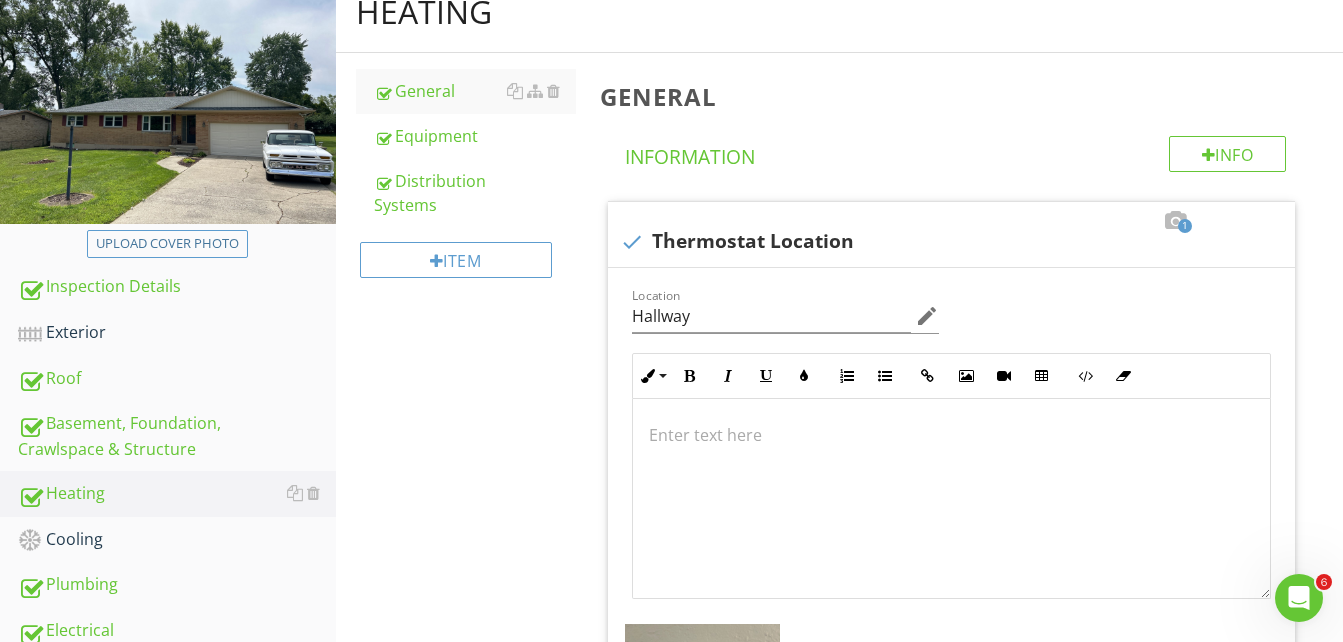 scroll, scrollTop: 207, scrollLeft: 0, axis: vertical 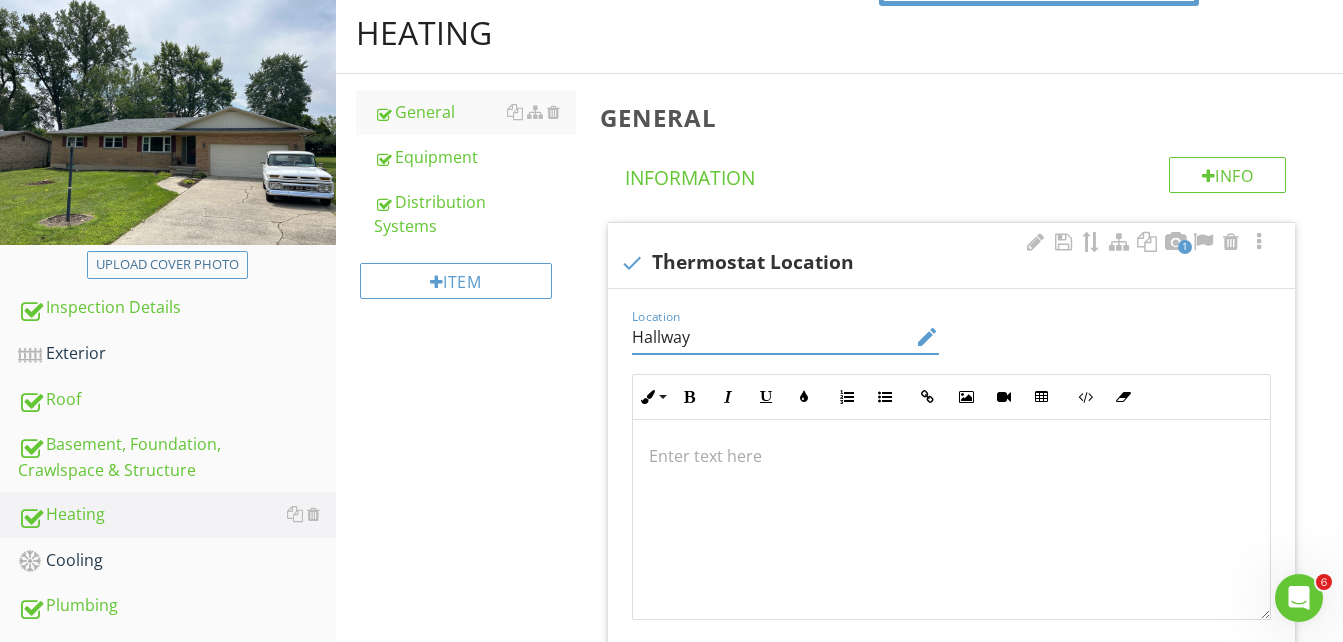 click on "Hallway" at bounding box center [772, 337] 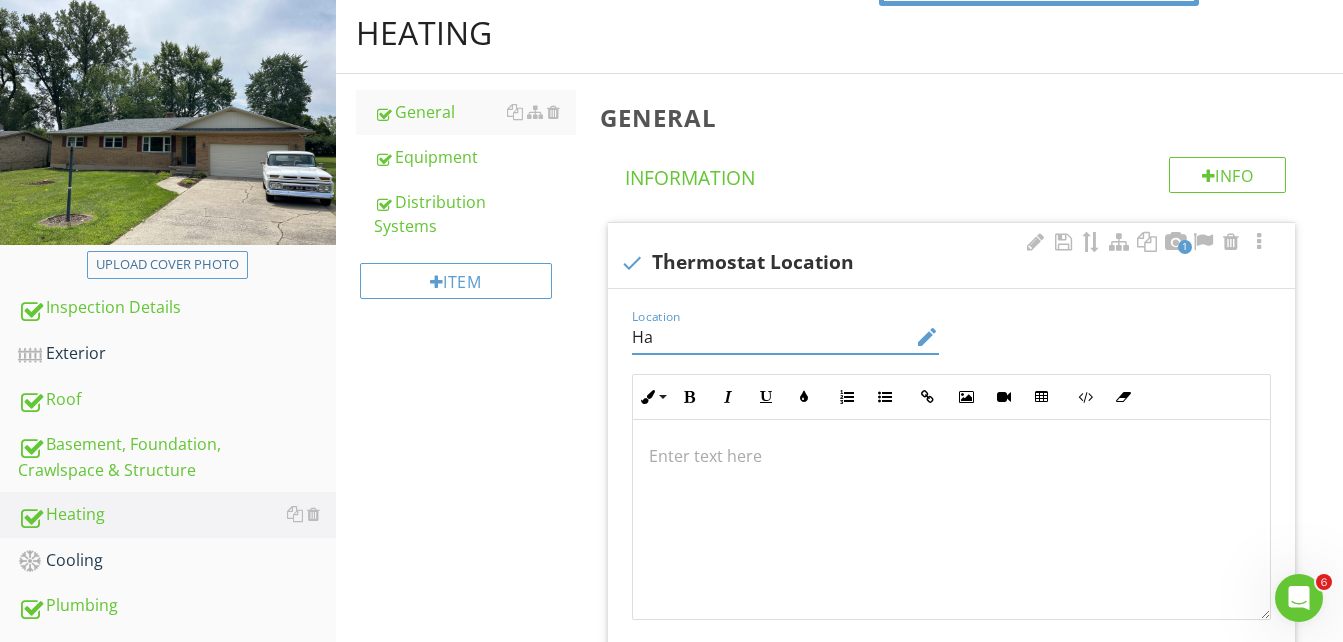 type on "H" 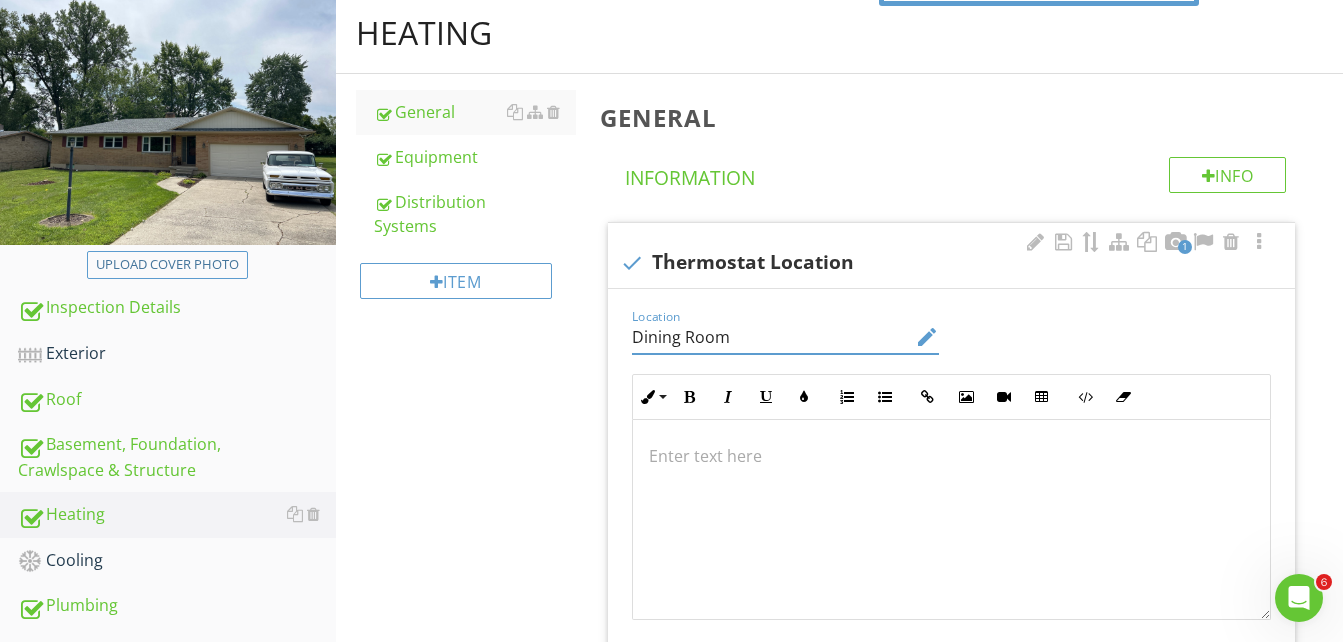 type on "Dining Room" 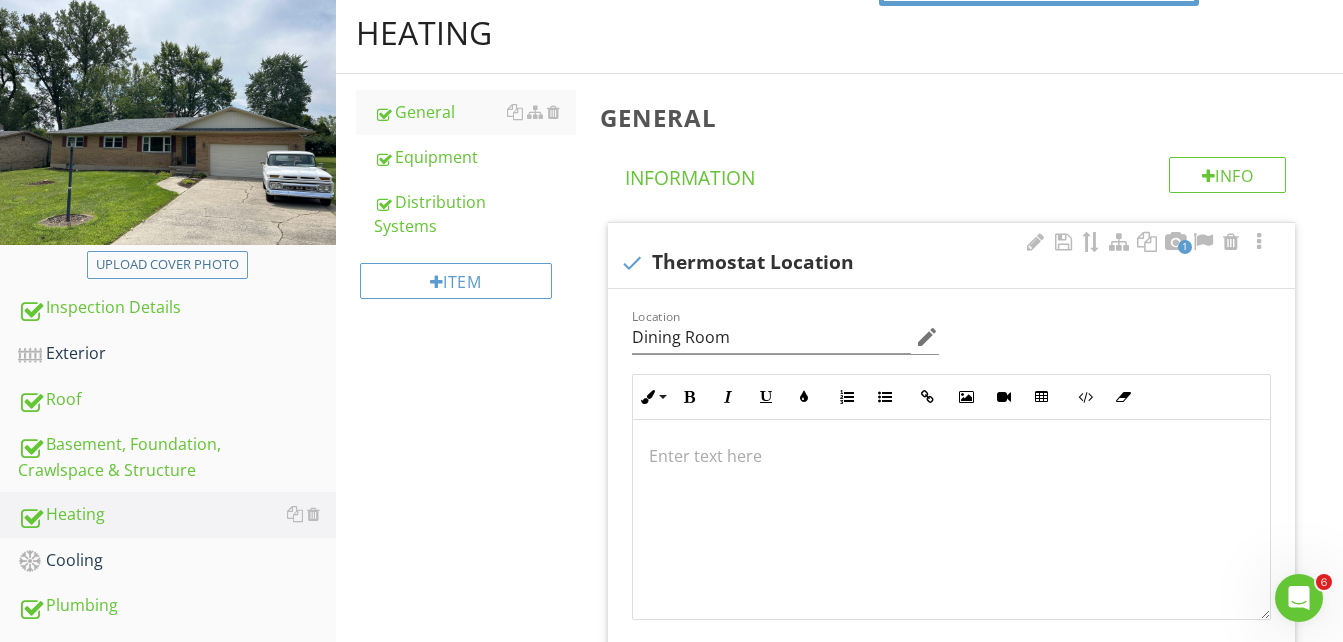 click at bounding box center [951, 456] 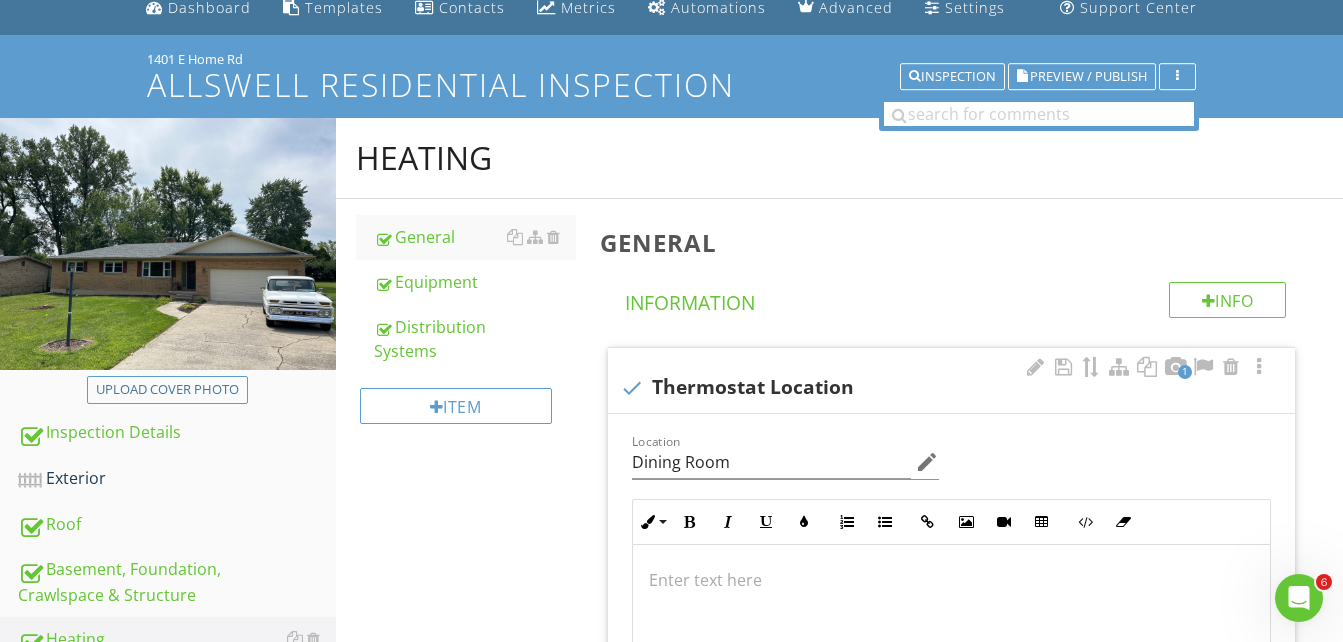 scroll, scrollTop: 0, scrollLeft: 0, axis: both 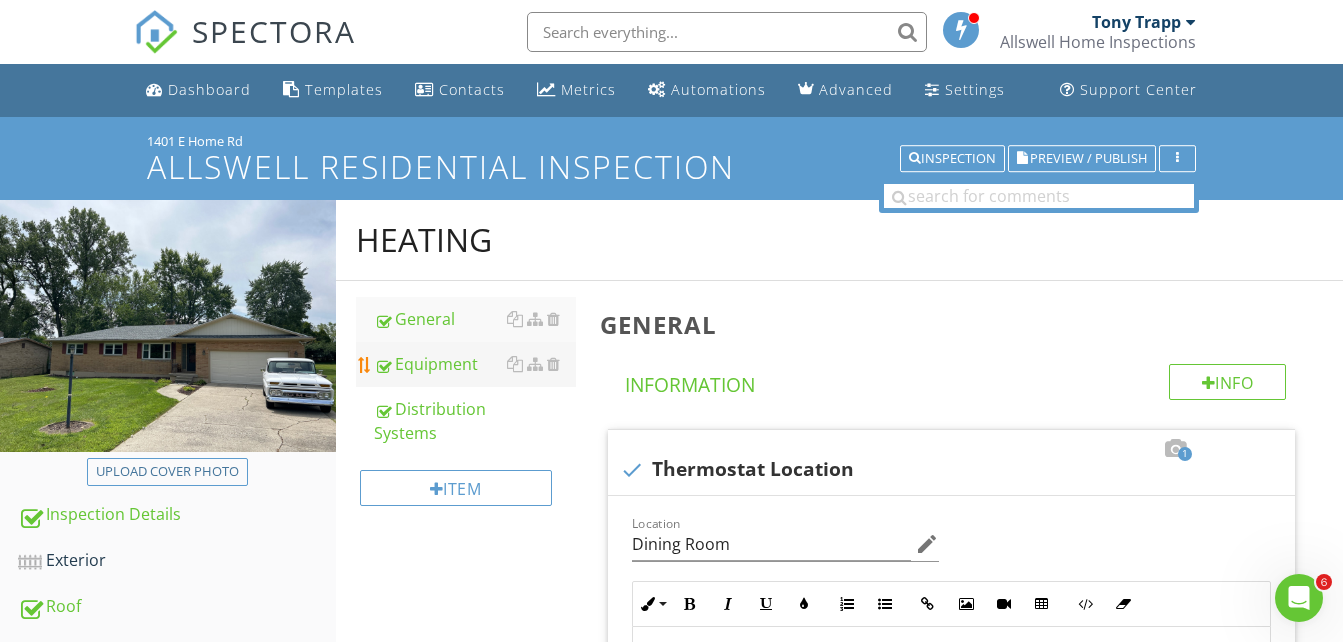 click on "Equipment" at bounding box center (475, 364) 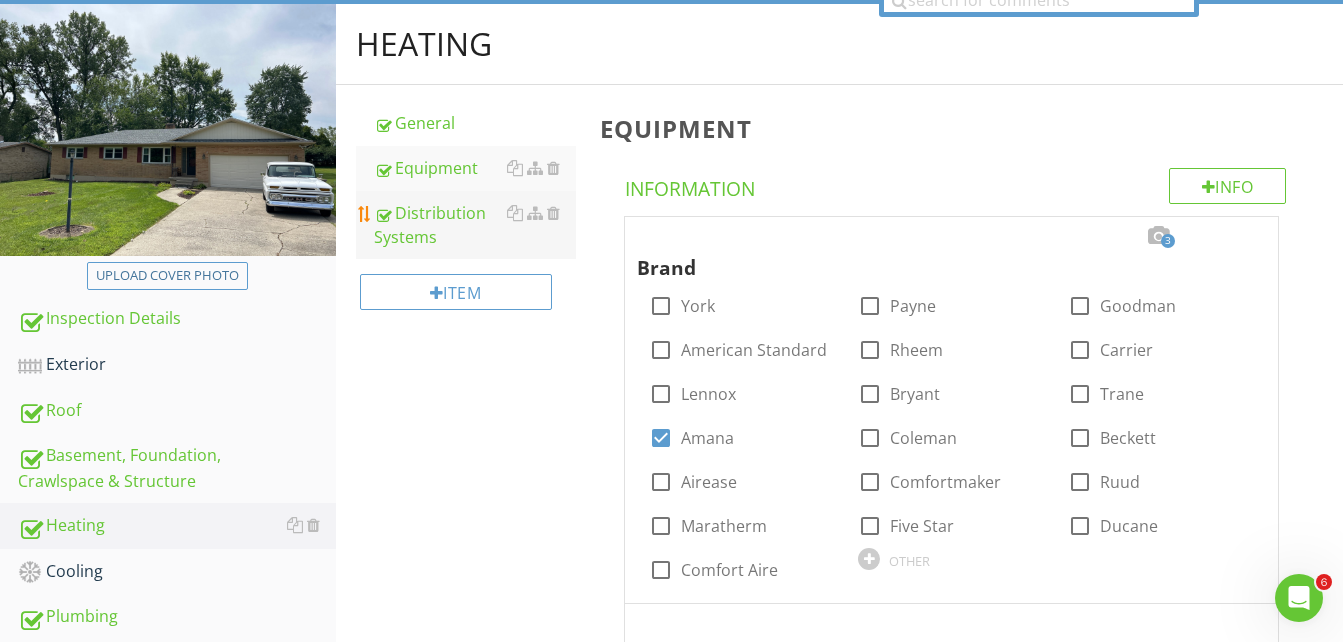 scroll, scrollTop: 300, scrollLeft: 0, axis: vertical 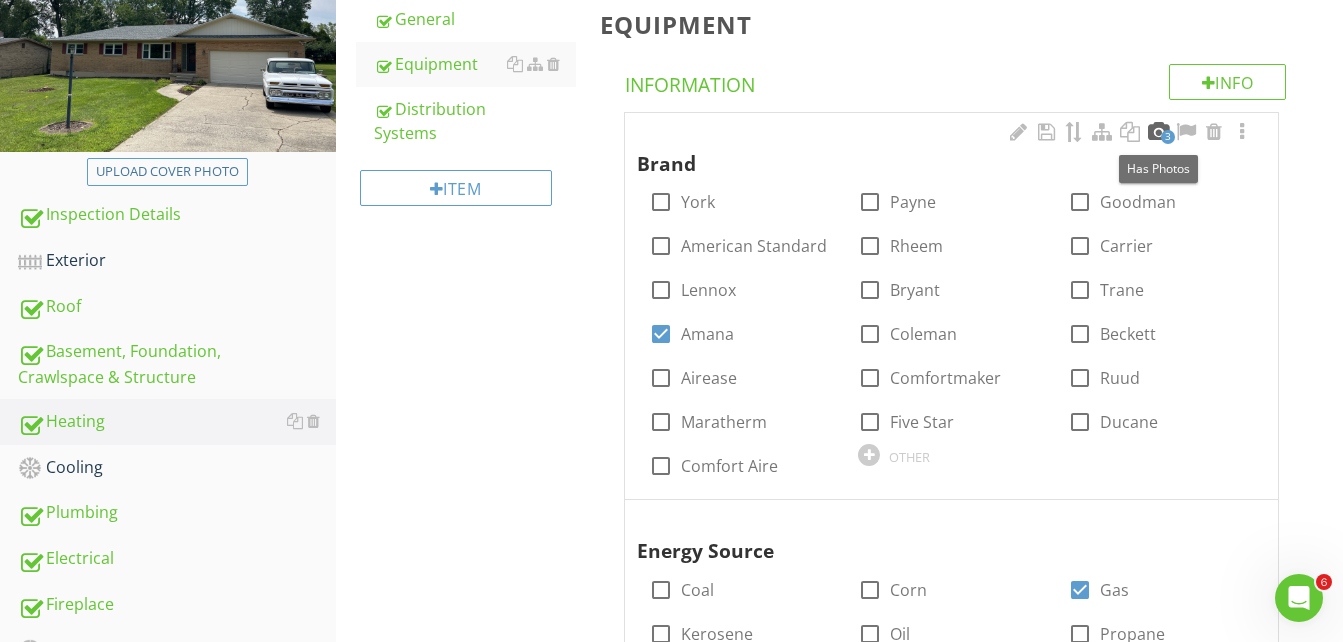 click at bounding box center (1158, 132) 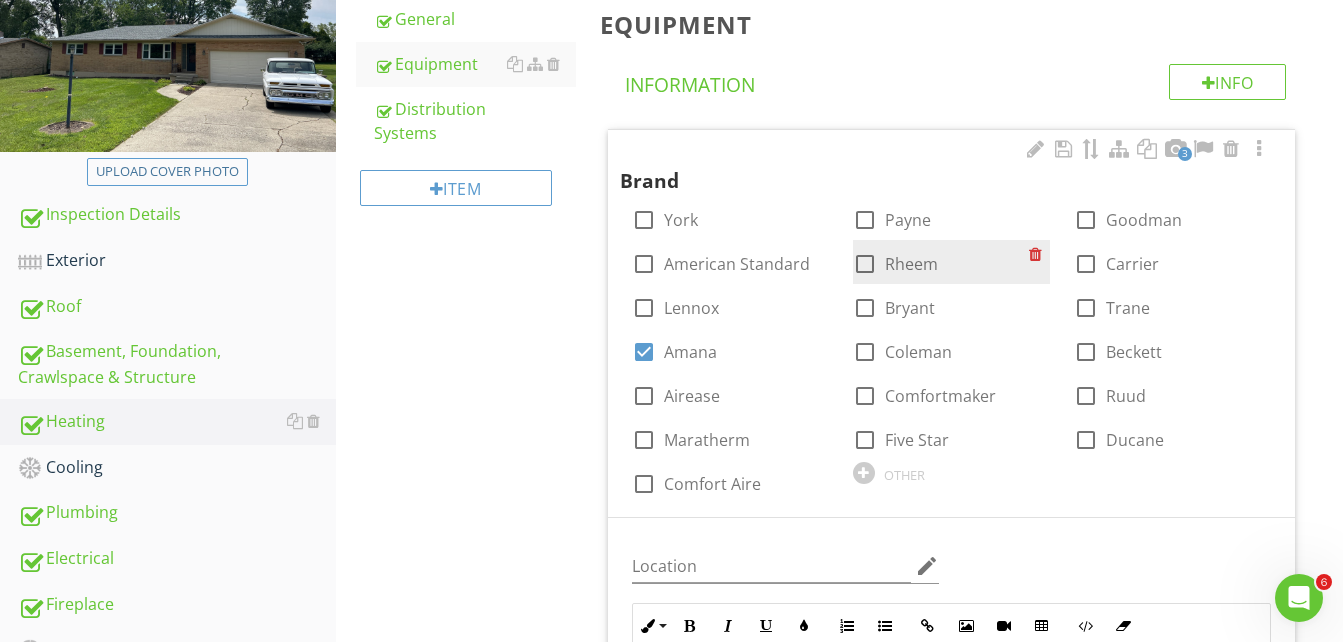 scroll, scrollTop: 600, scrollLeft: 0, axis: vertical 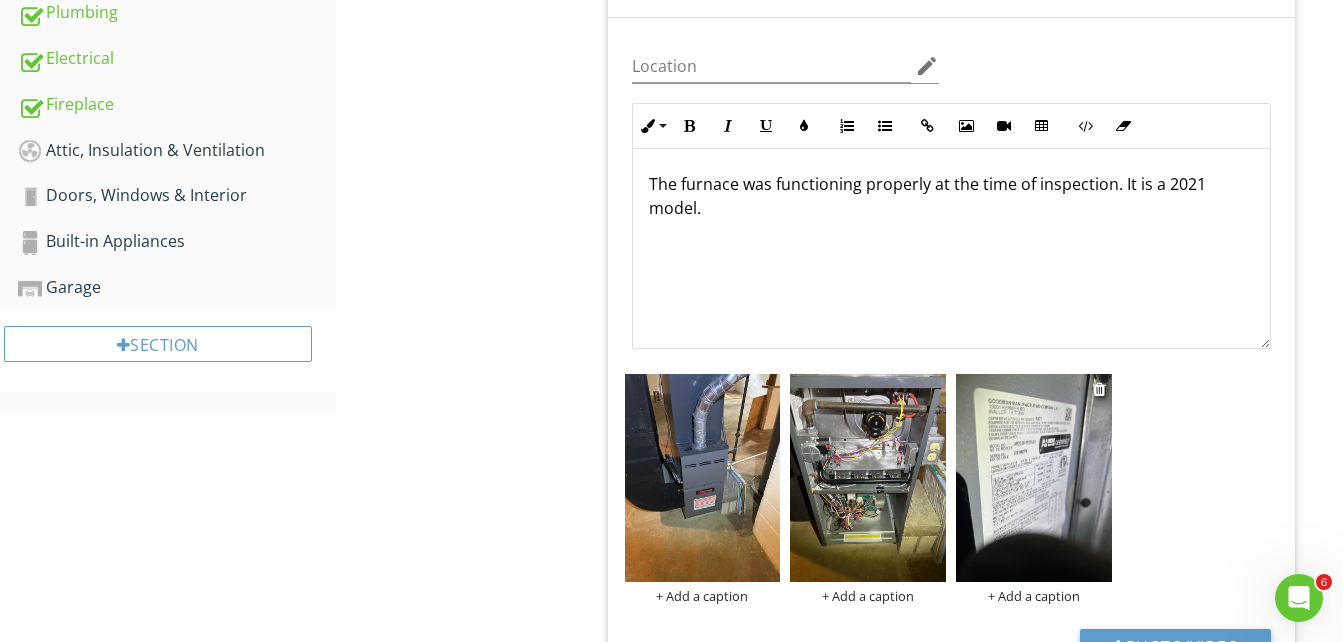 click at bounding box center (1034, 478) 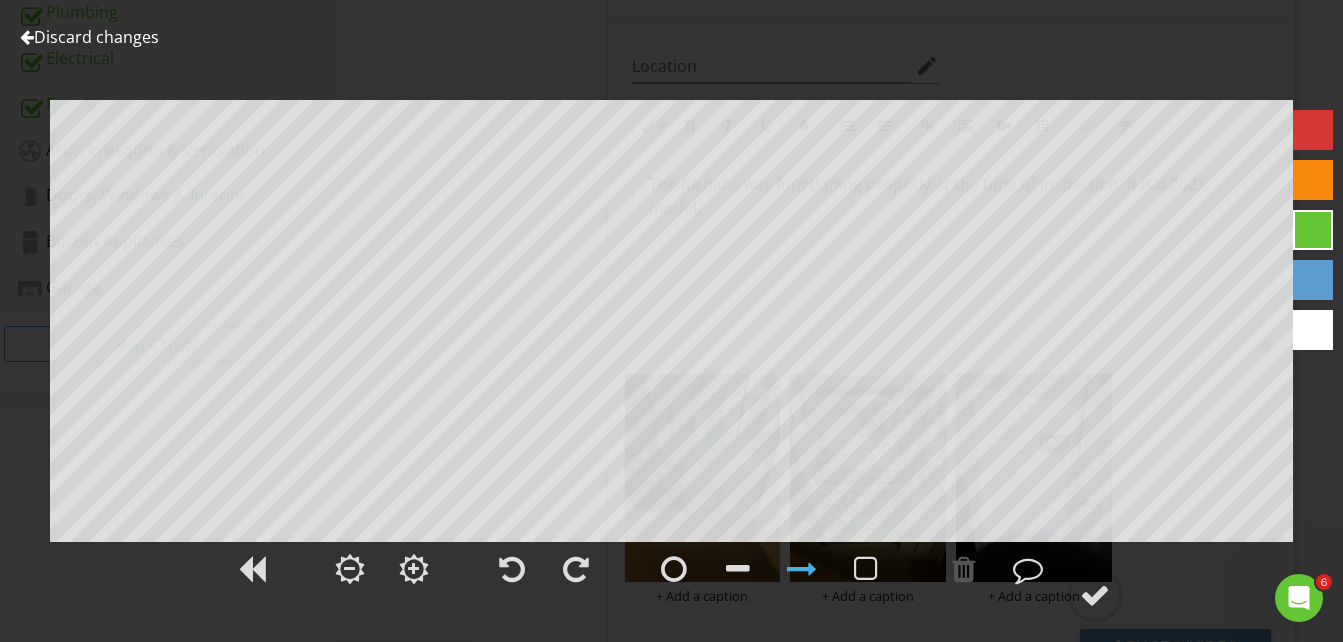 click at bounding box center [27, 37] 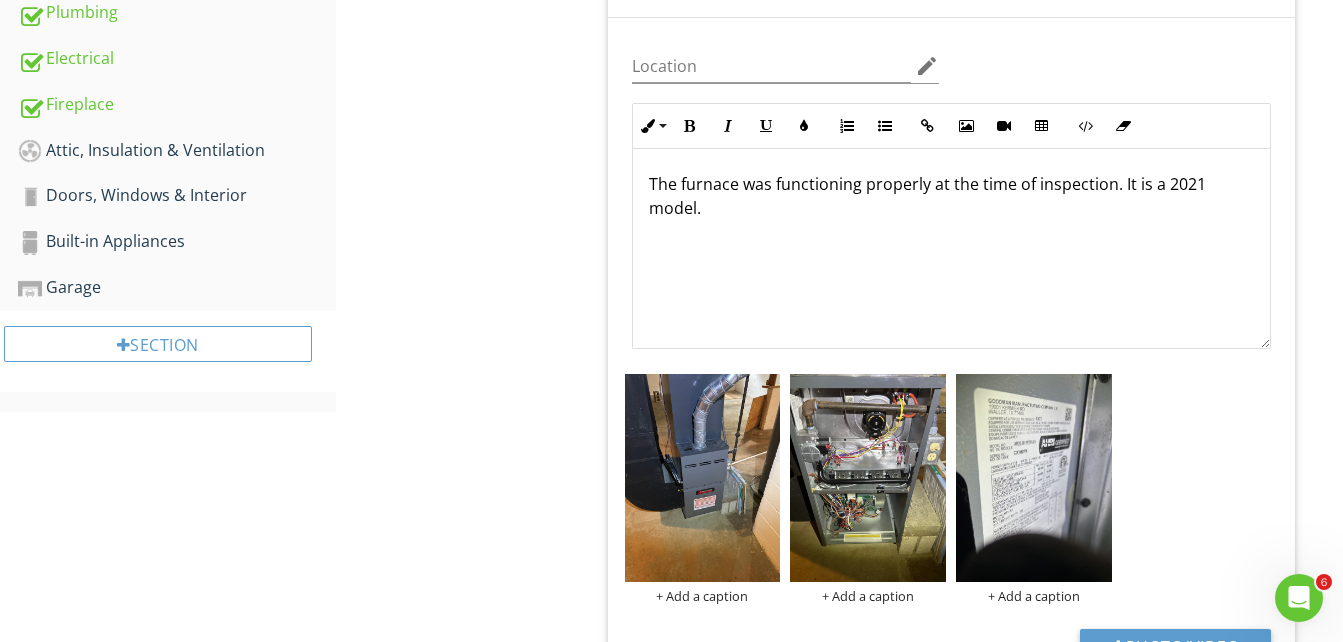 click on "The furnace was functioning properly at the time of inspection. It is a 2021 model." at bounding box center (951, 196) 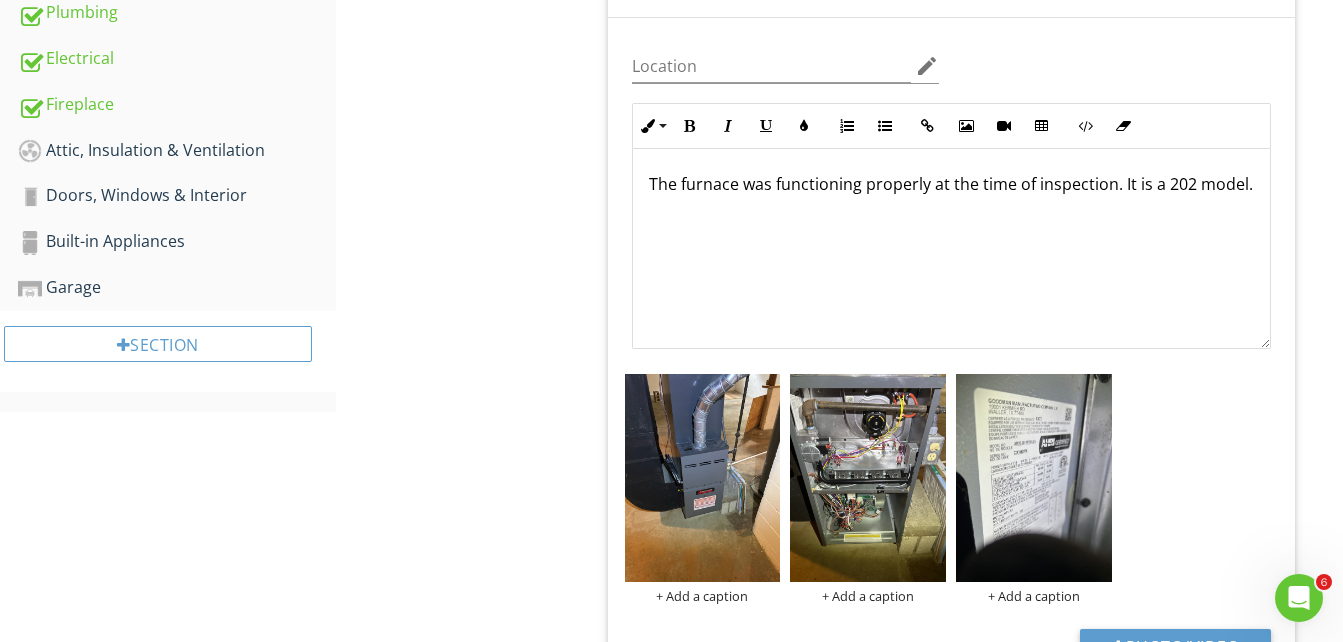 type 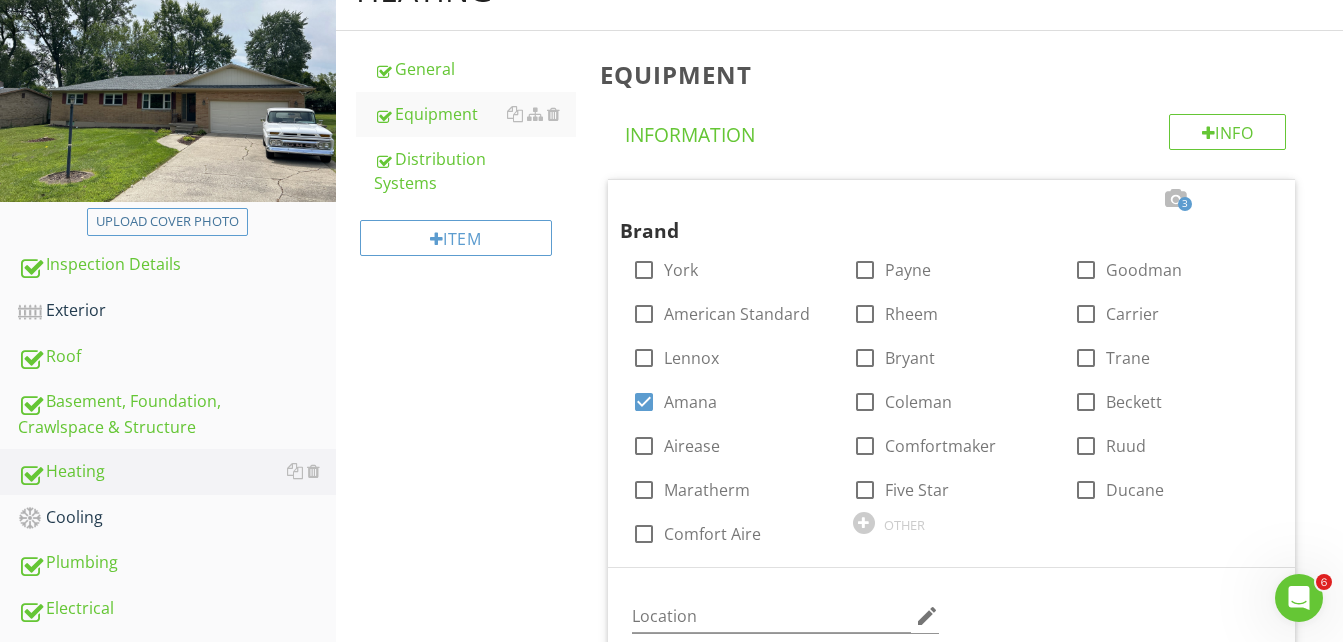 scroll, scrollTop: 237, scrollLeft: 0, axis: vertical 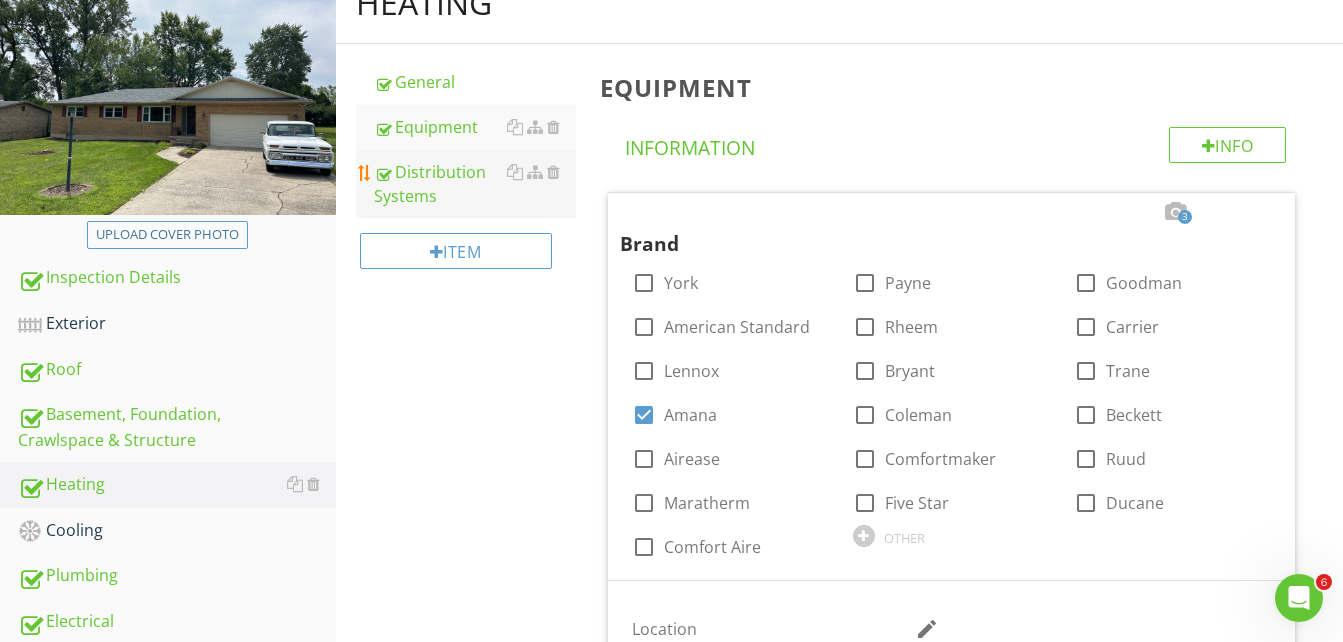 click on "Distribution Systems" at bounding box center [475, 184] 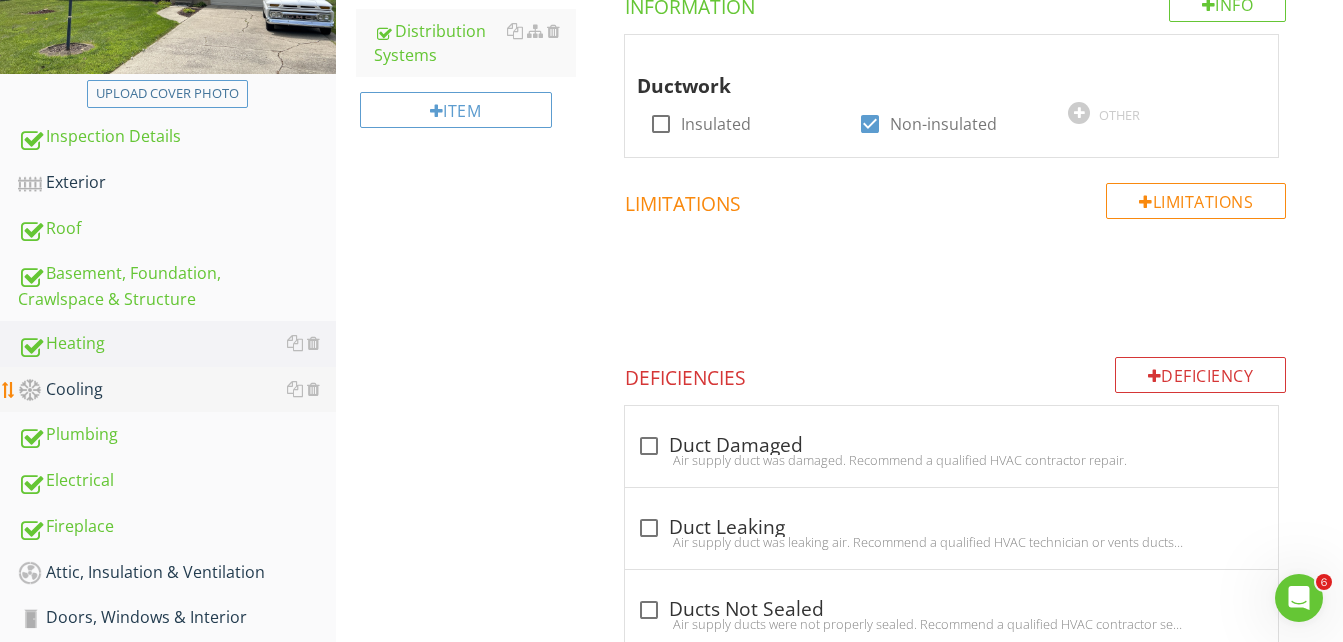 scroll, scrollTop: 437, scrollLeft: 0, axis: vertical 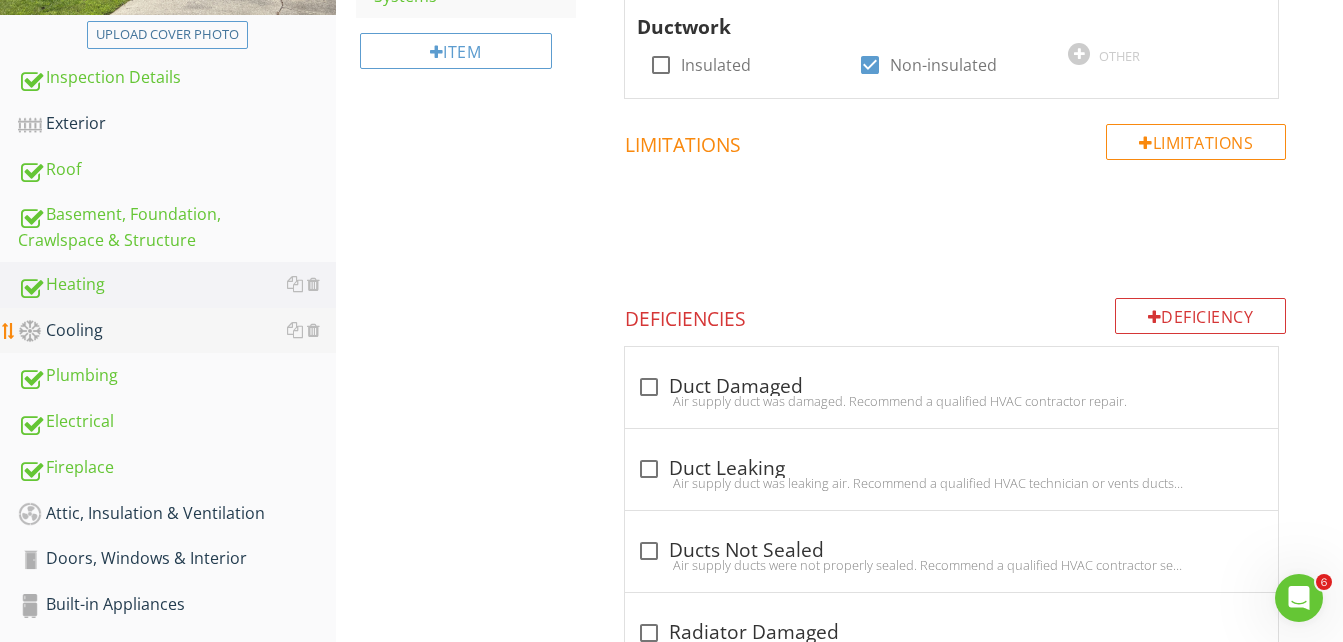 click on "Cooling" at bounding box center [177, 331] 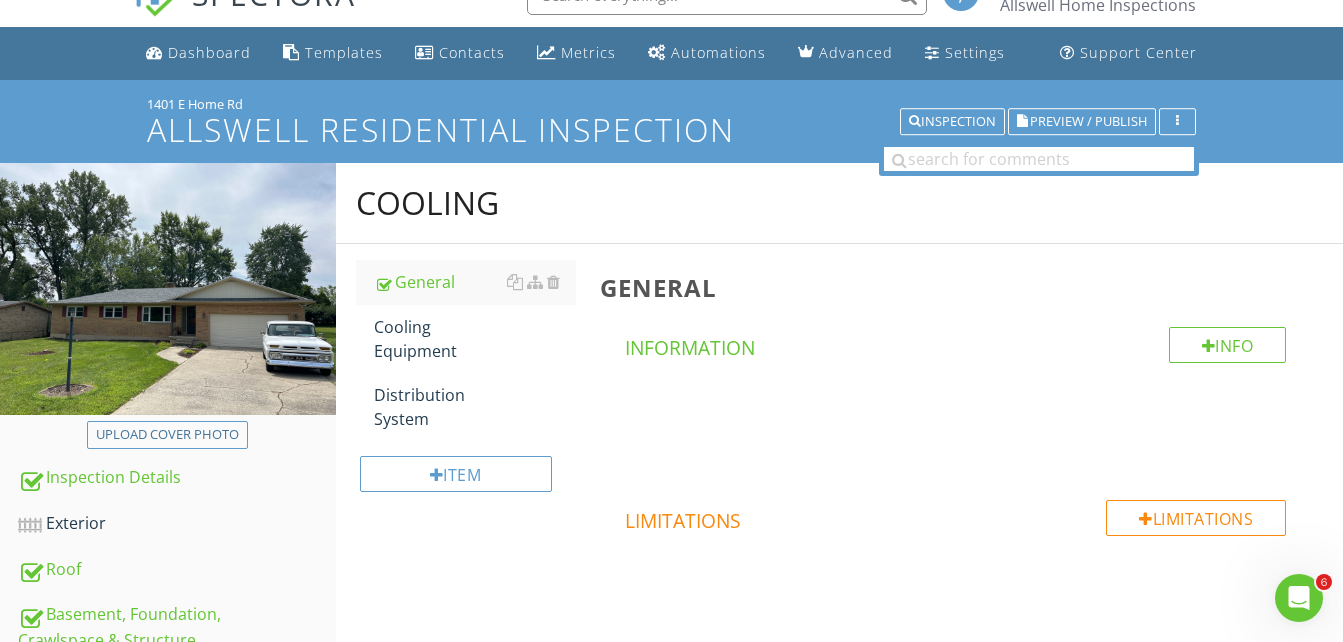 scroll, scrollTop: 137, scrollLeft: 0, axis: vertical 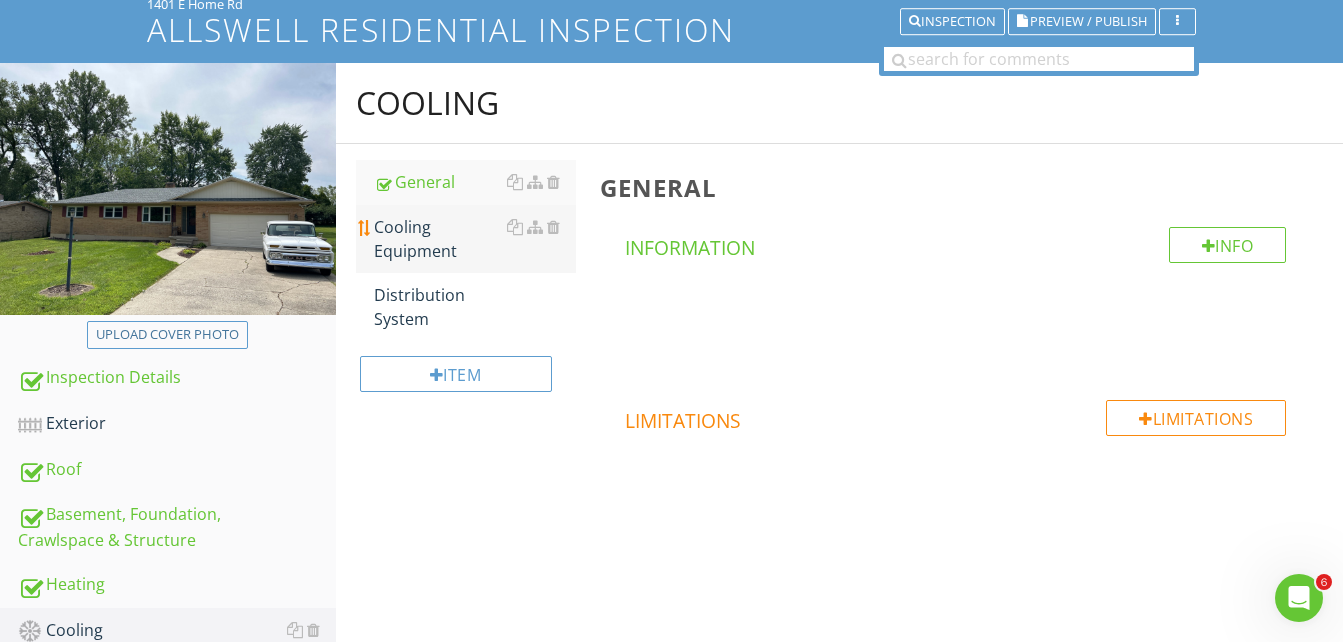 click on "Cooling Equipment" at bounding box center [475, 239] 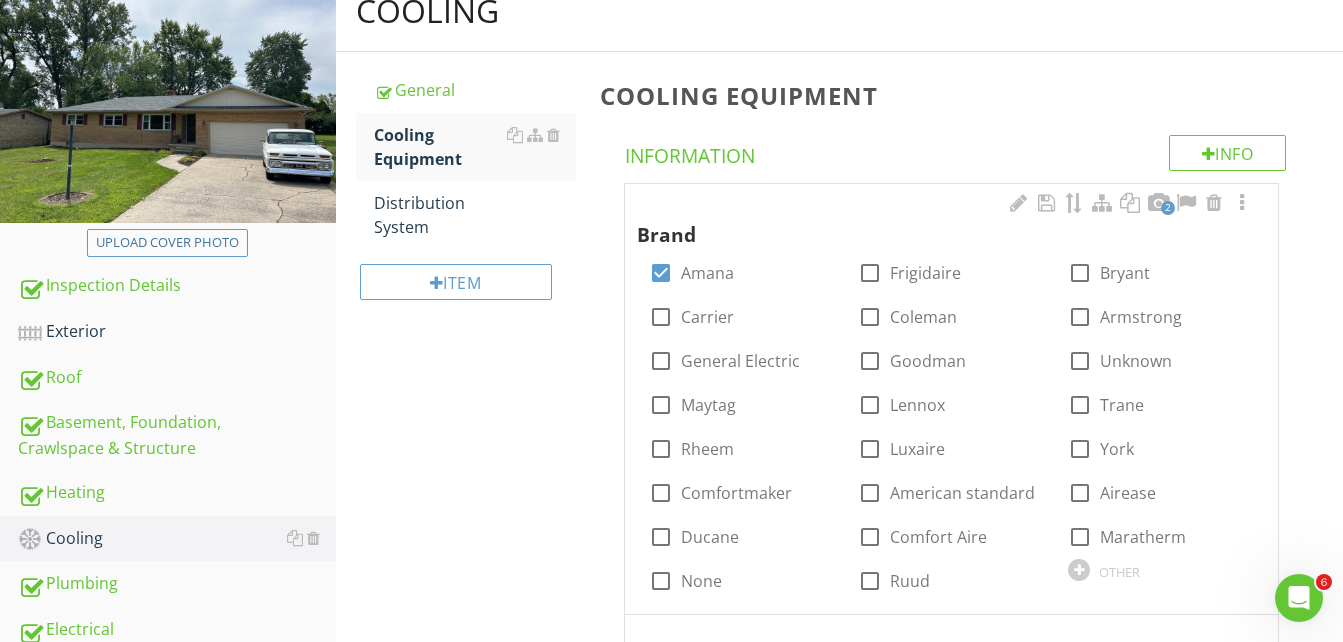 scroll, scrollTop: 237, scrollLeft: 0, axis: vertical 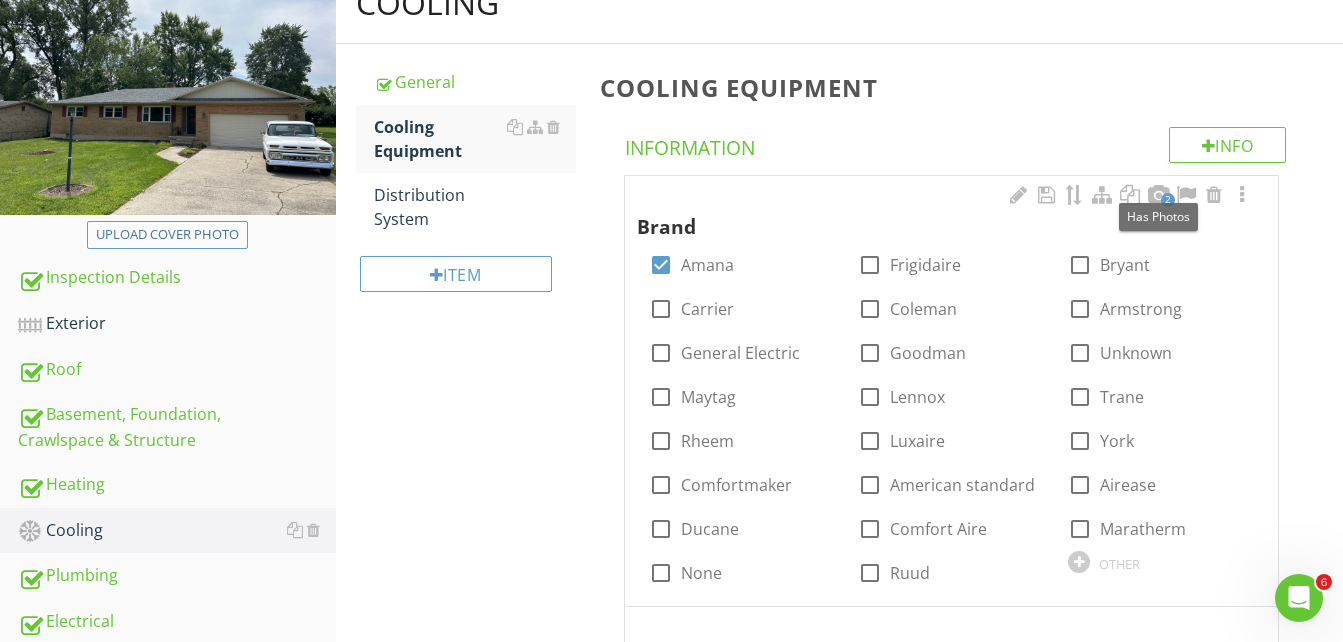 click at bounding box center [1158, 195] 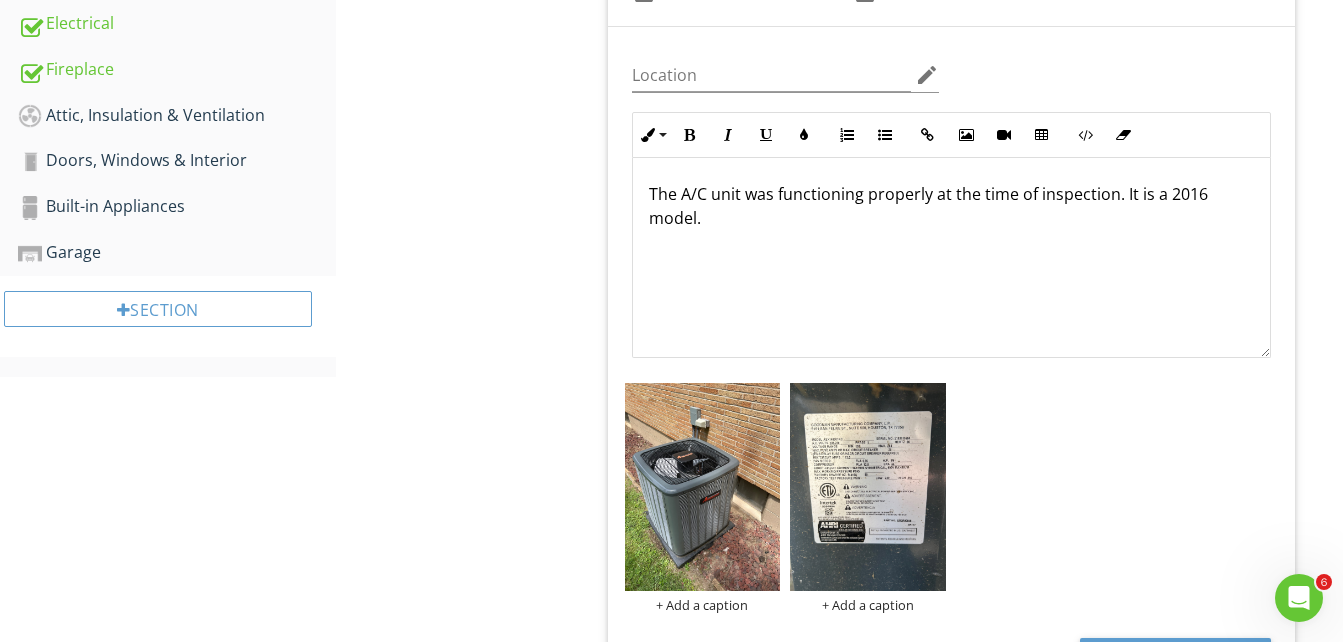 scroll, scrollTop: 837, scrollLeft: 0, axis: vertical 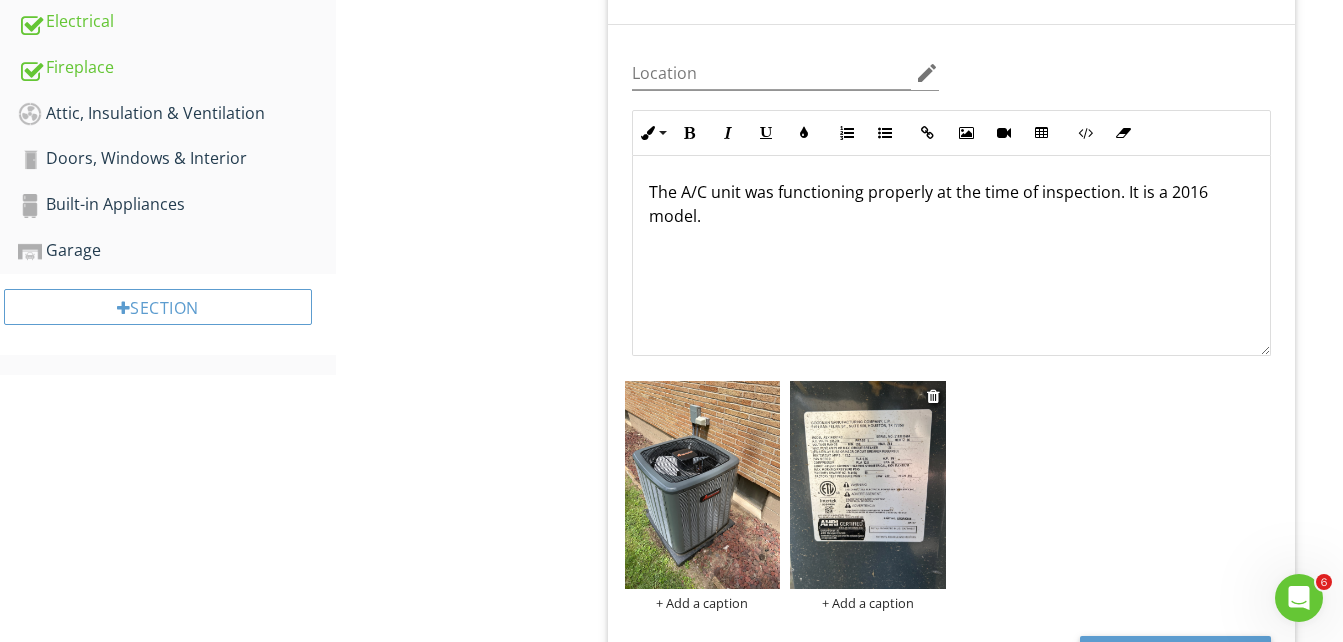 click at bounding box center [868, 485] 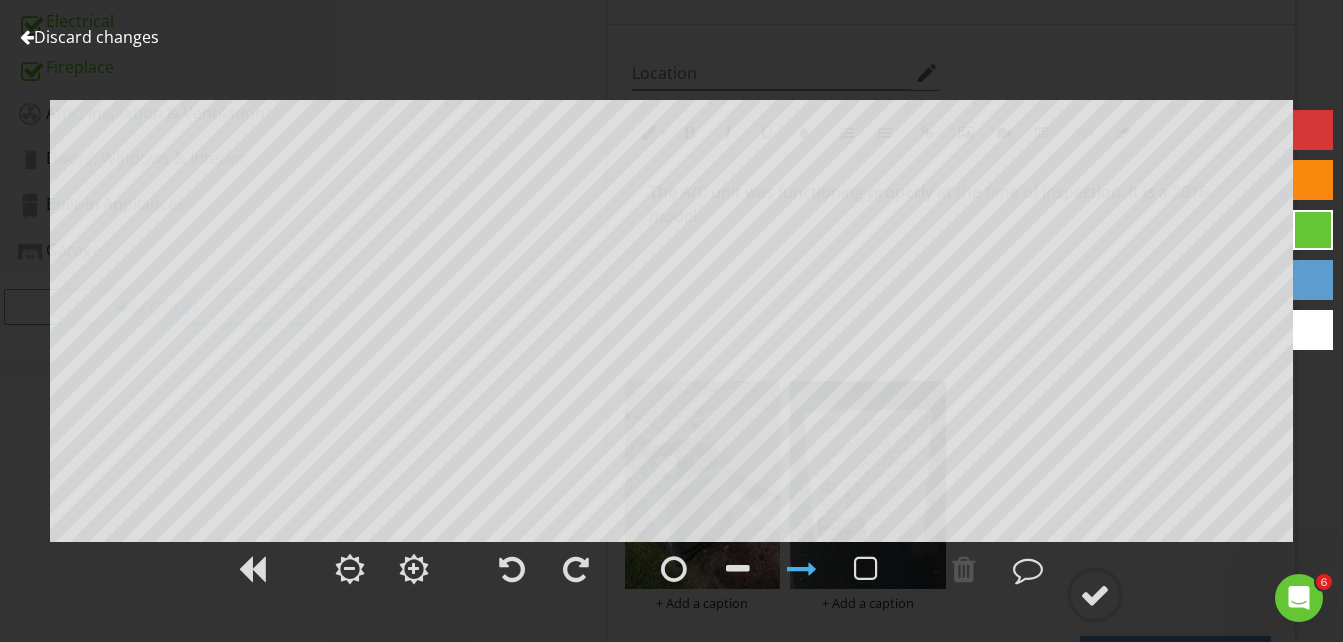 click at bounding box center [27, 37] 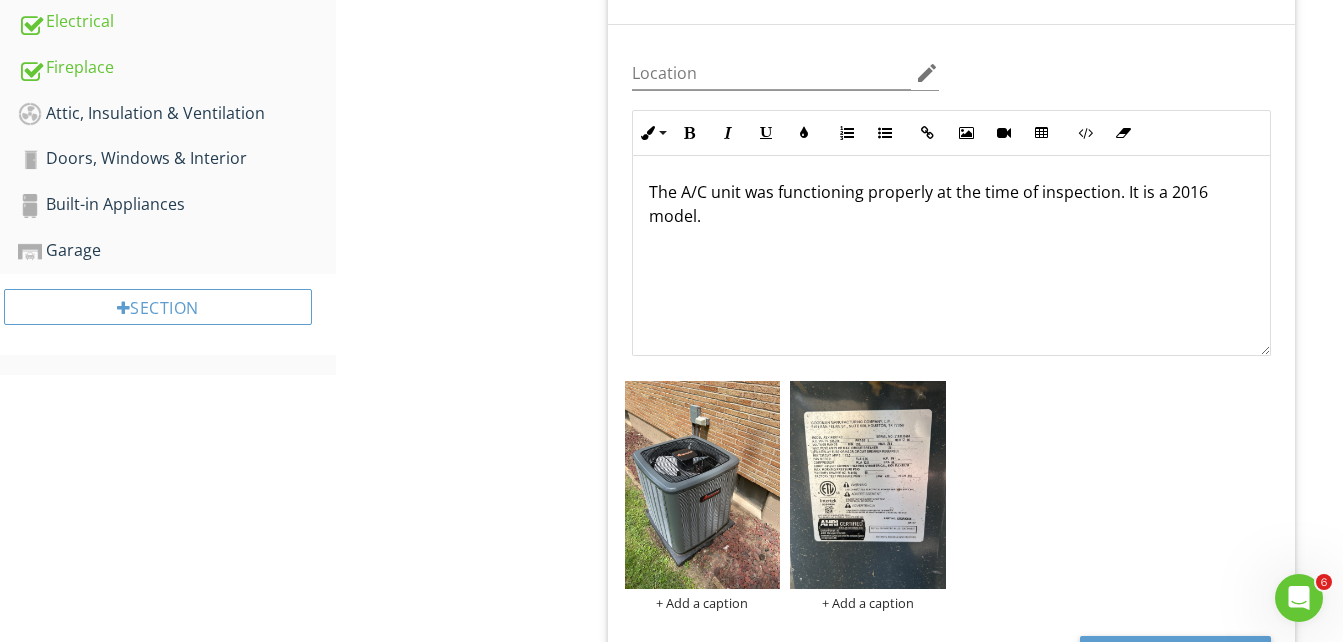 click on "The A/C unit was functioning properly at the time of inspection. It is a 2016 model." at bounding box center (951, 204) 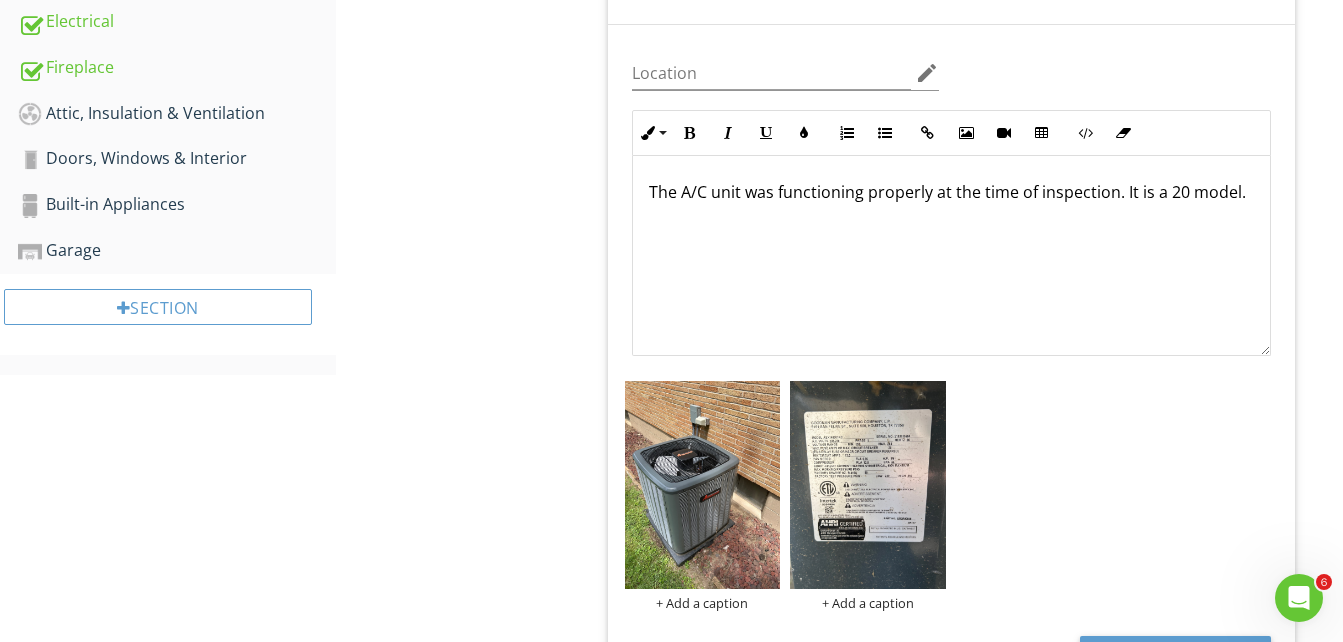 type 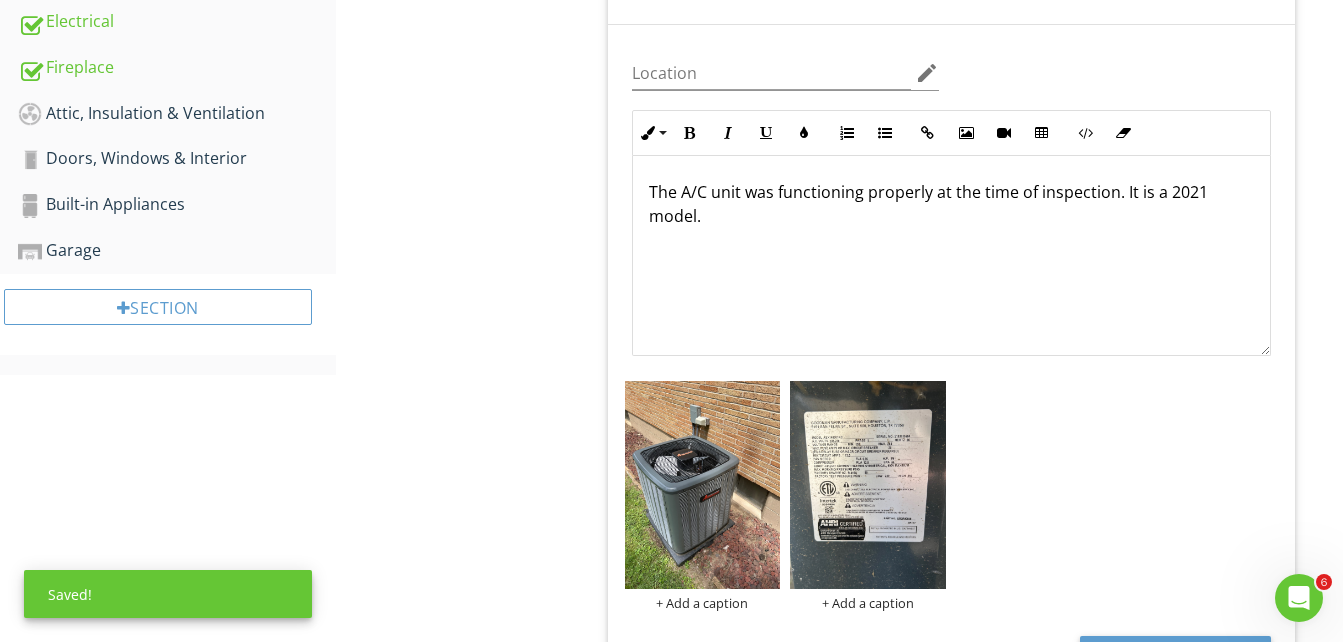 scroll, scrollTop: 1, scrollLeft: 0, axis: vertical 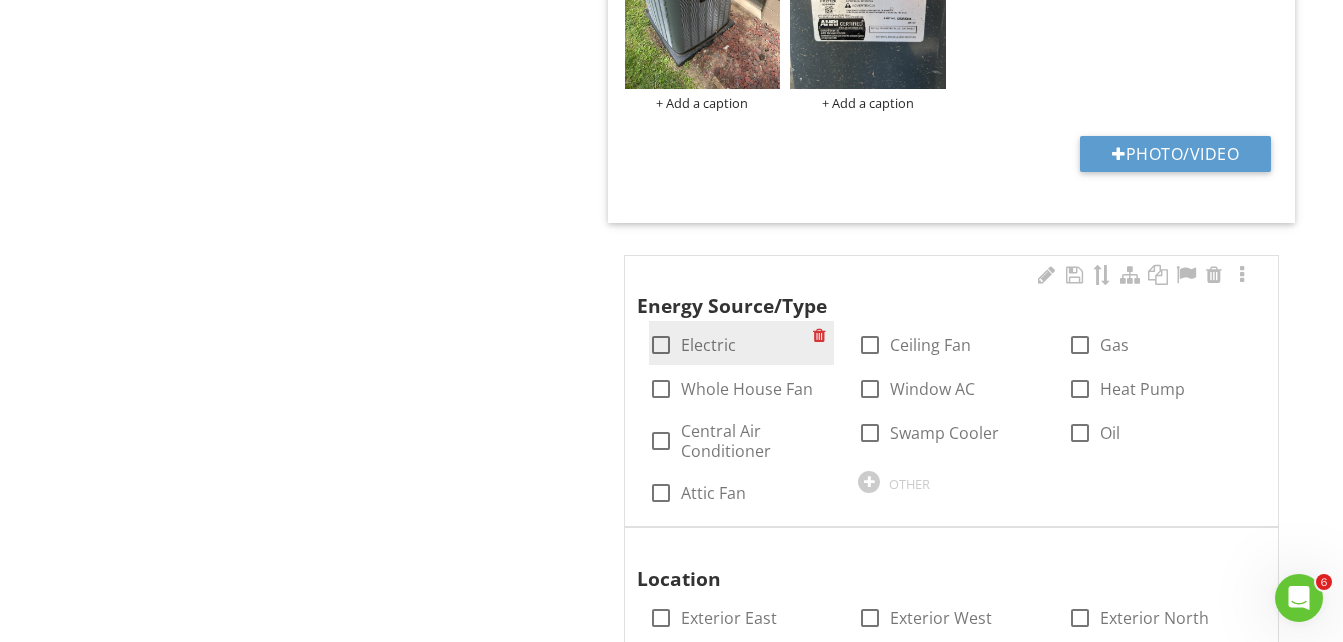 click at bounding box center (661, 345) 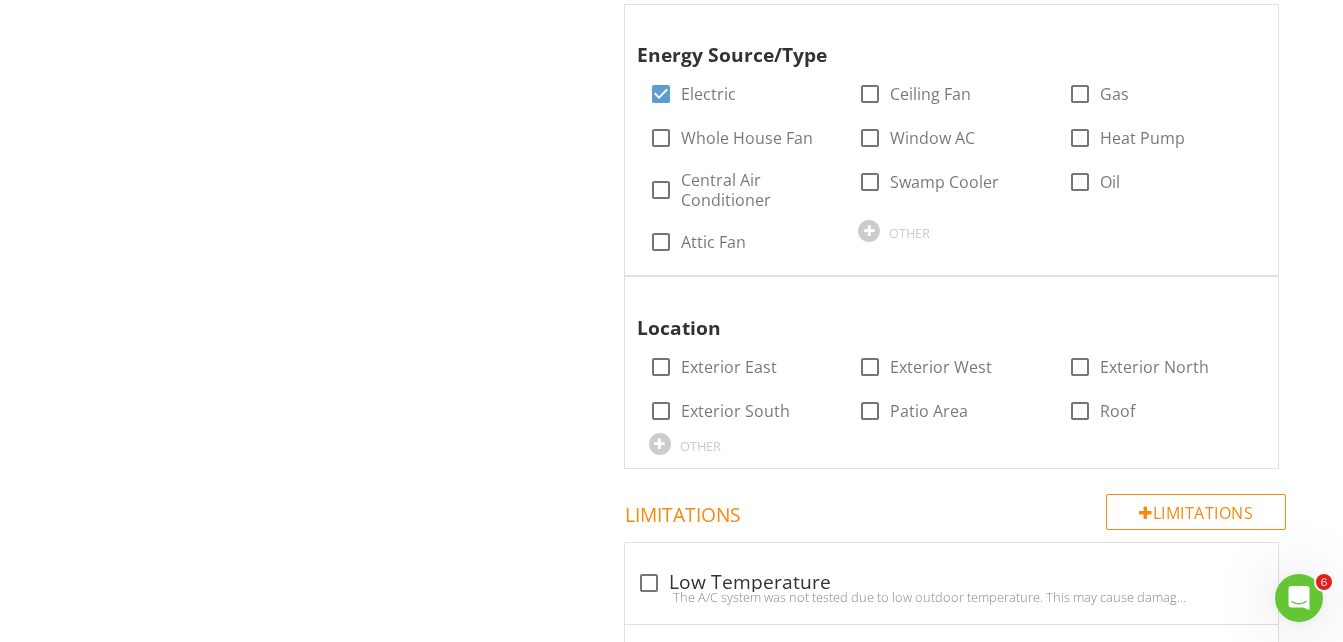 scroll, scrollTop: 1637, scrollLeft: 0, axis: vertical 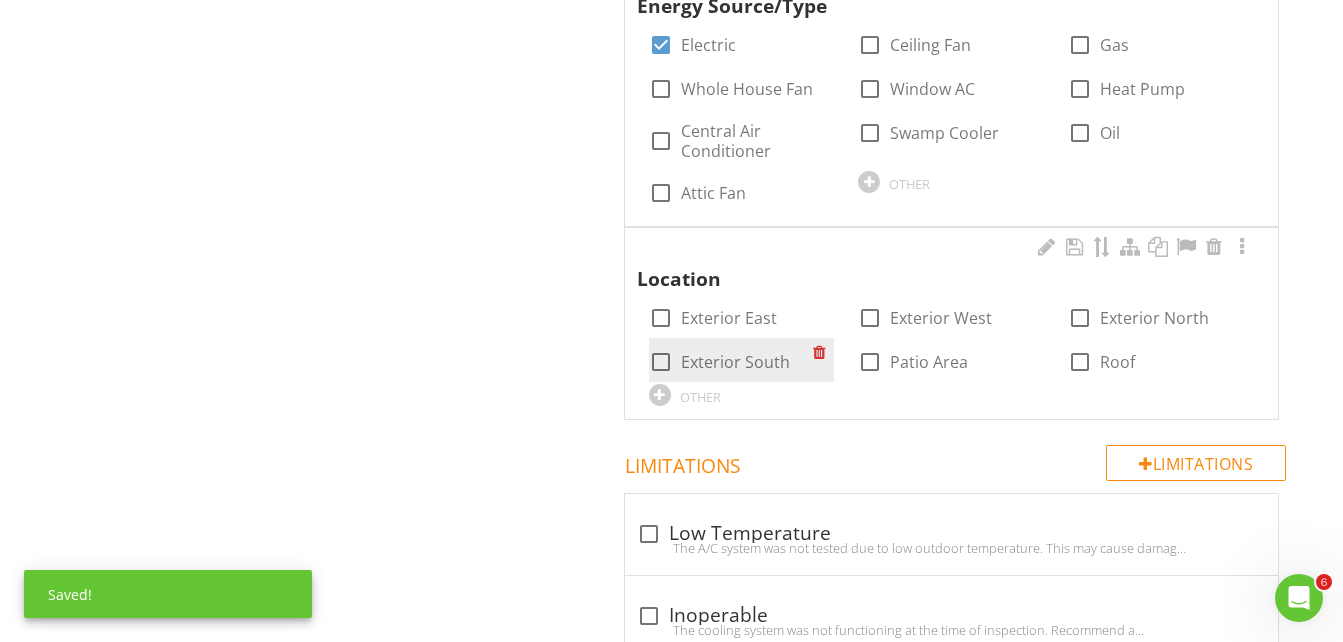 click at bounding box center (661, 362) 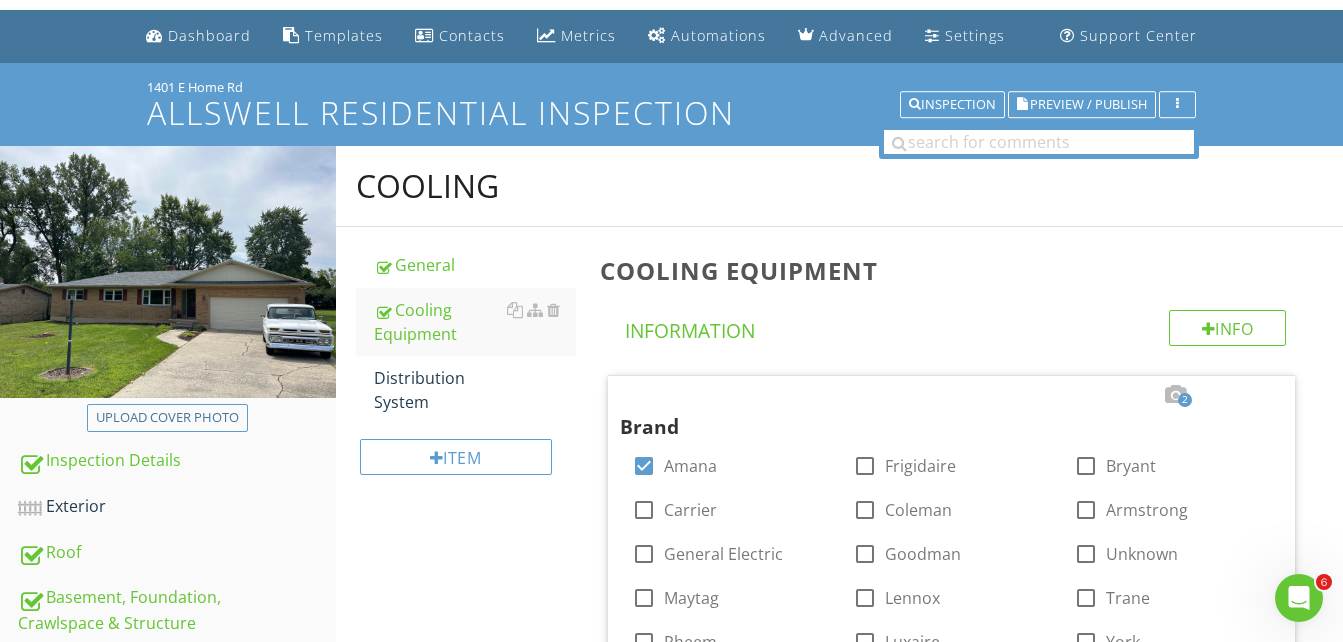 scroll, scrollTop: 0, scrollLeft: 0, axis: both 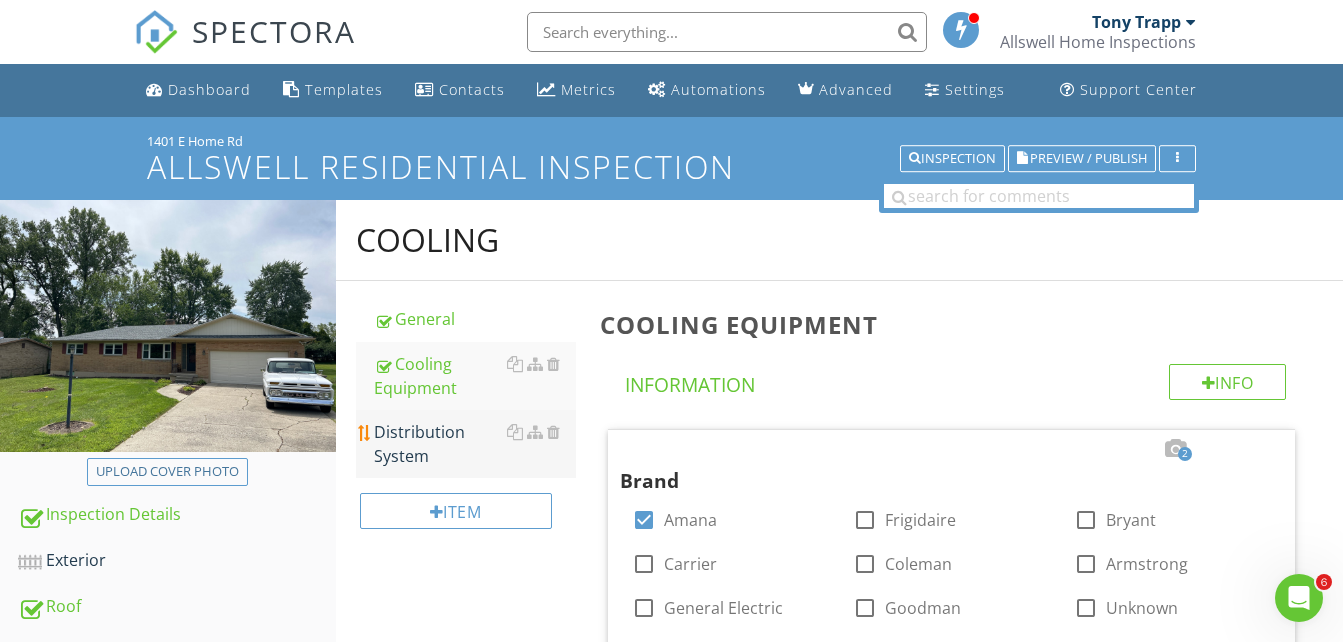 click on "Distribution System" at bounding box center [475, 444] 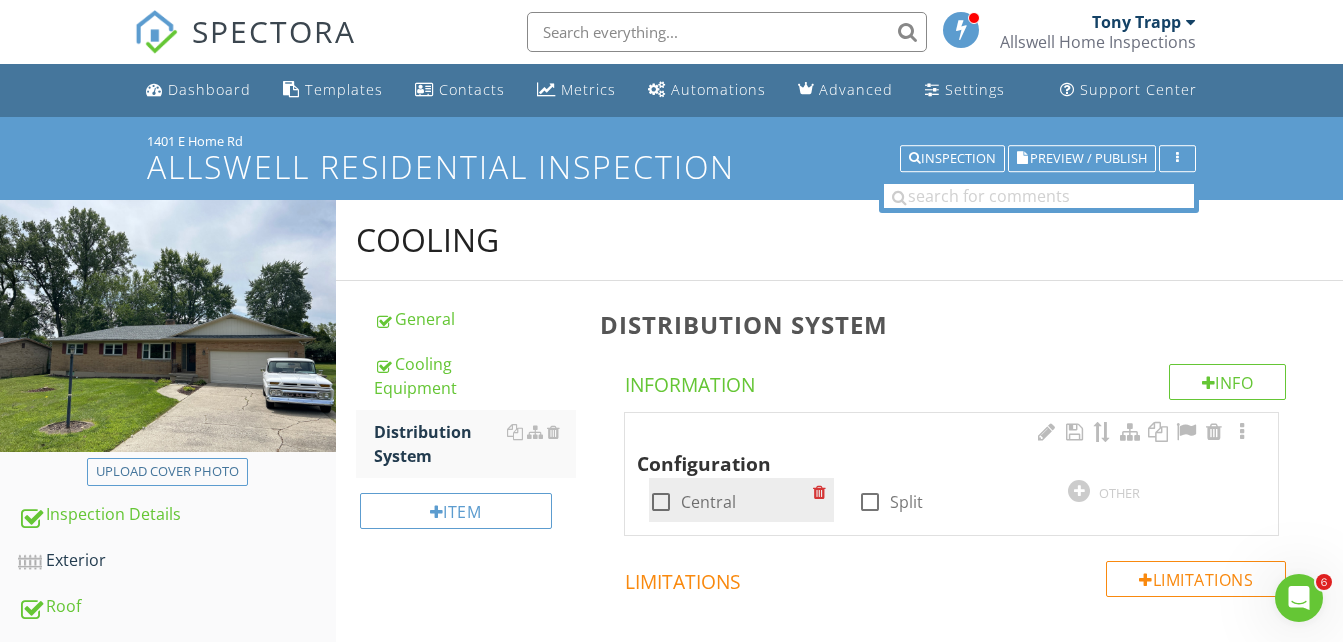 click at bounding box center [661, 502] 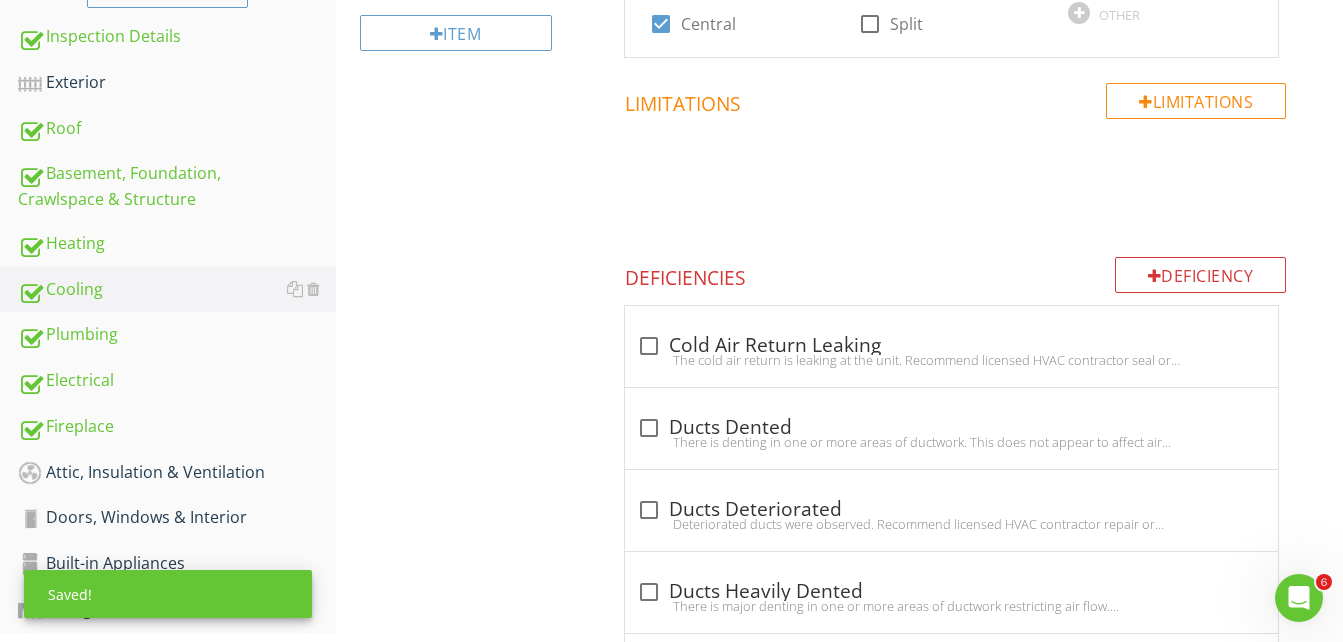 scroll, scrollTop: 600, scrollLeft: 0, axis: vertical 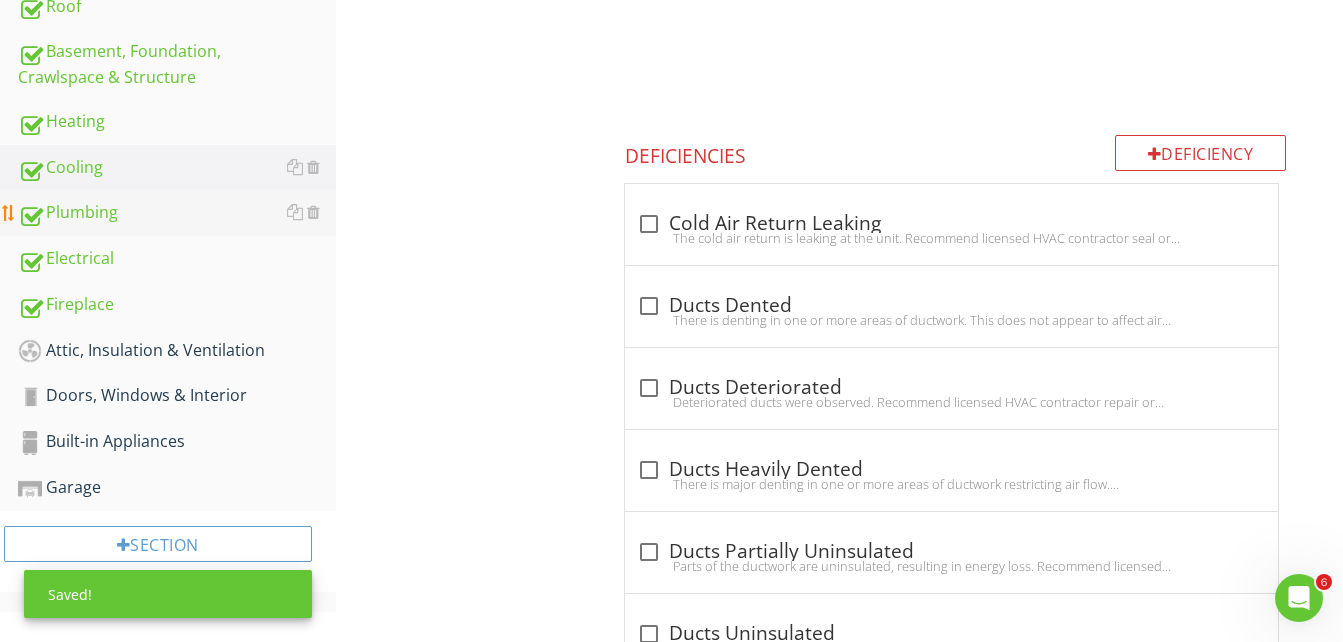 click on "Plumbing" at bounding box center [177, 213] 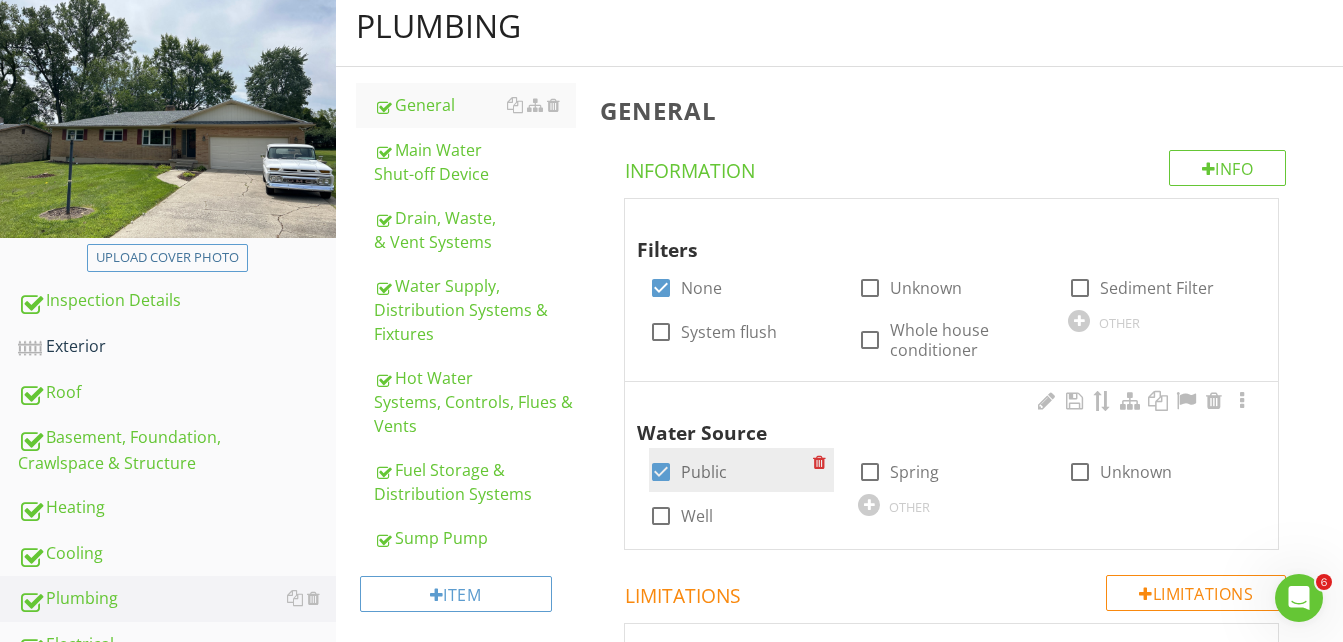 scroll, scrollTop: 170, scrollLeft: 0, axis: vertical 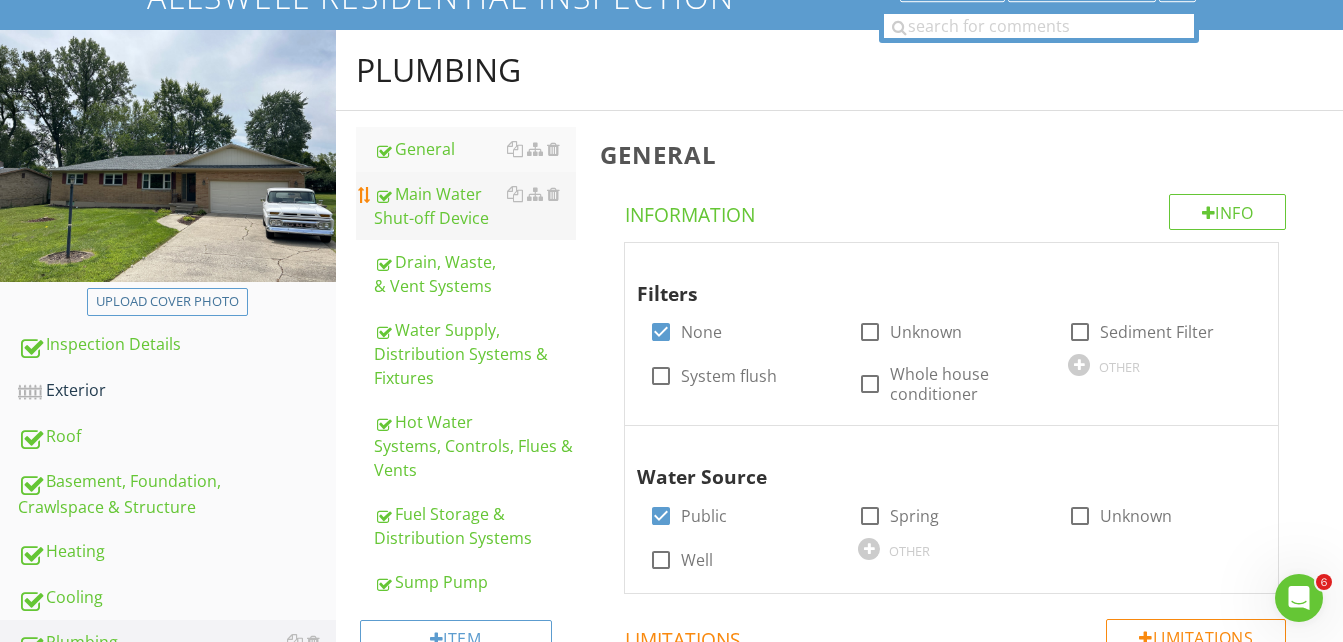 click on "Main Water Shut-off Device" at bounding box center (475, 206) 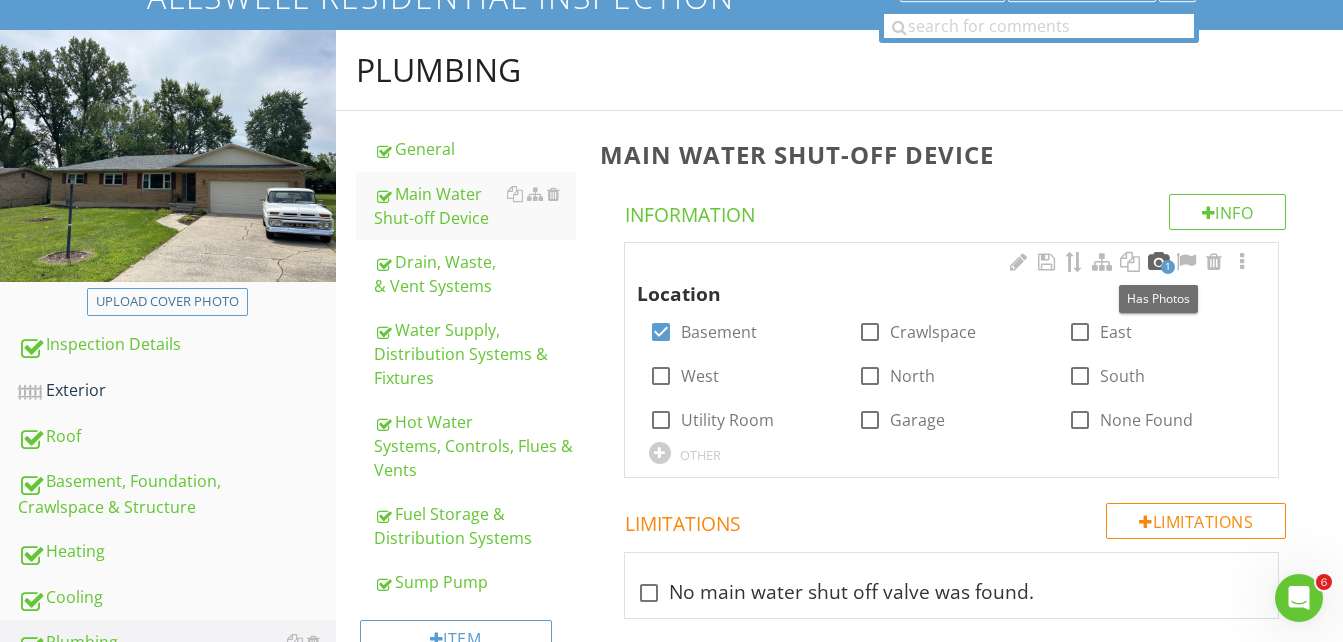 click at bounding box center [1158, 262] 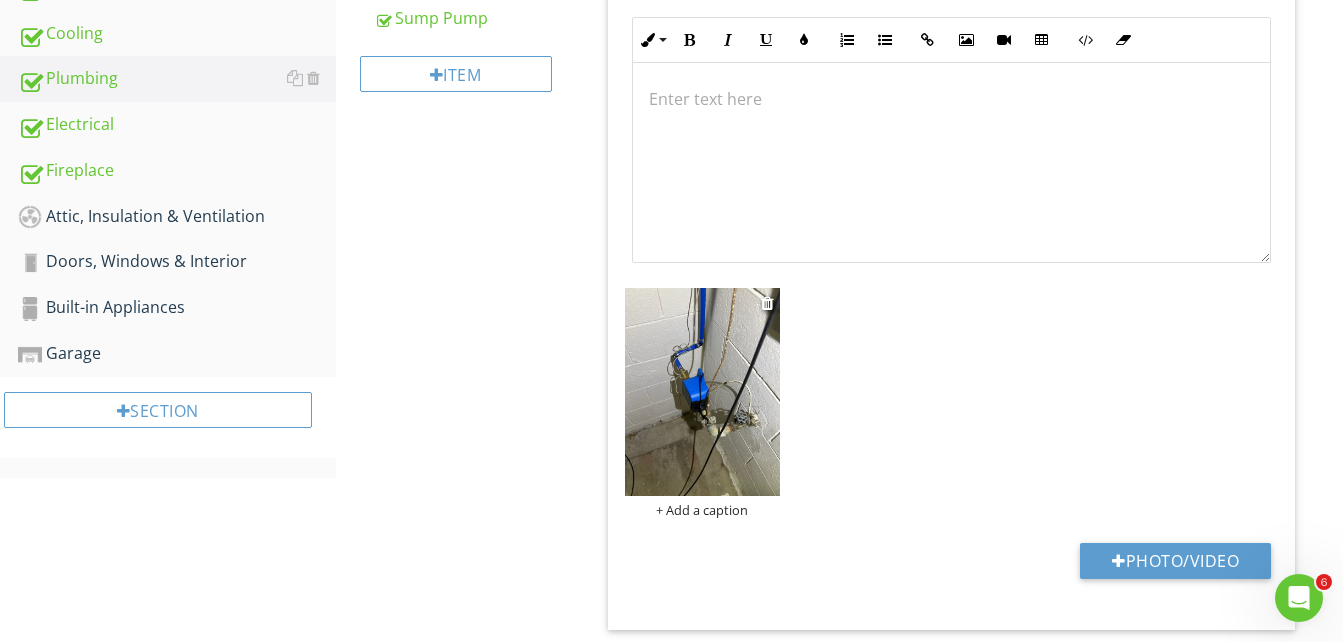 scroll, scrollTop: 770, scrollLeft: 0, axis: vertical 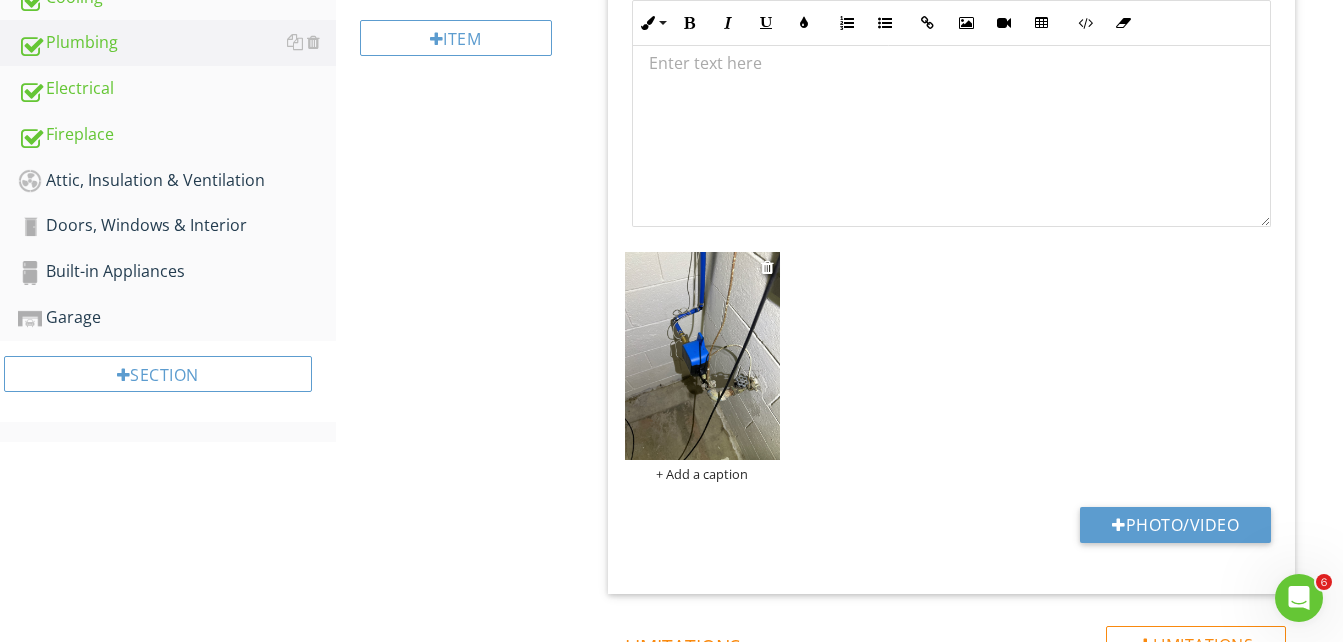 click at bounding box center [703, 356] 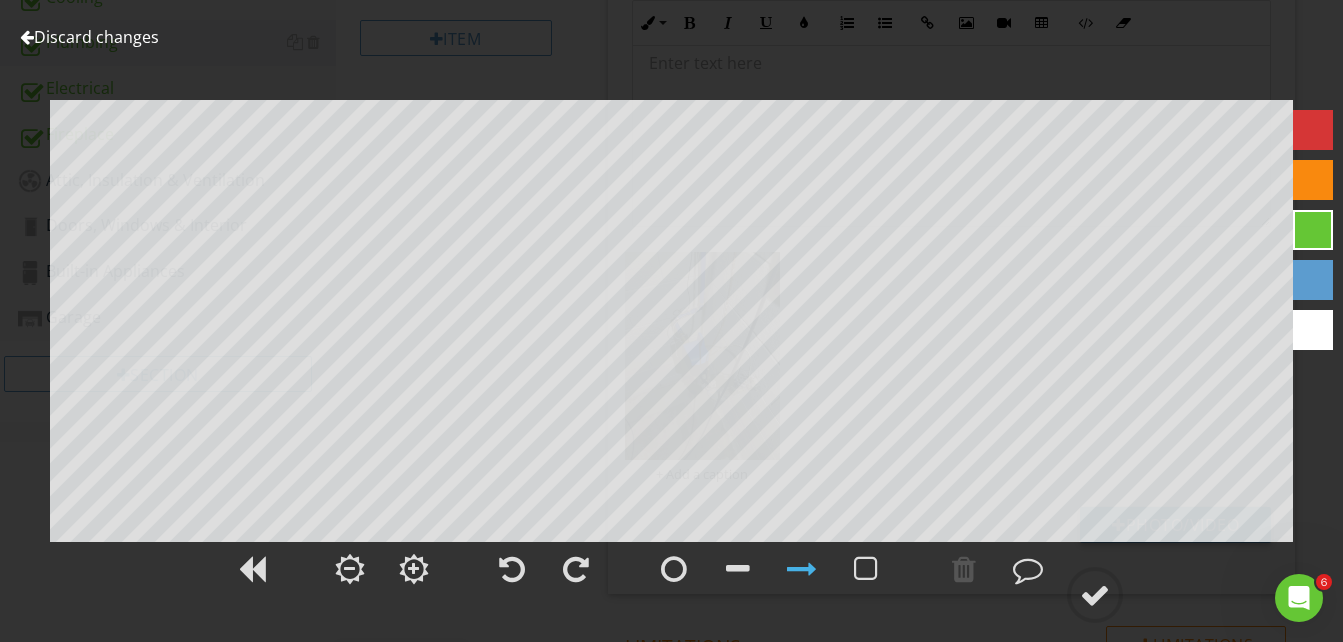 click at bounding box center (1313, 180) 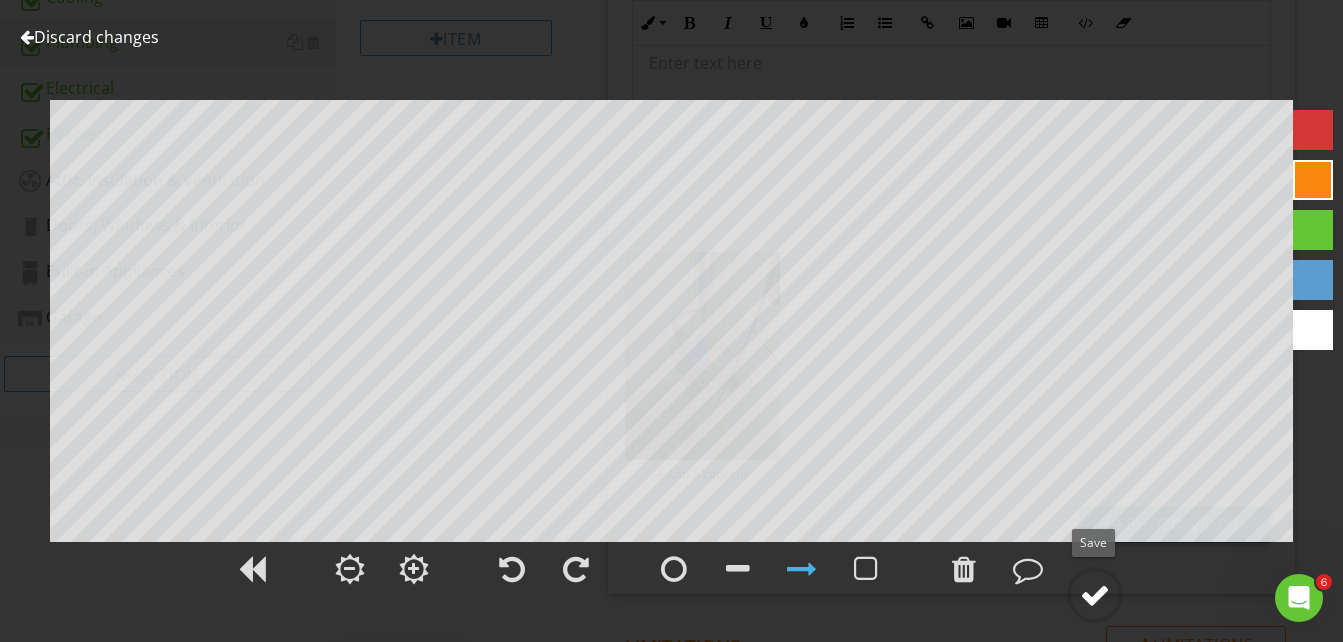 click at bounding box center (1095, 595) 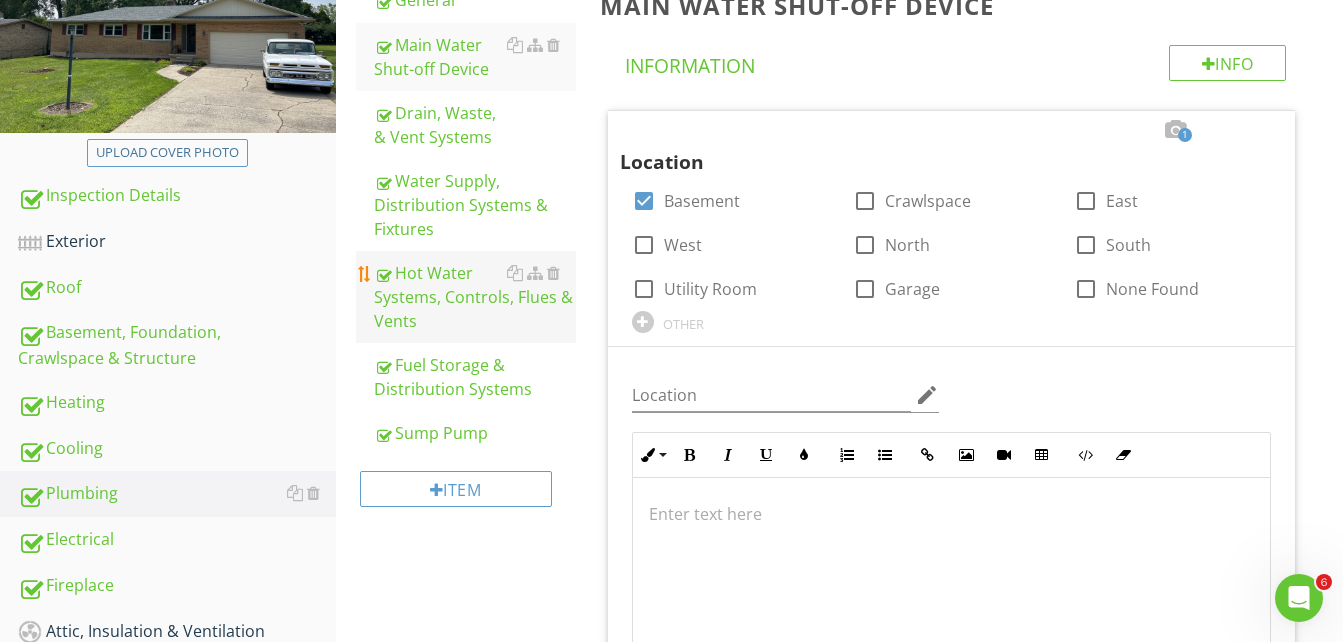 scroll, scrollTop: 270, scrollLeft: 0, axis: vertical 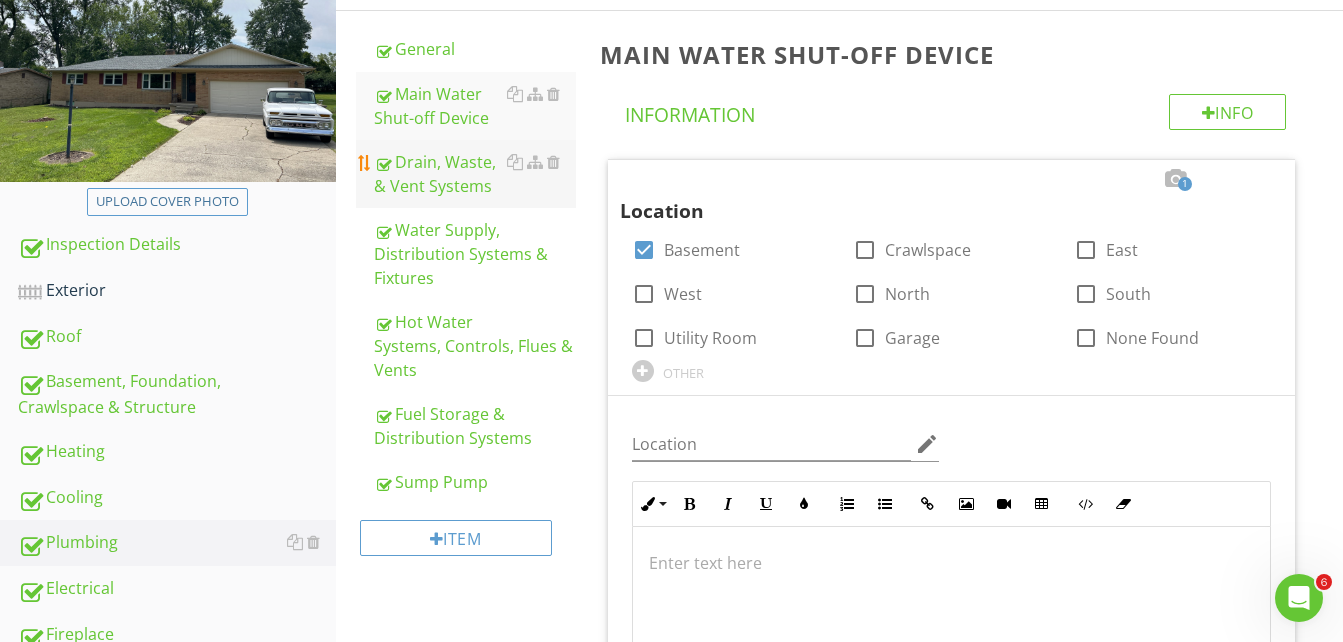 click on "Drain, Waste, & Vent Systems" at bounding box center (475, 174) 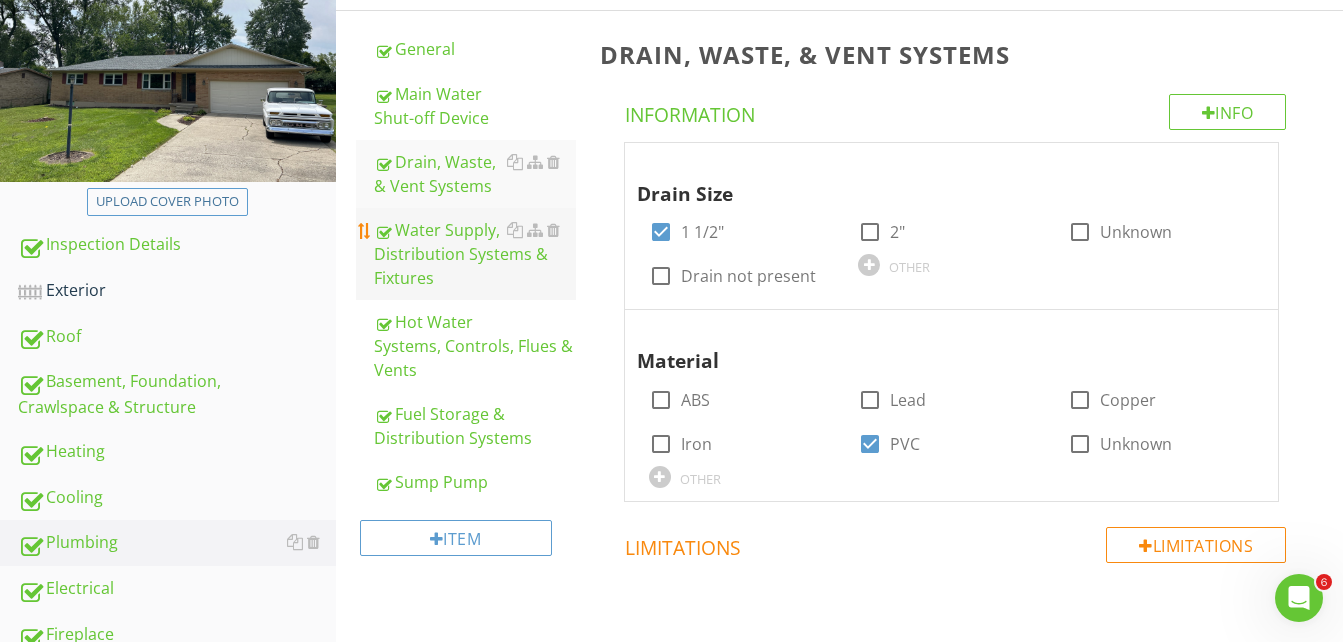 click on "Water Supply, Distribution Systems & Fixtures" at bounding box center [475, 254] 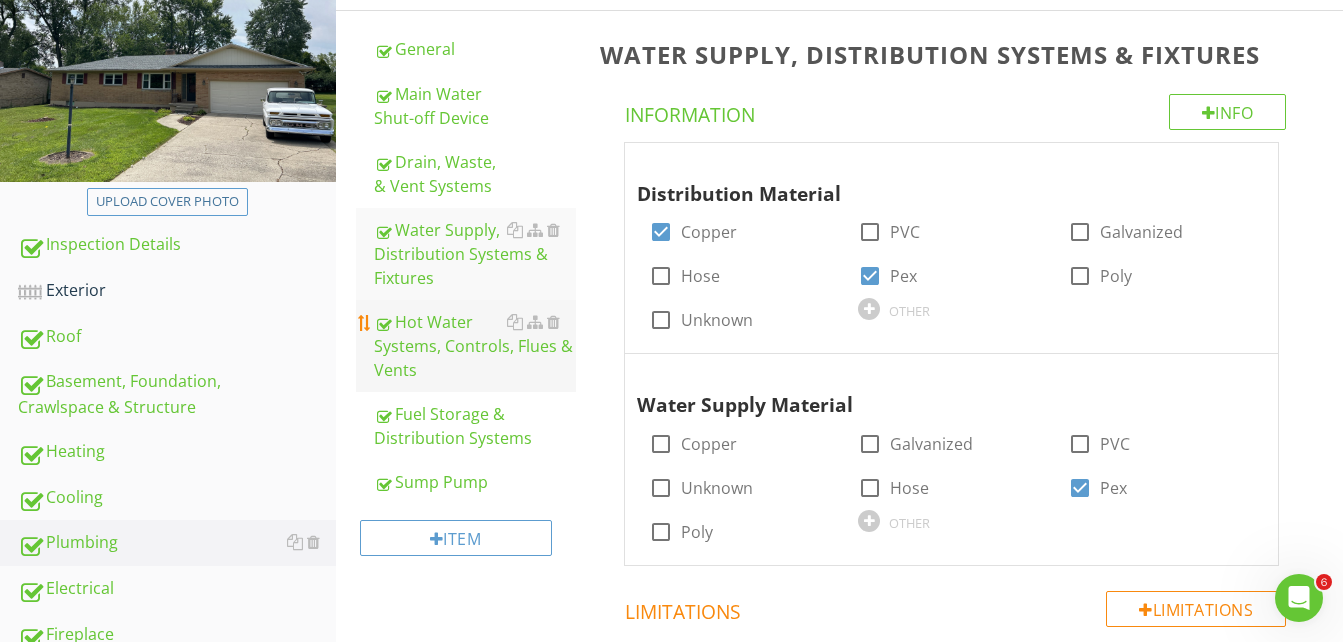 click on "Hot Water Systems, Controls, Flues & Vents" at bounding box center [475, 346] 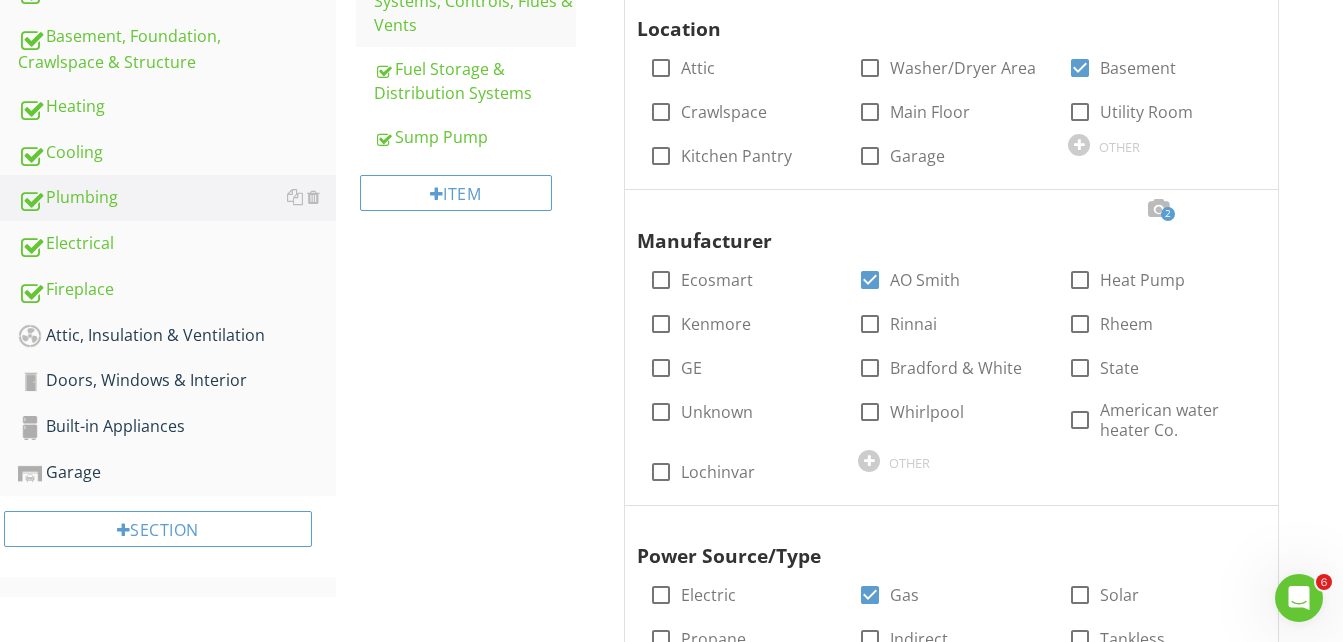 scroll, scrollTop: 670, scrollLeft: 0, axis: vertical 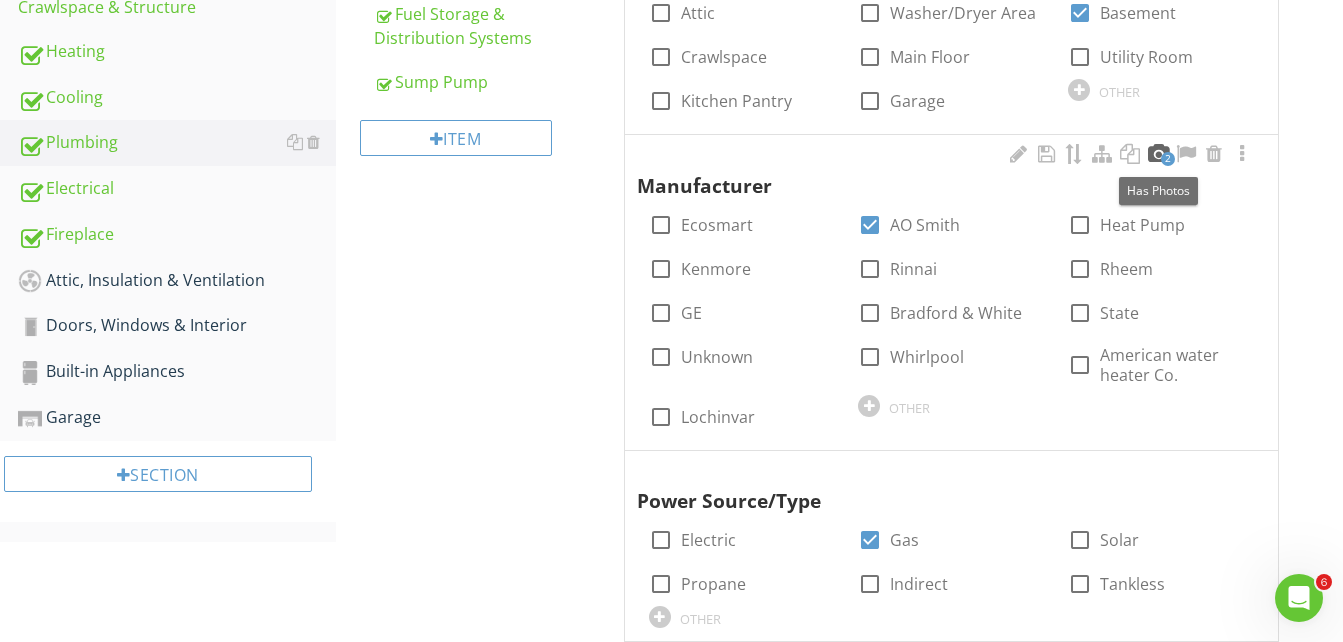 click at bounding box center [1158, 154] 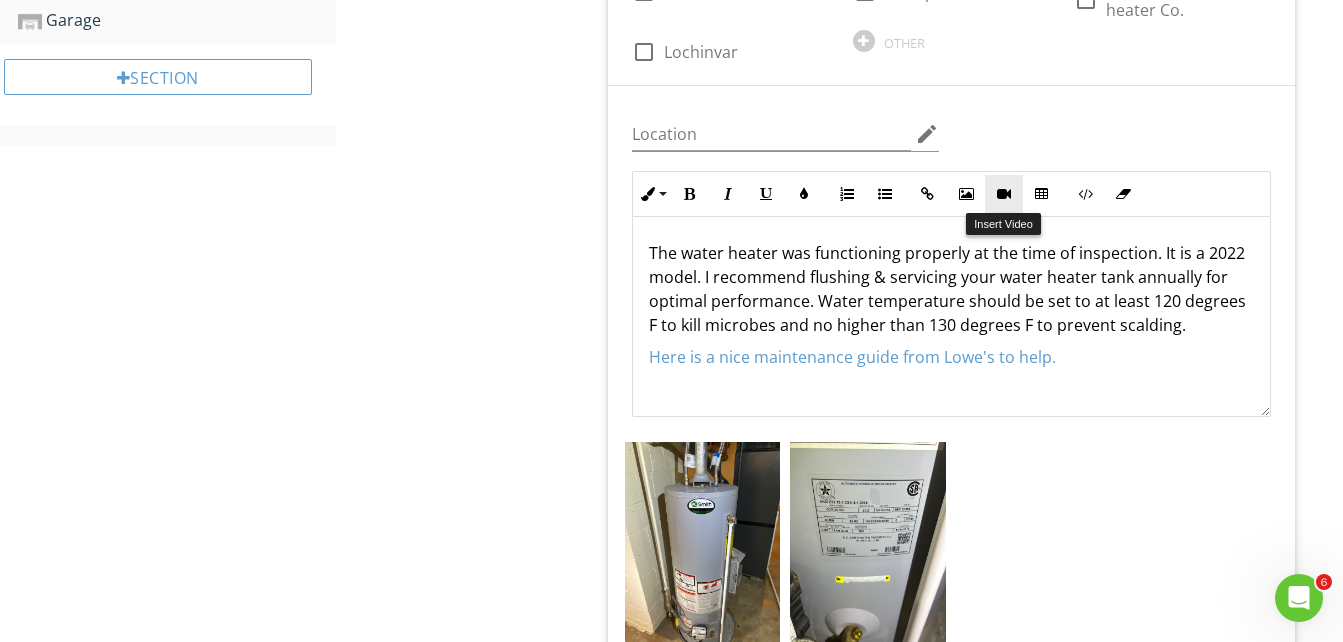scroll, scrollTop: 1070, scrollLeft: 0, axis: vertical 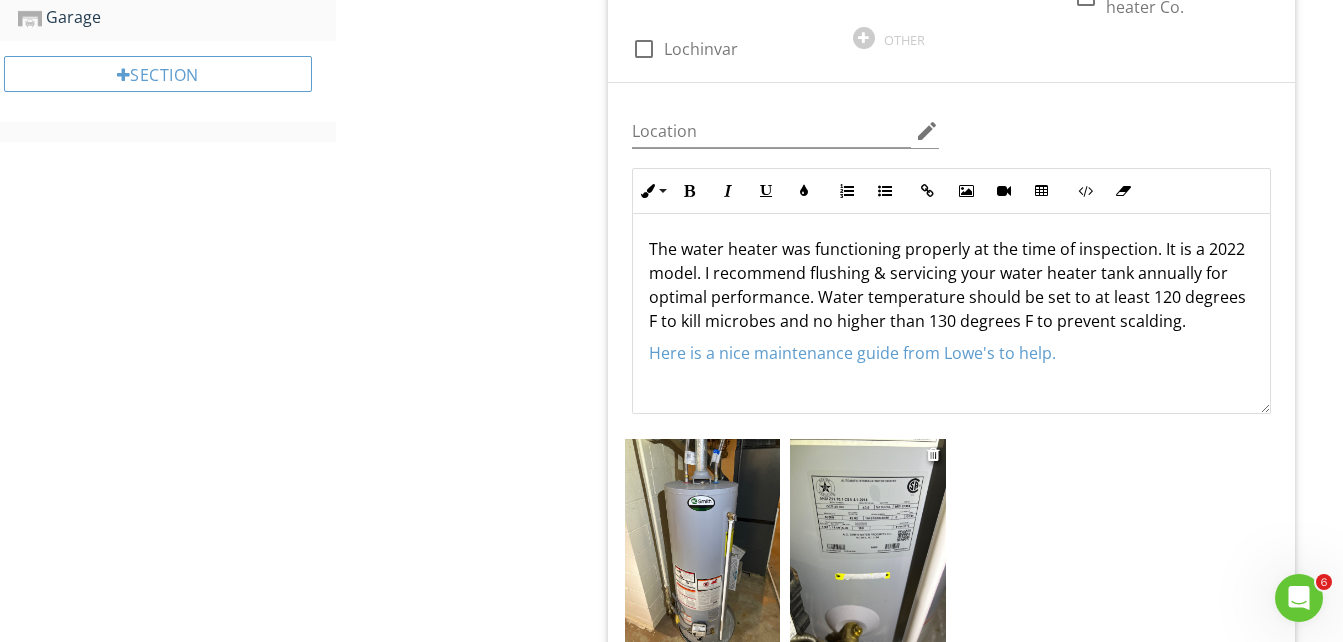 click at bounding box center [868, 543] 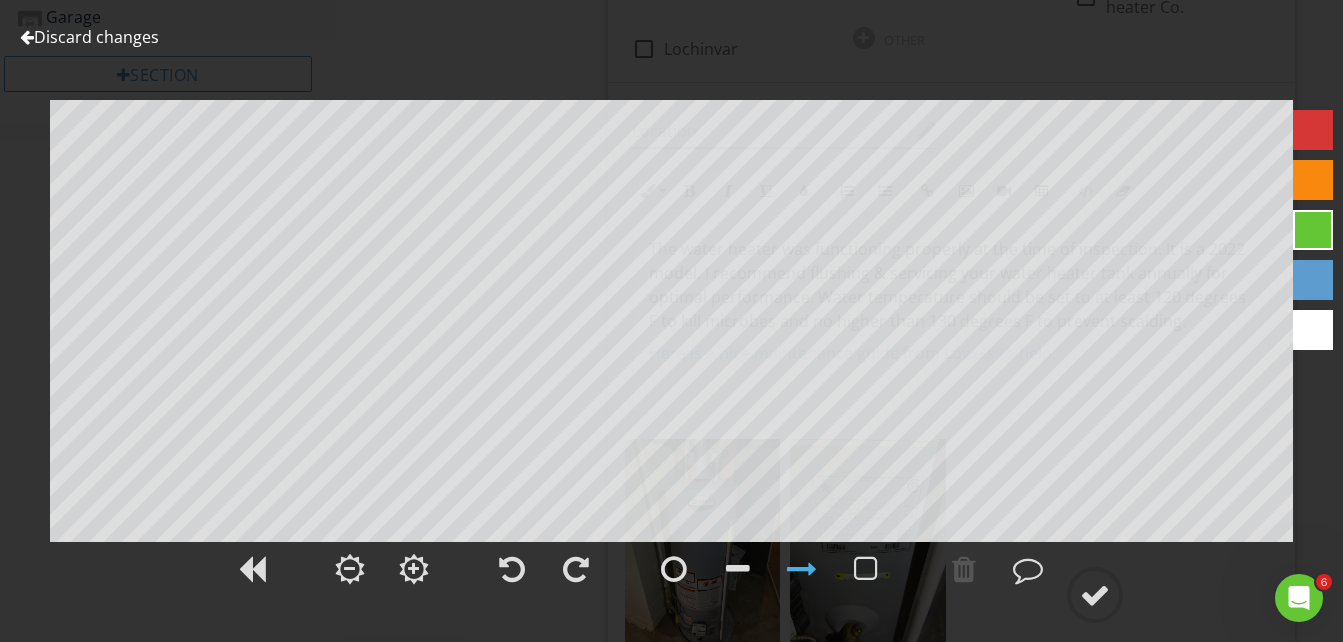 click at bounding box center [27, 37] 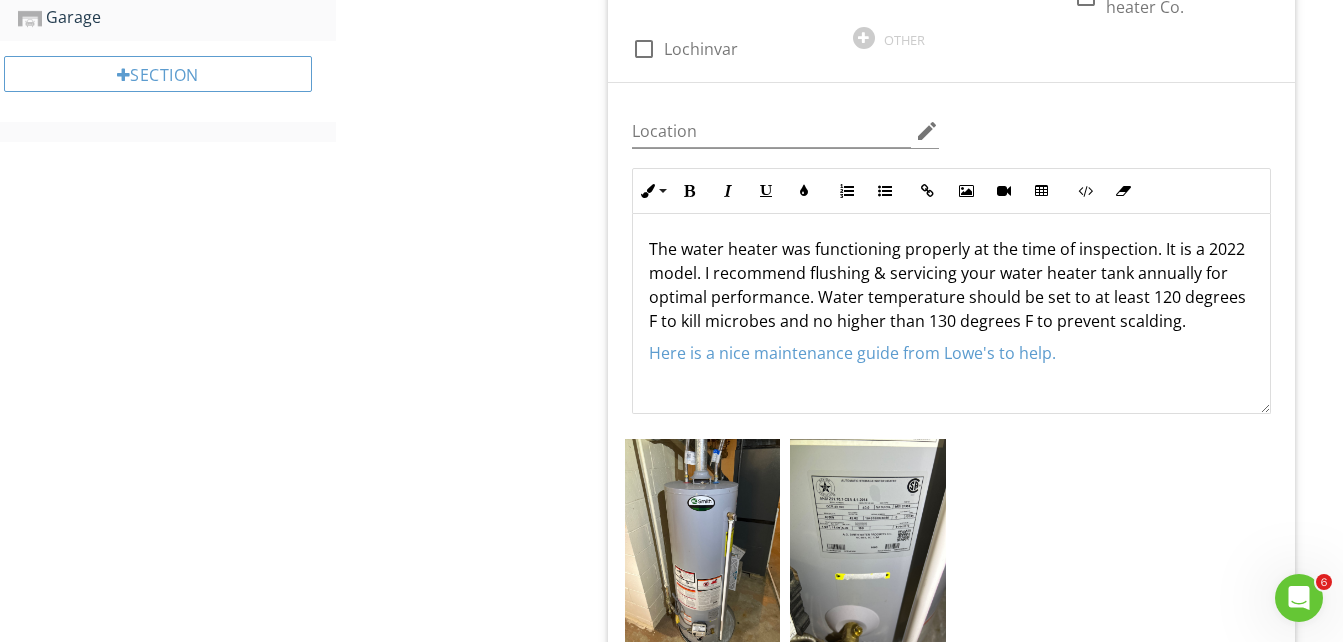 click on "The water heater was functioning properly at the time of inspection. It is a 2022 model. I recommend flushing & servicing your water heater tank annually for optimal performance. Water temperature should be set to at least 120 degrees F to kill microbes and no higher than 130 degrees F to prevent scalding." at bounding box center [951, 285] 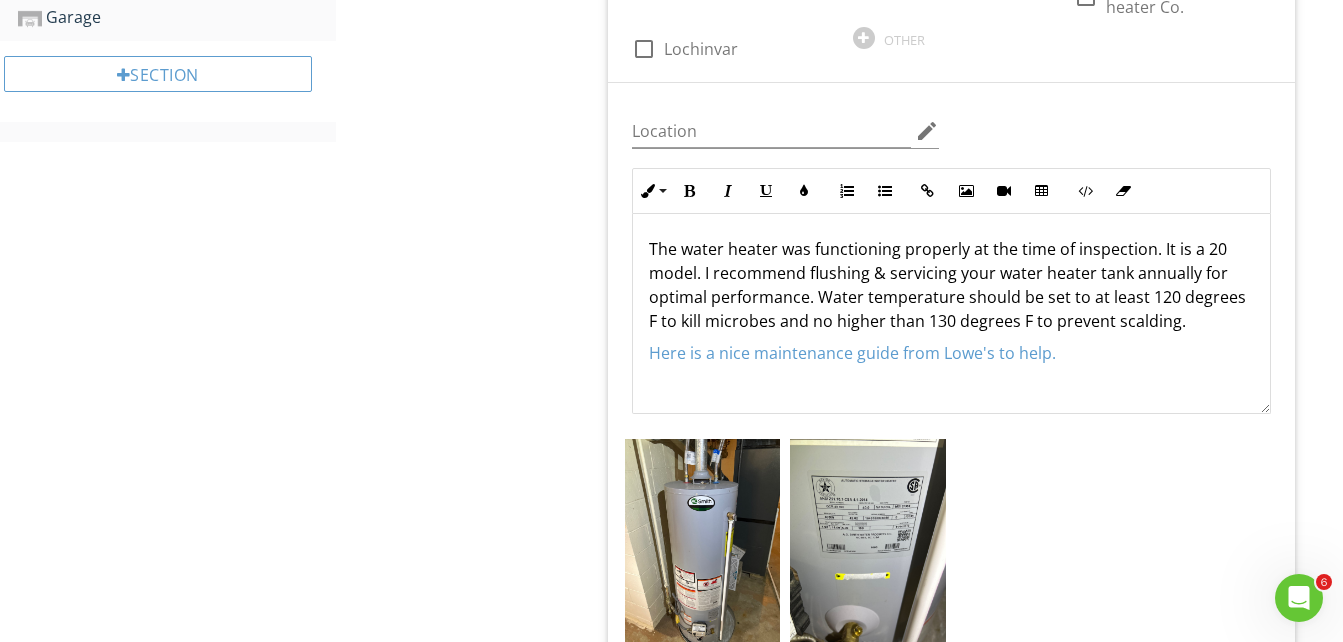 type 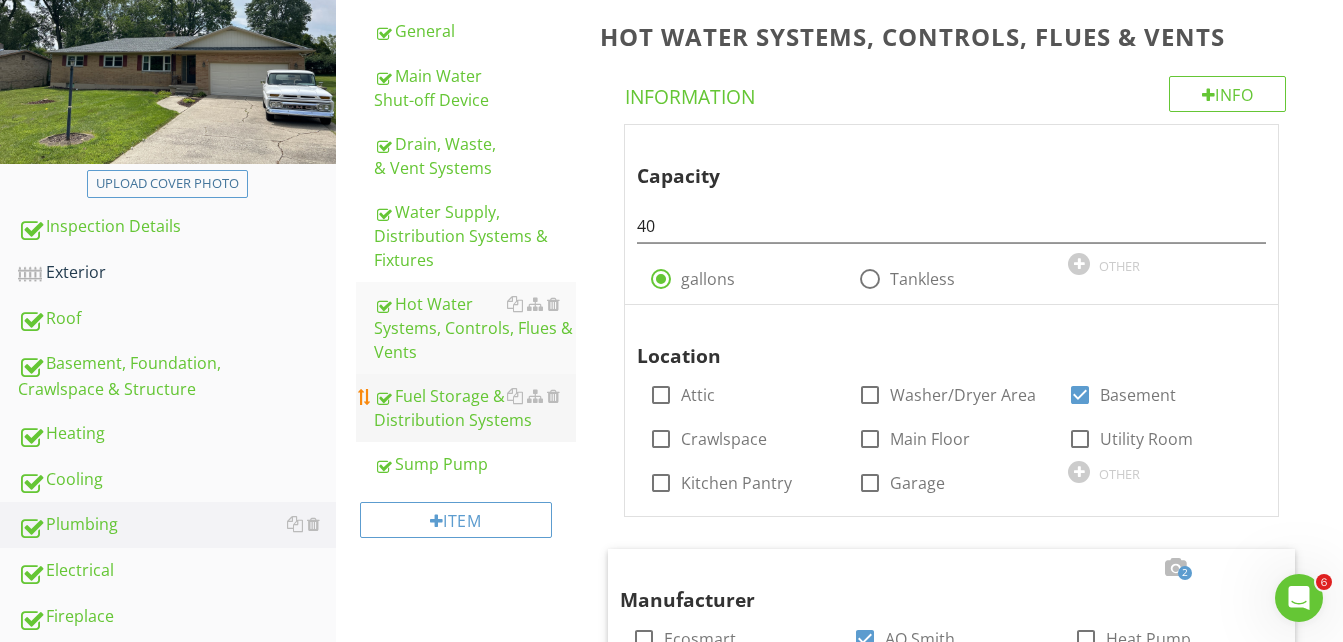 scroll, scrollTop: 314, scrollLeft: 0, axis: vertical 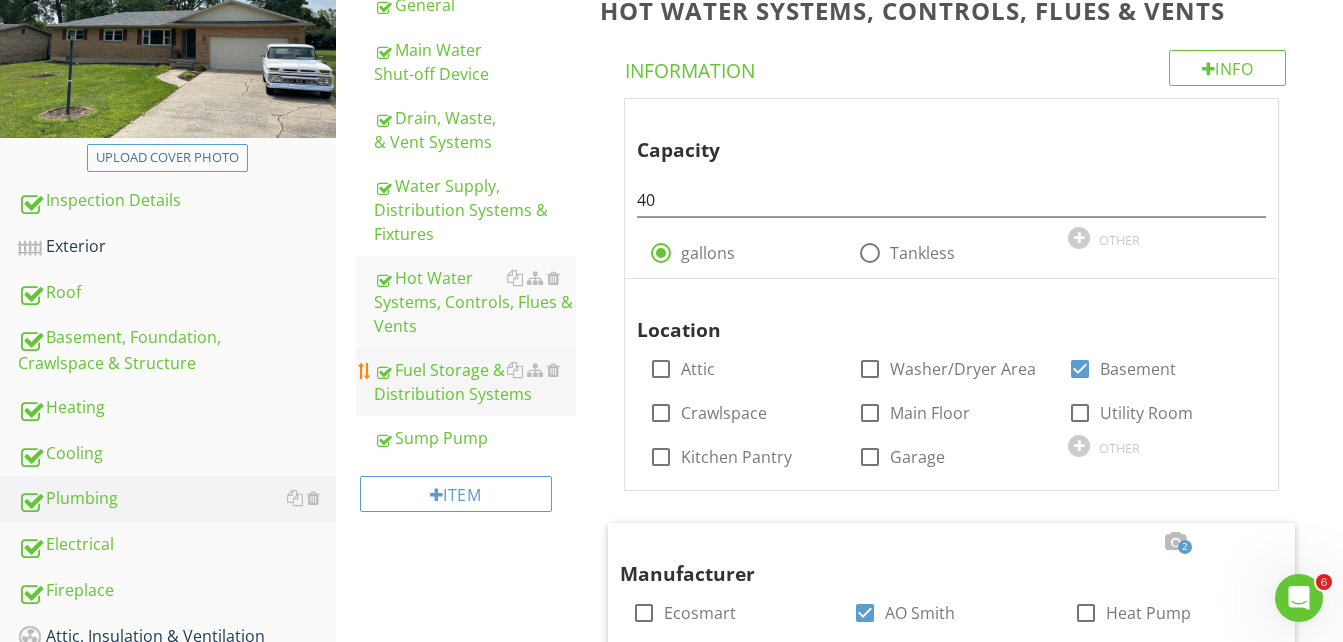 click on "Fuel Storage & Distribution Systems" at bounding box center [475, 382] 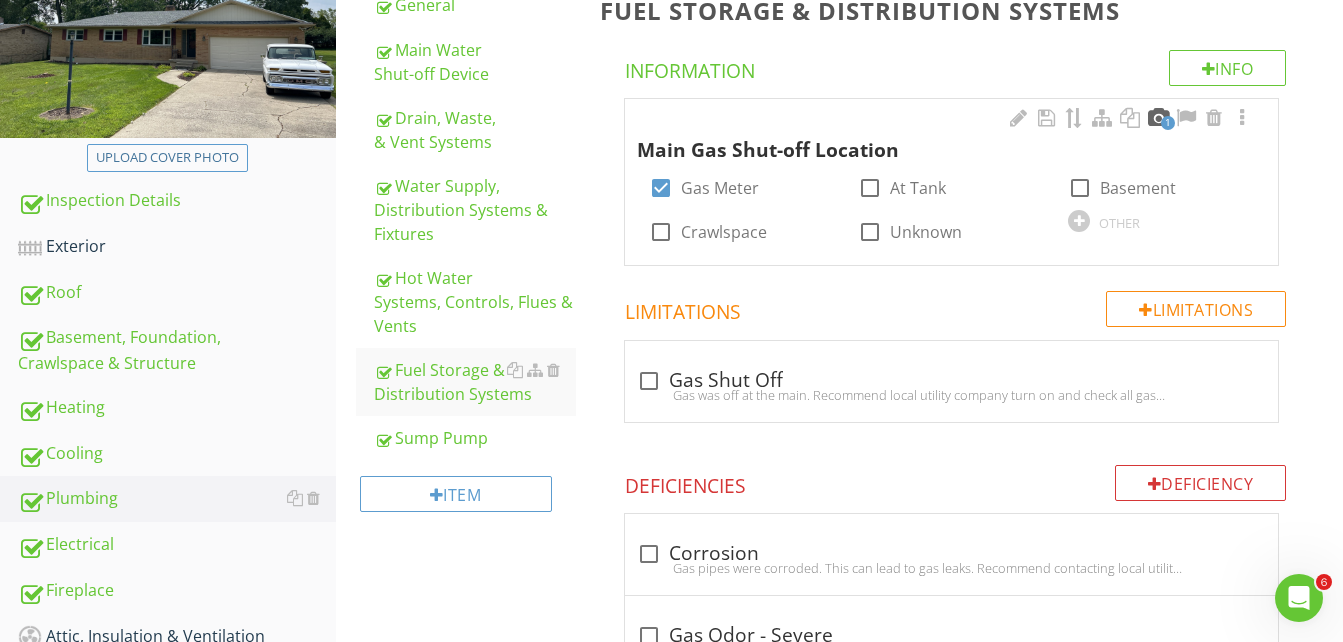 click at bounding box center (1158, 118) 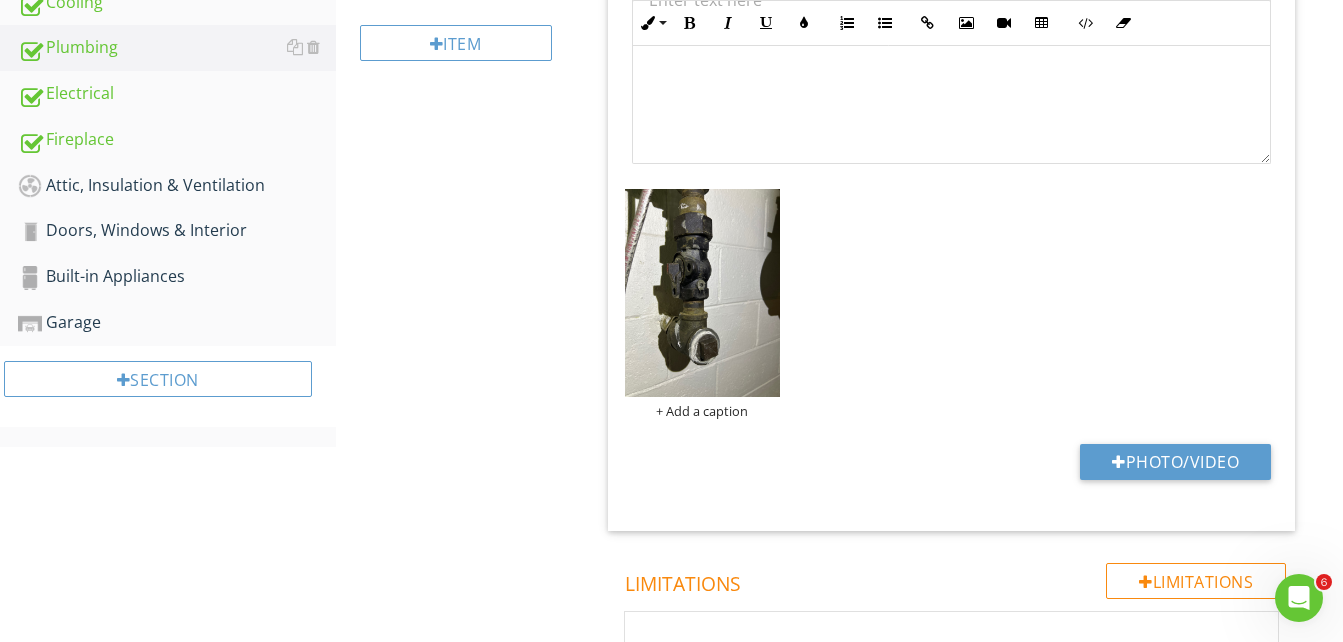 scroll, scrollTop: 814, scrollLeft: 0, axis: vertical 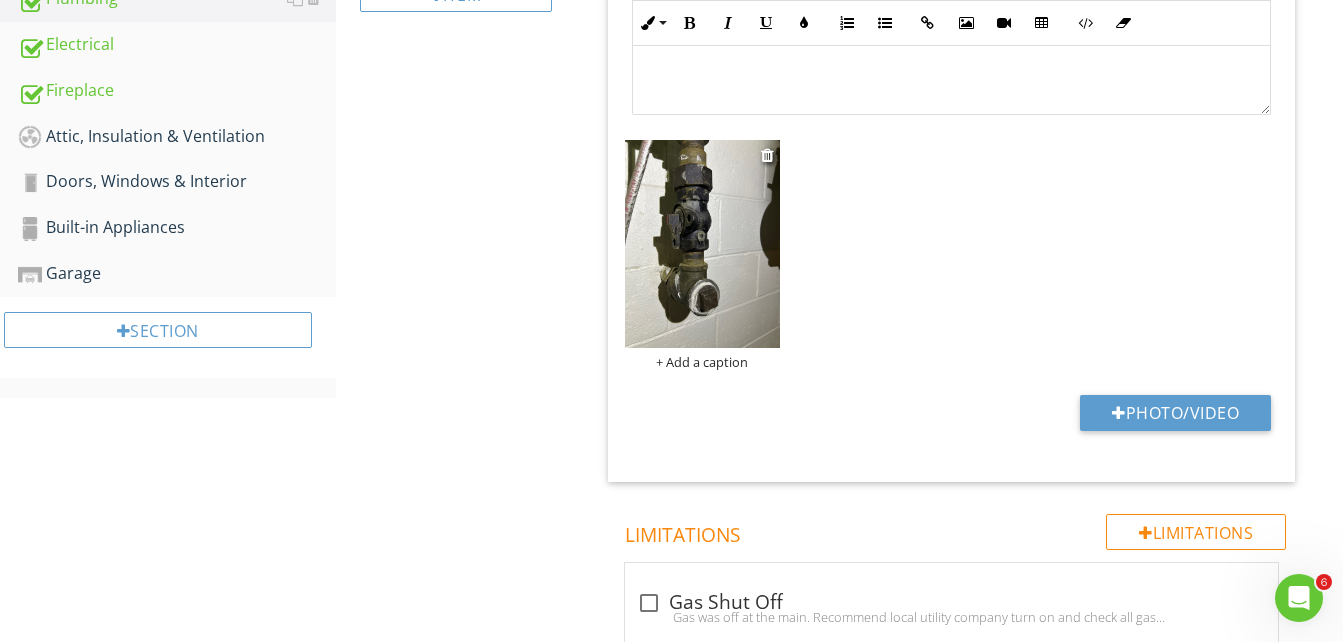 click at bounding box center [703, 244] 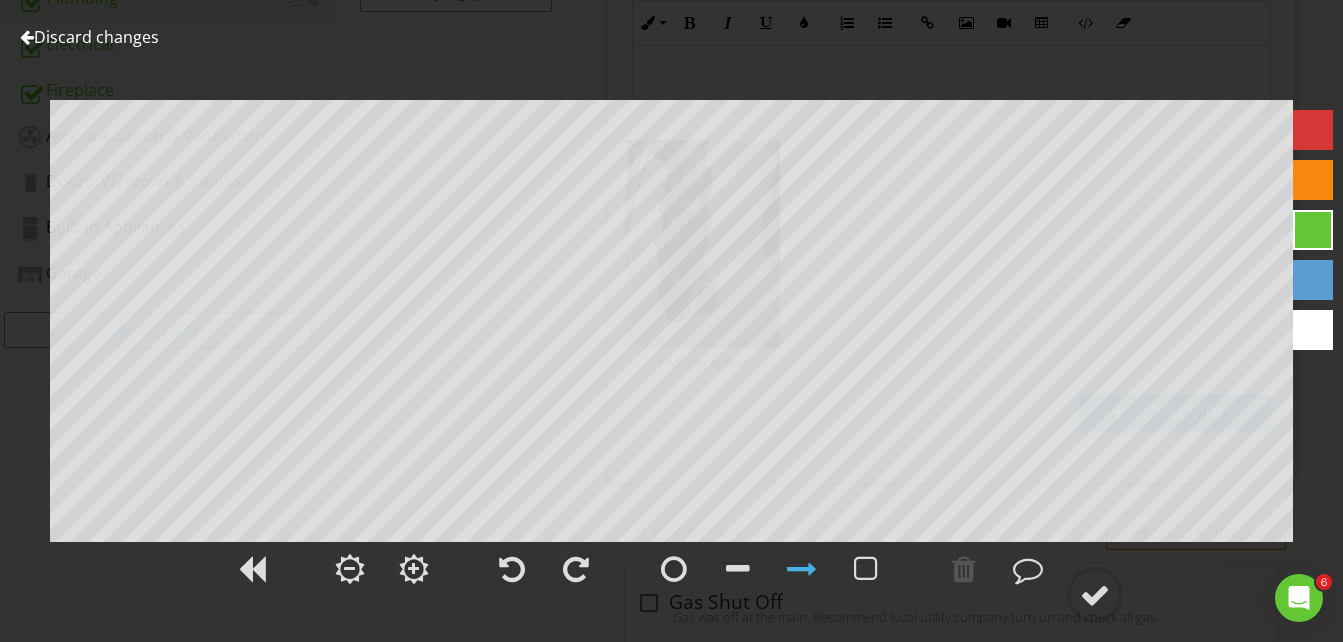 click at bounding box center (1313, 180) 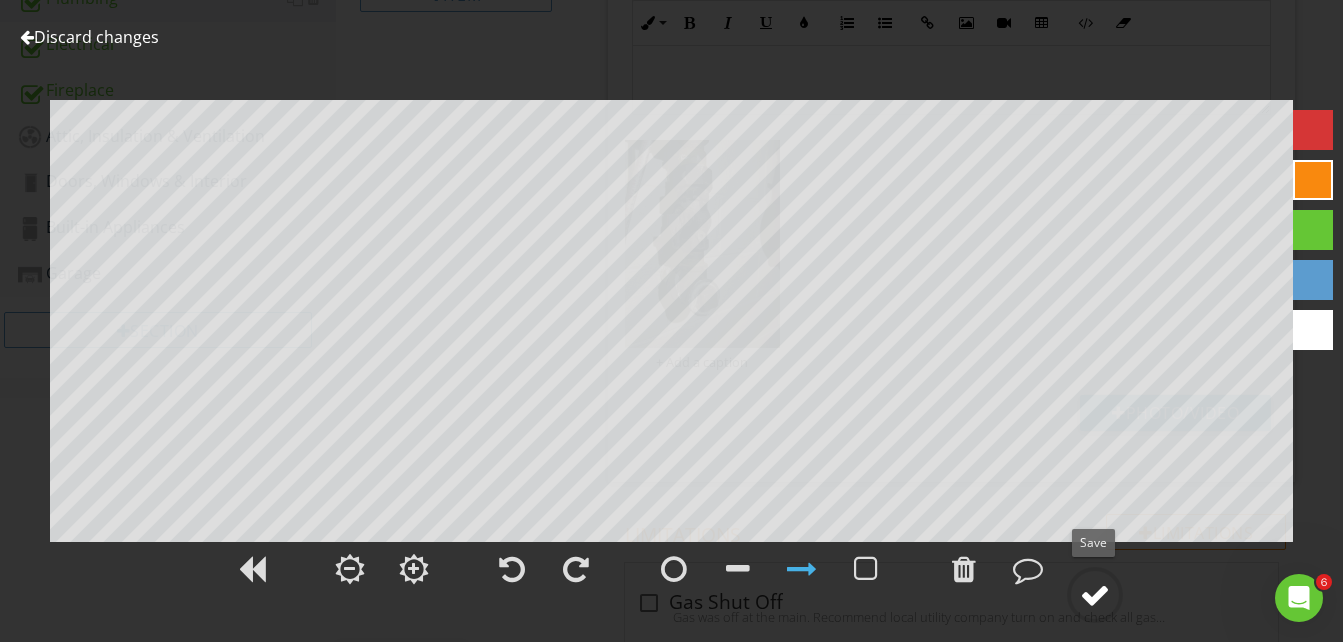click at bounding box center (1095, 595) 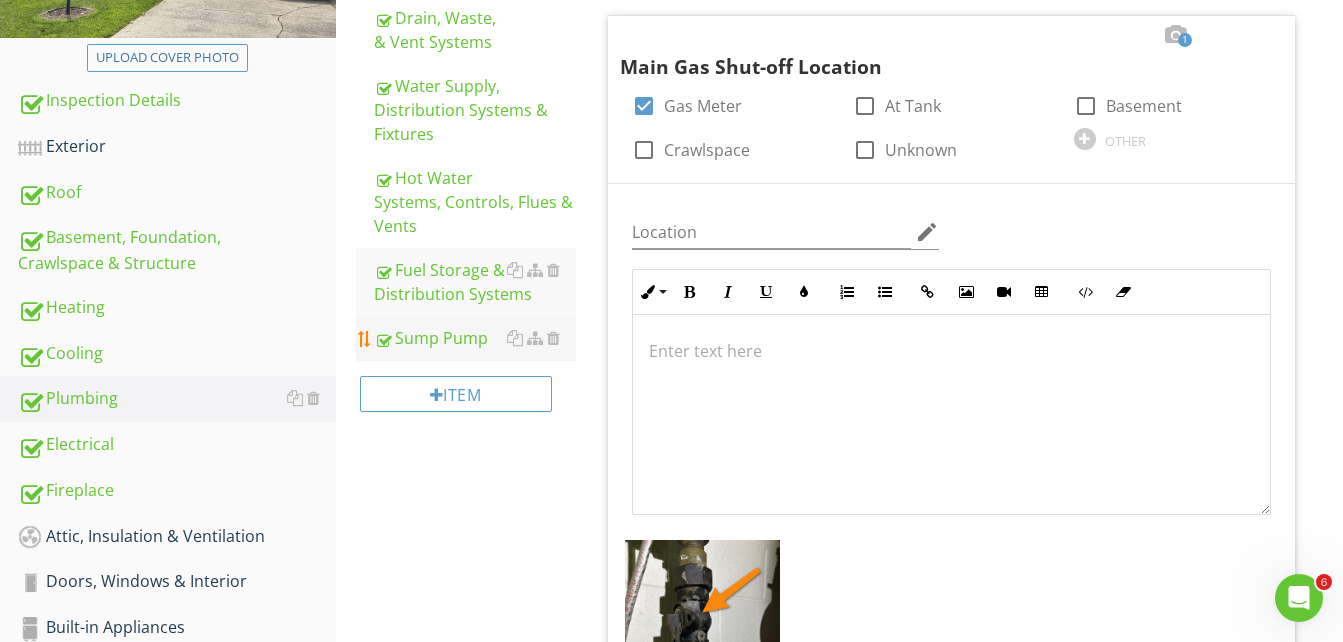 scroll, scrollTop: 514, scrollLeft: 0, axis: vertical 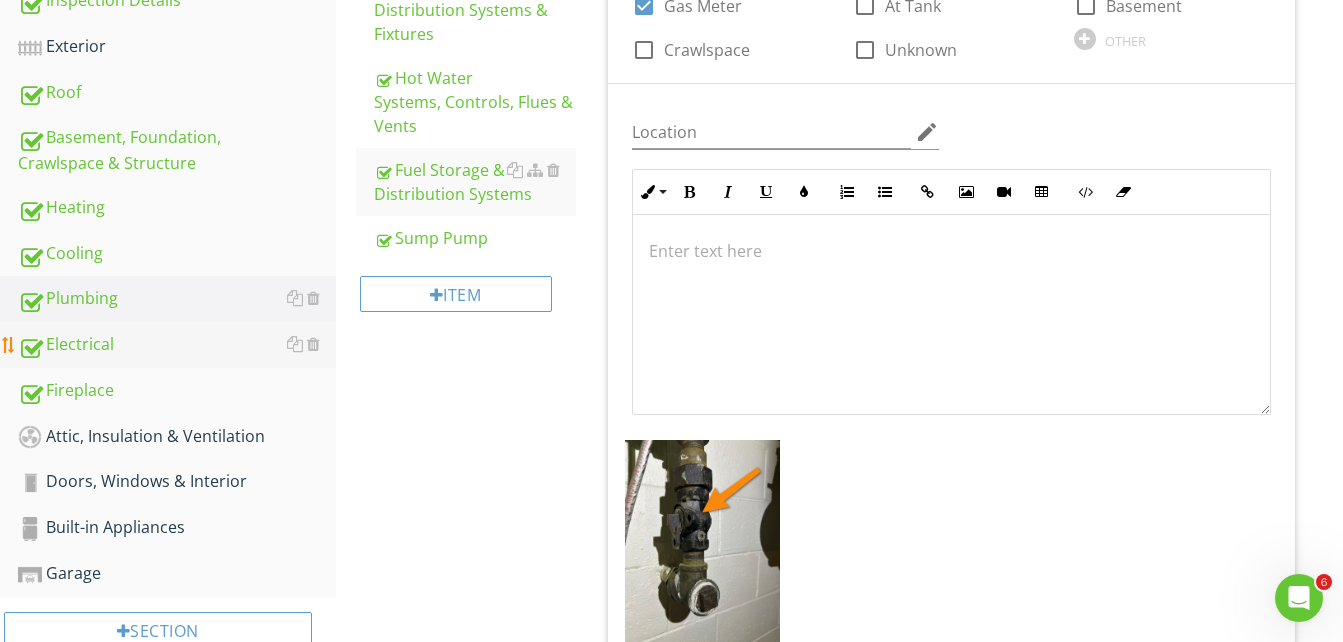 click on "Electrical" at bounding box center (177, 345) 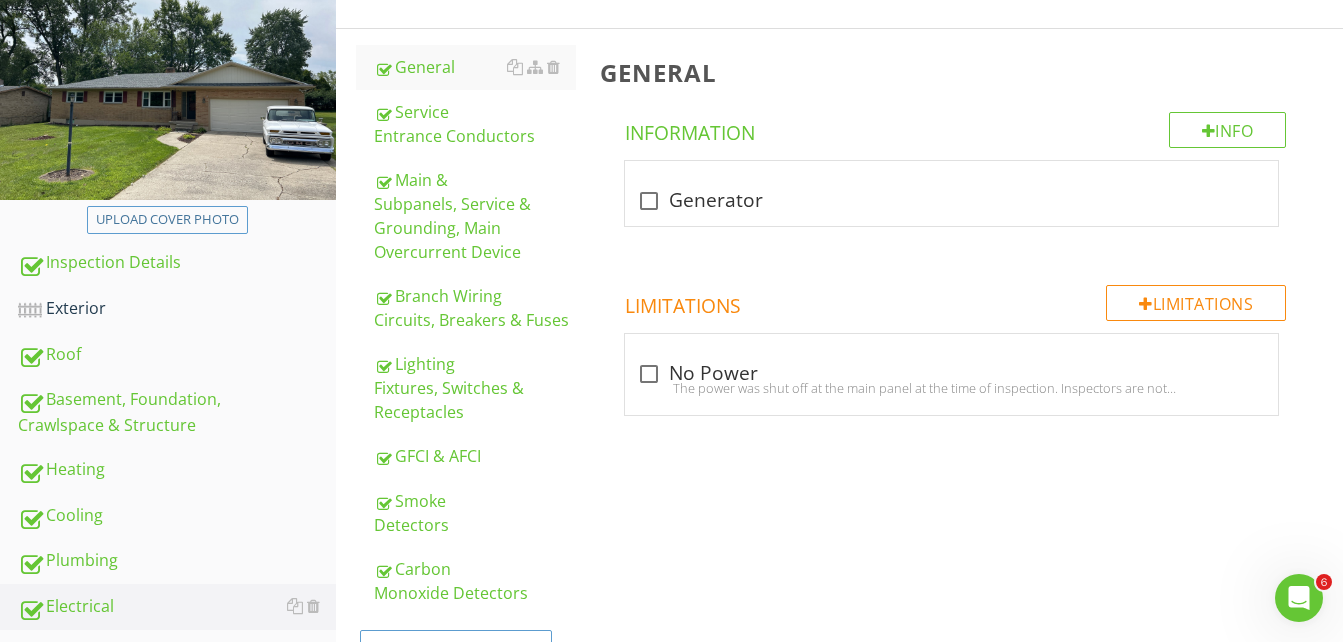 scroll, scrollTop: 314, scrollLeft: 0, axis: vertical 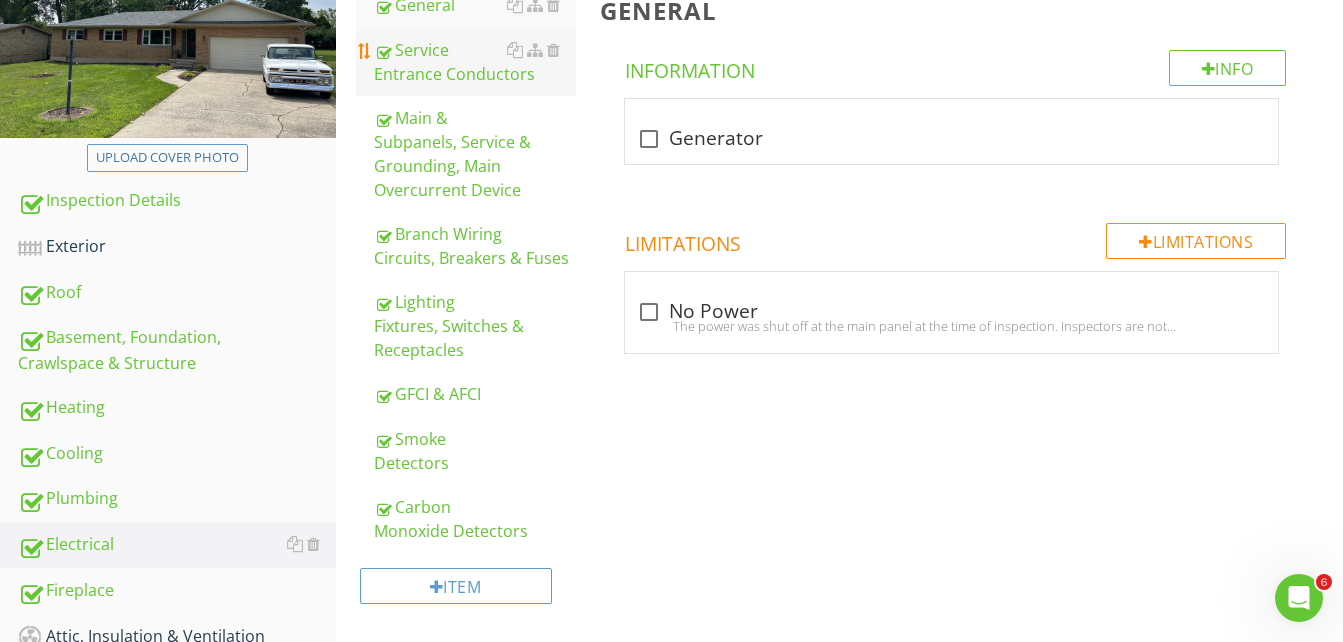 click on "Service Entrance Conductors" at bounding box center (475, 62) 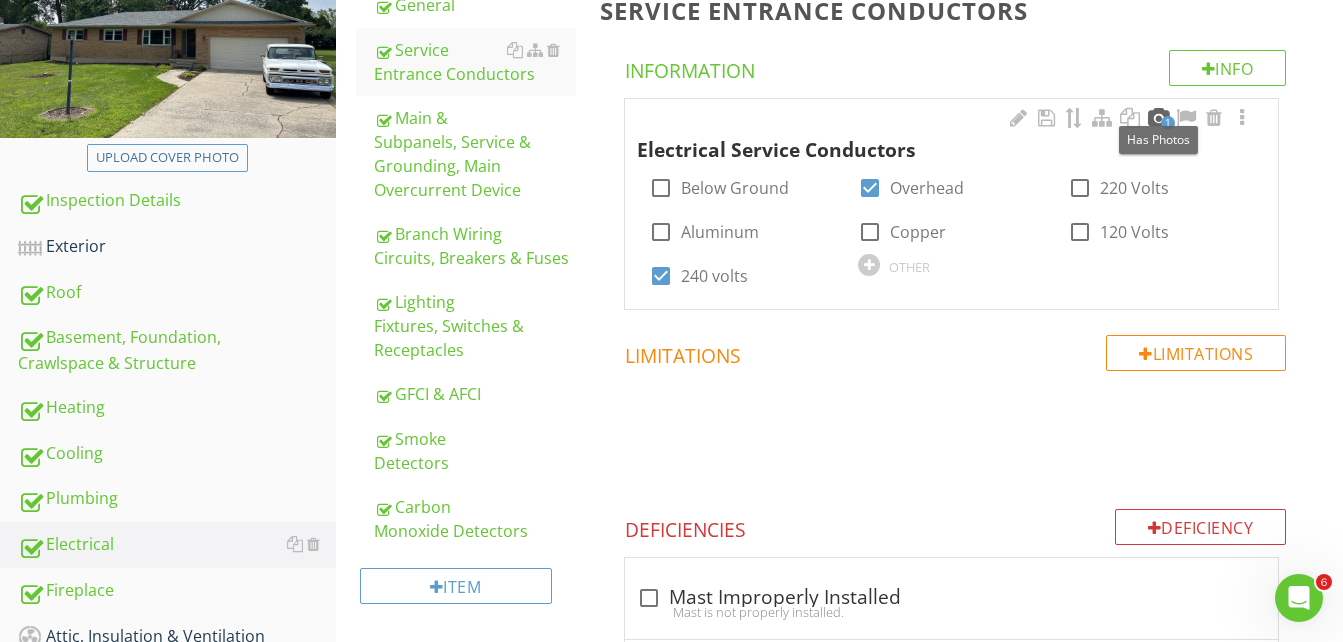 click at bounding box center [1158, 118] 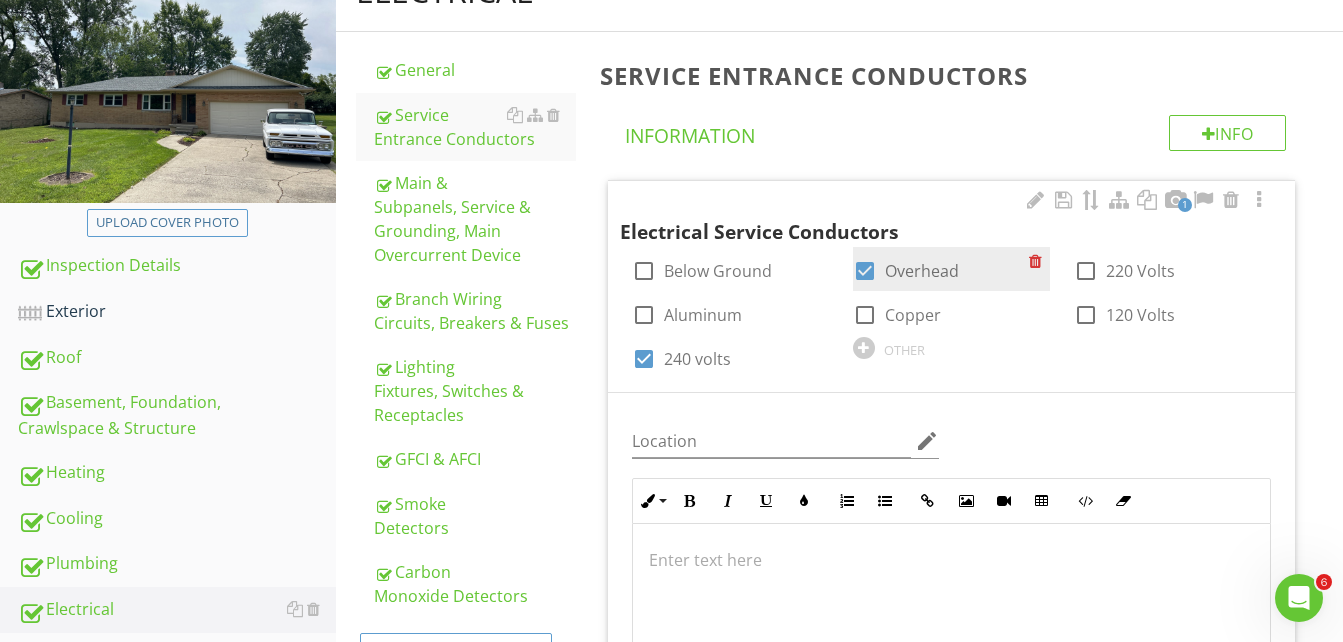 scroll, scrollTop: 214, scrollLeft: 0, axis: vertical 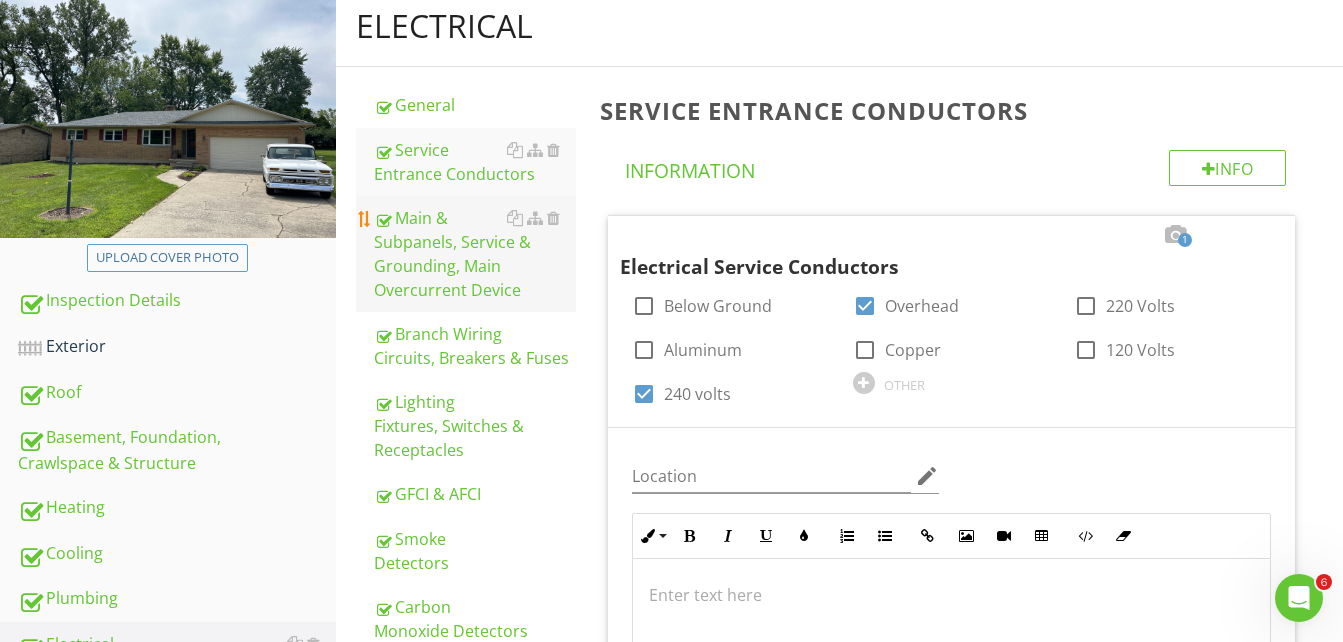 click on "Main & Subpanels, Service & Grounding, Main Overcurrent Device" at bounding box center (475, 254) 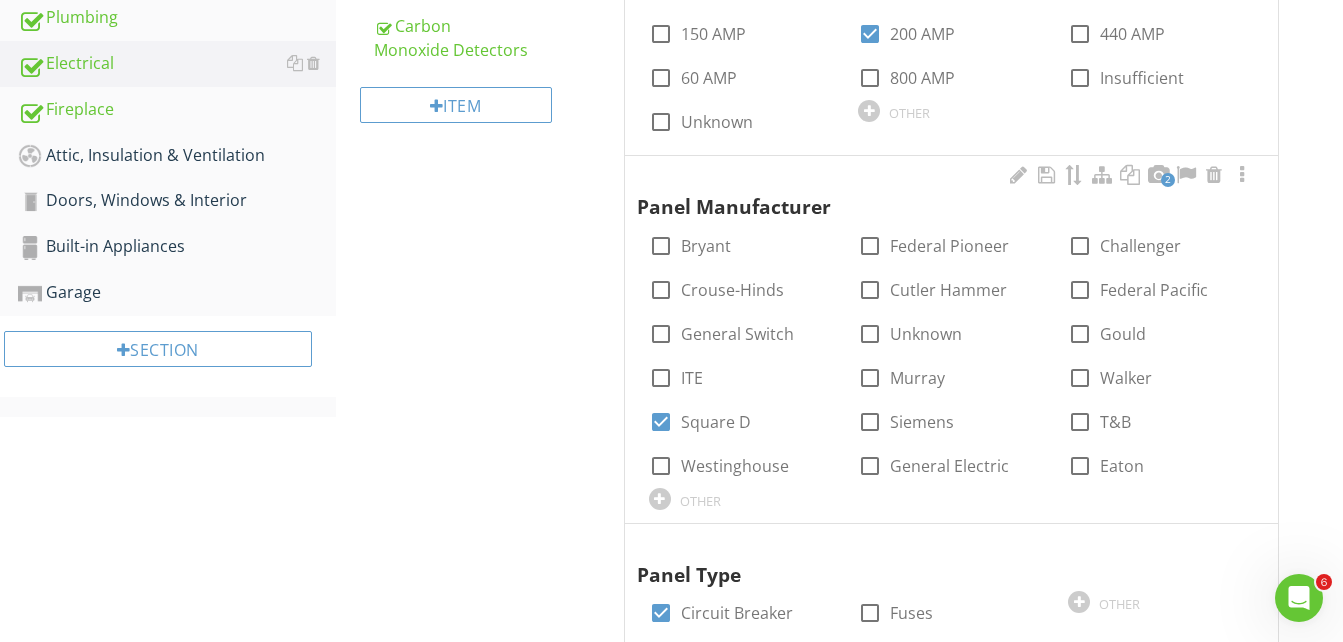 scroll, scrollTop: 814, scrollLeft: 0, axis: vertical 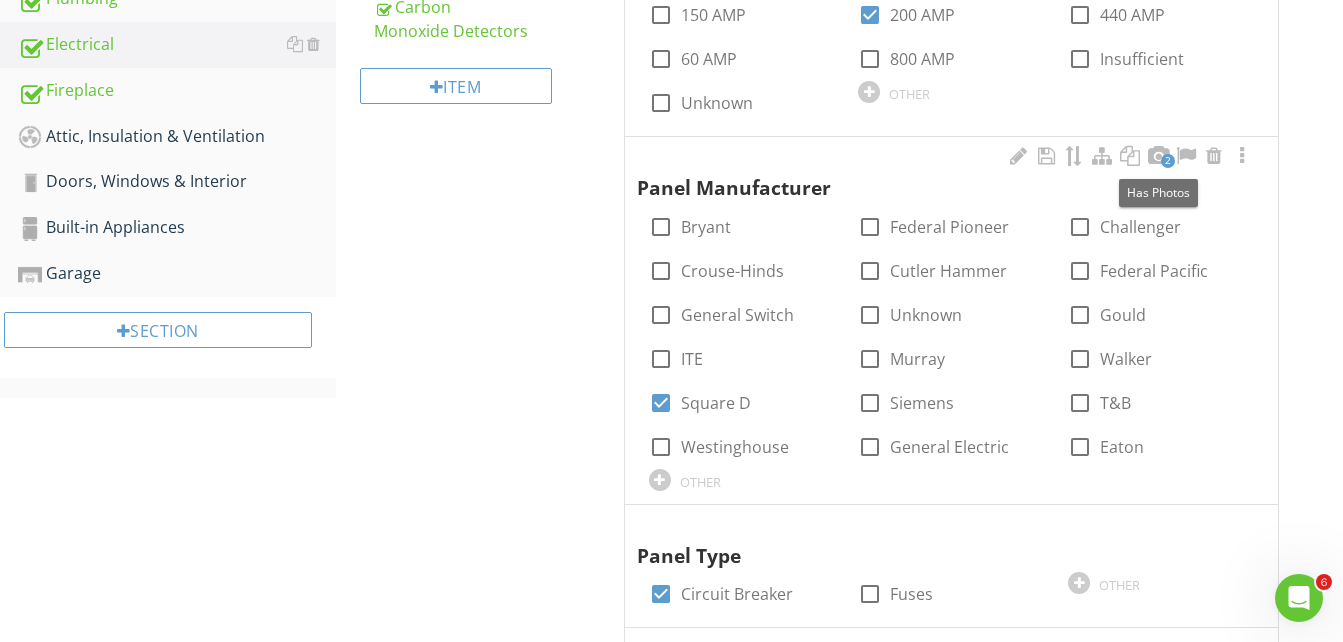 click on "2" at bounding box center [1168, 161] 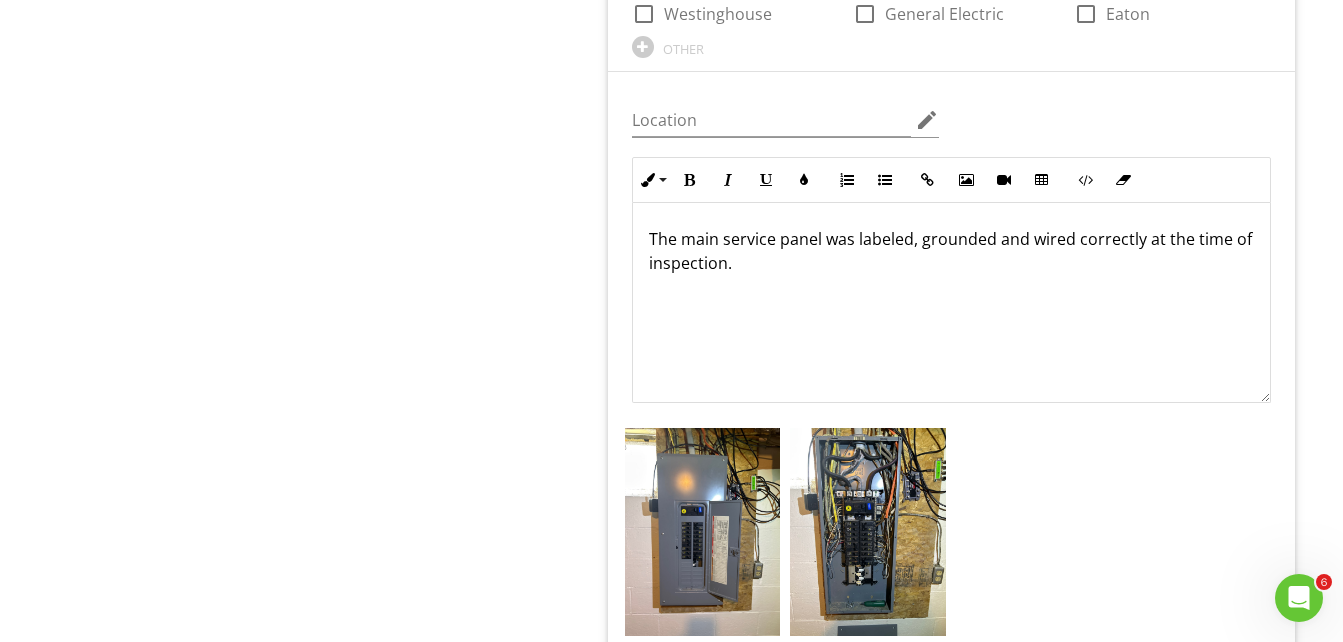 scroll, scrollTop: 1314, scrollLeft: 0, axis: vertical 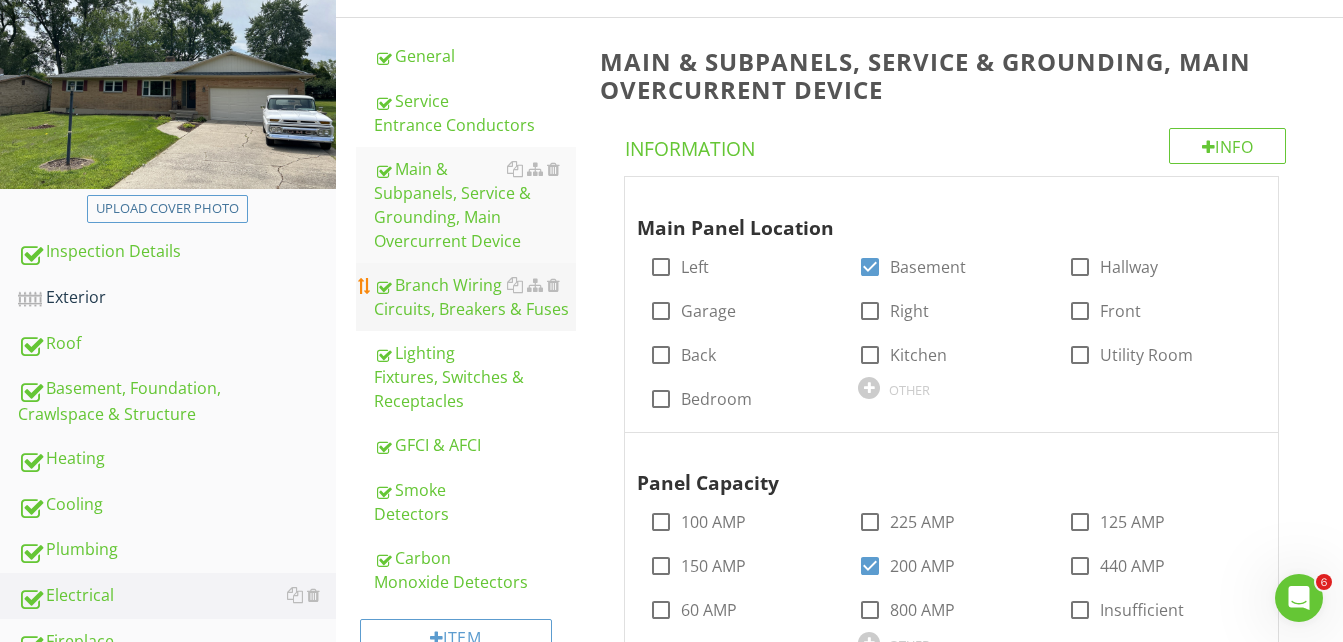 click on "Branch Wiring Circuits, Breakers & Fuses" at bounding box center [475, 297] 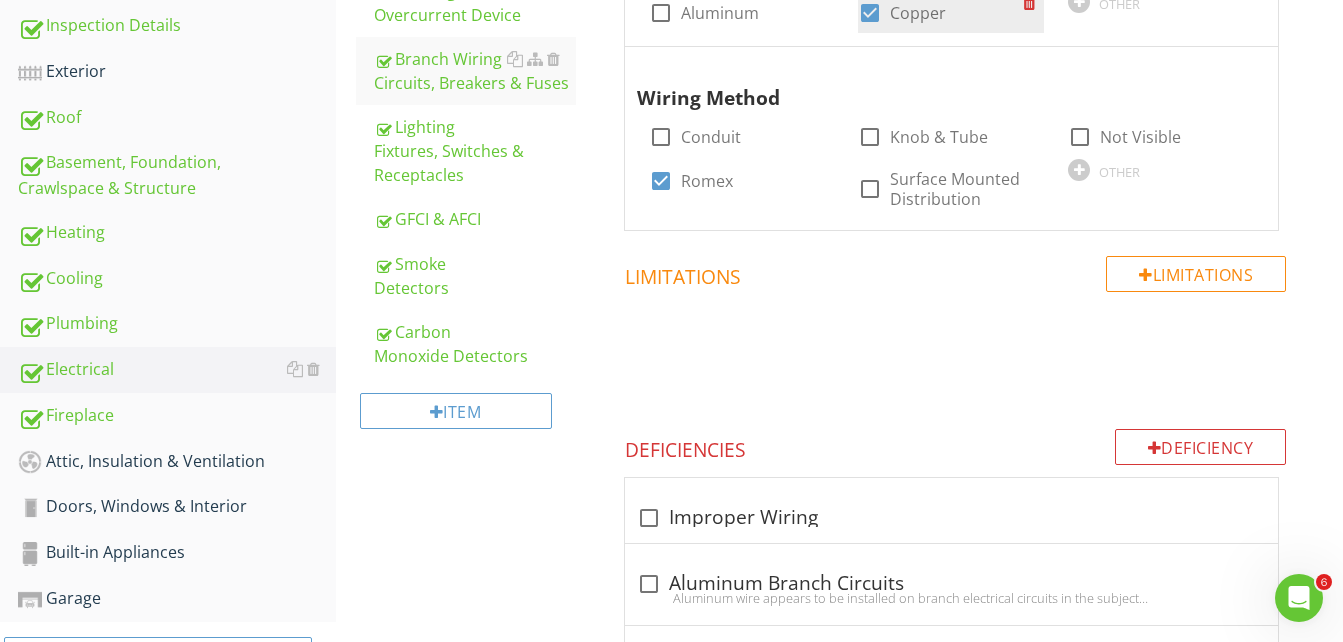 scroll, scrollTop: 389, scrollLeft: 0, axis: vertical 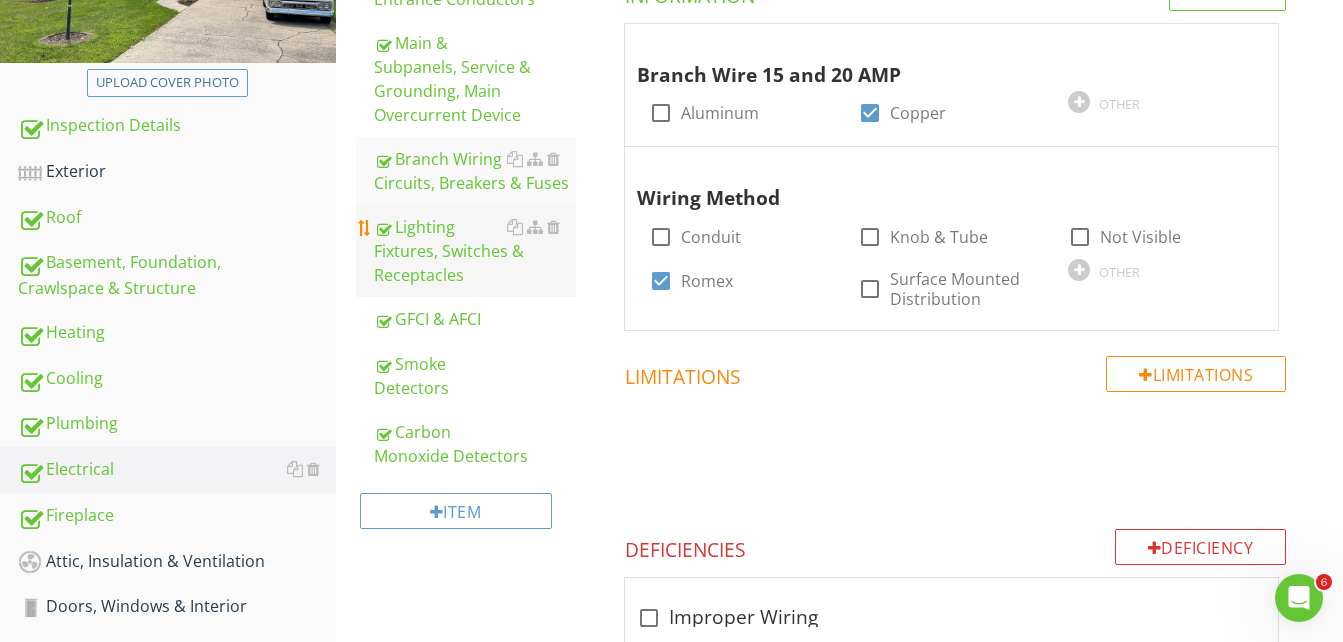 click on "Lighting Fixtures, Switches & Receptacles" at bounding box center (475, 251) 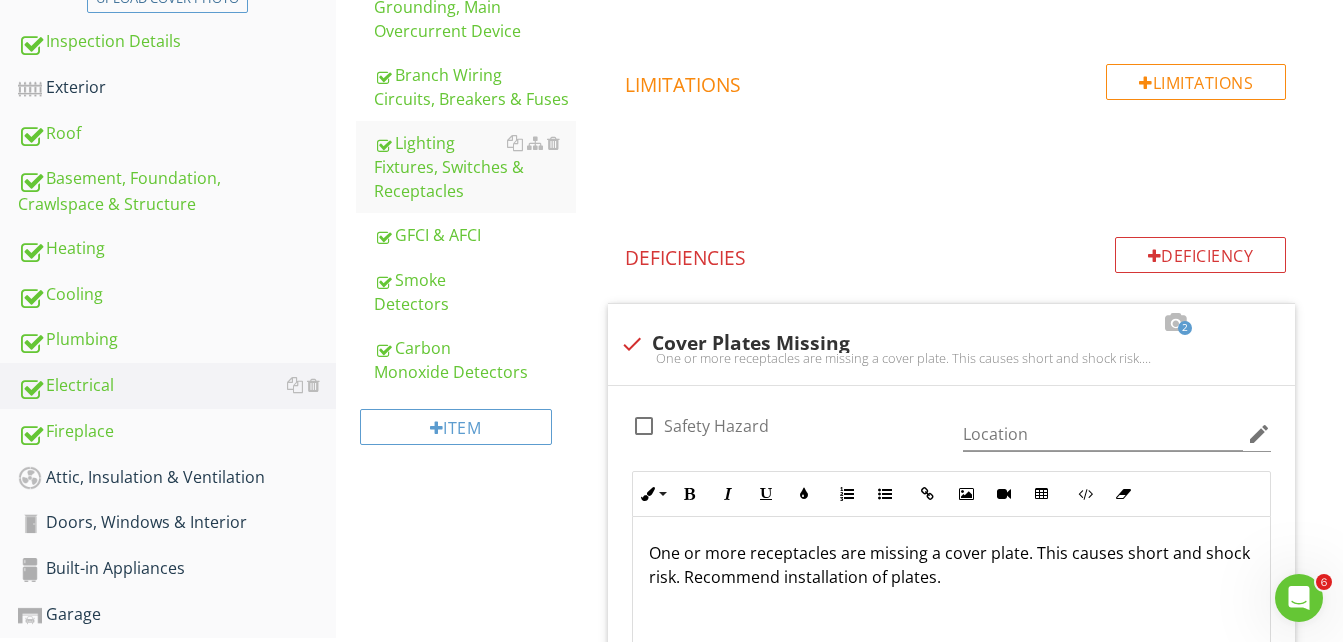 scroll, scrollTop: 689, scrollLeft: 0, axis: vertical 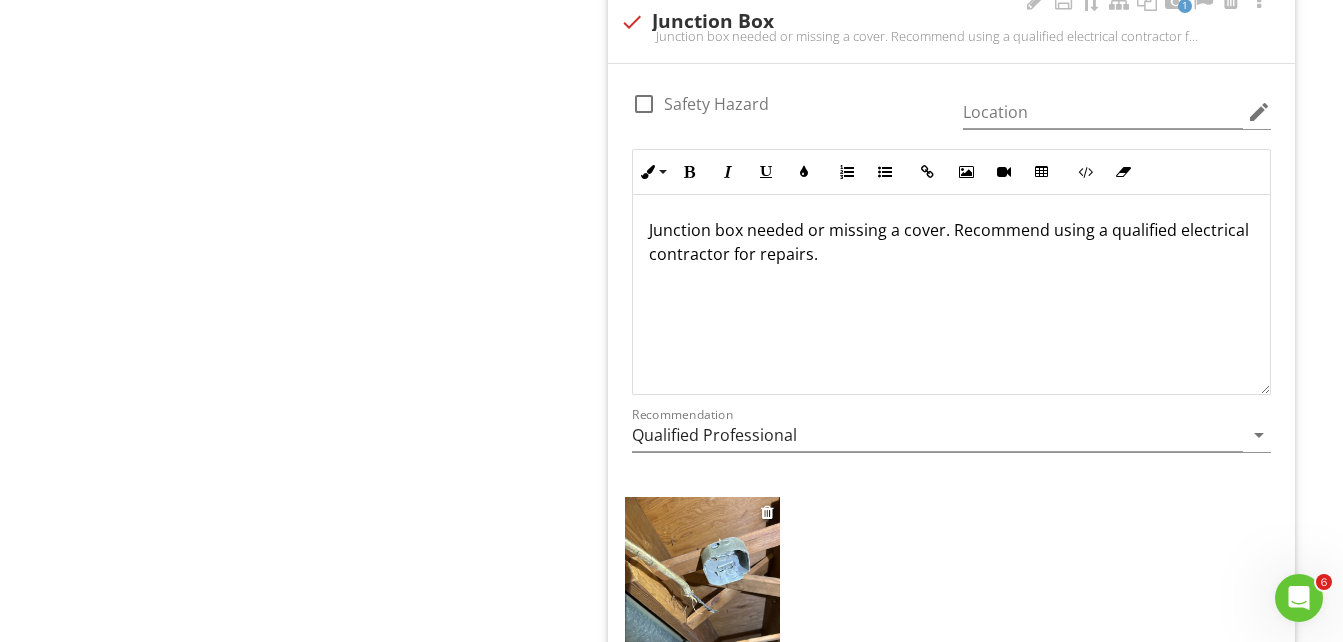 click at bounding box center (703, 601) 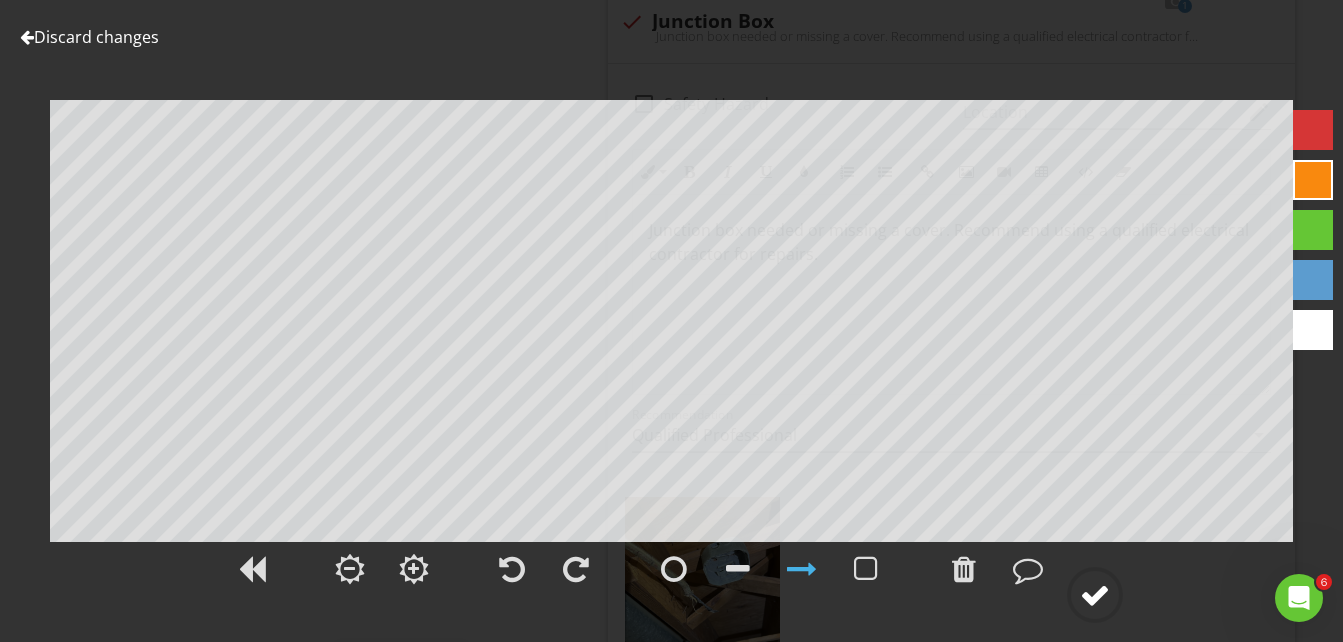 click at bounding box center (1095, 595) 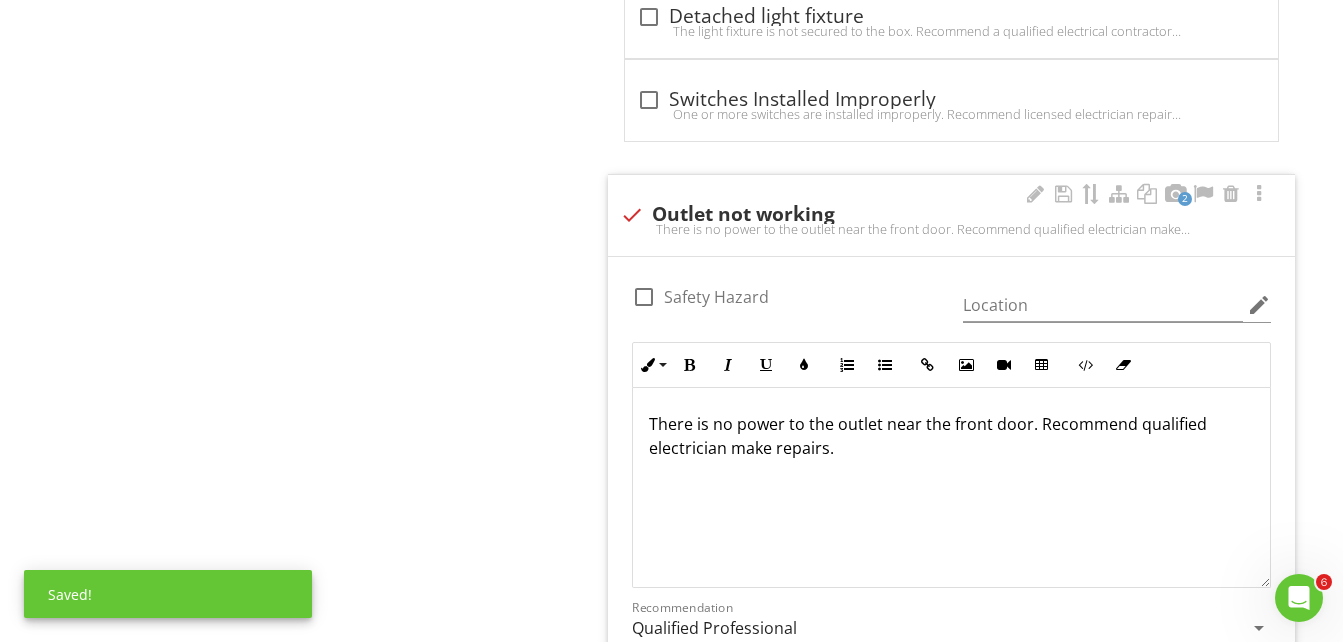 scroll, scrollTop: 3589, scrollLeft: 0, axis: vertical 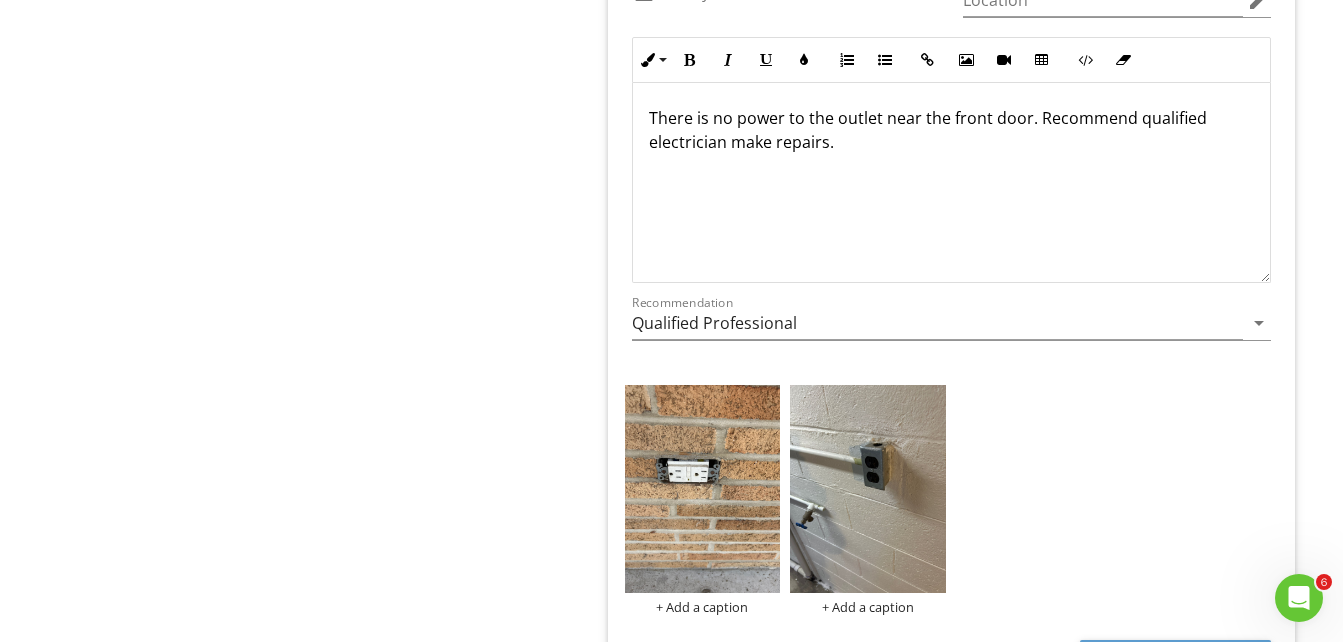 click on "There is no power to the outlet near the front door. Recommend qualified electrician make repairs." at bounding box center (951, 130) 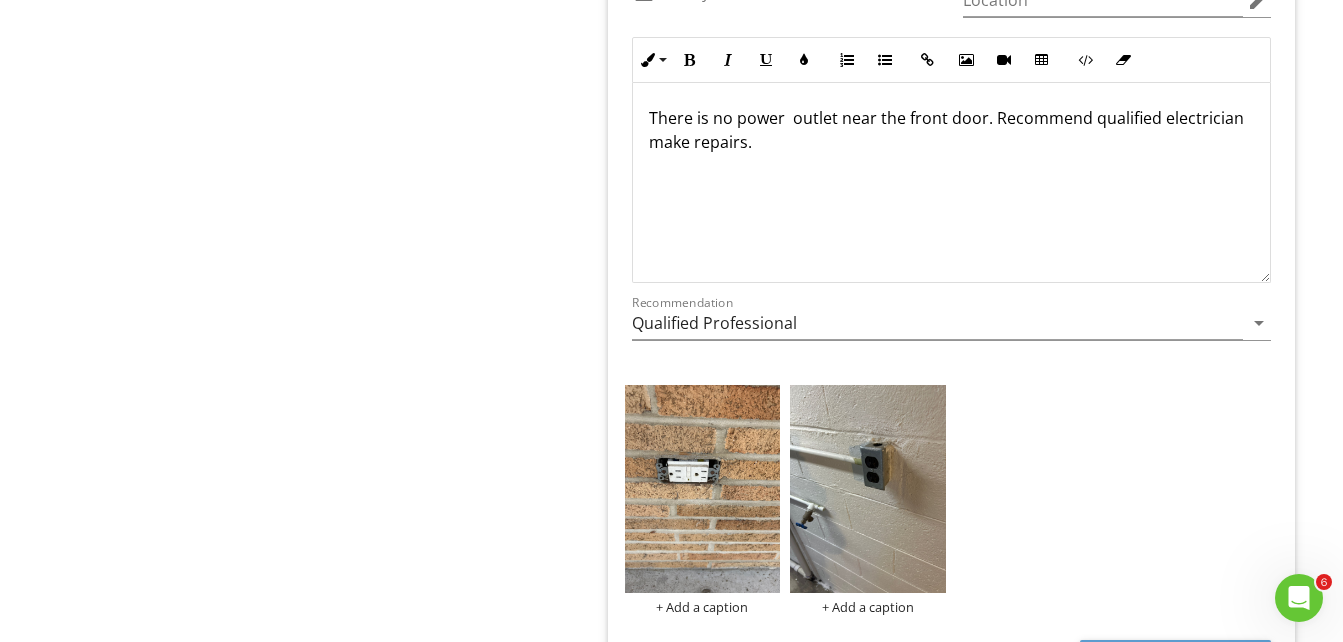 type 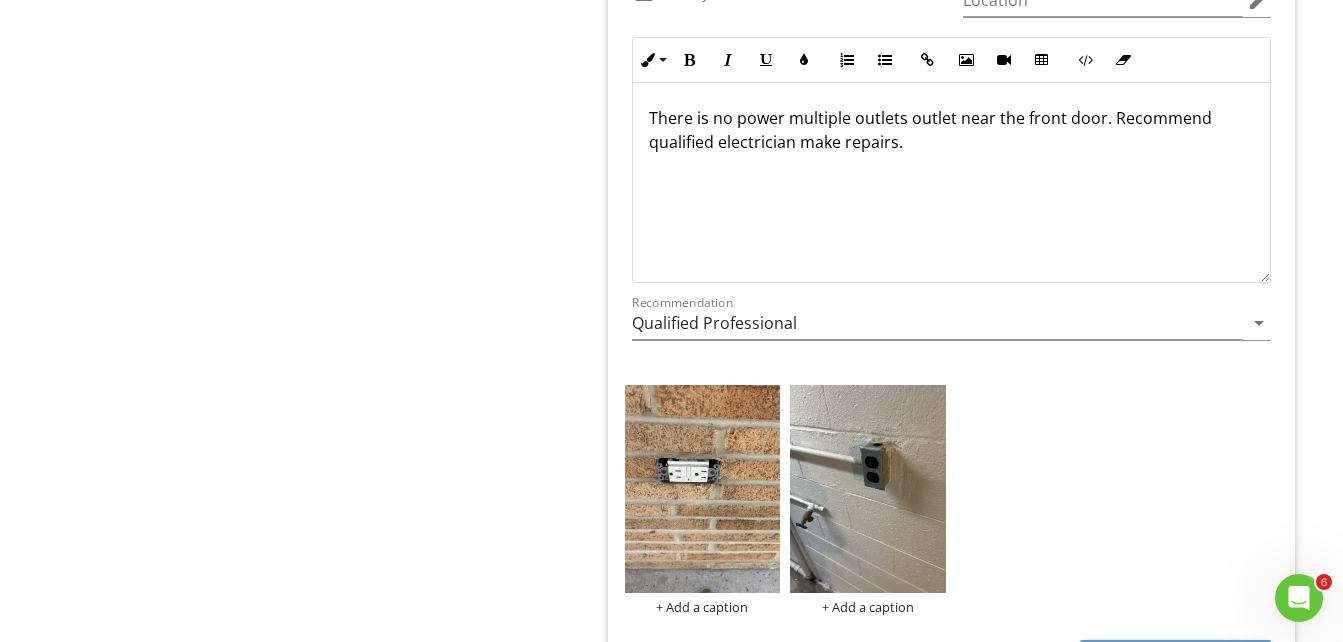 click on "There is no power multiple outlets outlet near the front door. Recommend qualified electrician make repairs." at bounding box center [951, 130] 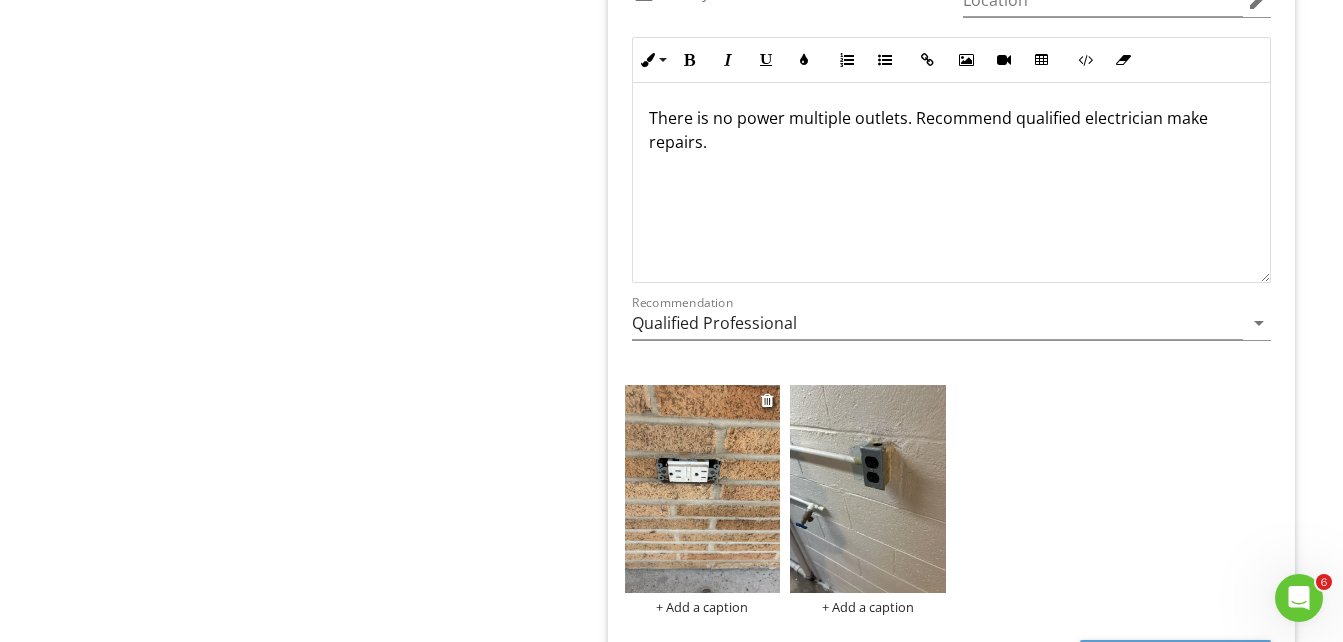 click on "+ Add a caption" at bounding box center (703, 607) 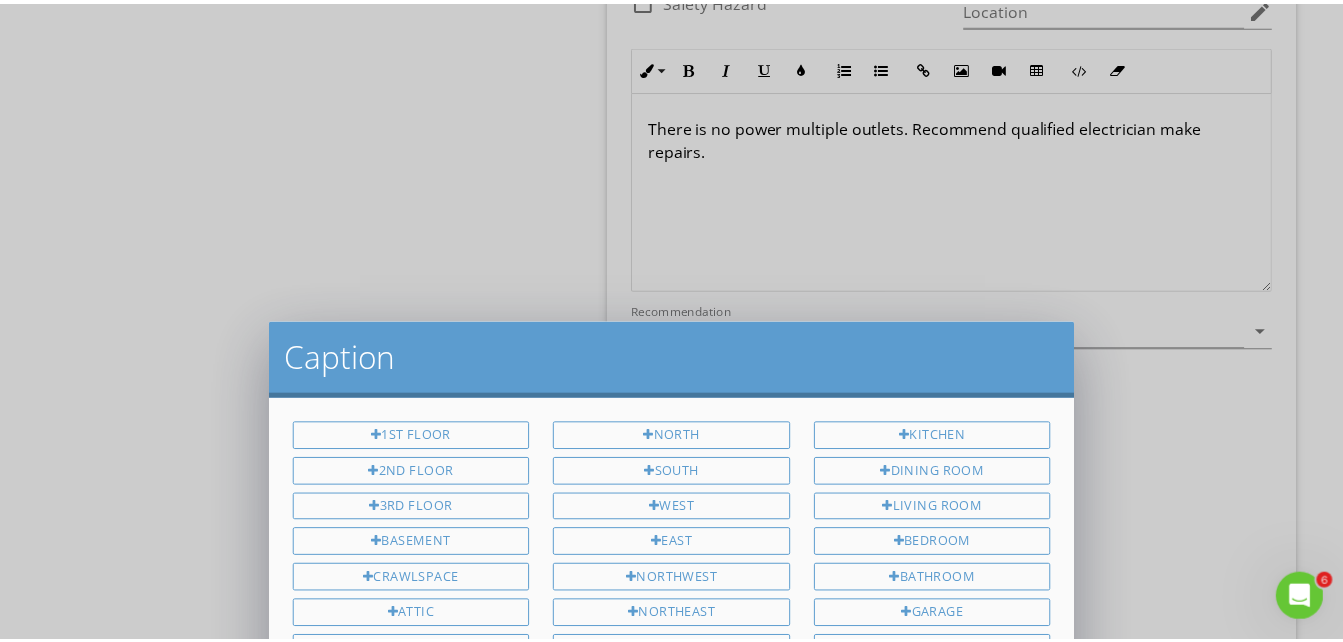 scroll, scrollTop: 0, scrollLeft: 0, axis: both 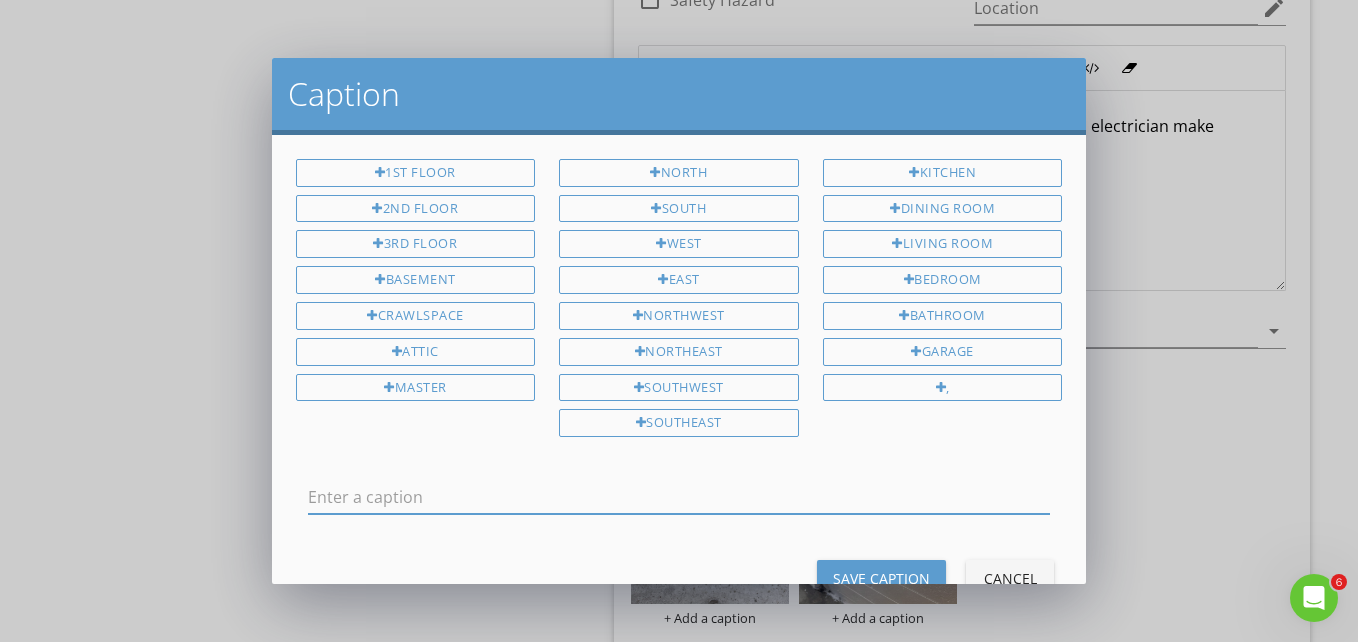 click at bounding box center (679, 497) 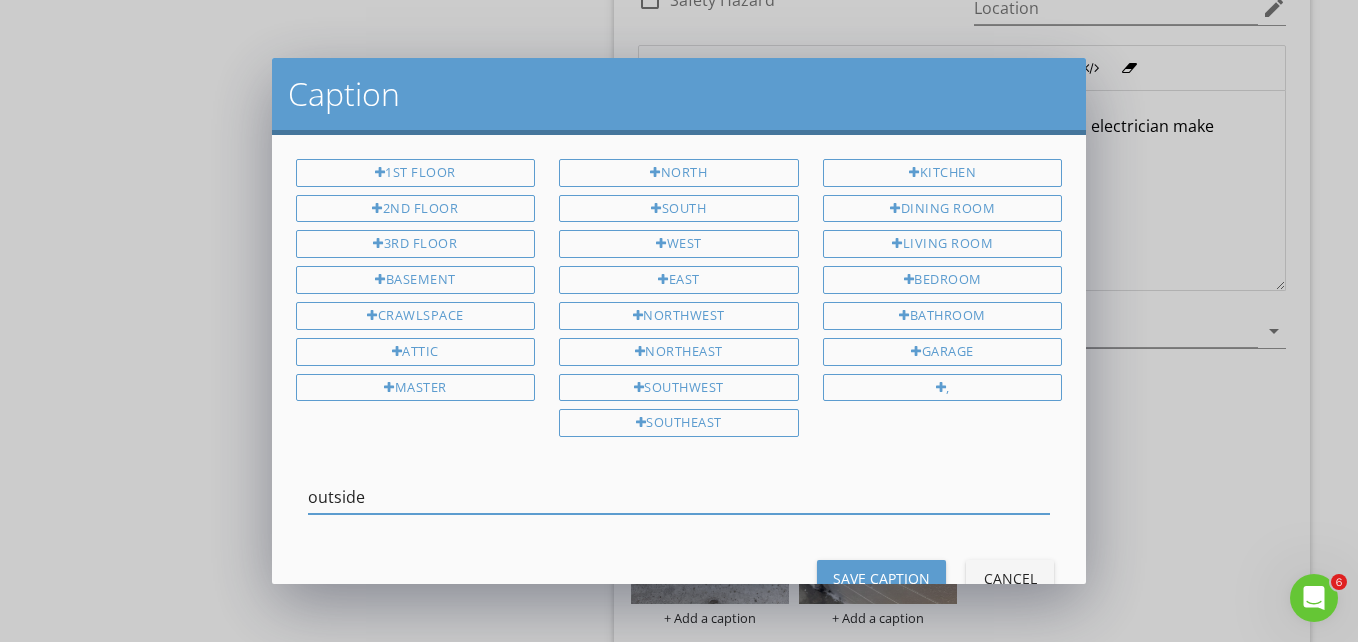 type on "outside" 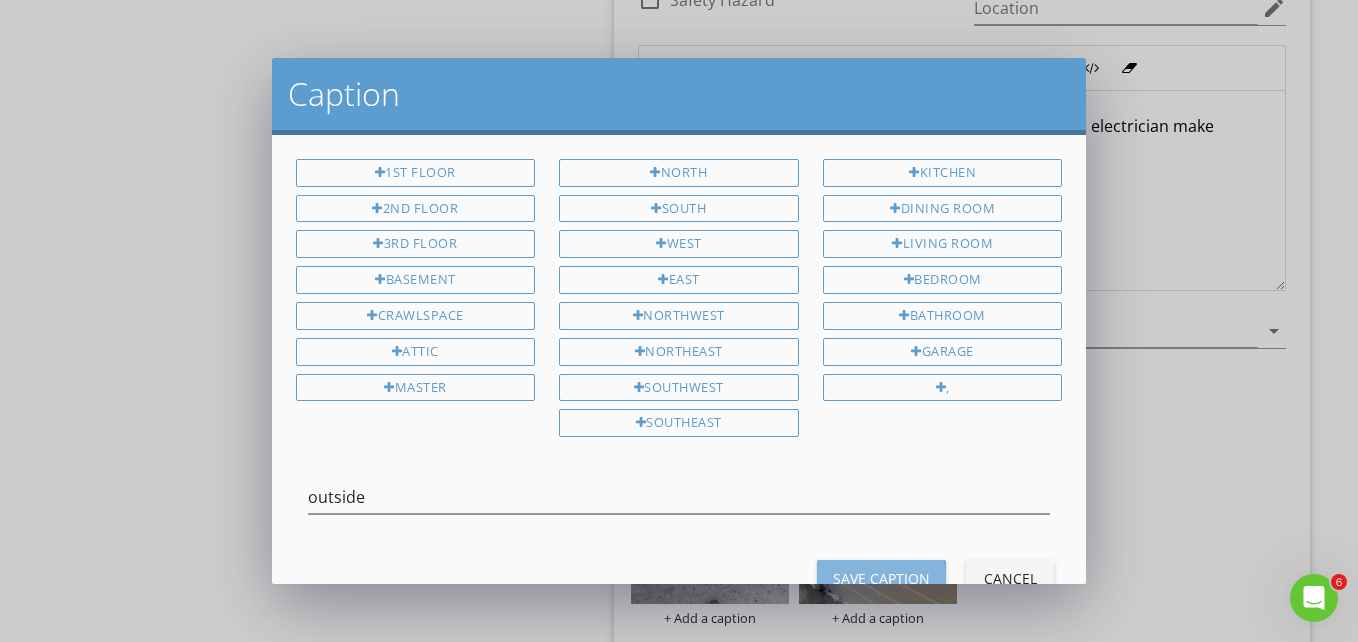 click on "Save Caption" at bounding box center [881, 578] 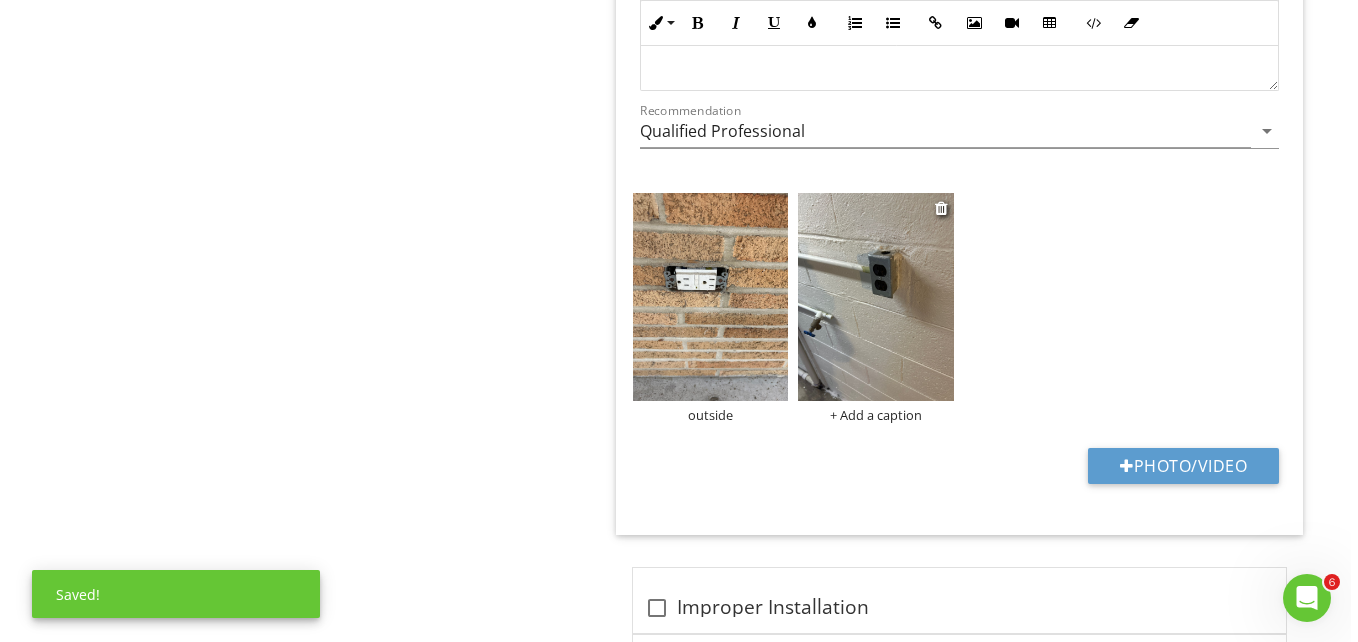scroll, scrollTop: 4089, scrollLeft: 0, axis: vertical 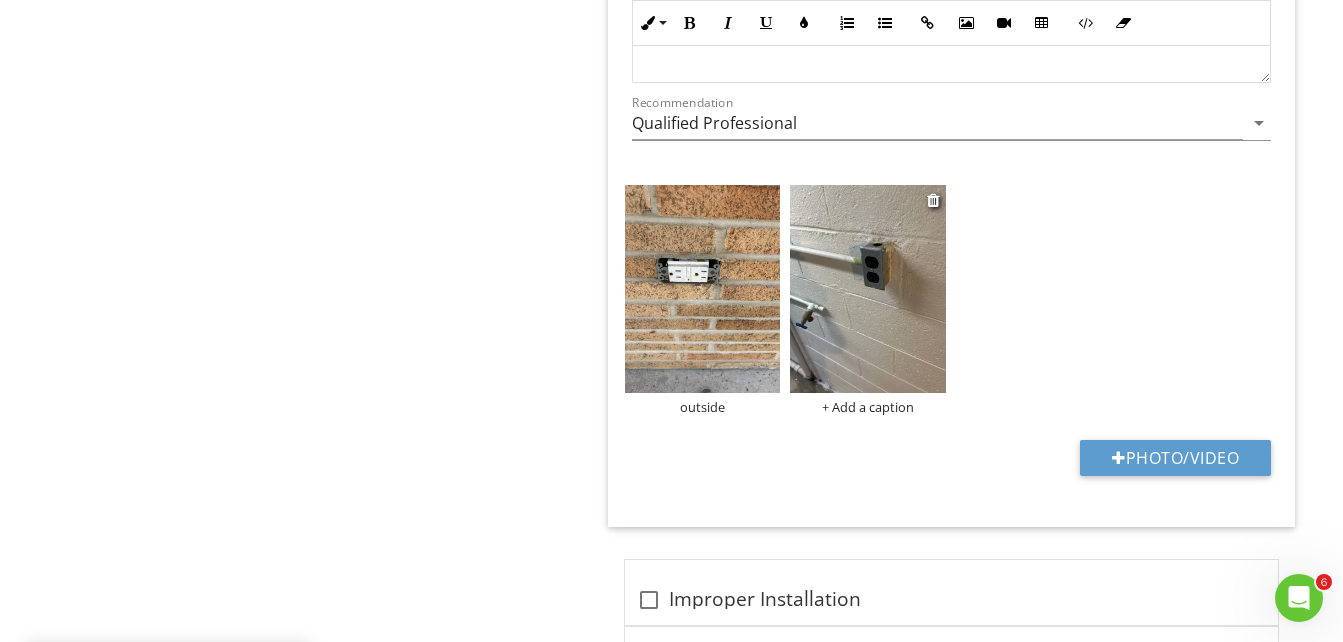 click on "+ Add a caption" at bounding box center [868, 407] 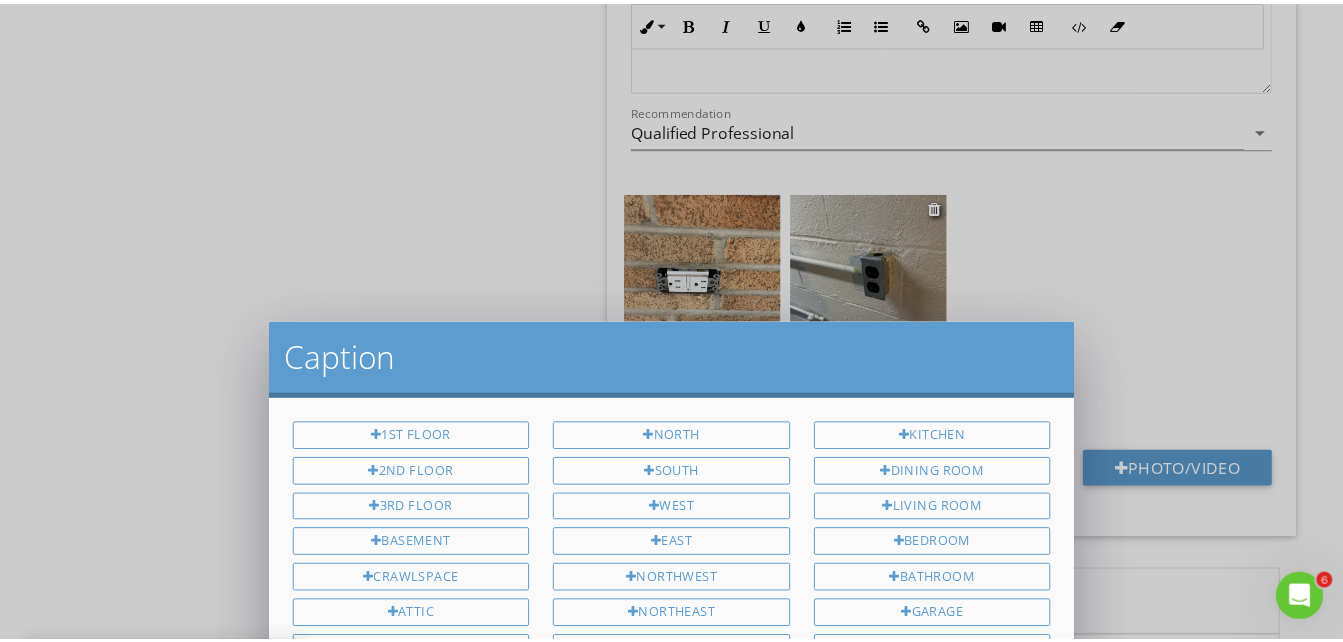 scroll, scrollTop: 0, scrollLeft: 0, axis: both 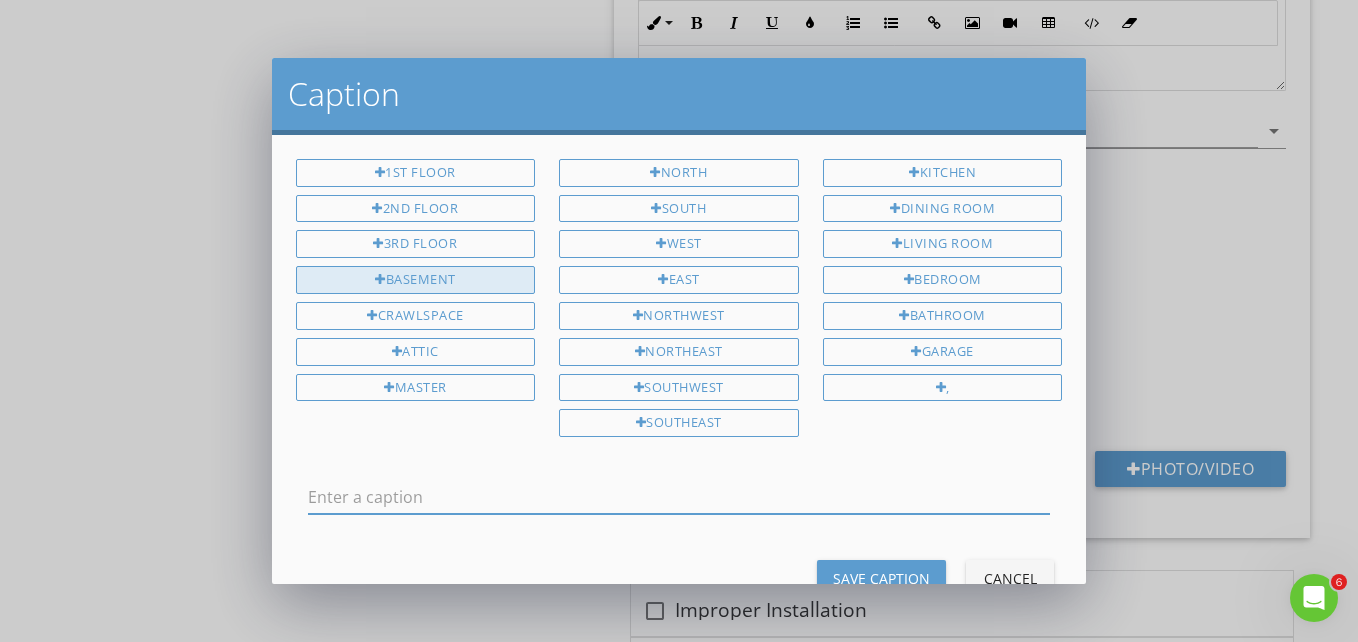 click on "Basement" at bounding box center [416, 280] 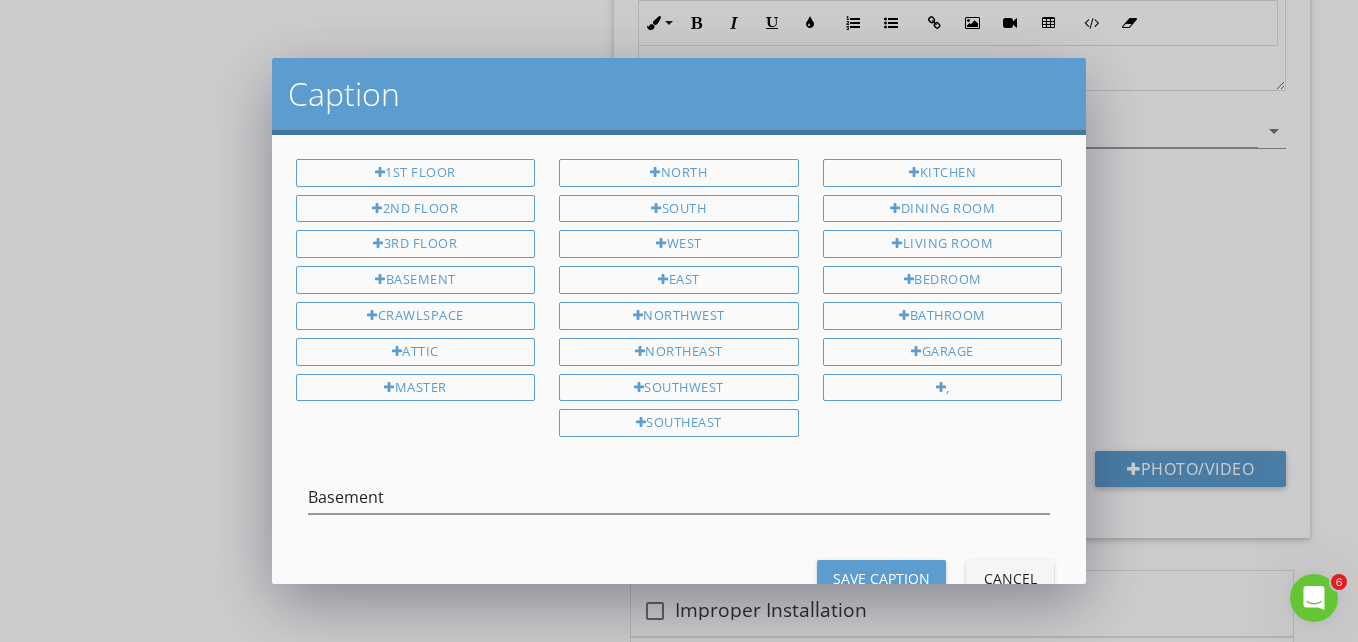 click on "Save Caption" at bounding box center [881, 578] 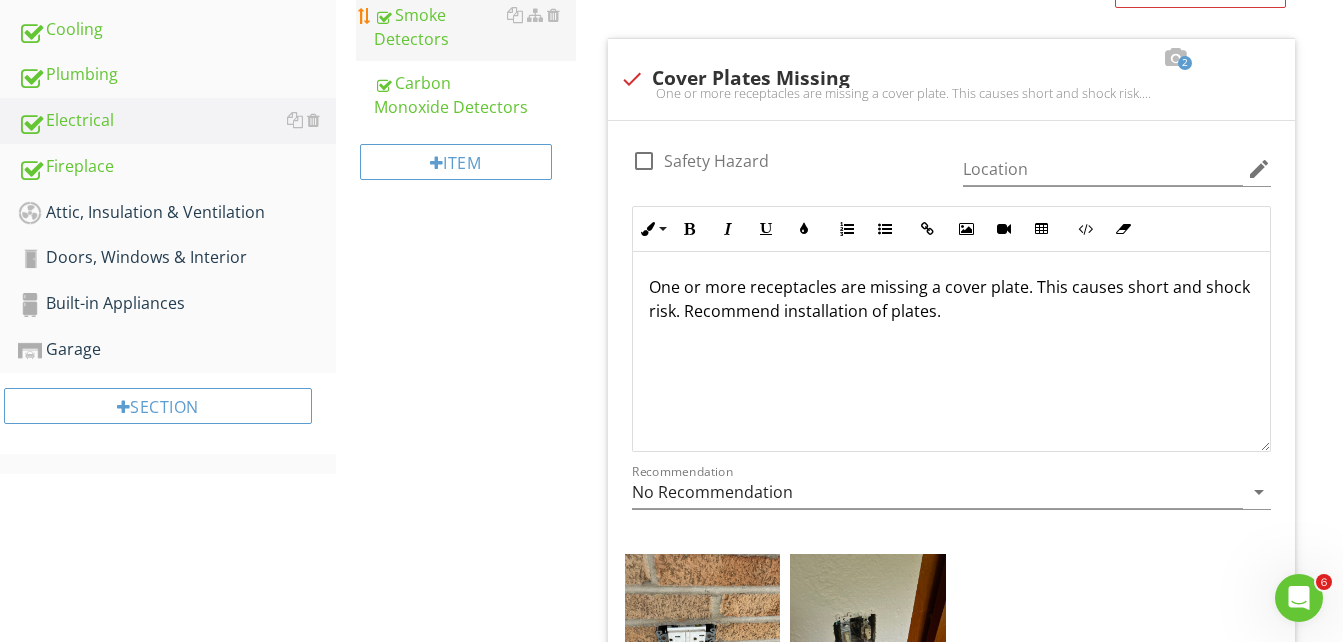 scroll, scrollTop: 790, scrollLeft: 0, axis: vertical 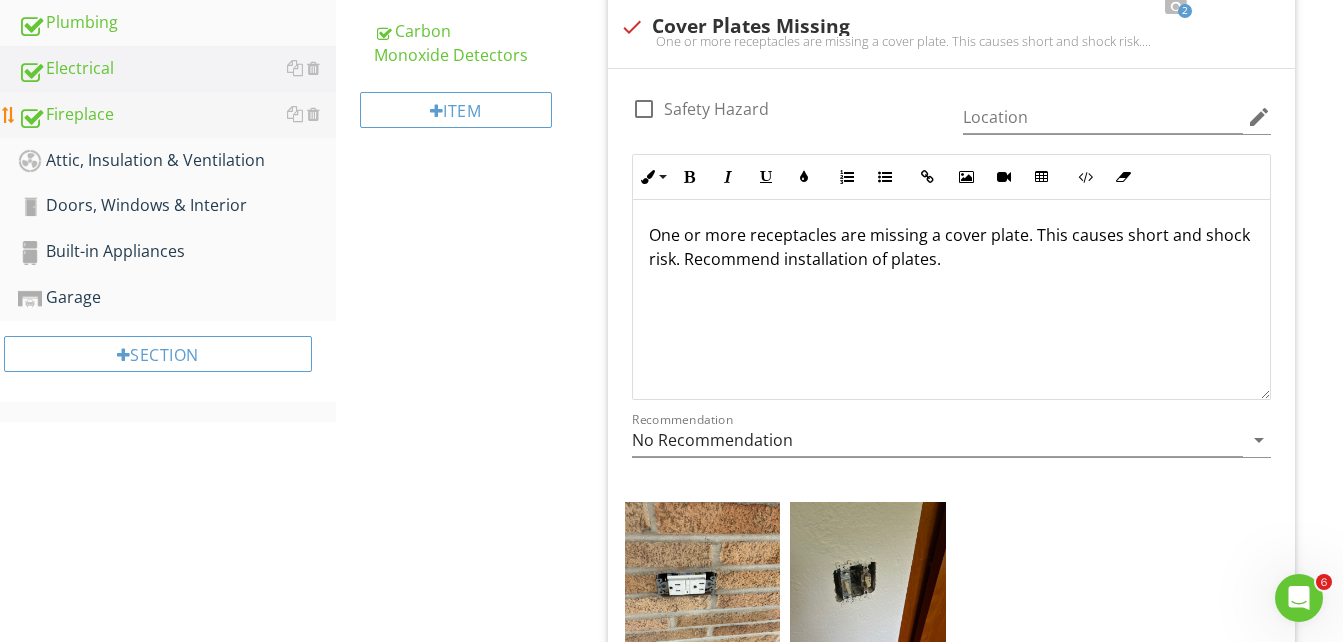 click on "Fireplace" at bounding box center [177, 115] 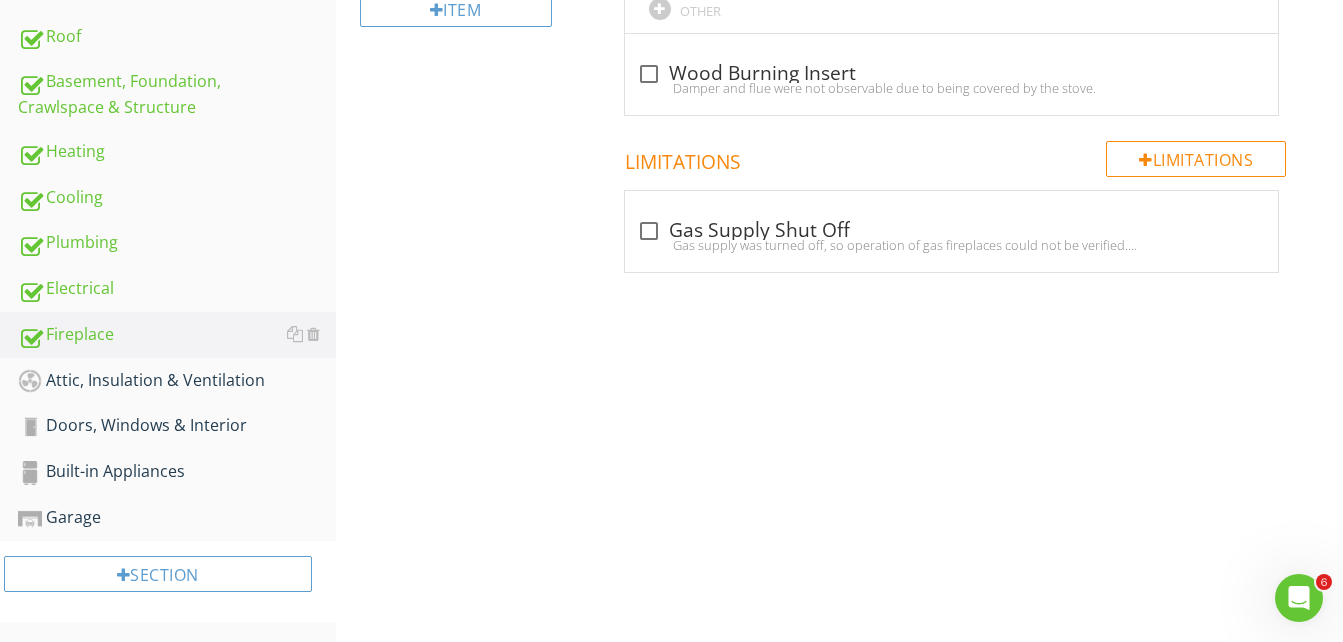 scroll, scrollTop: 170, scrollLeft: 0, axis: vertical 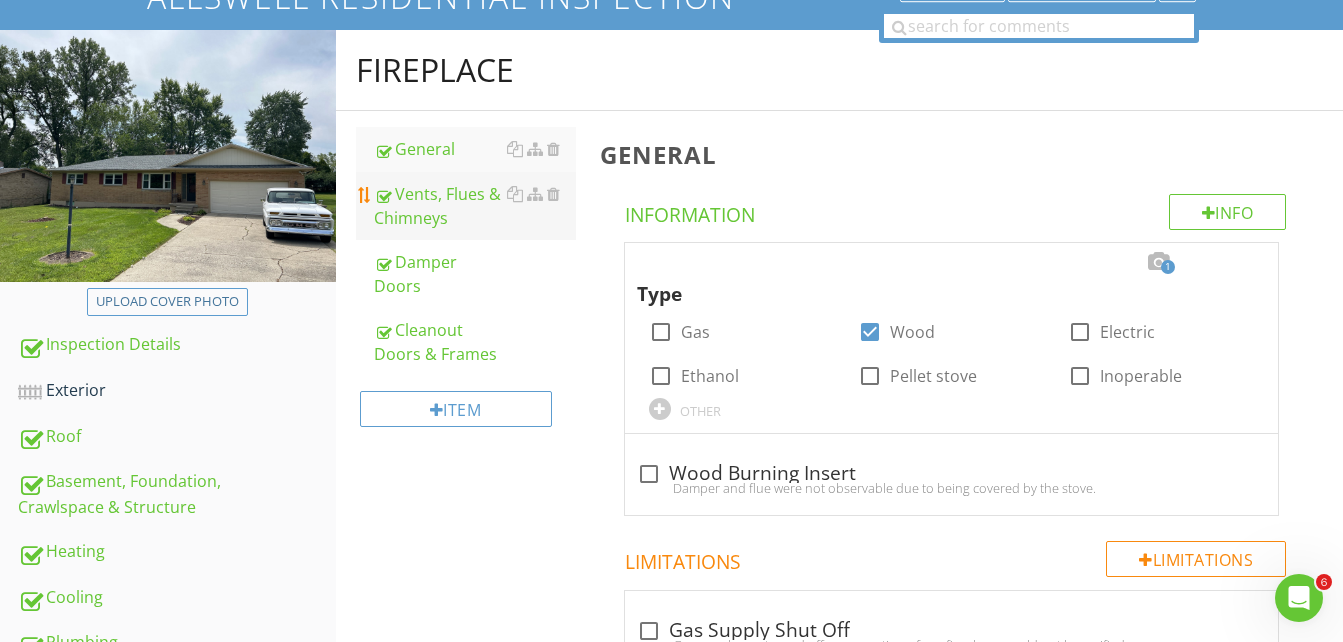 click on "Vents, Flues & Chimneys" at bounding box center (475, 206) 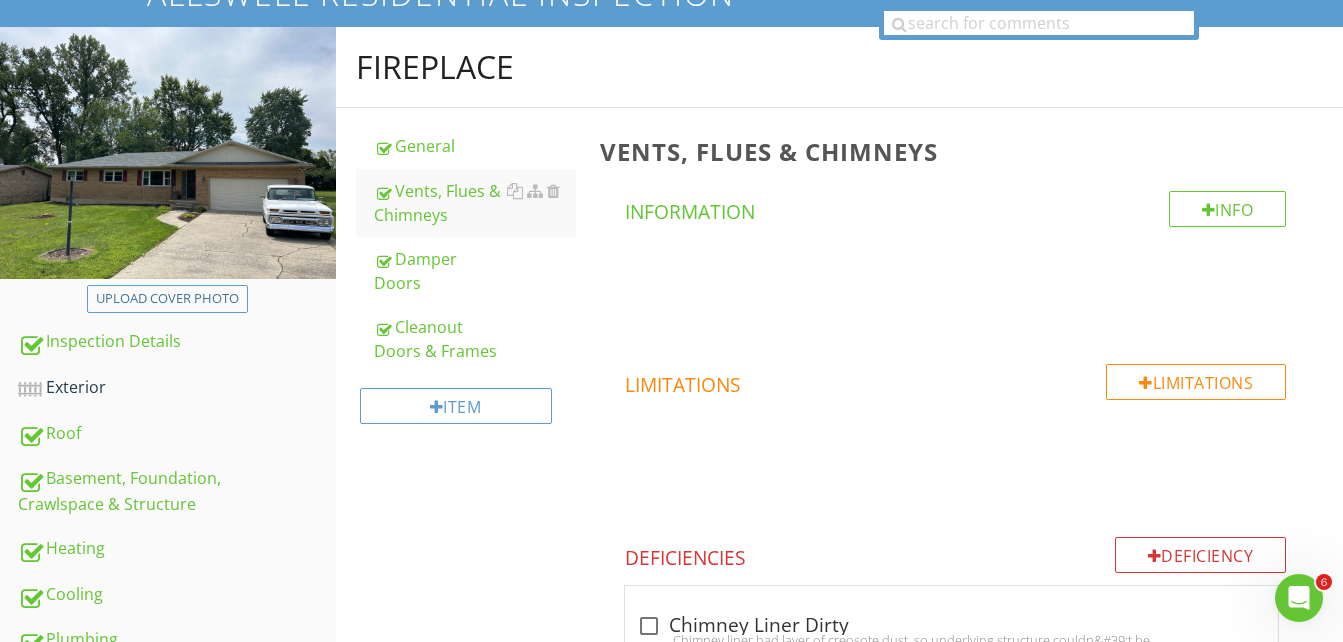 scroll, scrollTop: 170, scrollLeft: 0, axis: vertical 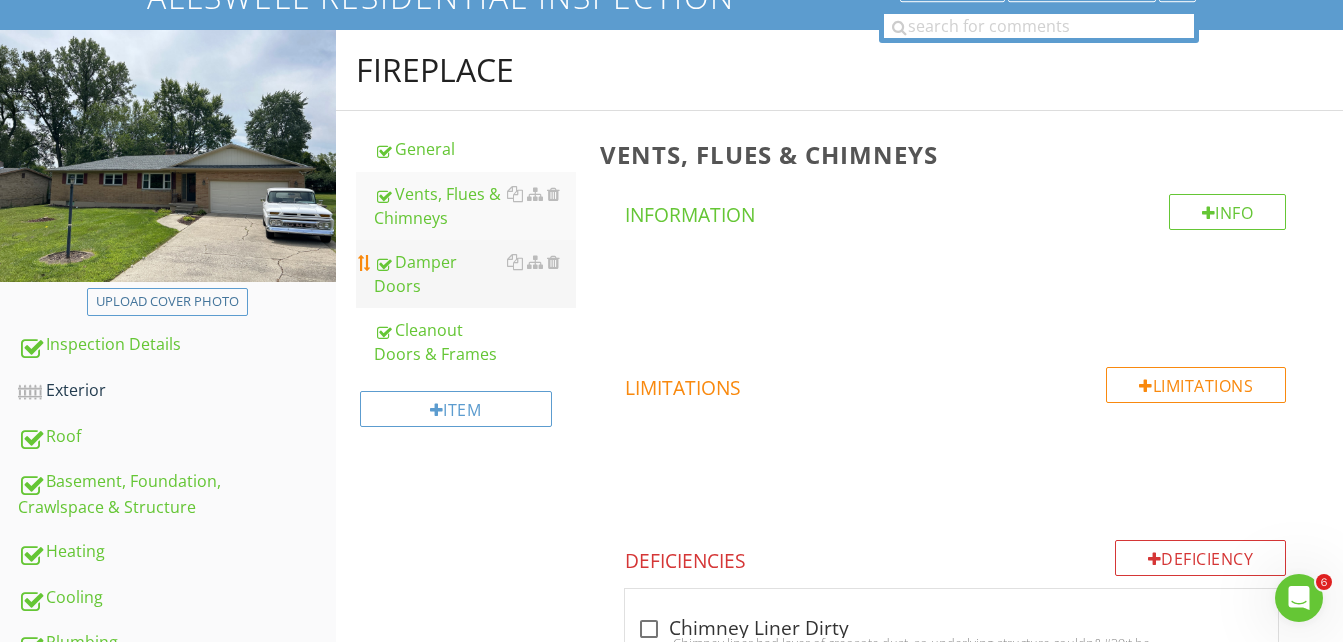 click on "Damper Doors" at bounding box center [475, 274] 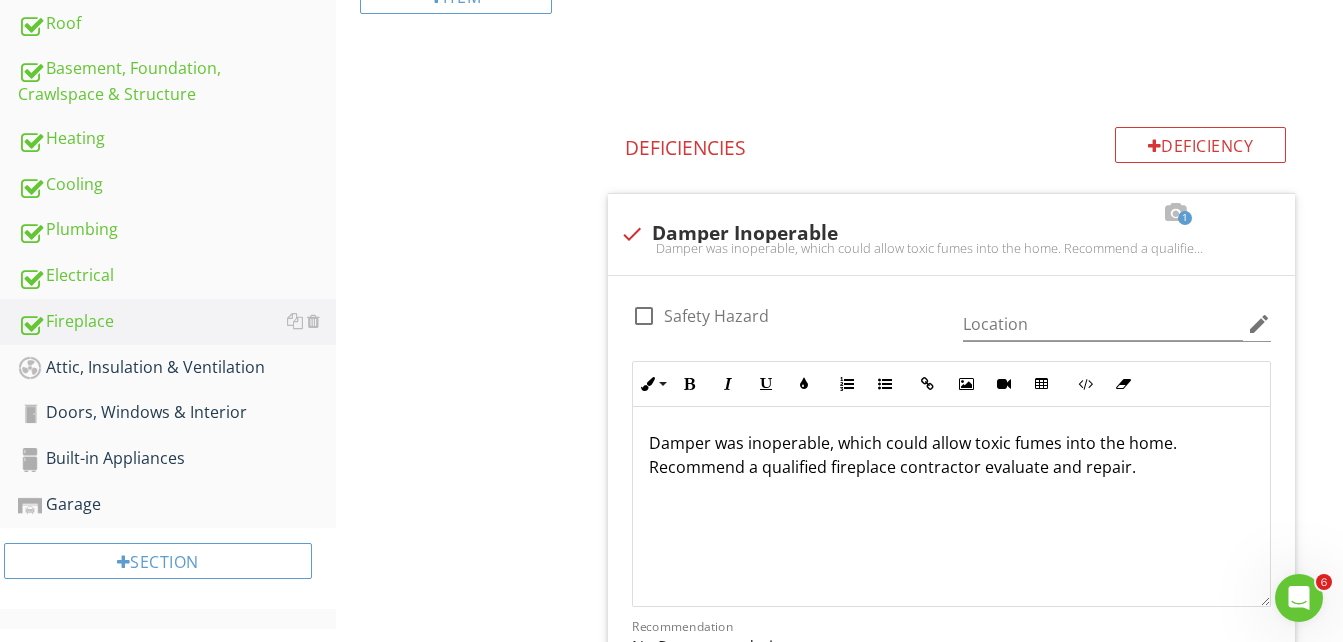 scroll, scrollTop: 670, scrollLeft: 0, axis: vertical 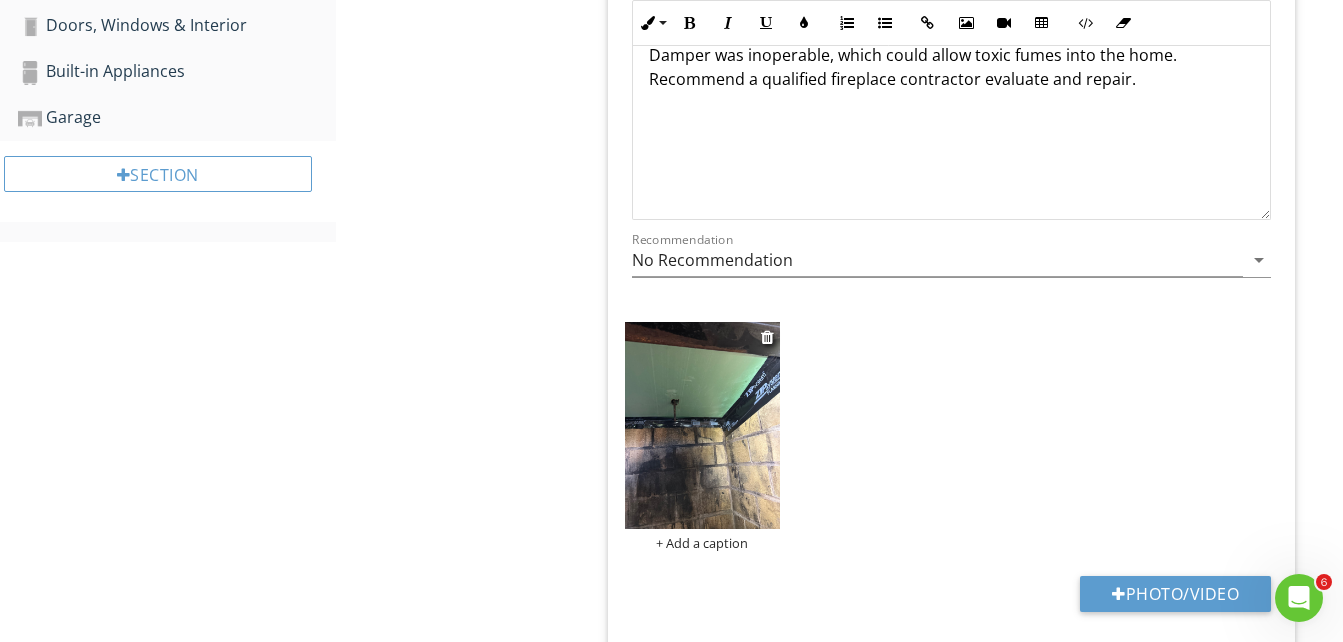 click at bounding box center [703, 426] 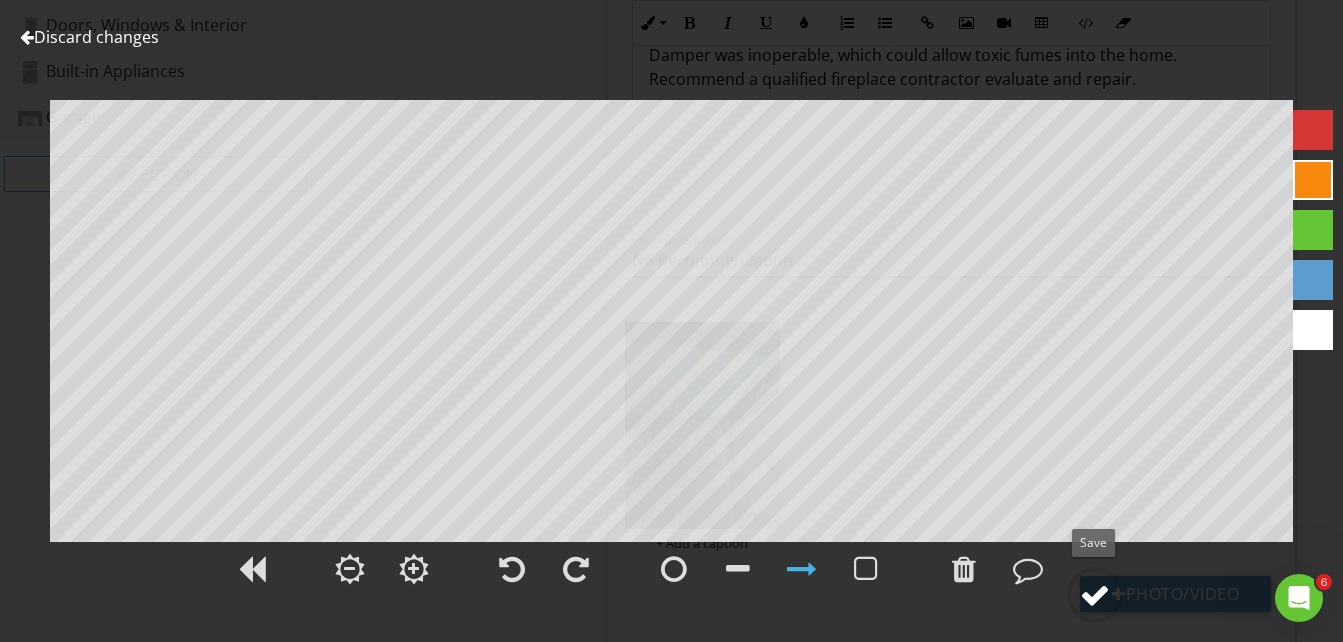 click at bounding box center [1095, 595] 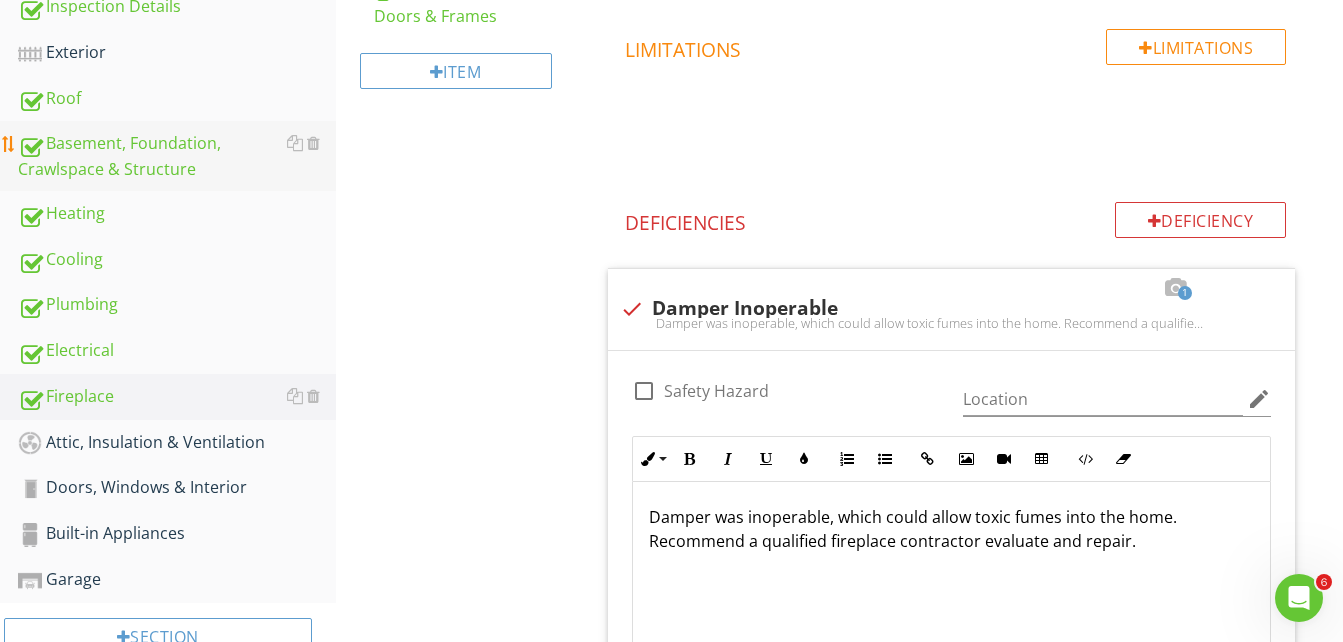 scroll, scrollTop: 556, scrollLeft: 0, axis: vertical 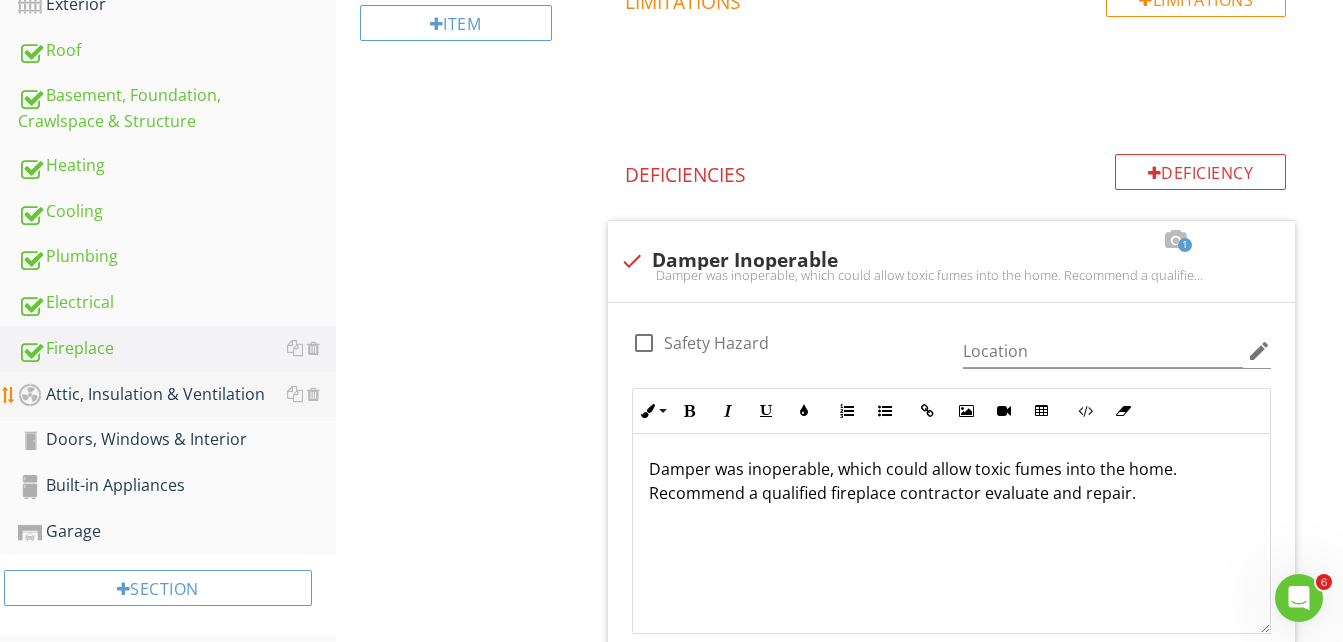 click on "Attic, Insulation & Ventilation" at bounding box center (177, 395) 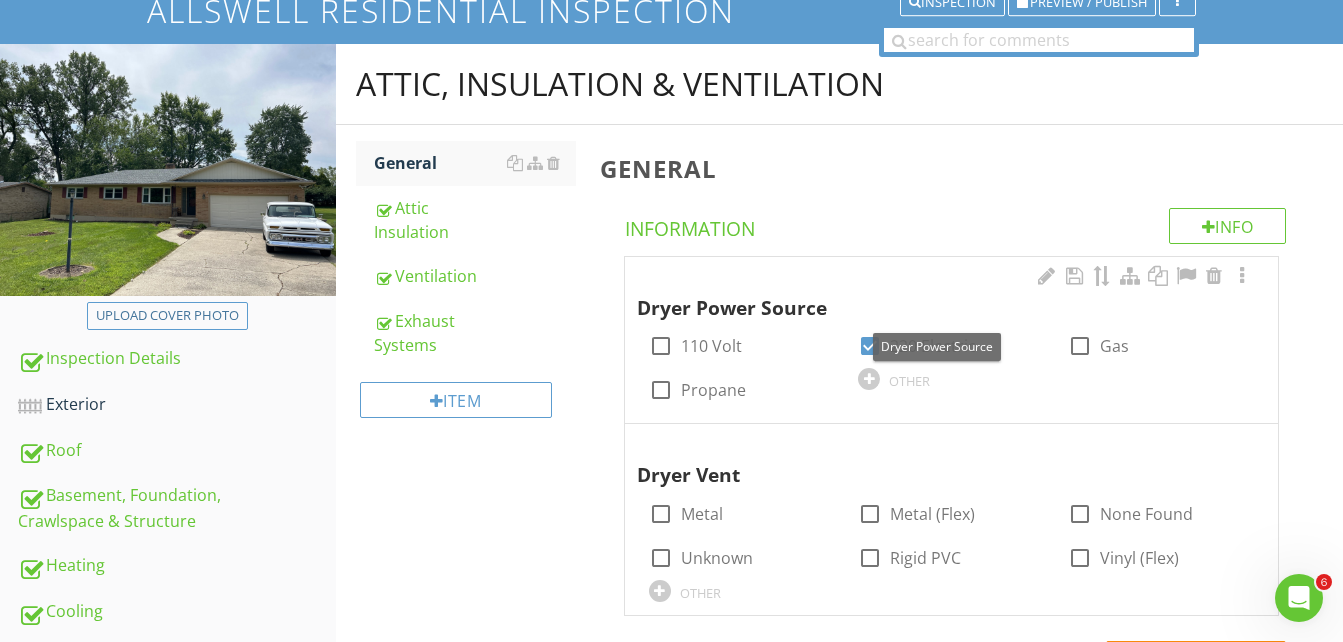 scroll, scrollTop: 256, scrollLeft: 0, axis: vertical 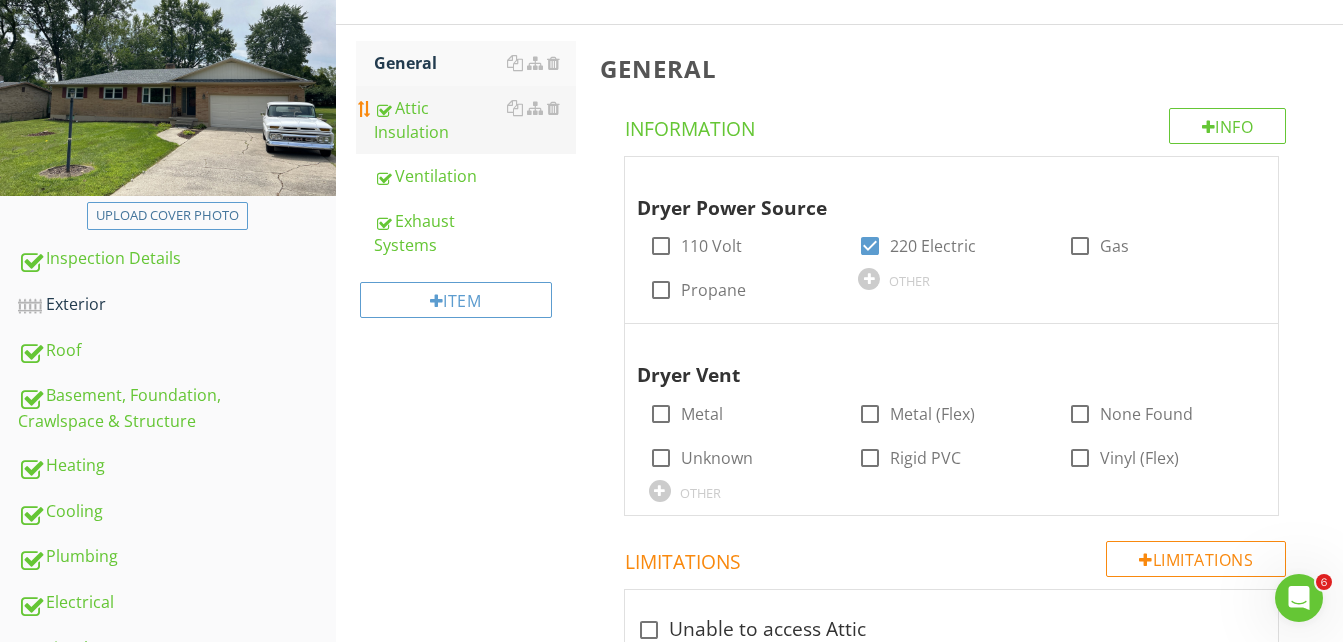 click on "Attic Insulation" at bounding box center [475, 120] 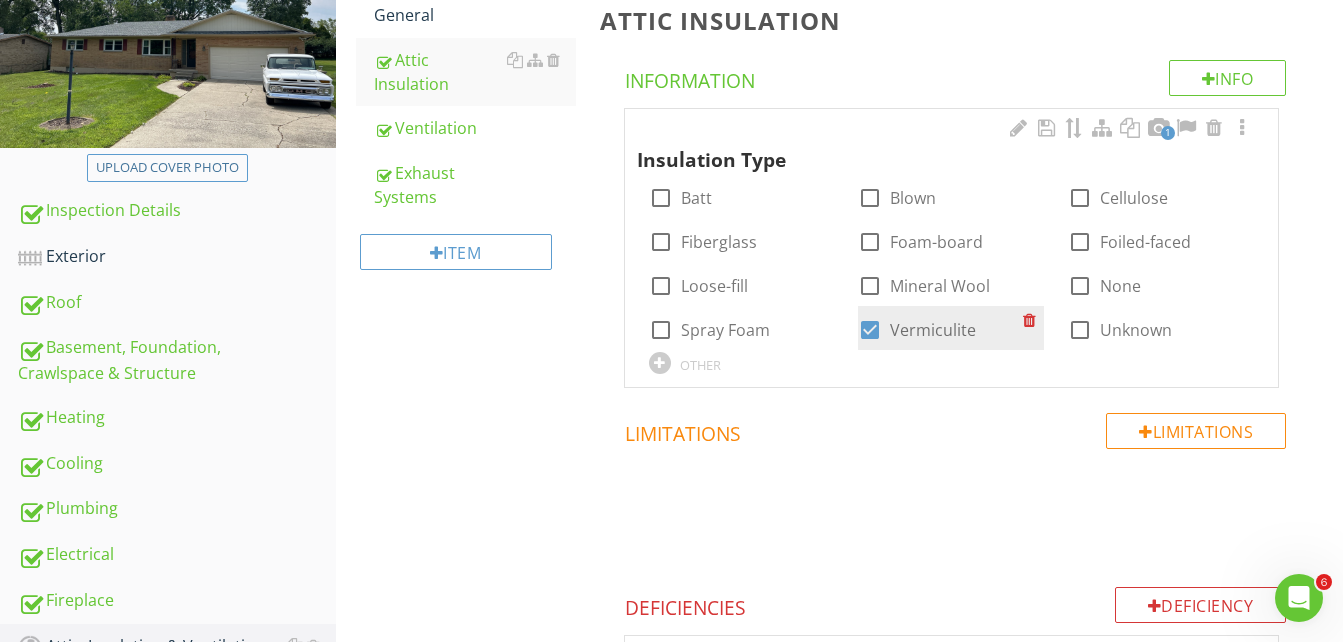 scroll, scrollTop: 294, scrollLeft: 0, axis: vertical 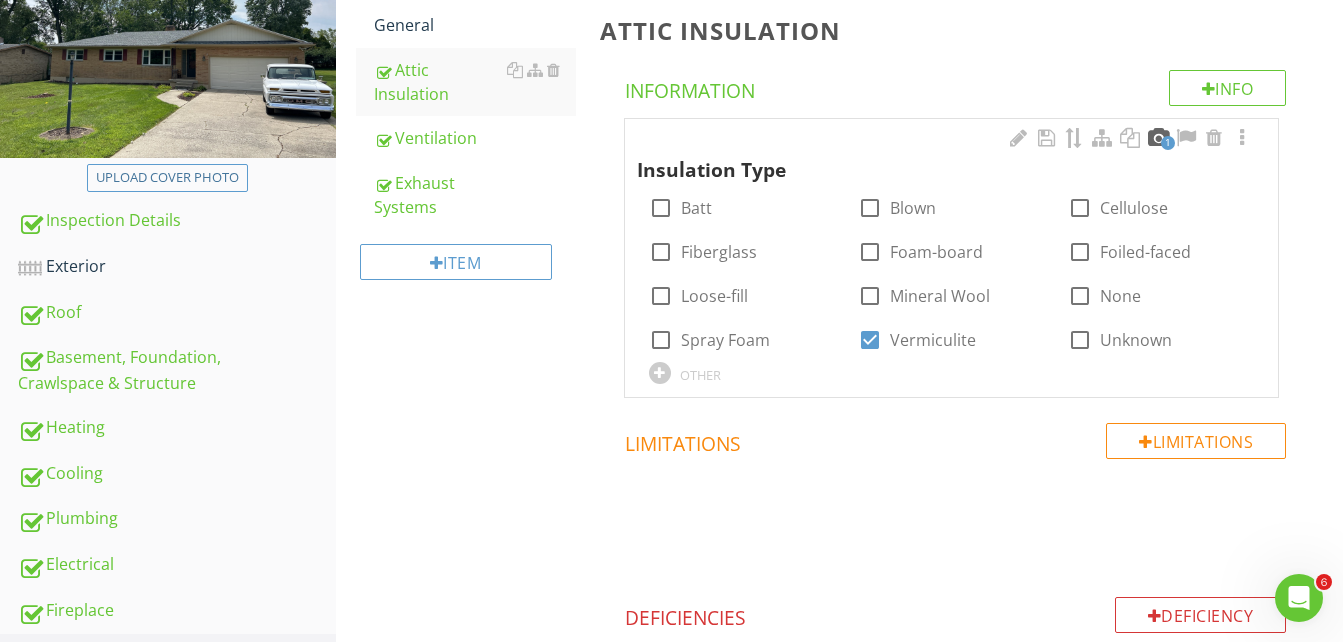 click at bounding box center [1158, 138] 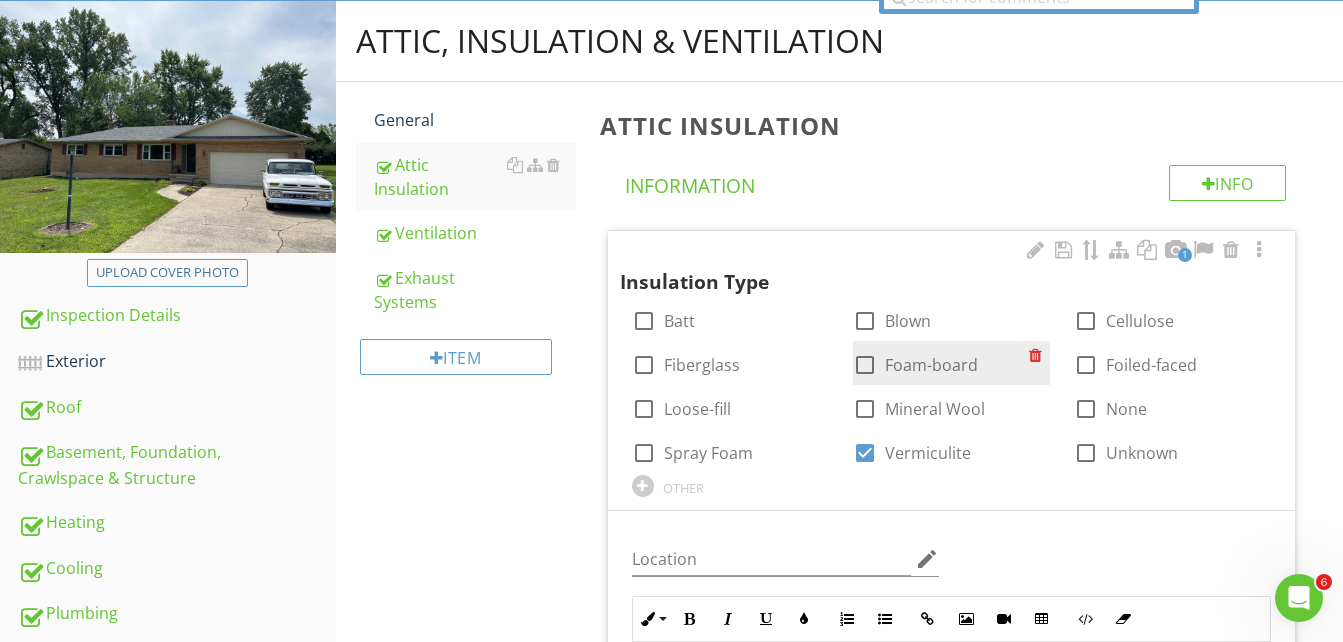 scroll, scrollTop: 194, scrollLeft: 0, axis: vertical 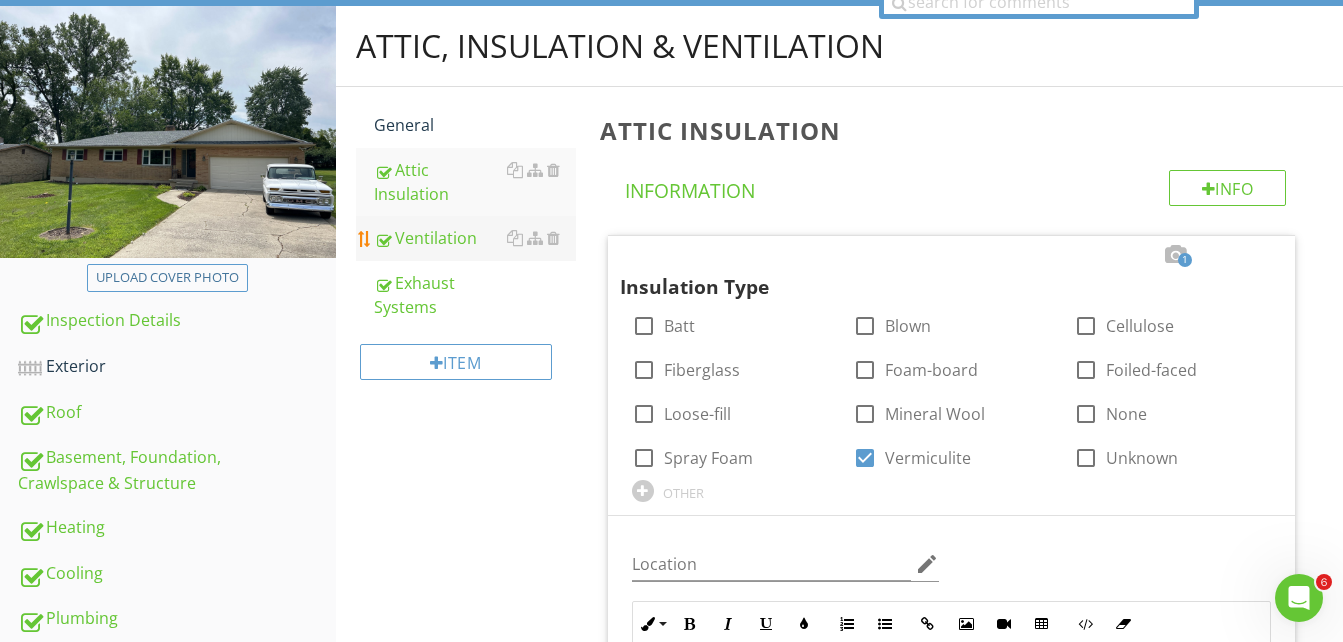 click on "Ventilation" at bounding box center [475, 238] 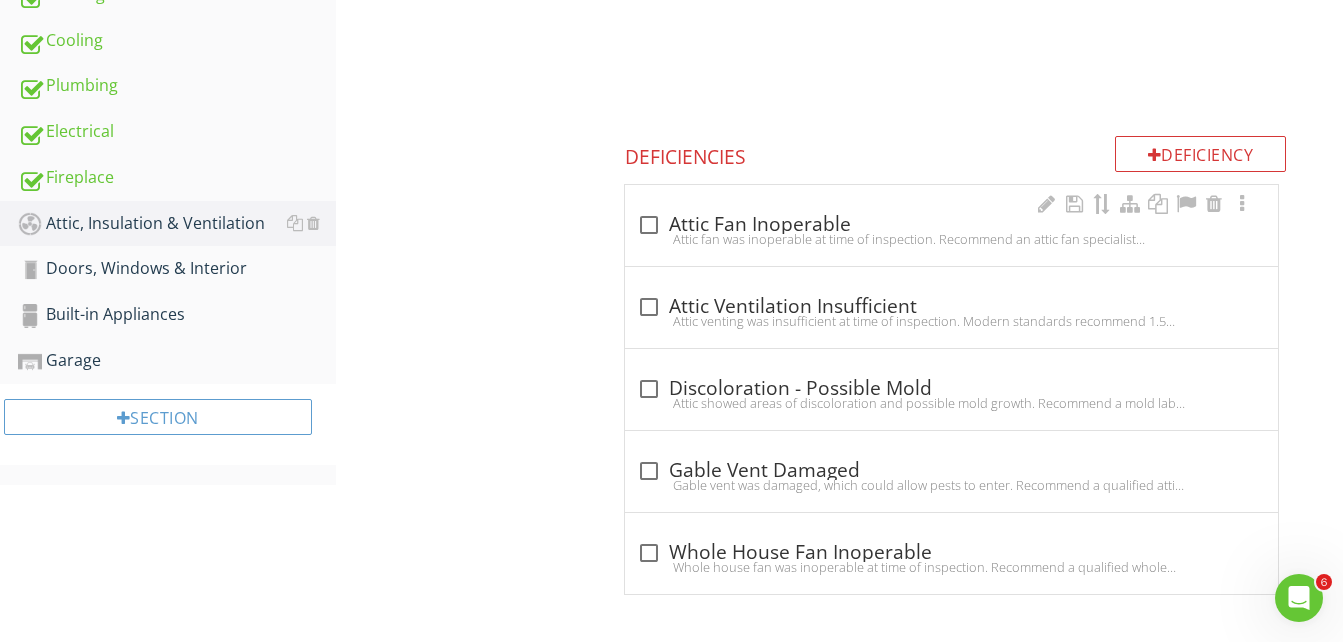 scroll, scrollTop: 730, scrollLeft: 0, axis: vertical 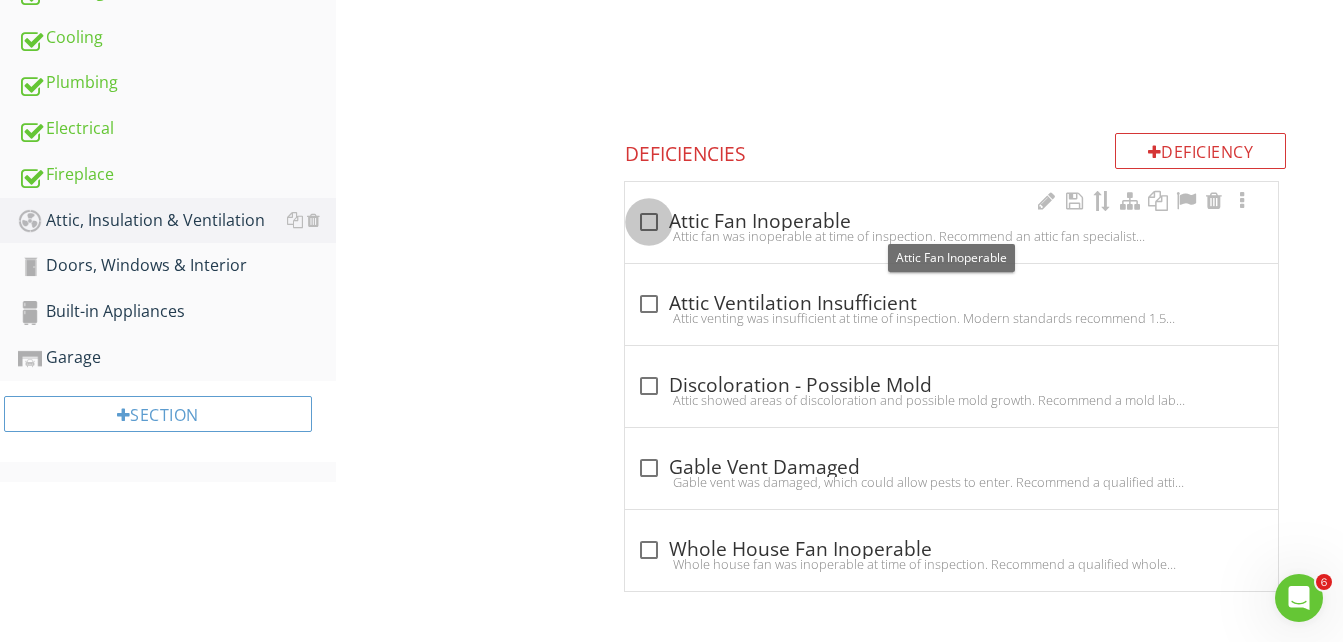 click at bounding box center (649, 222) 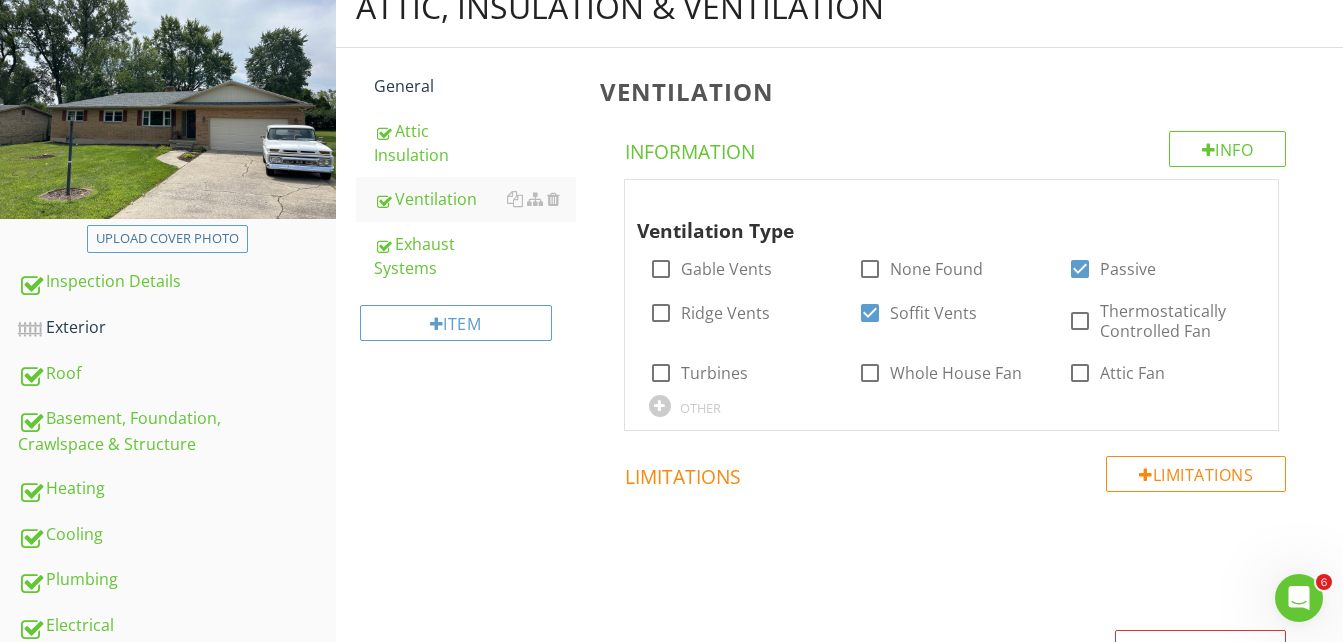 scroll, scrollTop: 230, scrollLeft: 0, axis: vertical 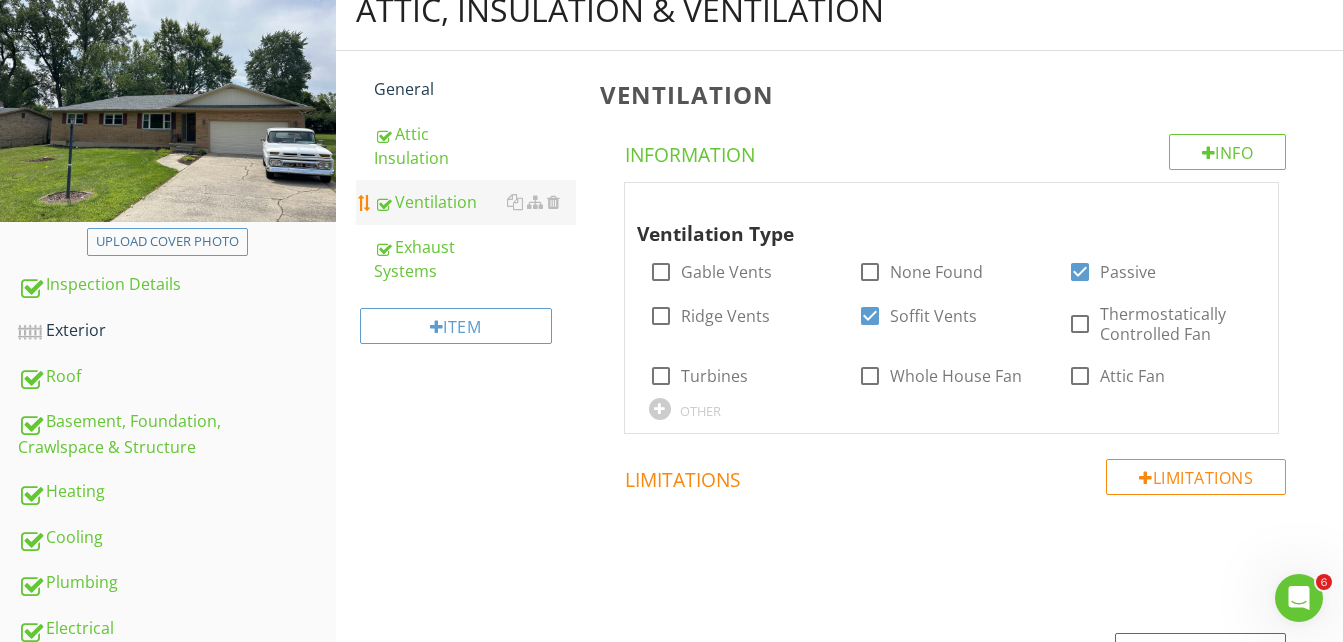 click on "Ventilation" at bounding box center (475, 202) 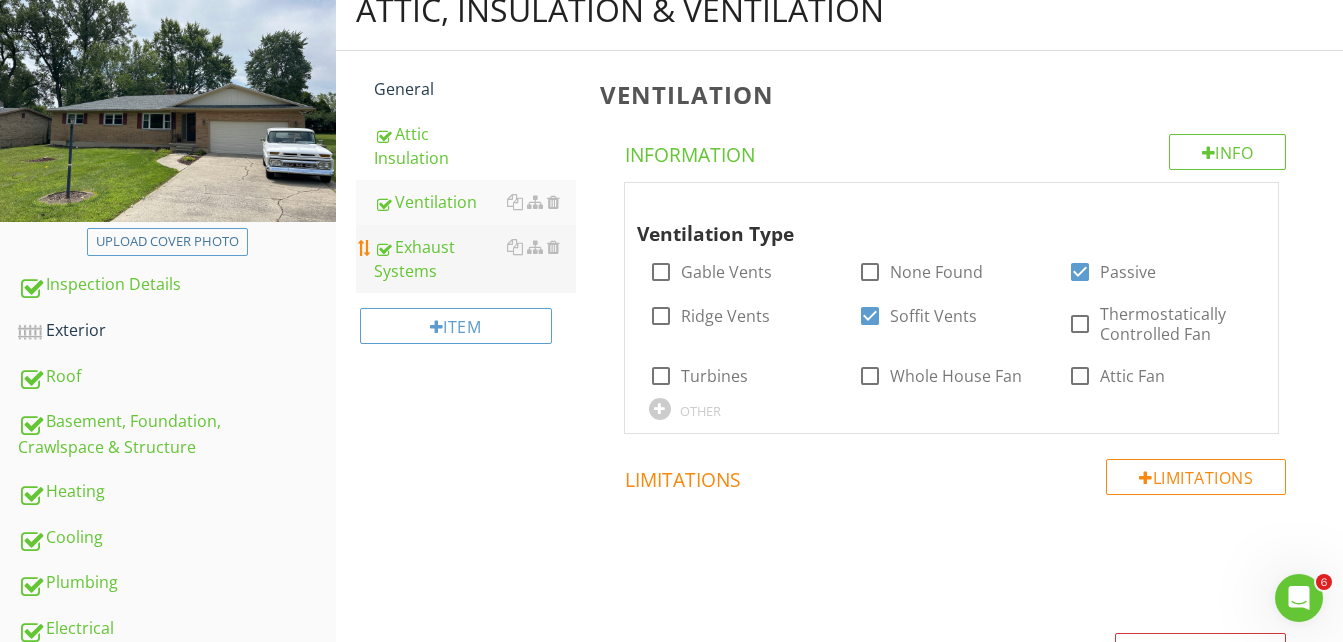click on "Exhaust Systems" at bounding box center (475, 259) 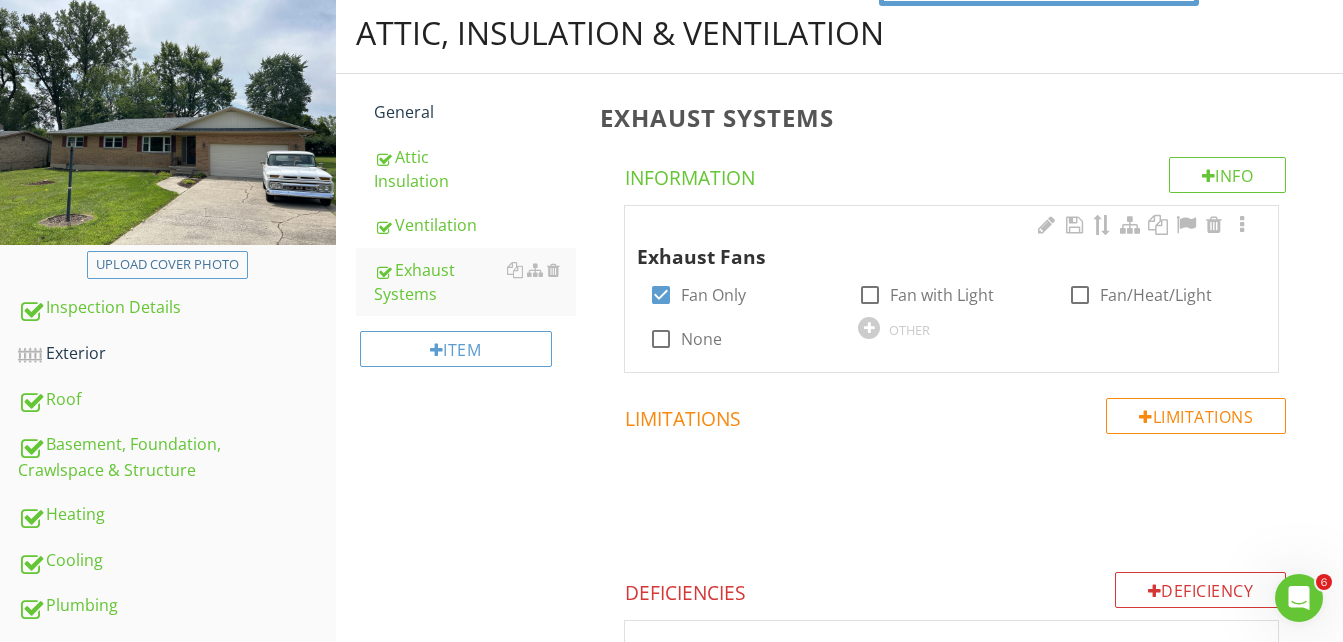 scroll, scrollTop: 204, scrollLeft: 0, axis: vertical 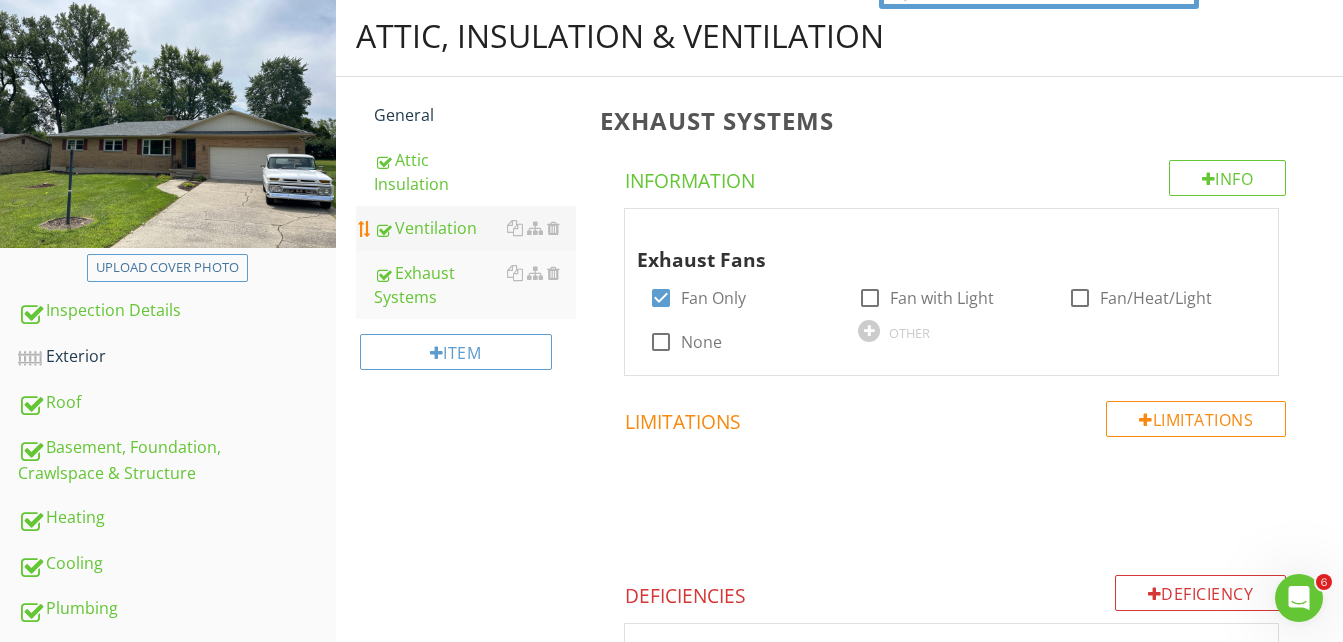 click on "Ventilation" at bounding box center (475, 228) 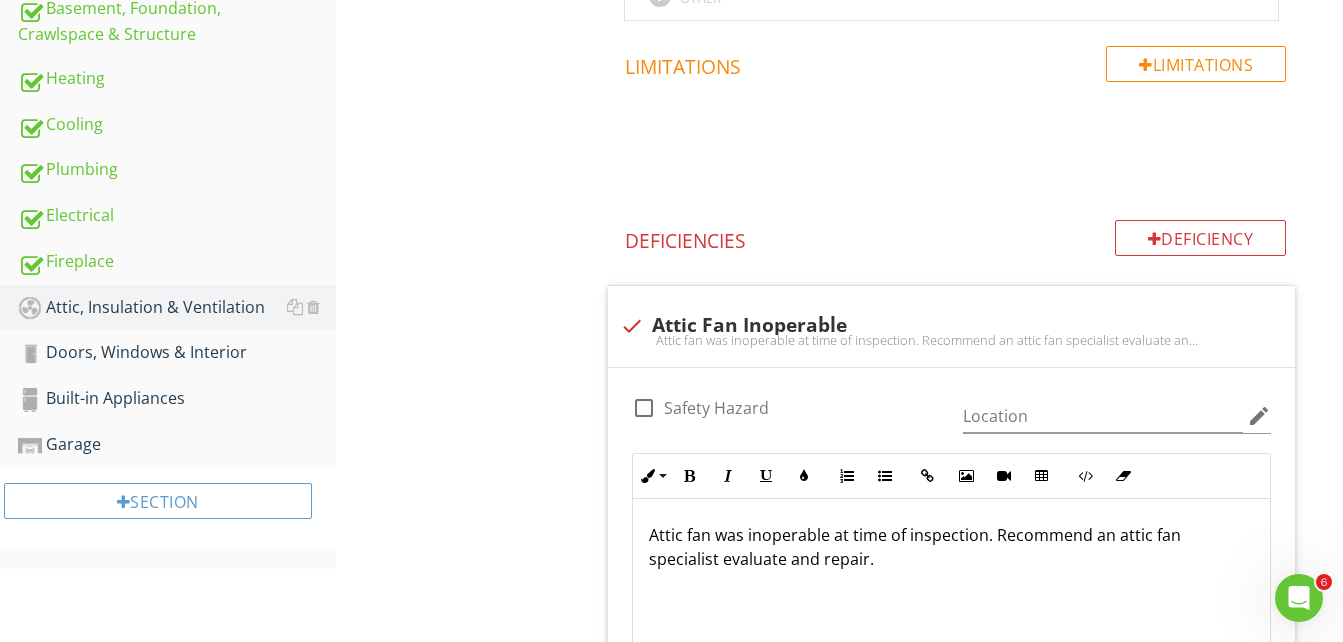 scroll, scrollTop: 804, scrollLeft: 0, axis: vertical 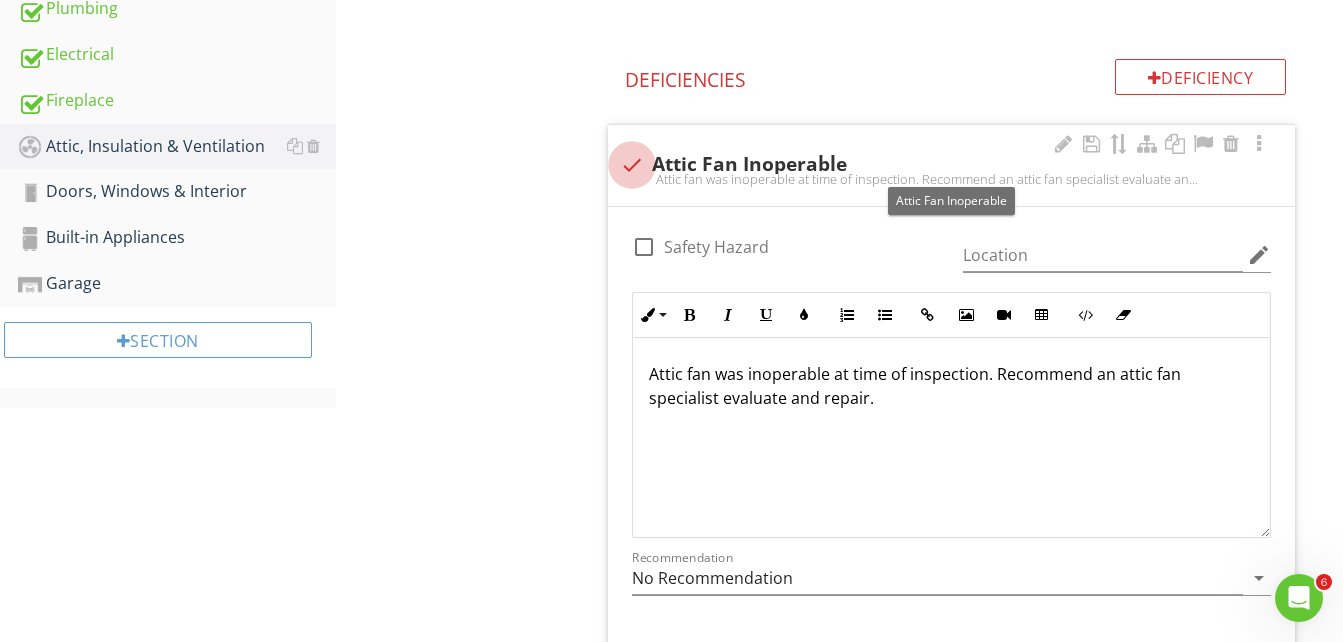 click at bounding box center [632, 165] 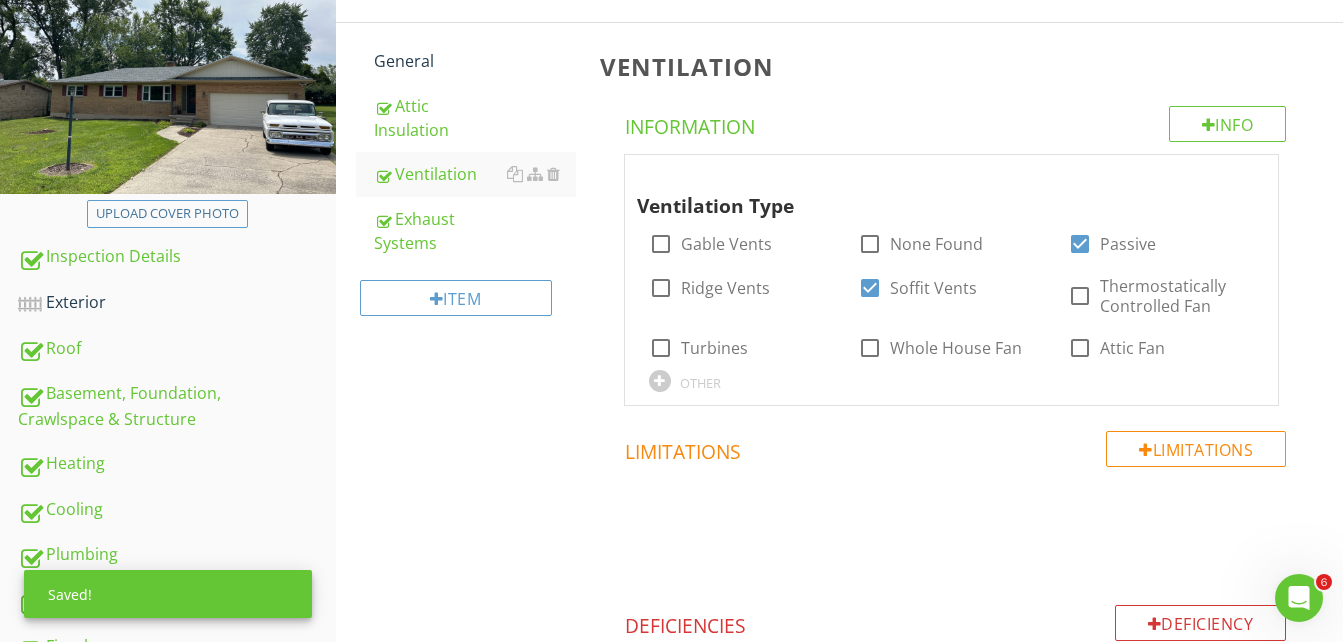scroll, scrollTop: 230, scrollLeft: 0, axis: vertical 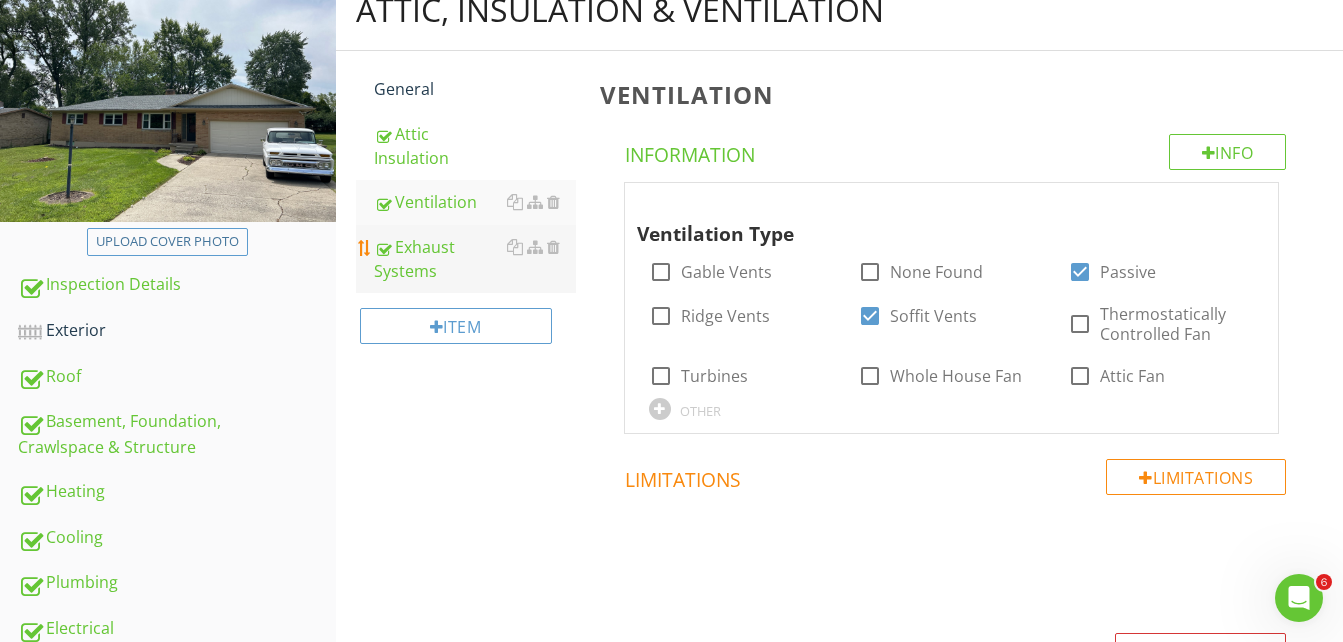 click on "Exhaust Systems" at bounding box center [475, 259] 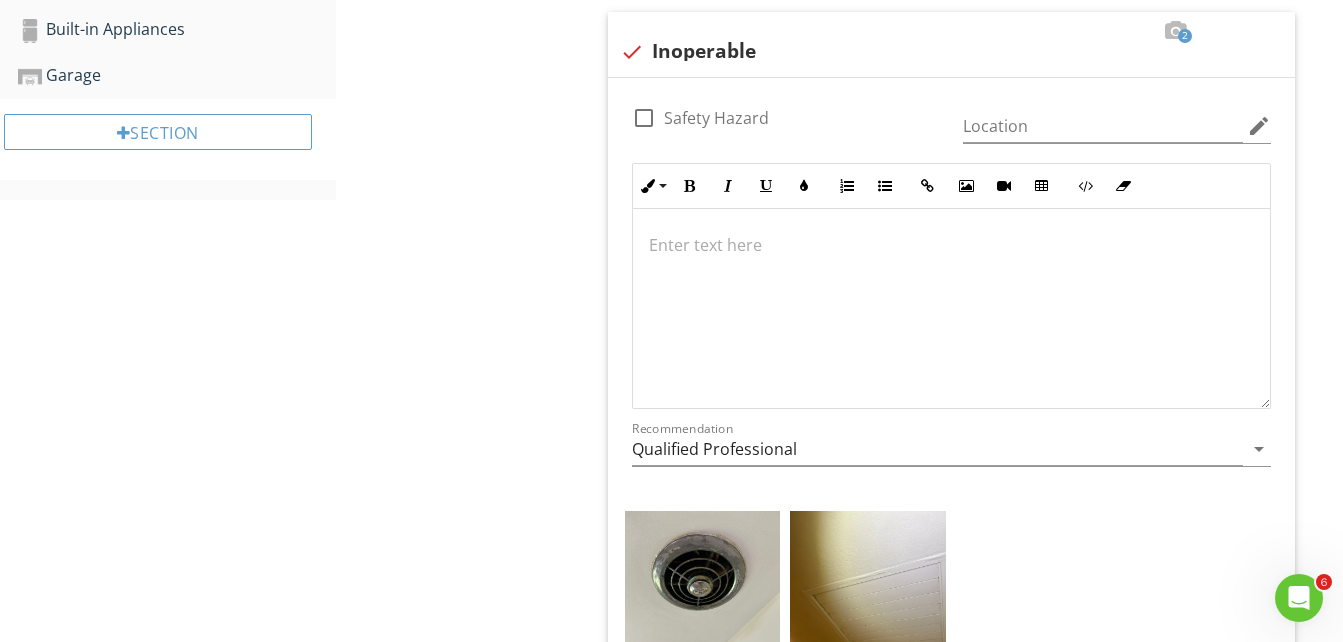 scroll, scrollTop: 1030, scrollLeft: 0, axis: vertical 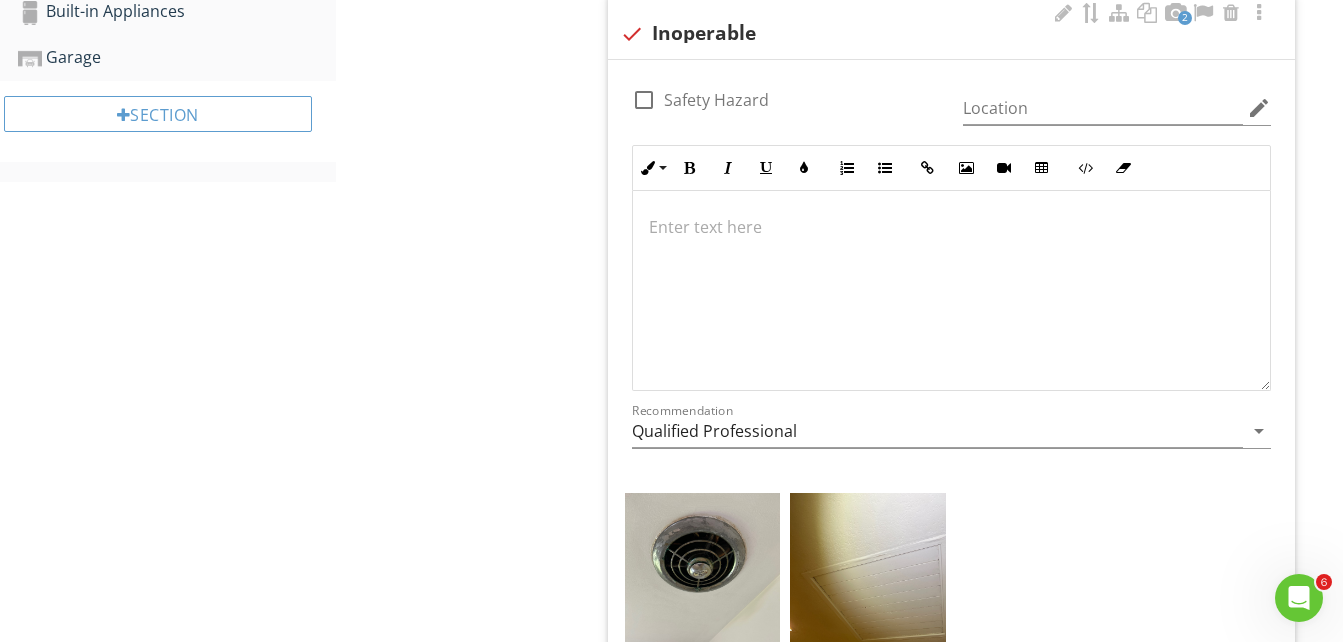 click at bounding box center (951, 227) 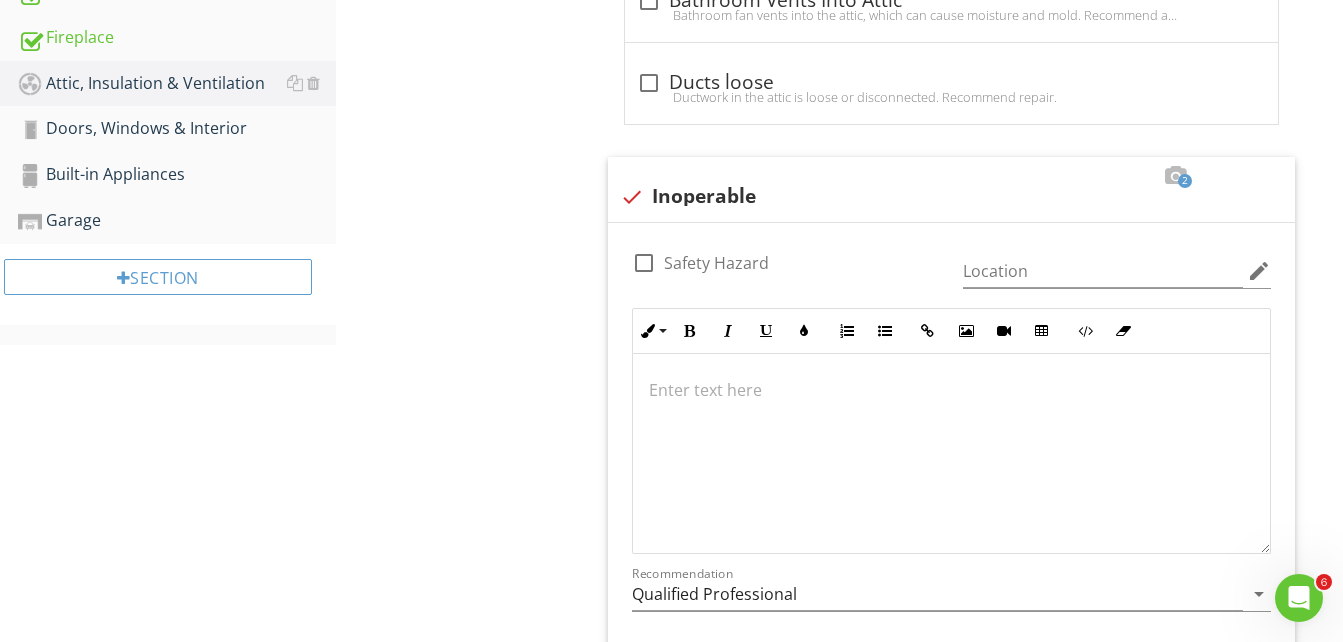 scroll, scrollTop: 1030, scrollLeft: 0, axis: vertical 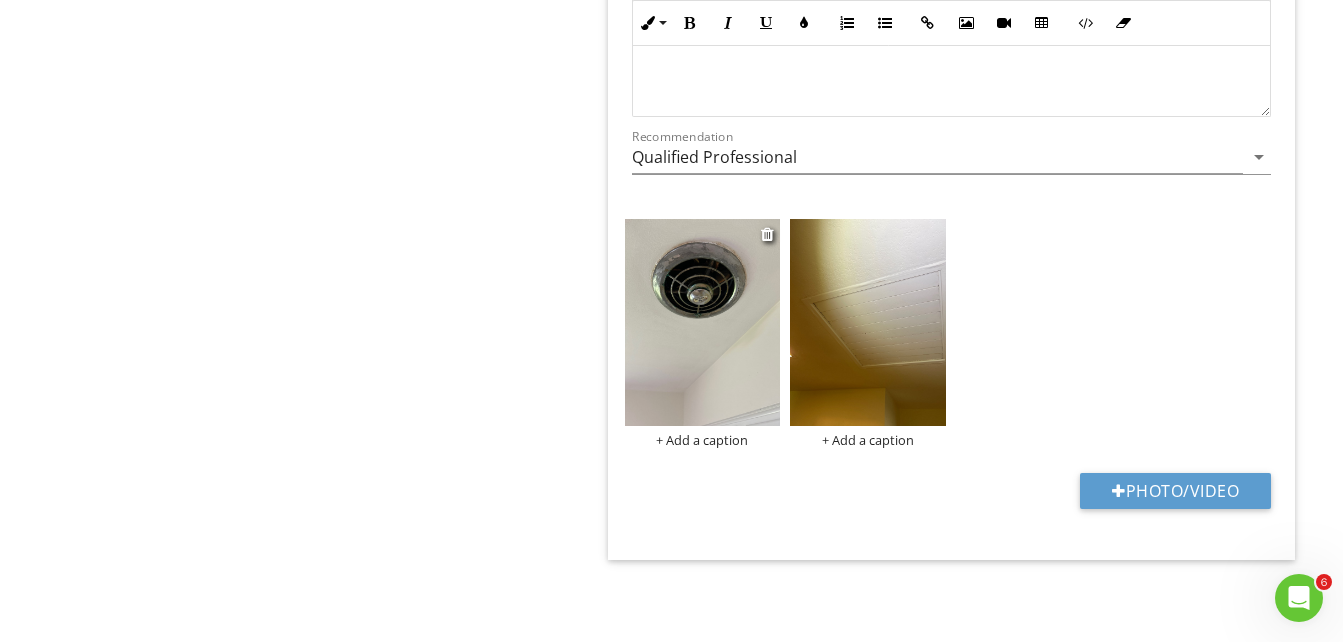click at bounding box center [703, 323] 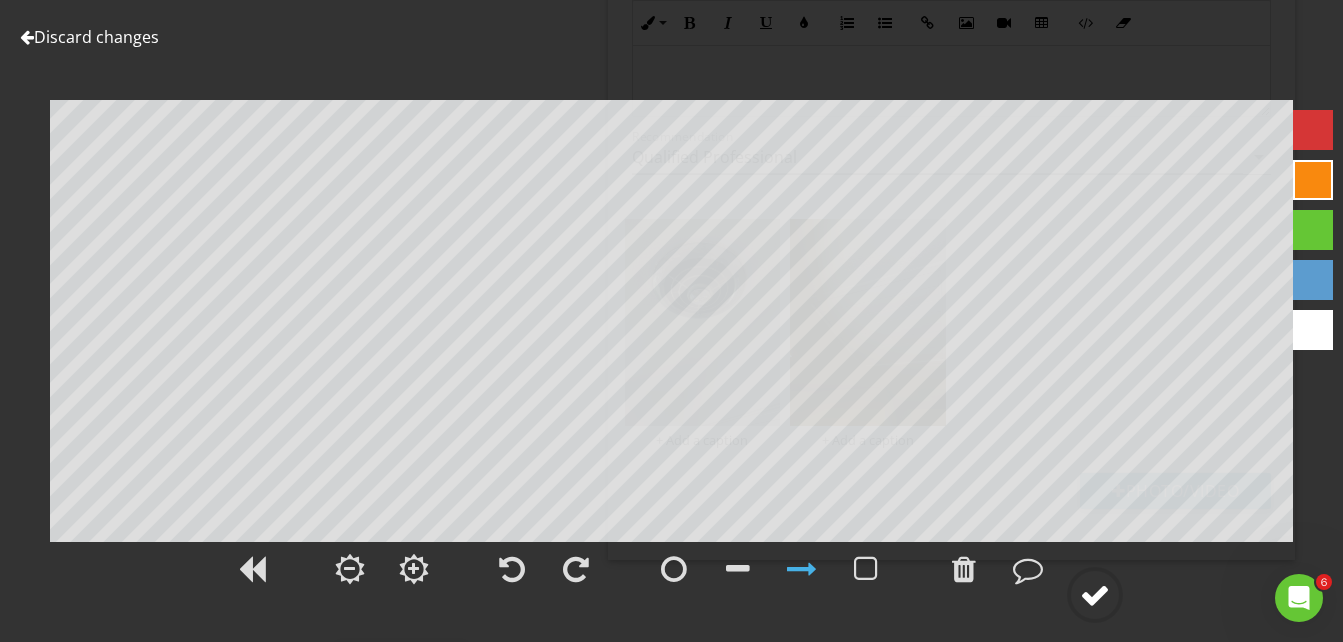 click at bounding box center [1095, 595] 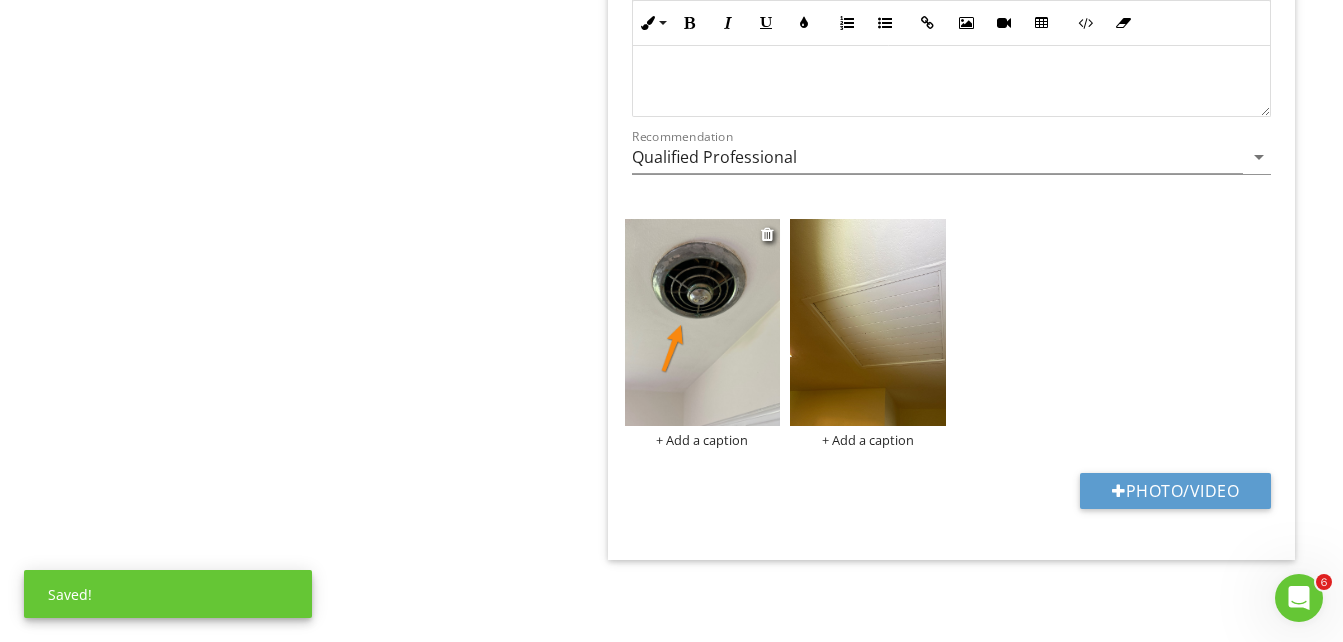 click on "+ Add a caption" at bounding box center (703, 440) 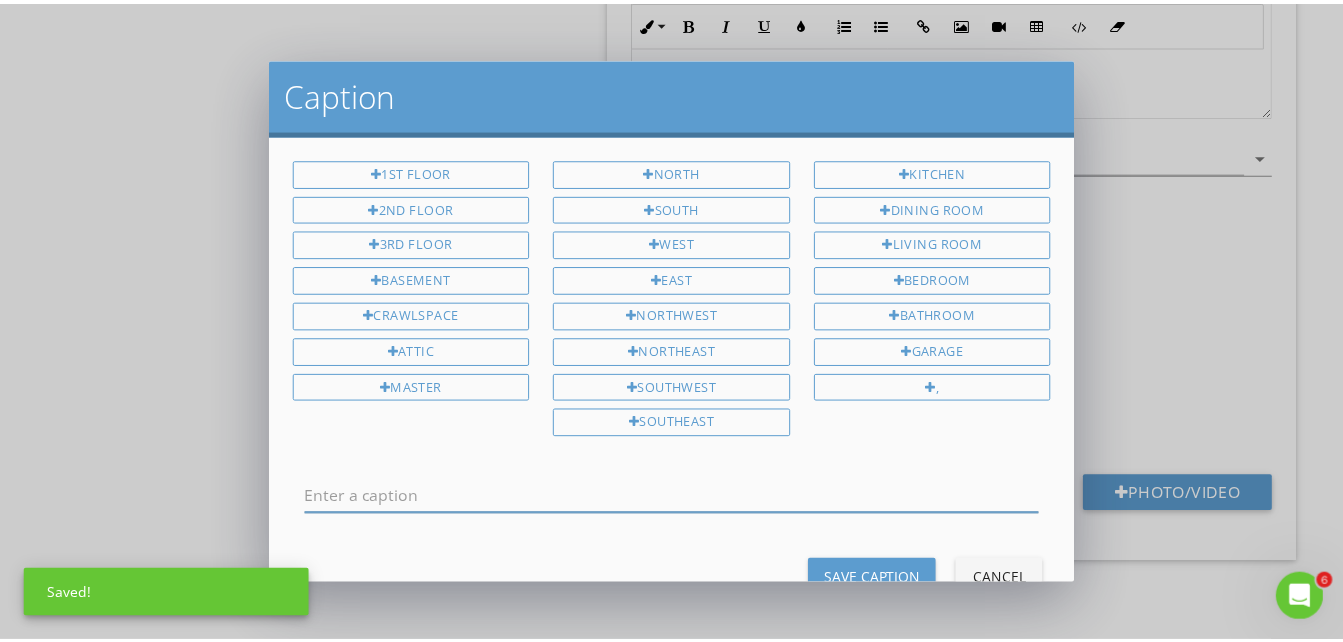 scroll, scrollTop: 0, scrollLeft: 0, axis: both 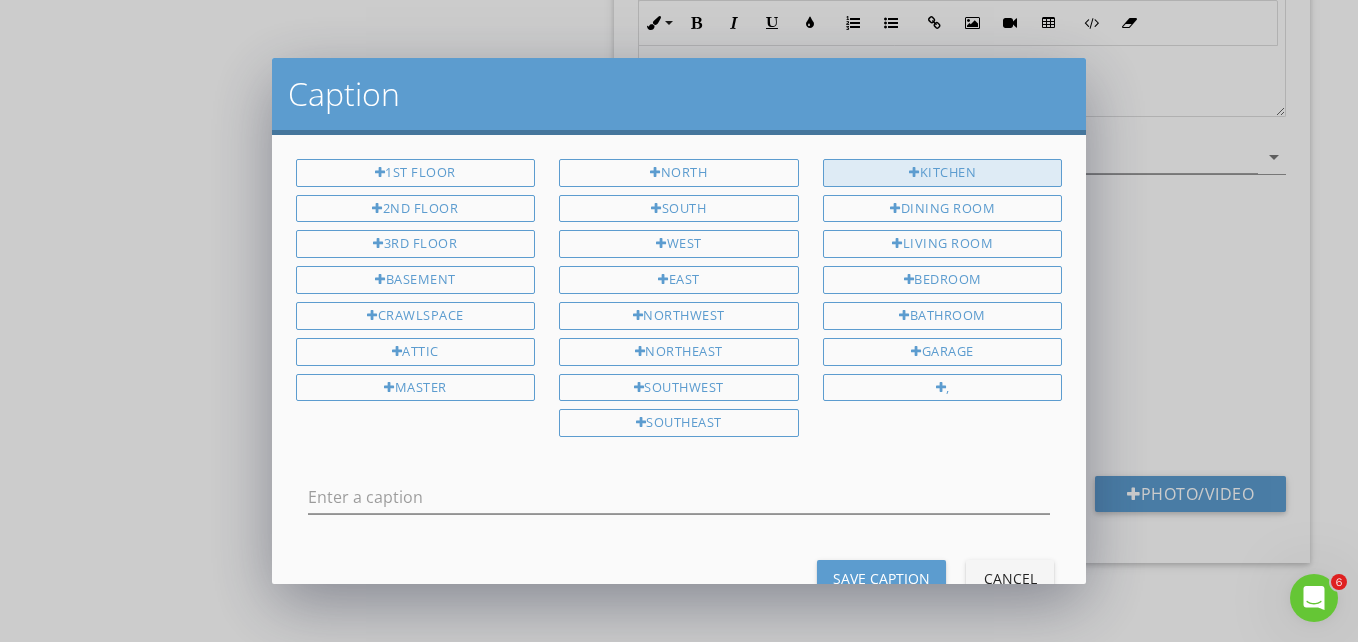 click on "Kitchen" at bounding box center [943, 173] 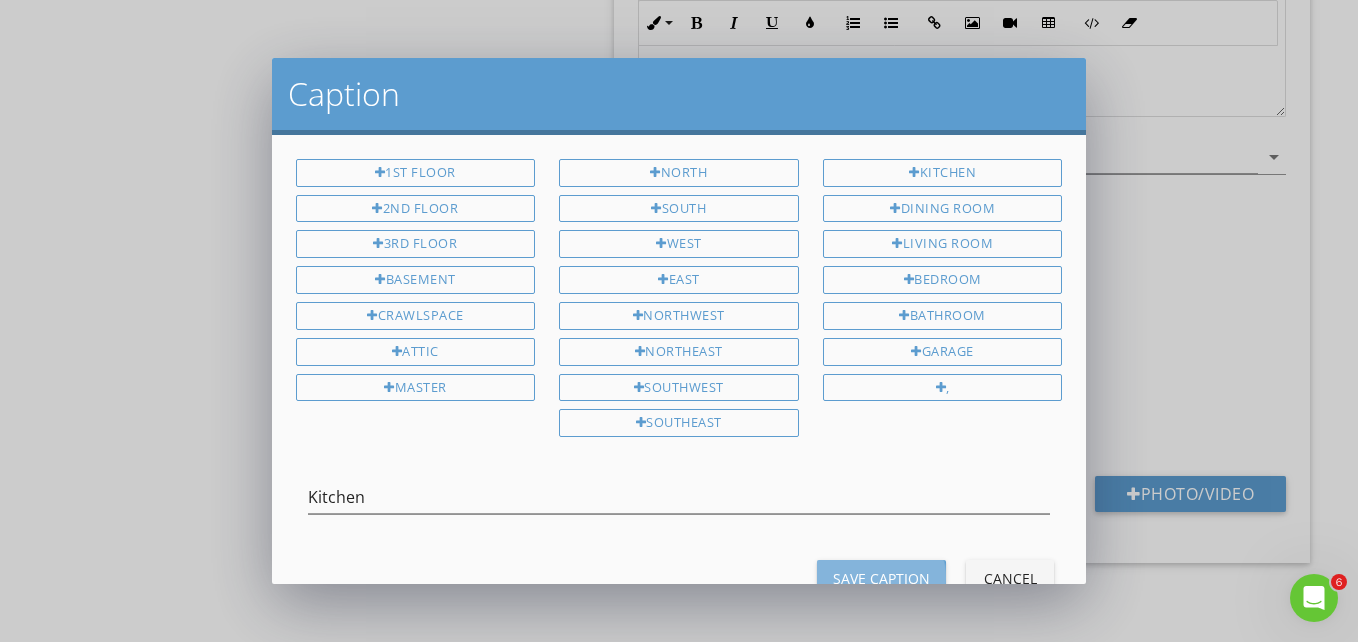 click on "Save Caption" at bounding box center [881, 578] 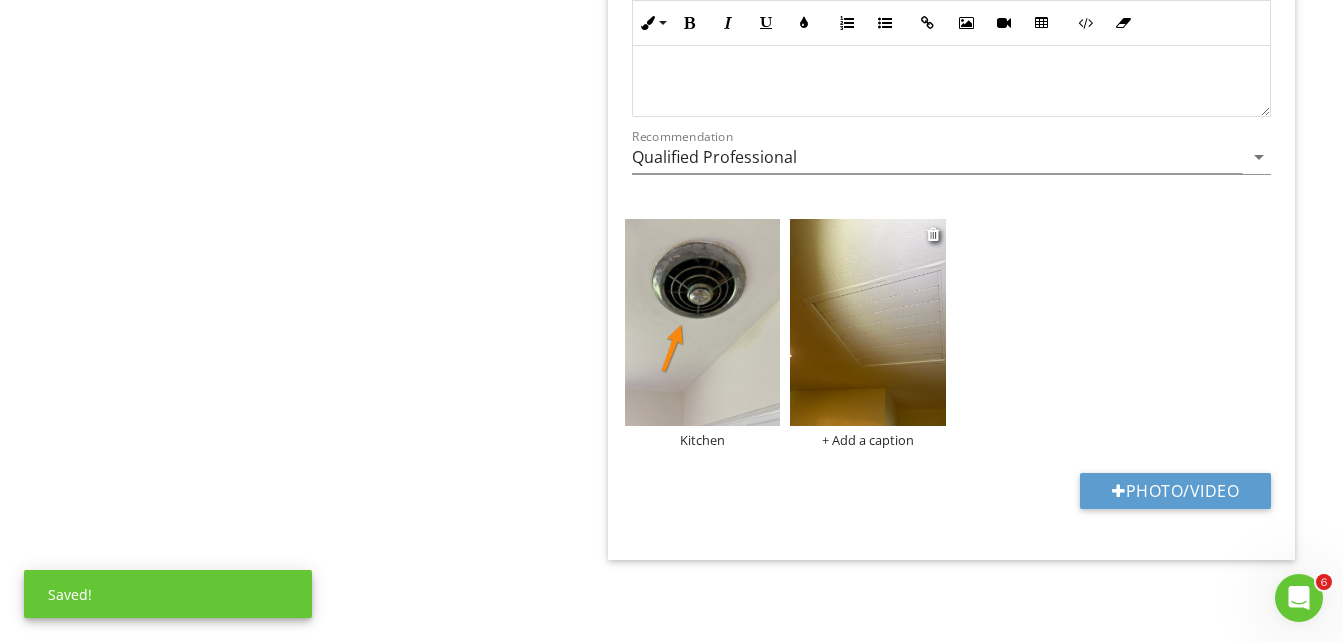 click on "+ Add a caption" at bounding box center (868, 440) 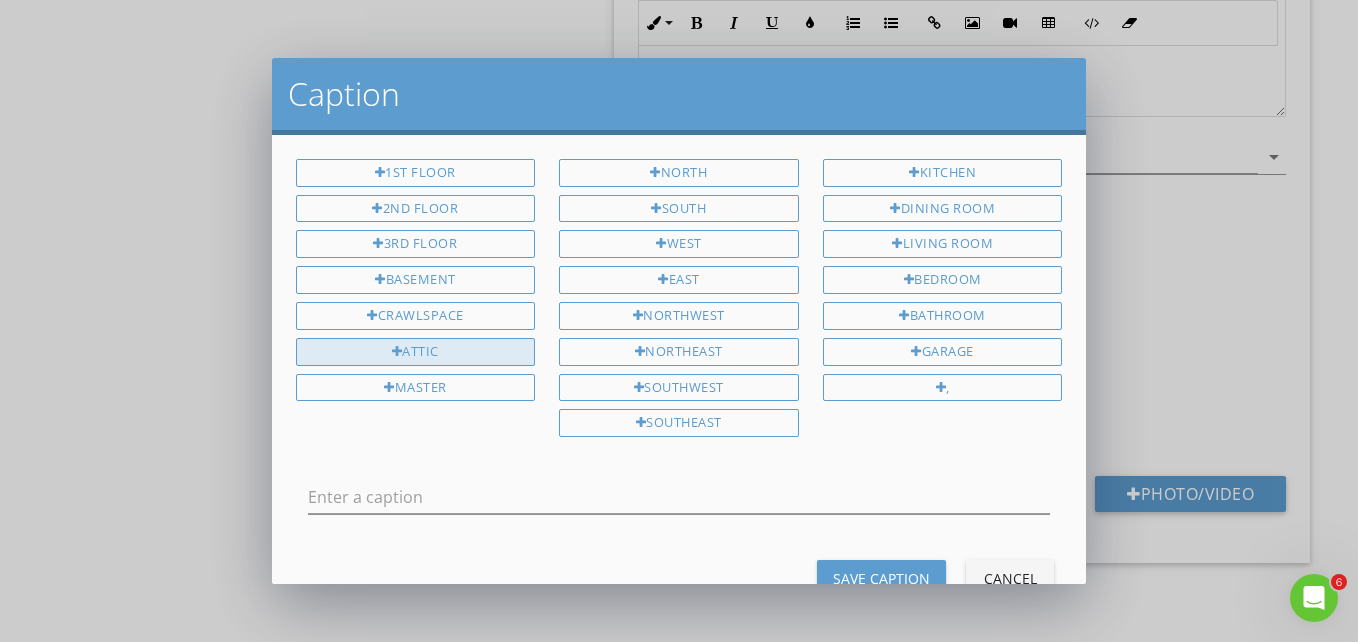 click on "Attic" at bounding box center (416, 352) 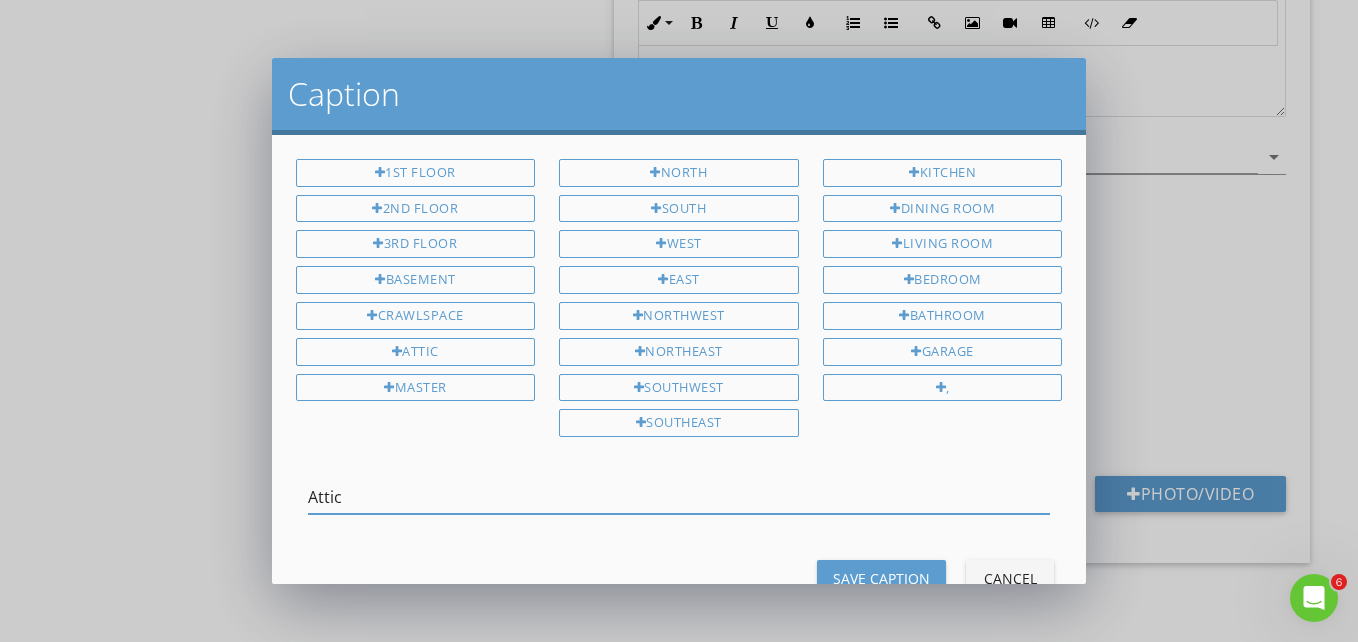 click on "Attic" at bounding box center (679, 497) 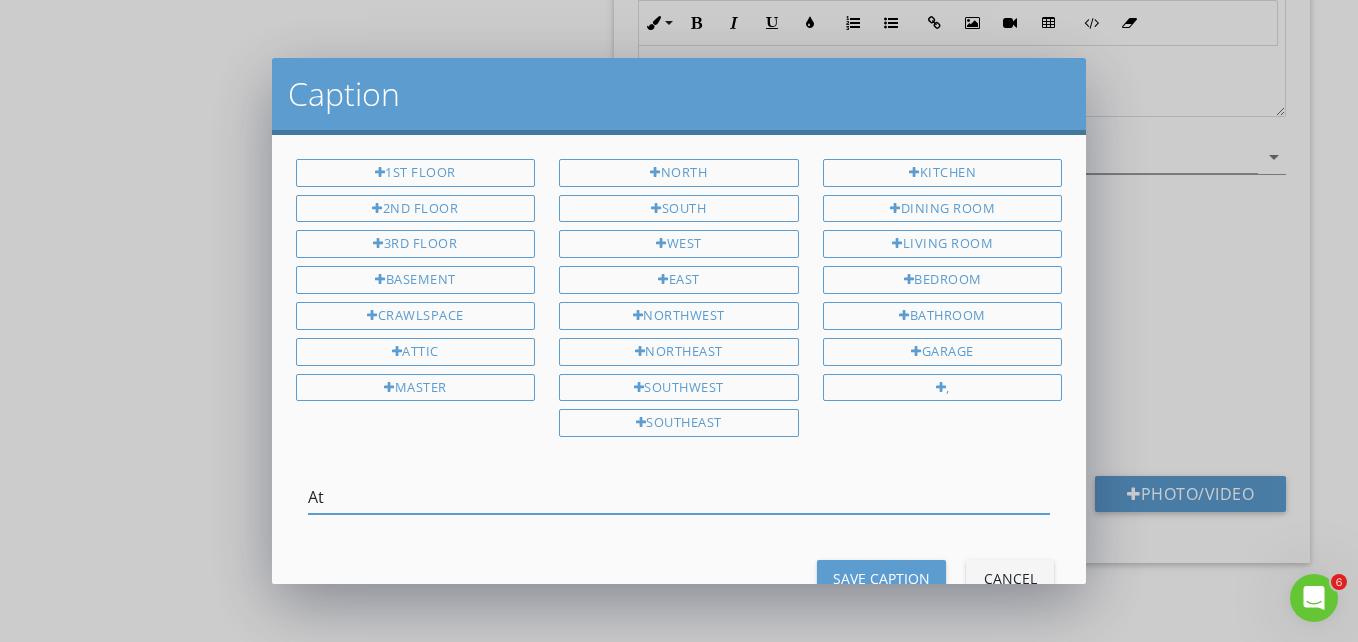 type on "A" 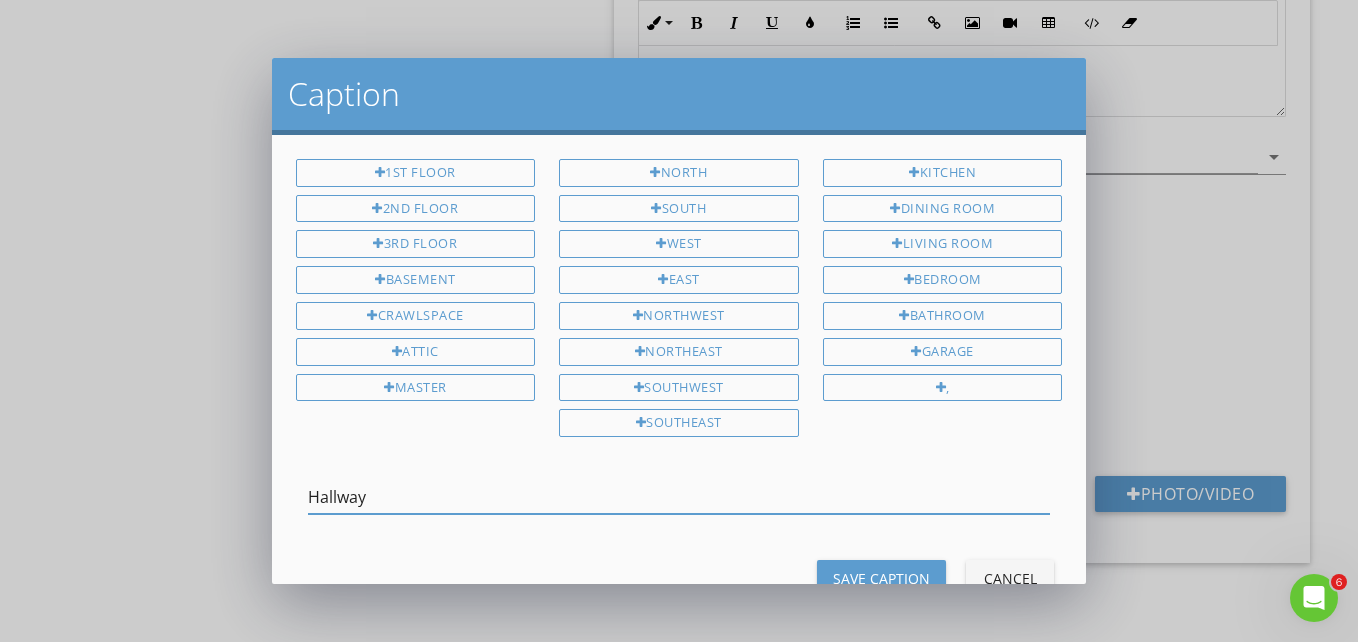 type on "Hallway" 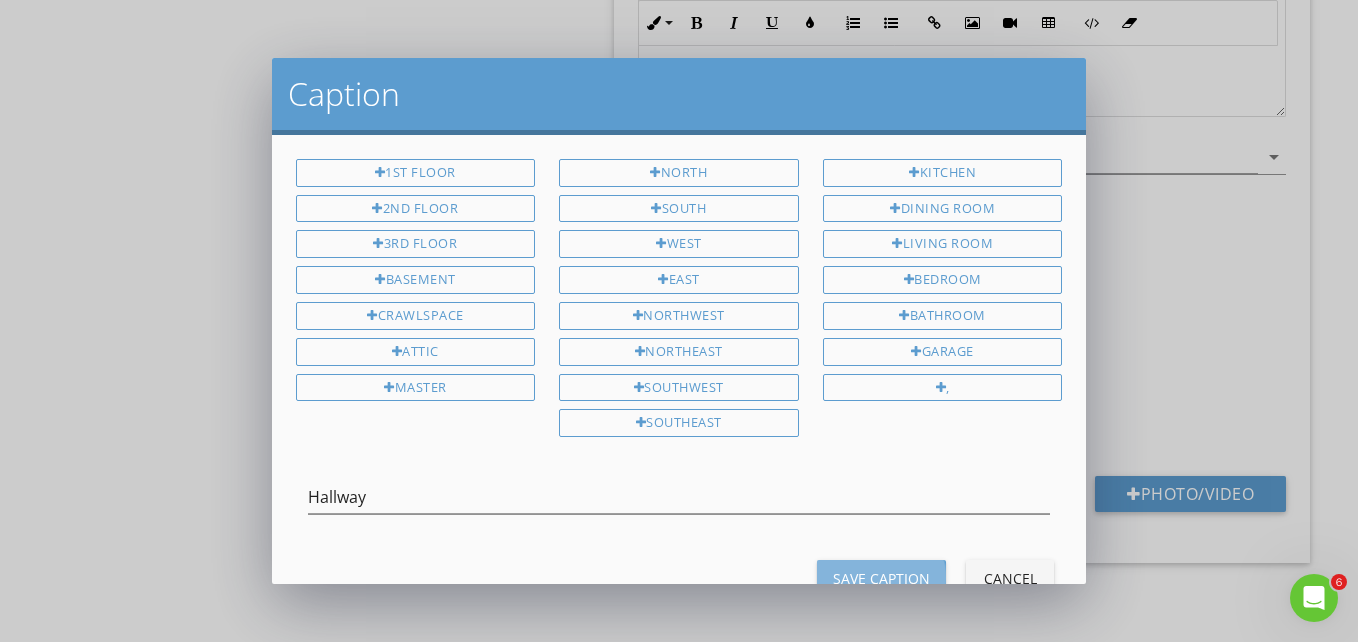 click on "Save Caption" at bounding box center [881, 578] 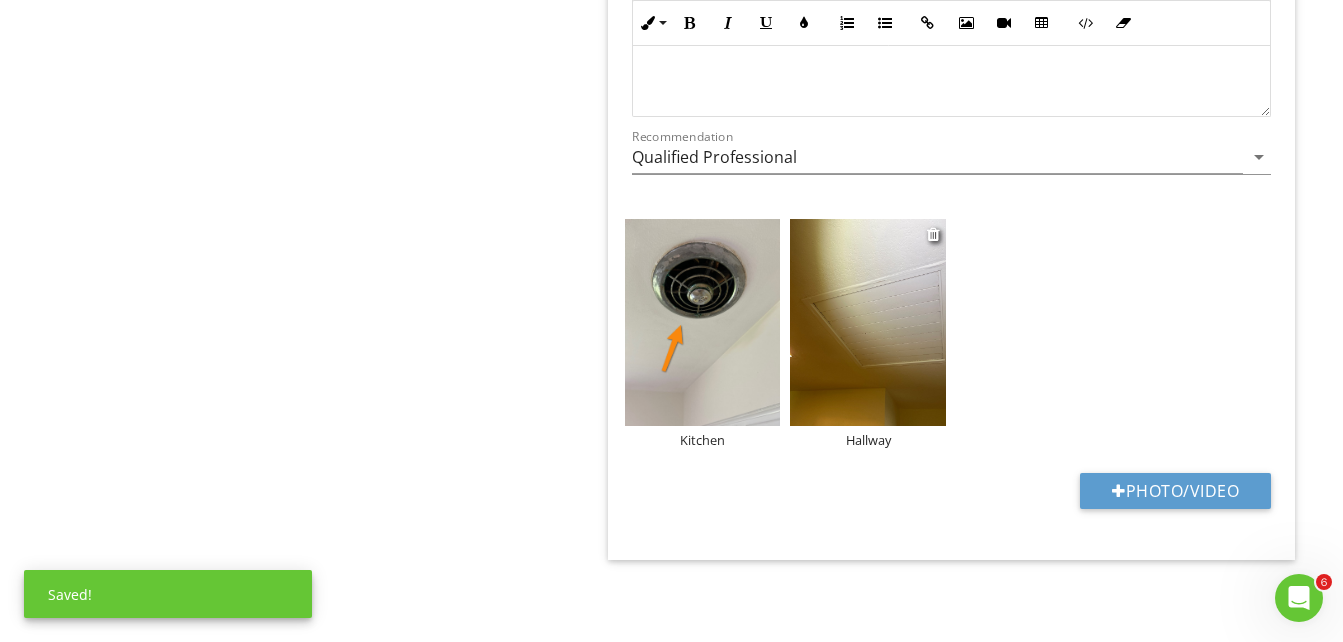 click at bounding box center [868, 323] 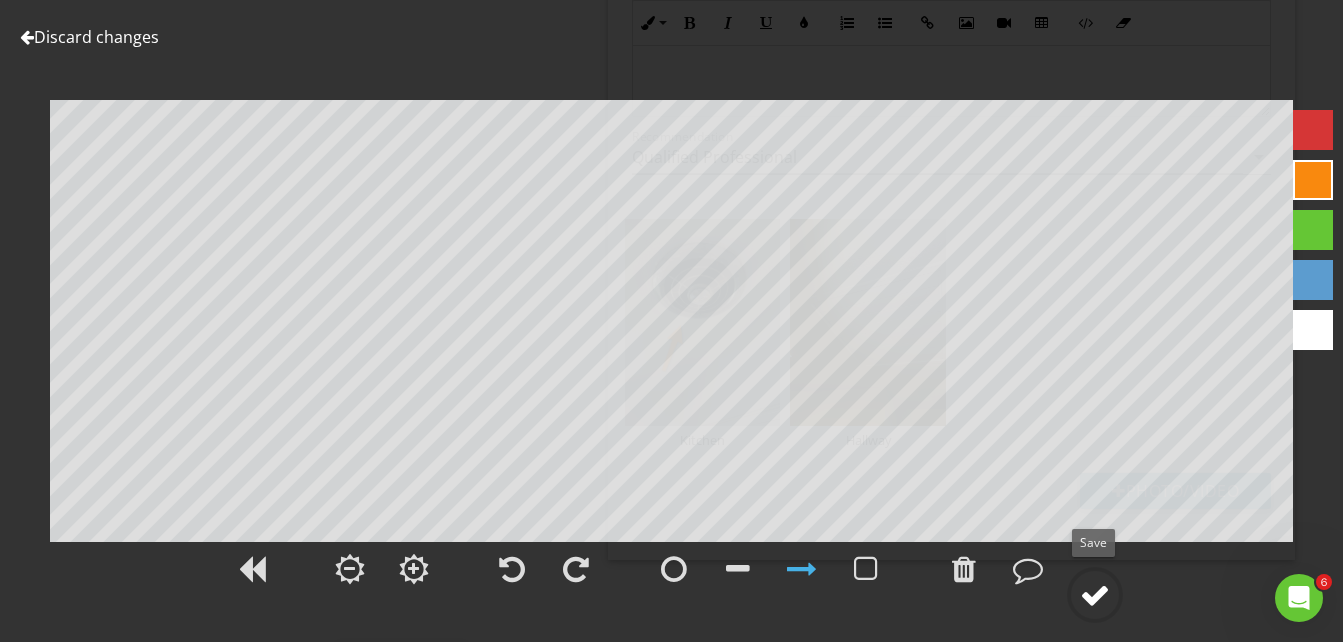 click at bounding box center (1095, 595) 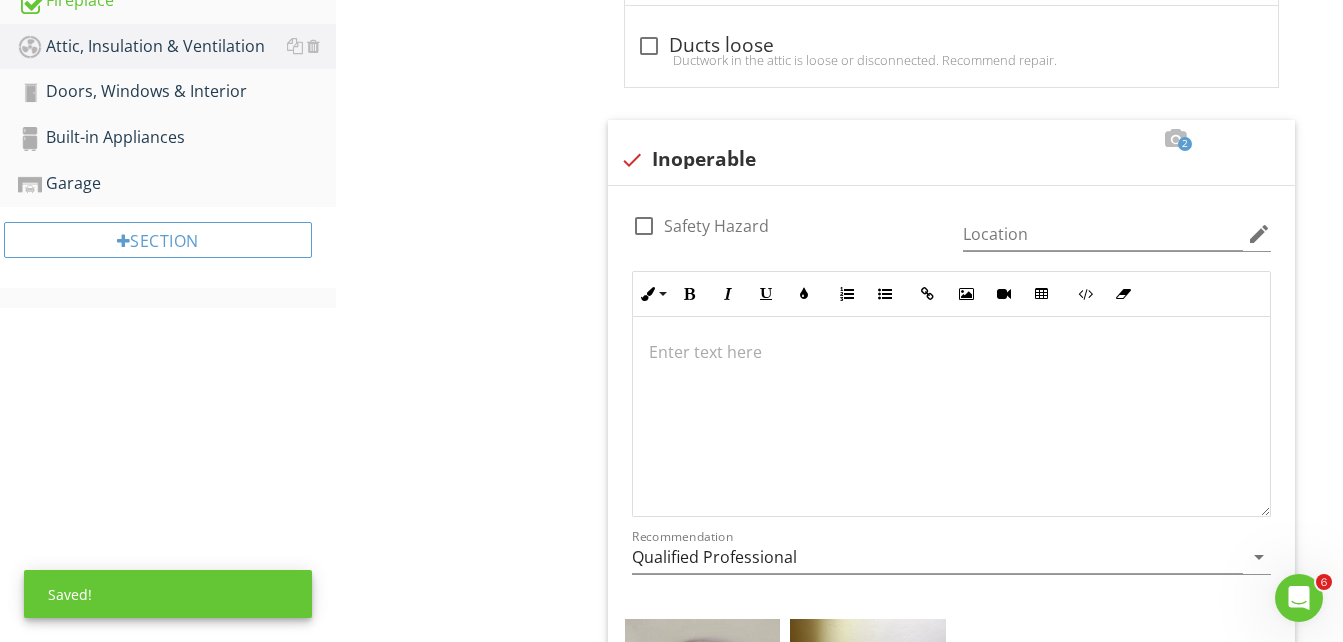 scroll, scrollTop: 704, scrollLeft: 0, axis: vertical 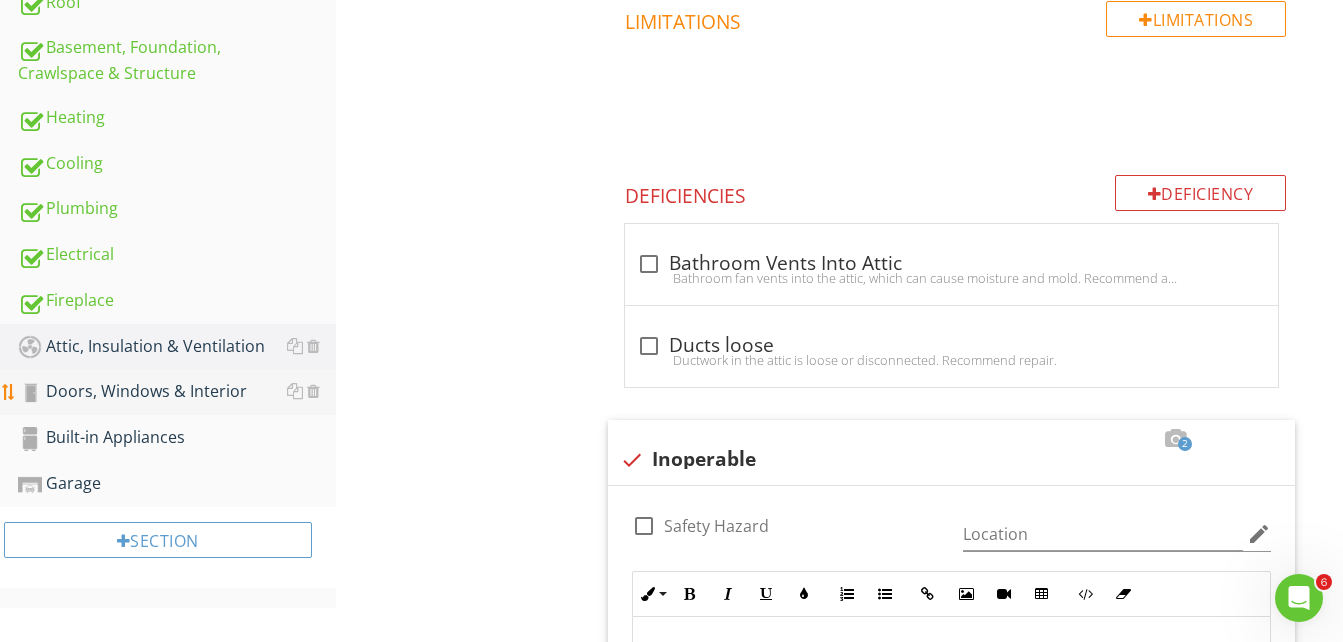 click on "Doors, Windows & Interior" at bounding box center (177, 392) 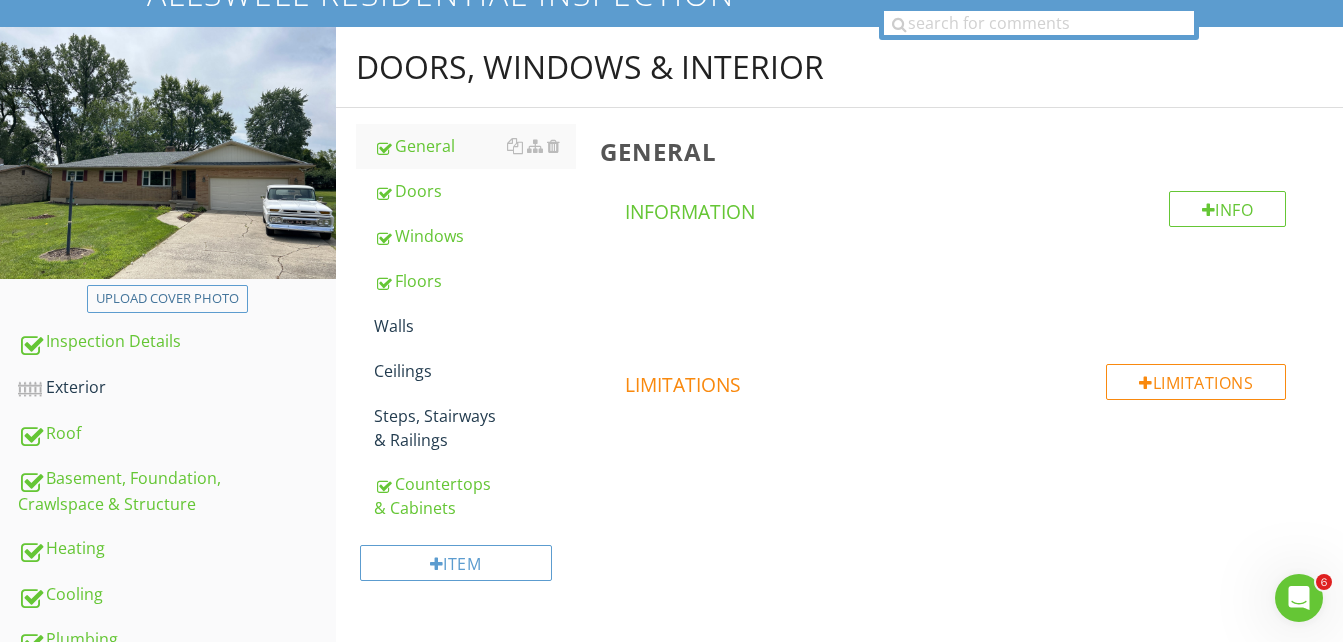 scroll, scrollTop: 170, scrollLeft: 0, axis: vertical 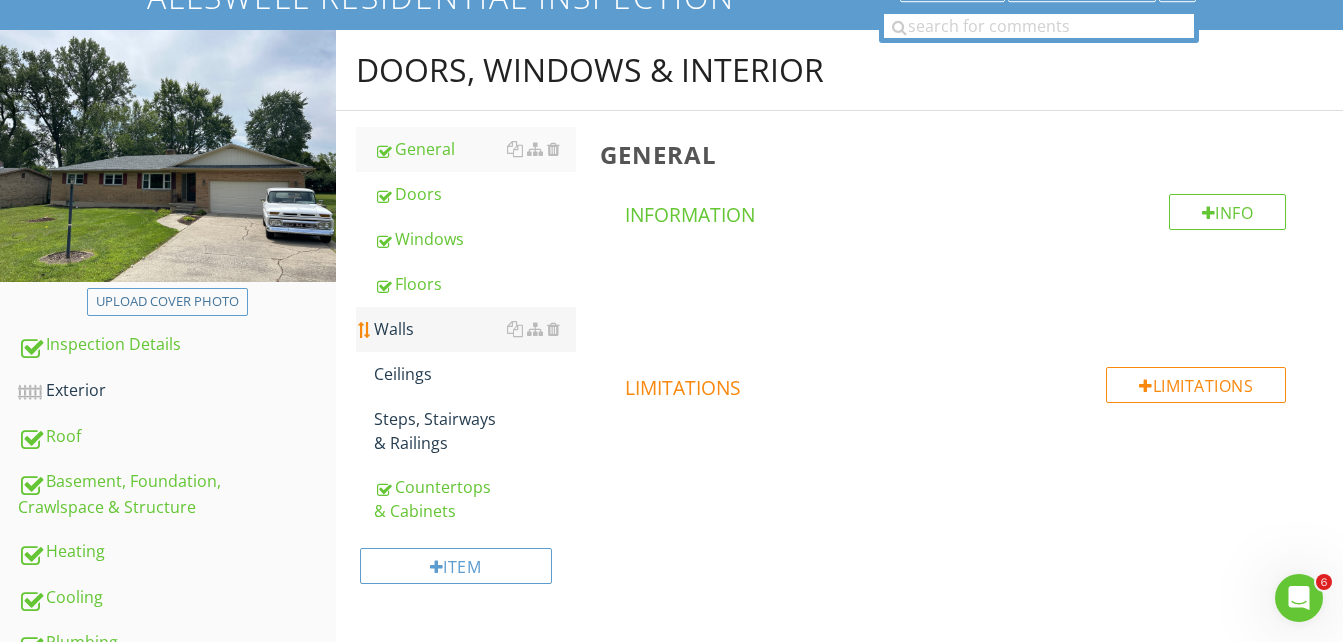 click on "Walls" at bounding box center (475, 329) 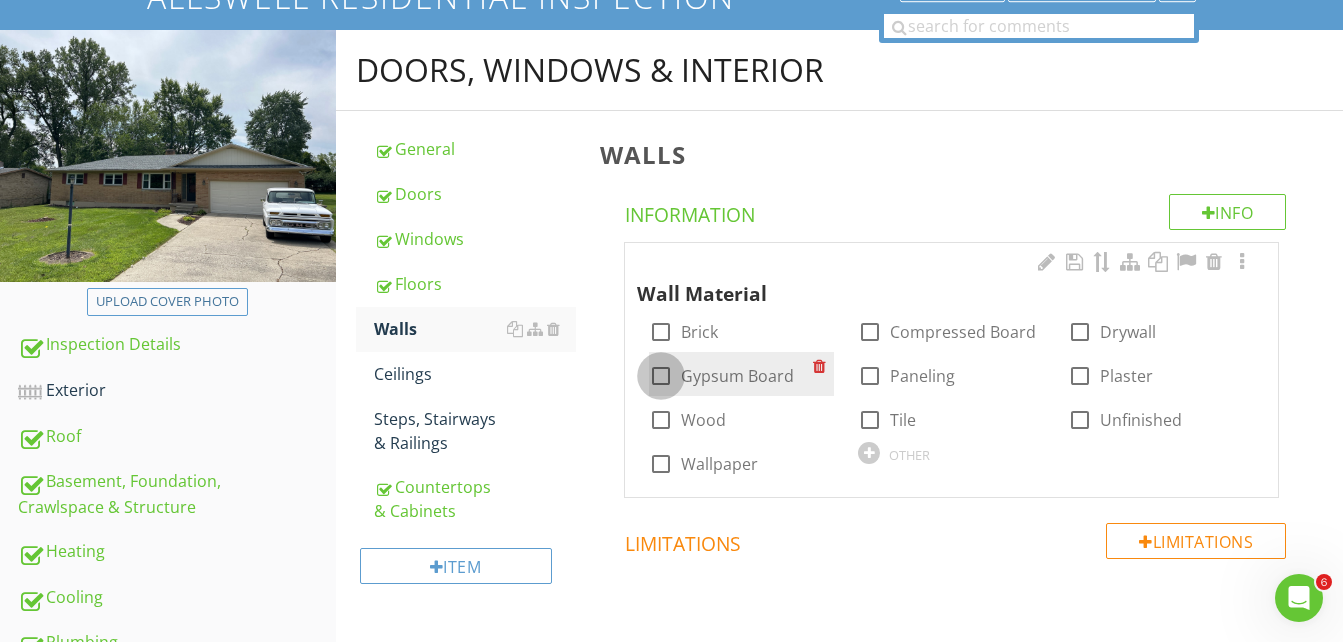 click at bounding box center [661, 376] 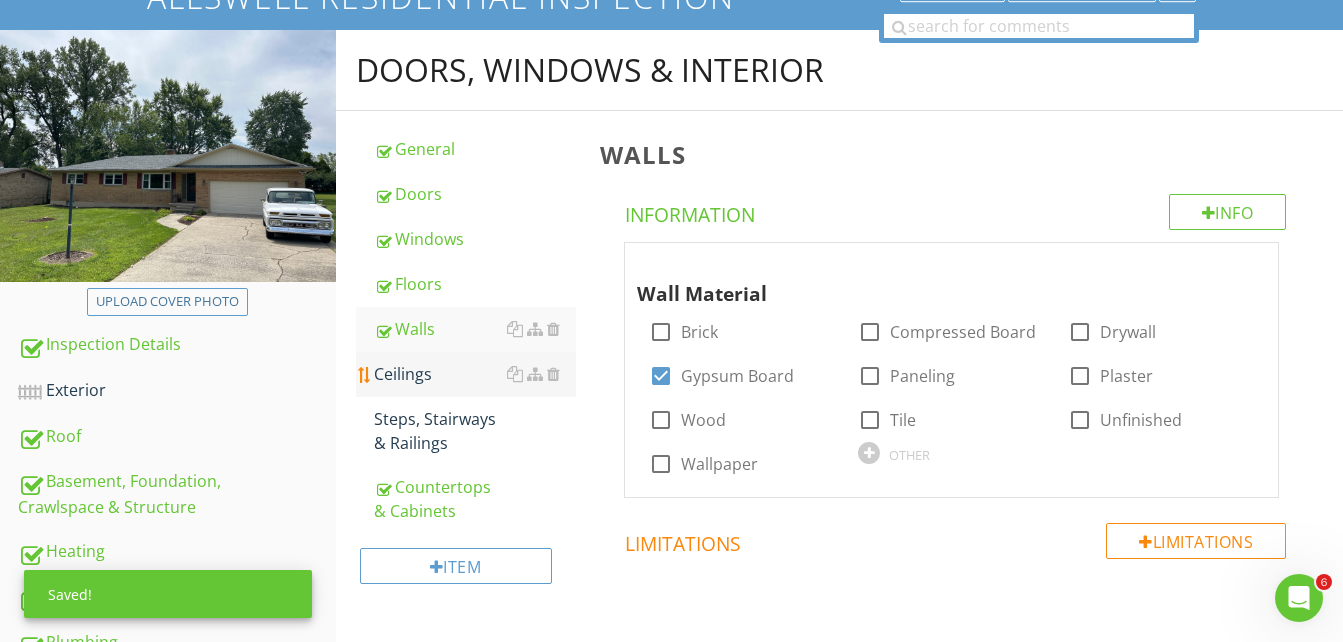 click on "Ceilings" at bounding box center (475, 374) 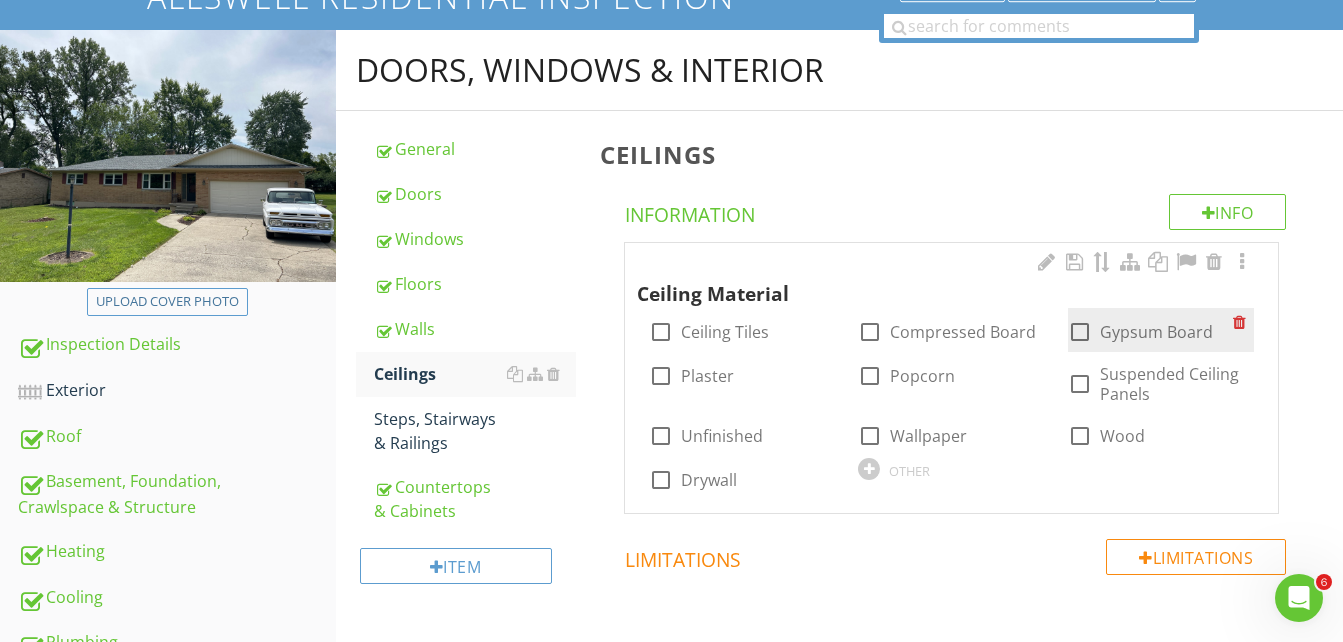 click at bounding box center [1080, 332] 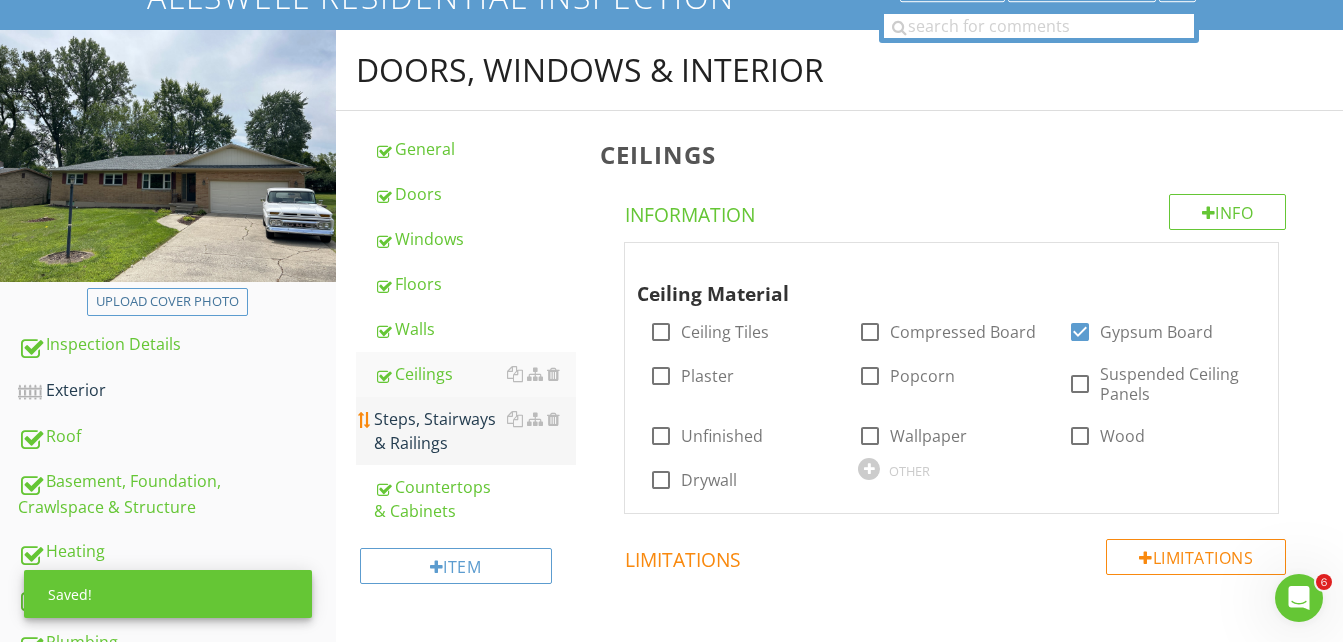 click on "Steps, Stairways & Railings" at bounding box center (475, 431) 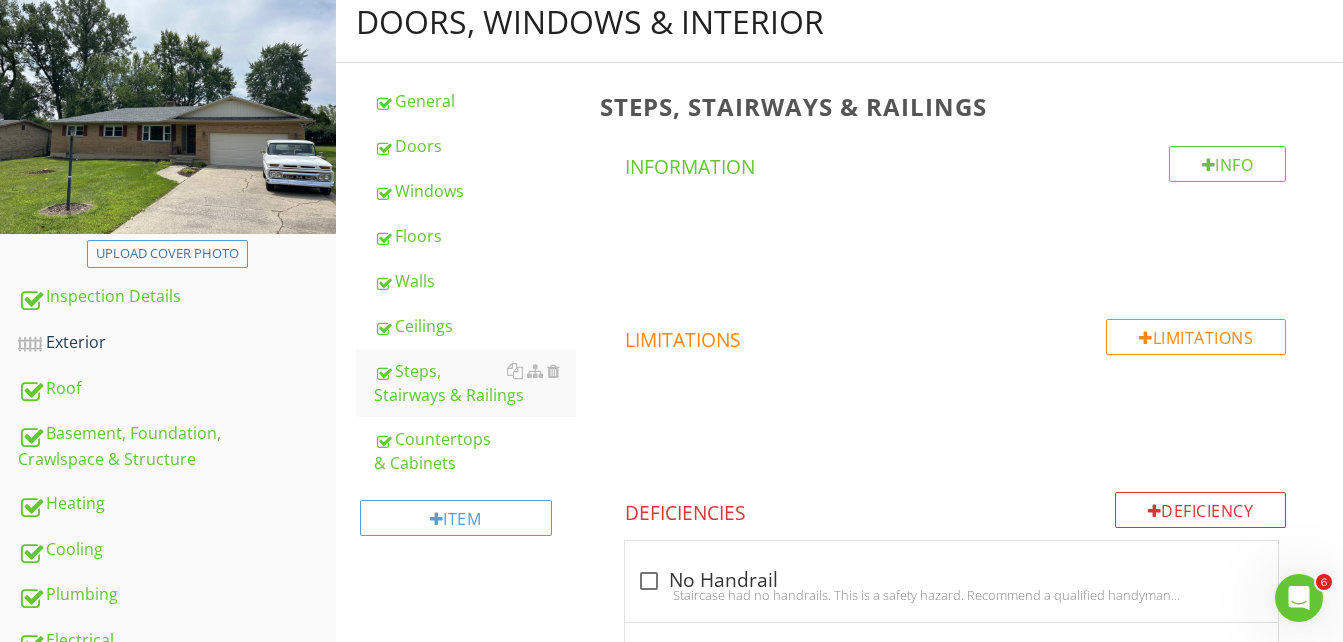 scroll, scrollTop: 170, scrollLeft: 0, axis: vertical 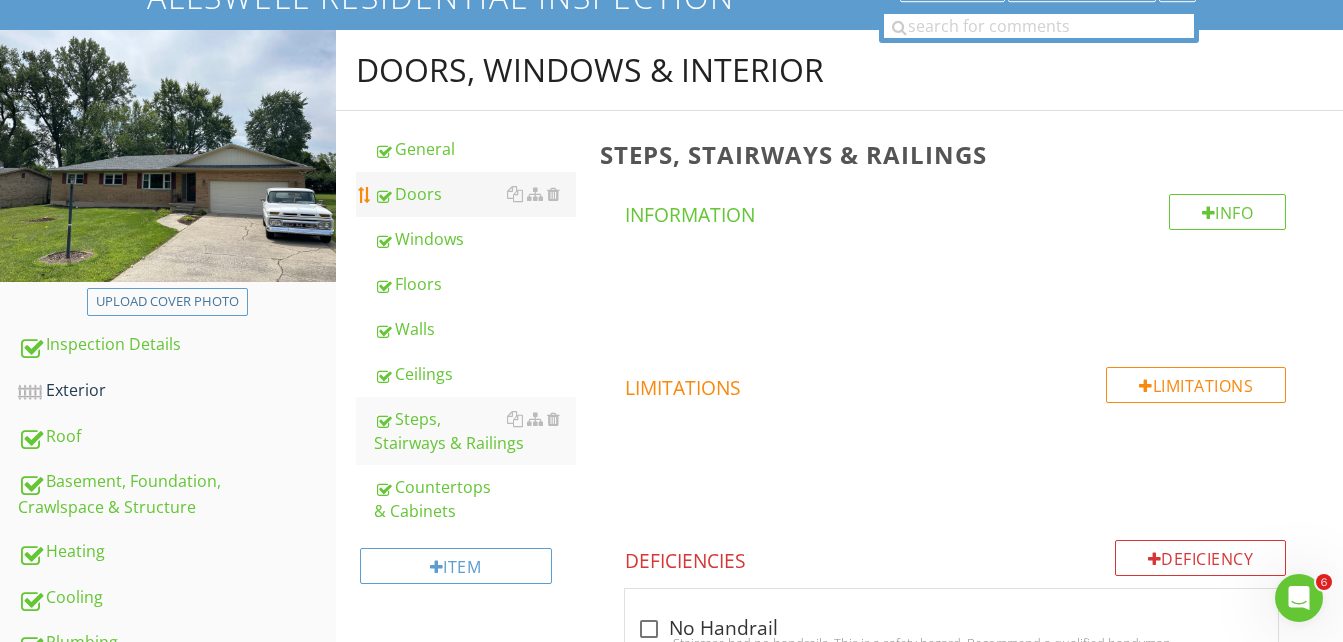 click on "Doors" at bounding box center (475, 194) 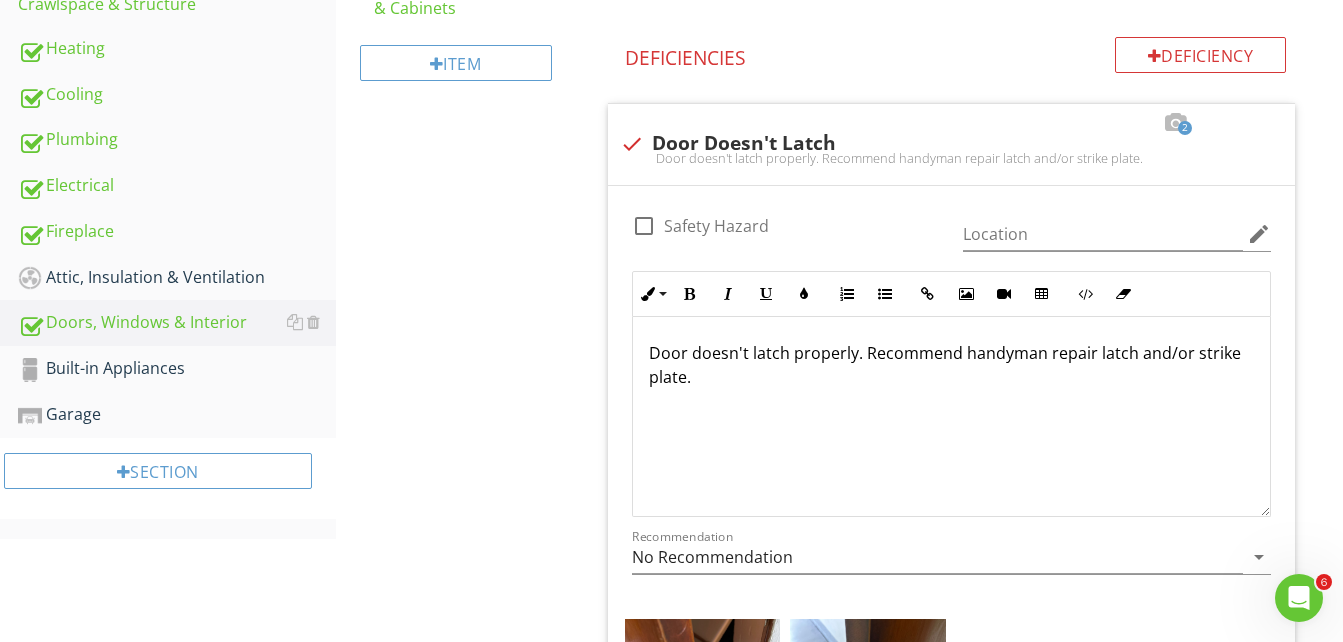 scroll, scrollTop: 670, scrollLeft: 0, axis: vertical 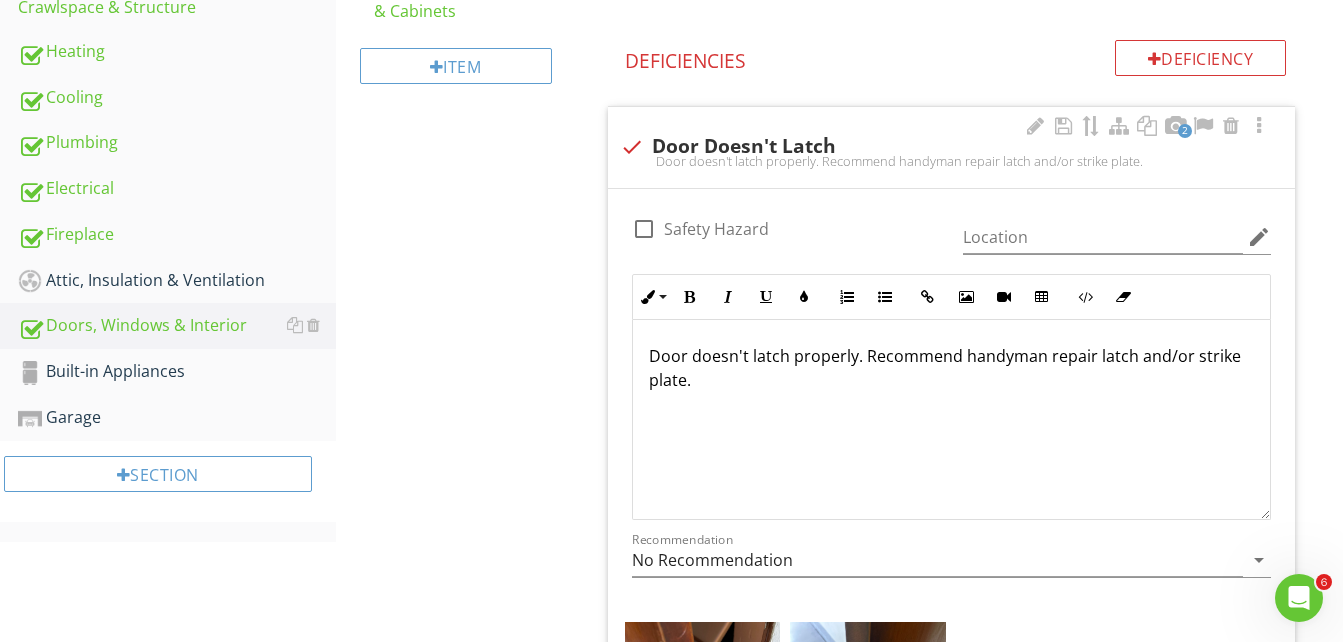 click on "Door doesn't latch properly. Recommend handyman repair latch and/or strike plate." at bounding box center [951, 368] 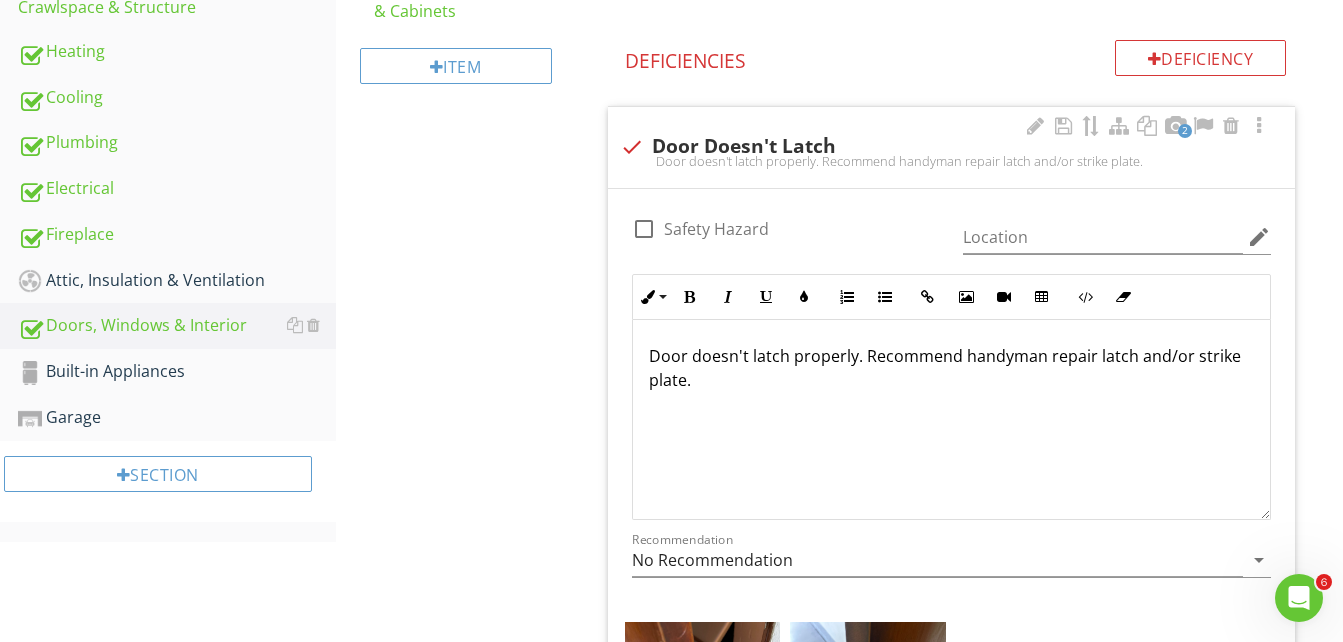 type 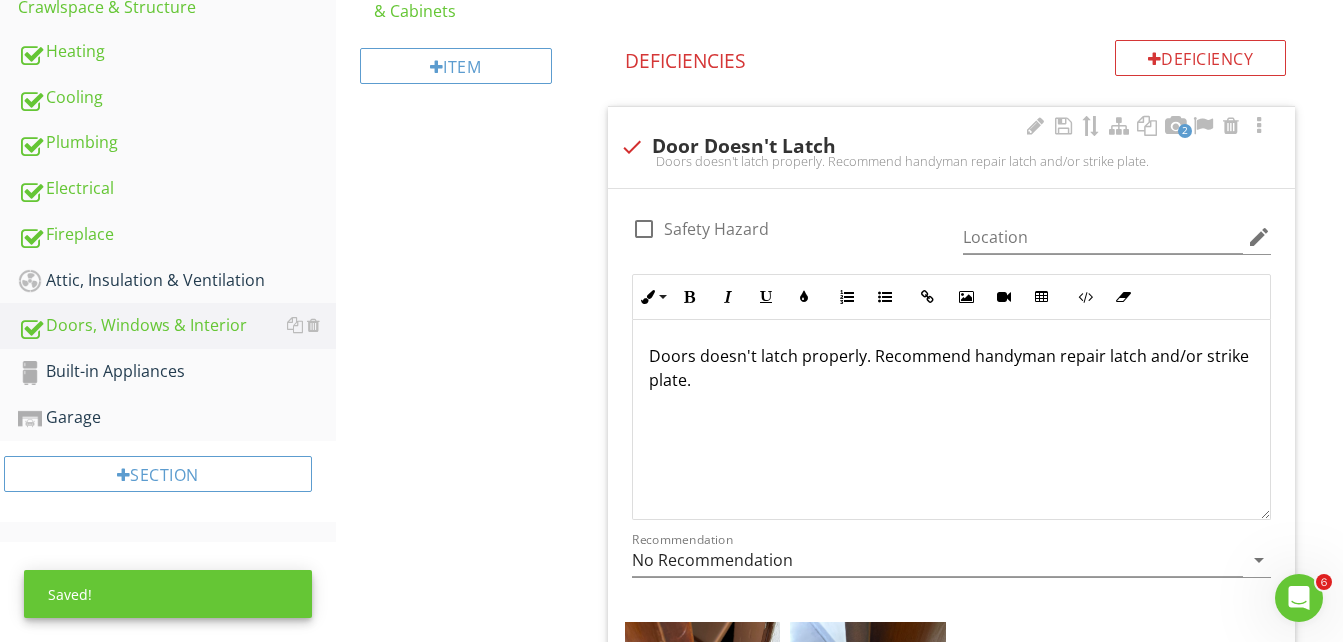 click on "Doors doesn't latch properly. Recommend handyman repair latch and/or strike plate." at bounding box center (951, 368) 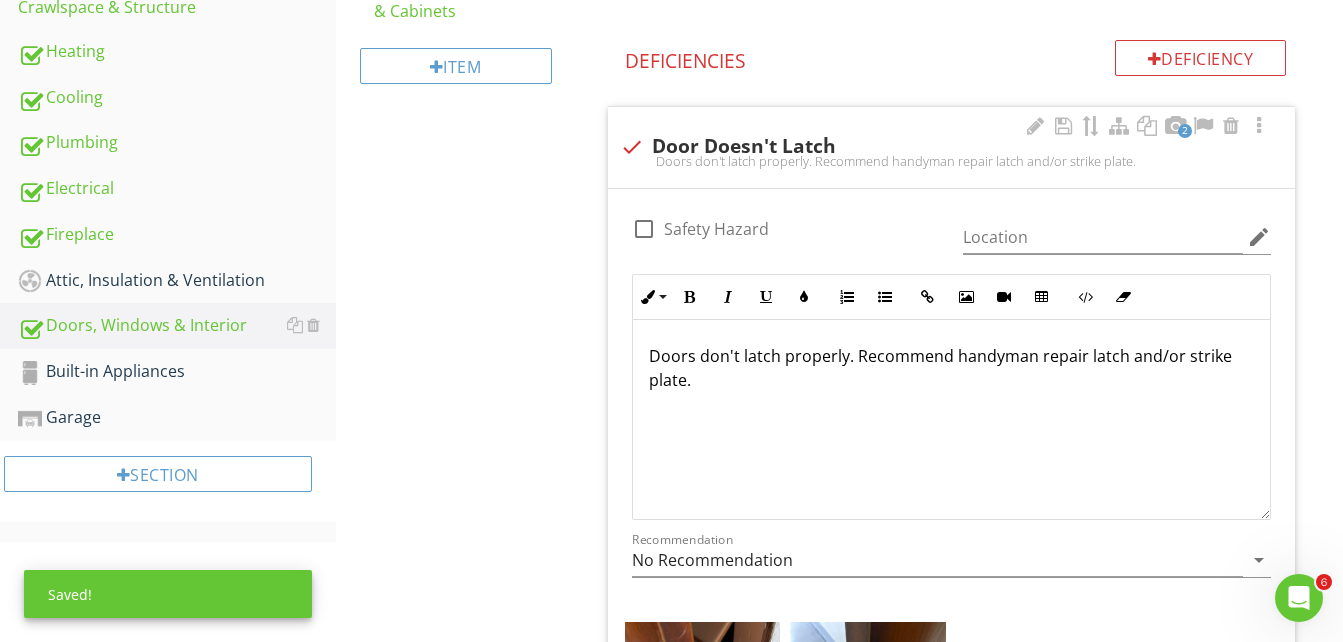 click on "Doors don't latch properly. Recommend handyman repair latch and/or strike plate." at bounding box center (951, 368) 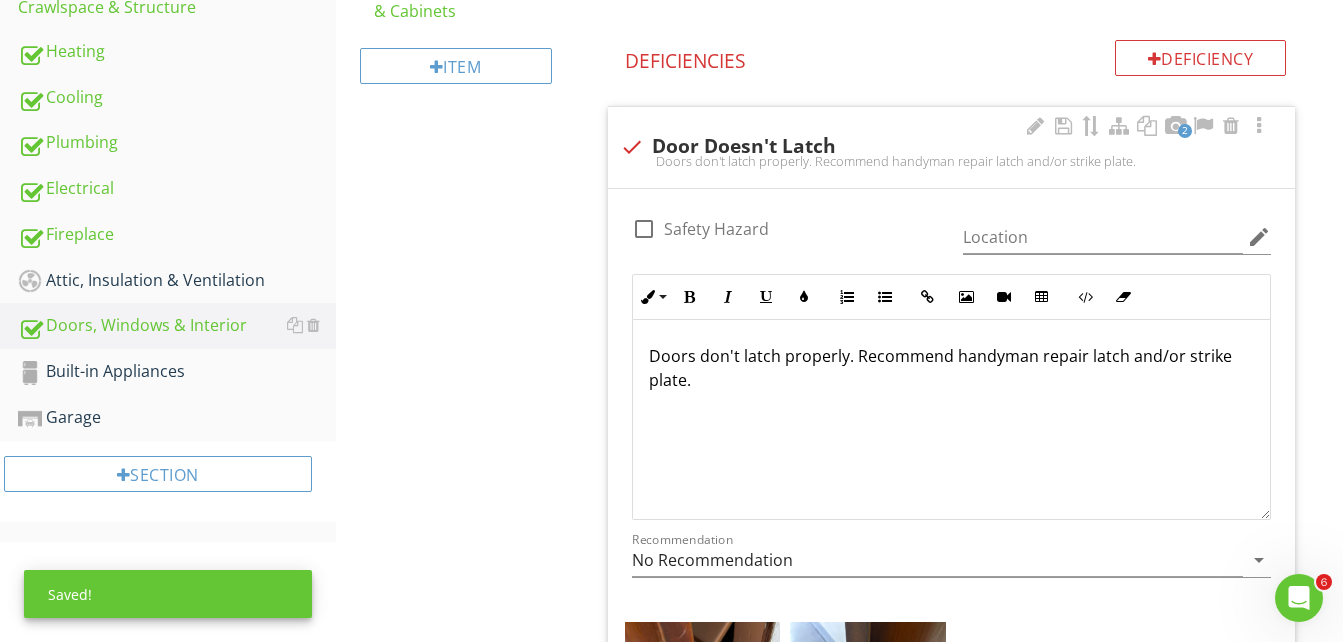 scroll, scrollTop: 1, scrollLeft: 0, axis: vertical 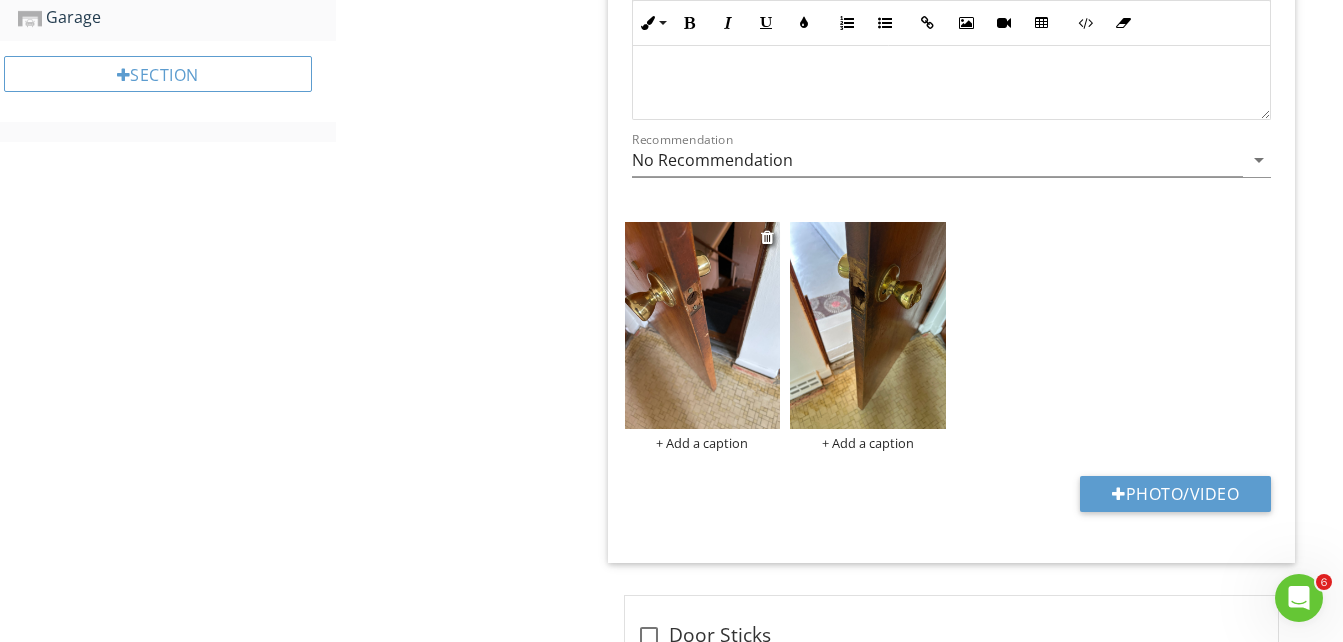 click at bounding box center (703, 326) 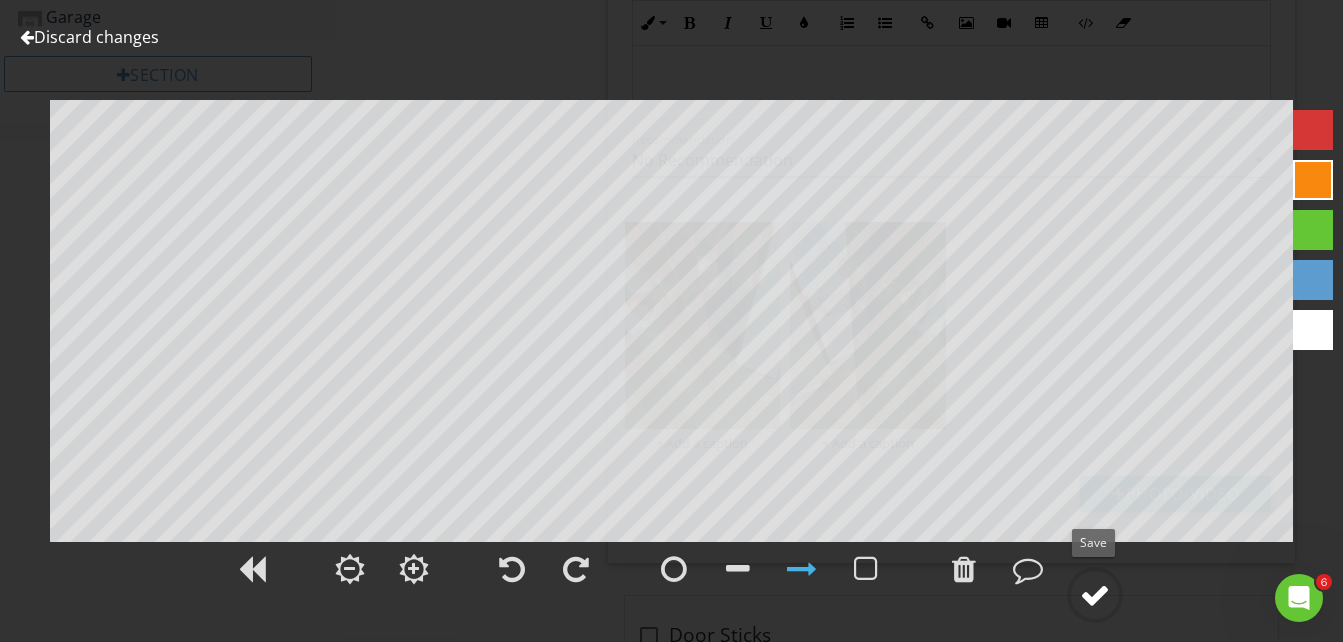 click at bounding box center [1095, 595] 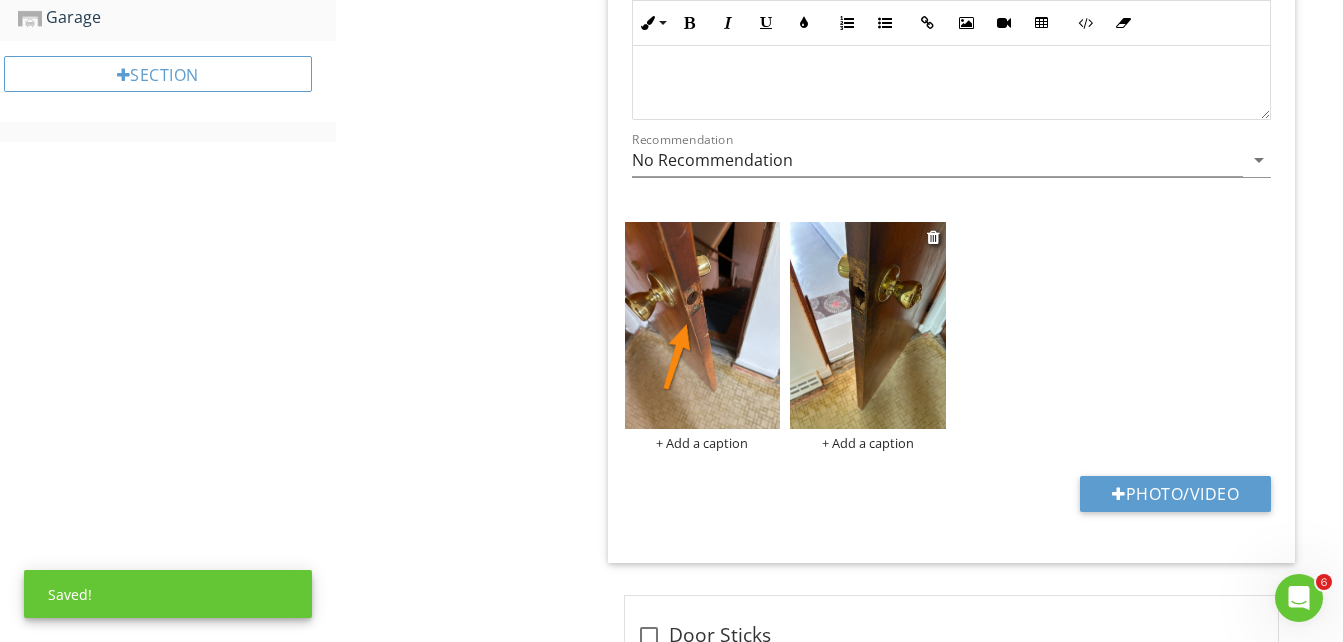 click at bounding box center (868, 326) 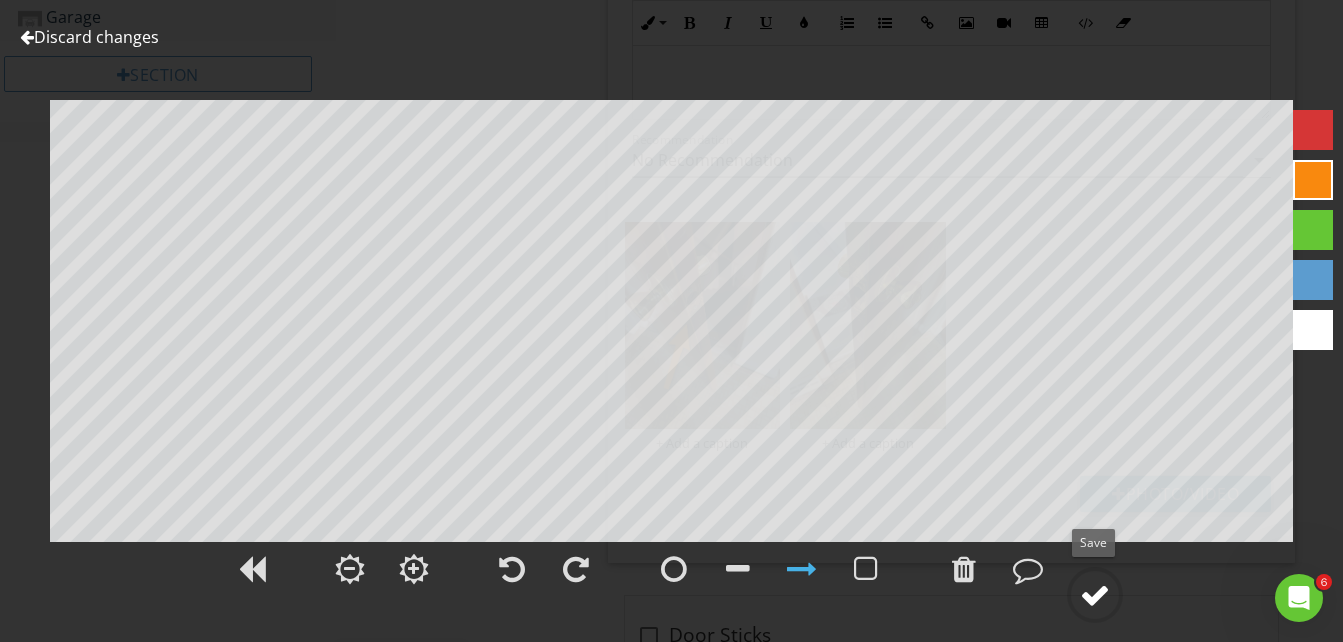 click at bounding box center [1095, 595] 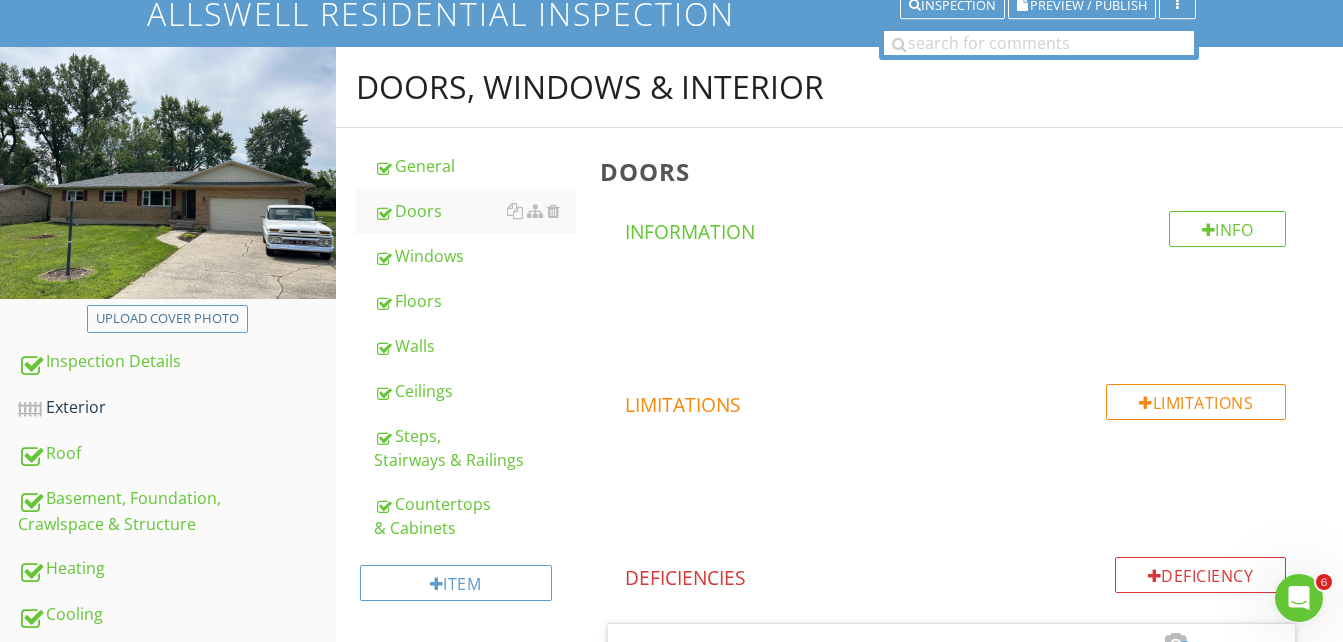 scroll, scrollTop: 188, scrollLeft: 0, axis: vertical 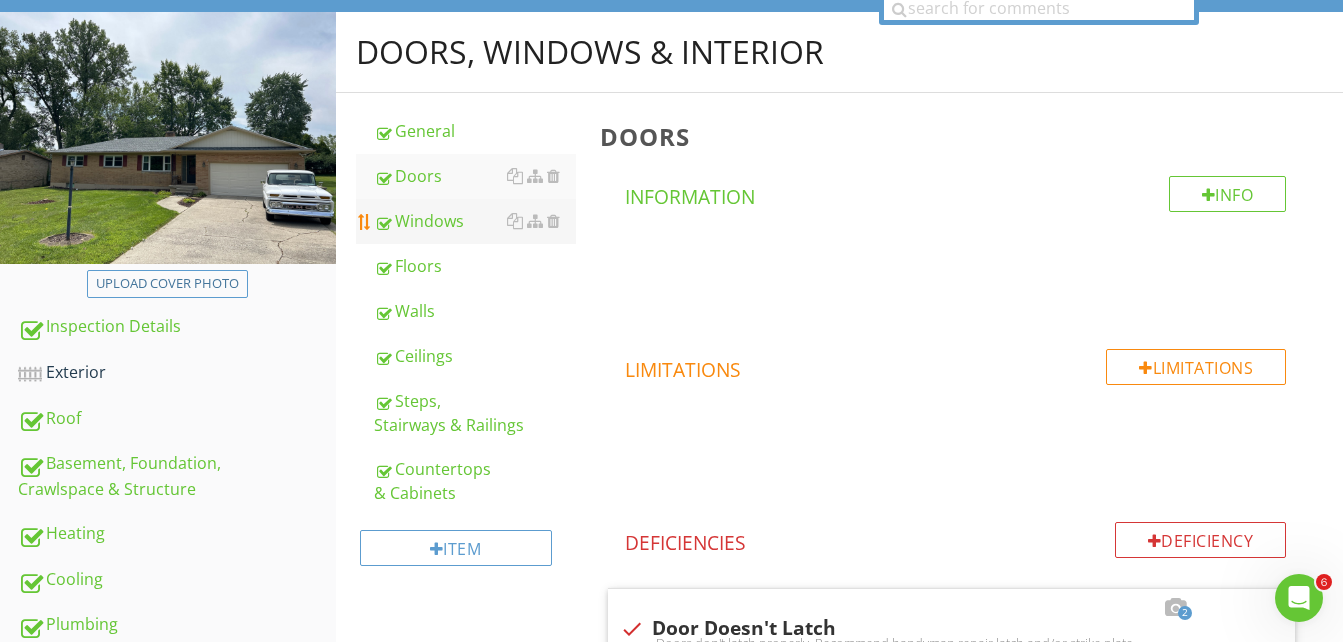 click on "Windows" at bounding box center [475, 221] 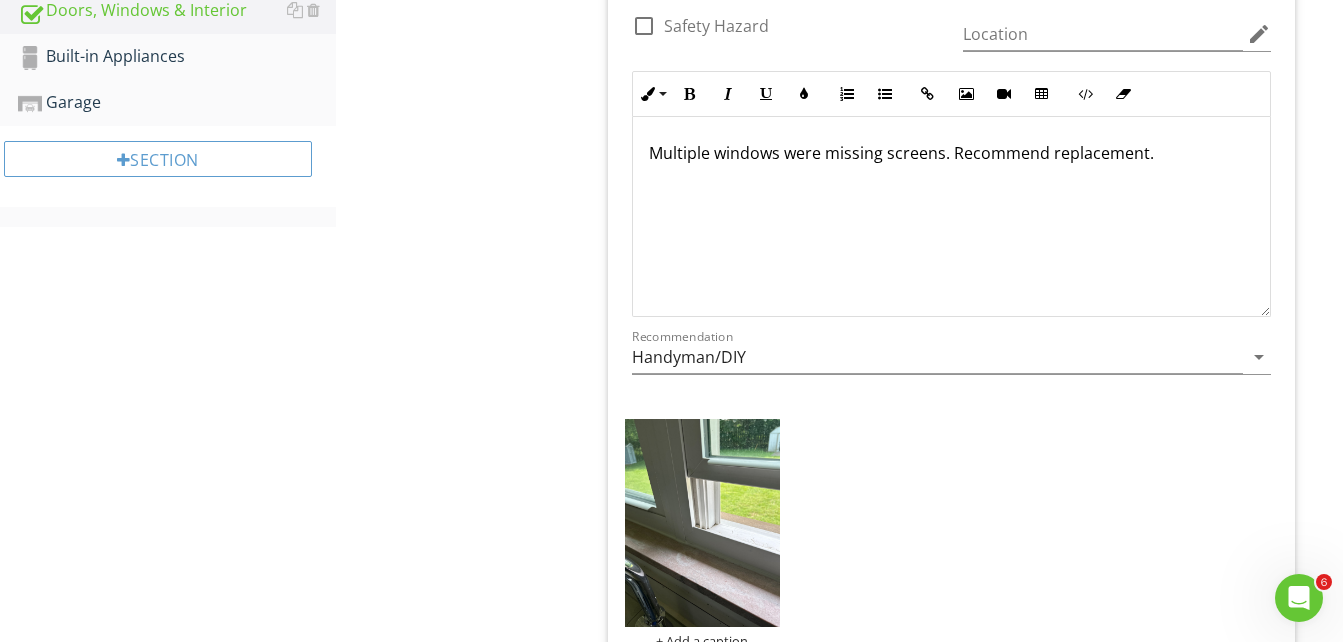 scroll, scrollTop: 988, scrollLeft: 0, axis: vertical 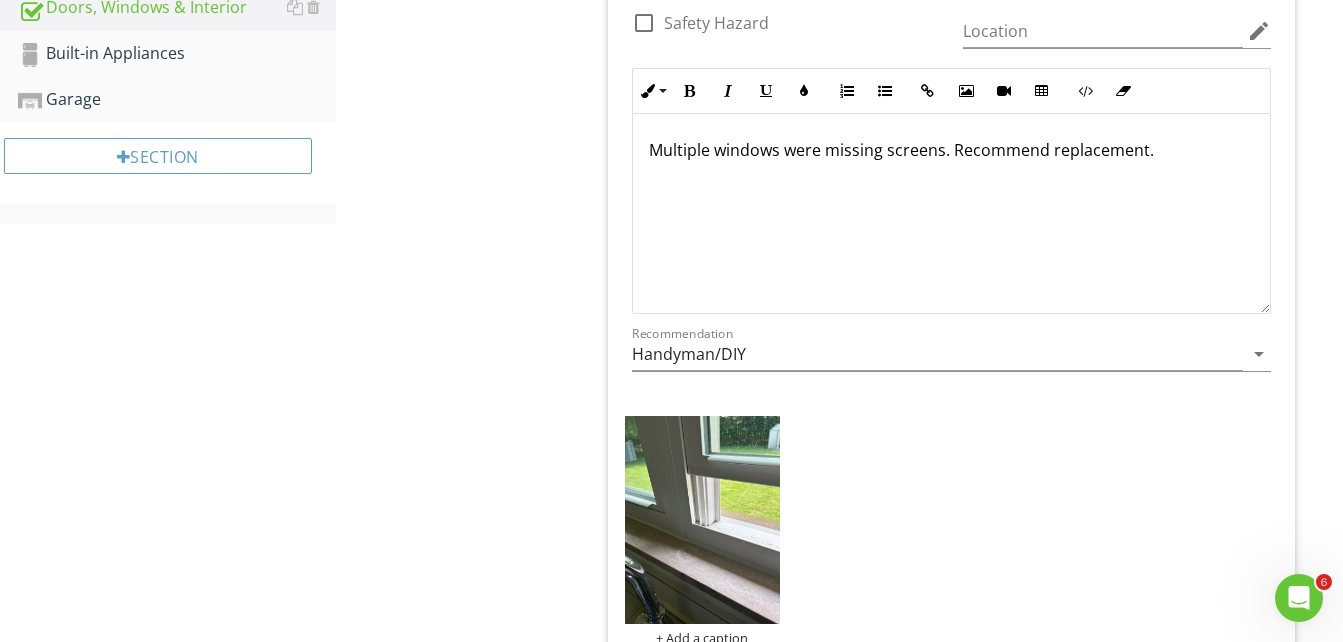 click on "Multiple windows were missing screens. Recommend replacement." at bounding box center [951, 150] 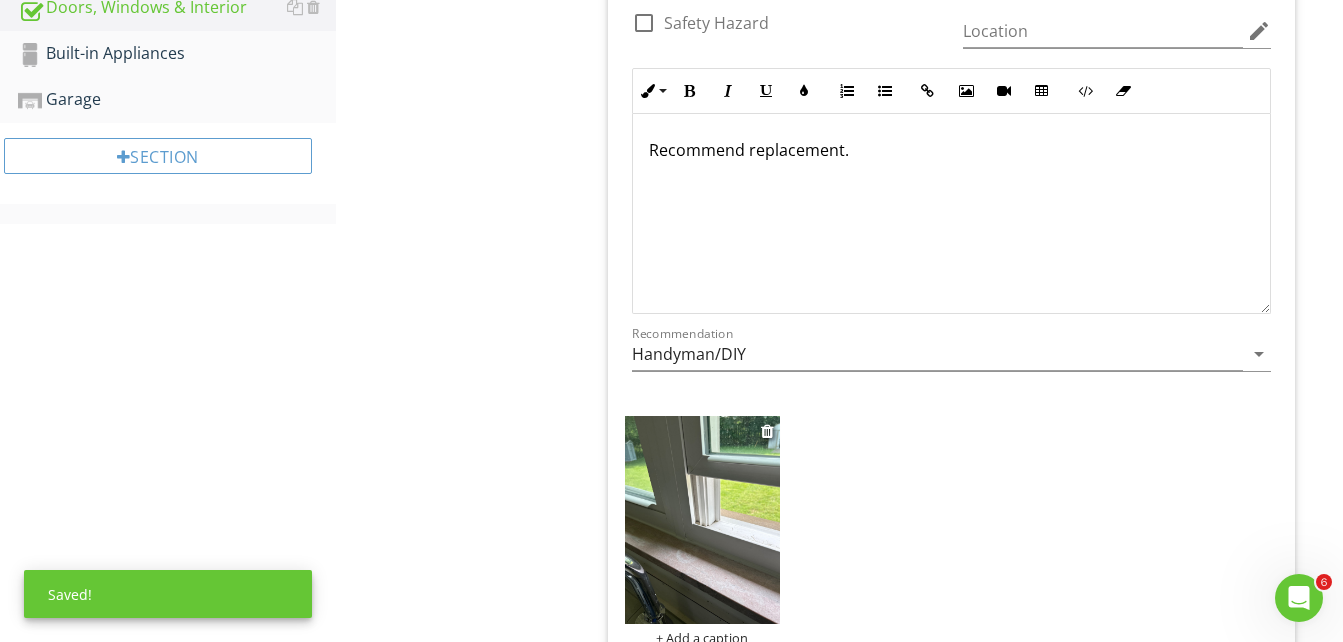 click at bounding box center (703, 520) 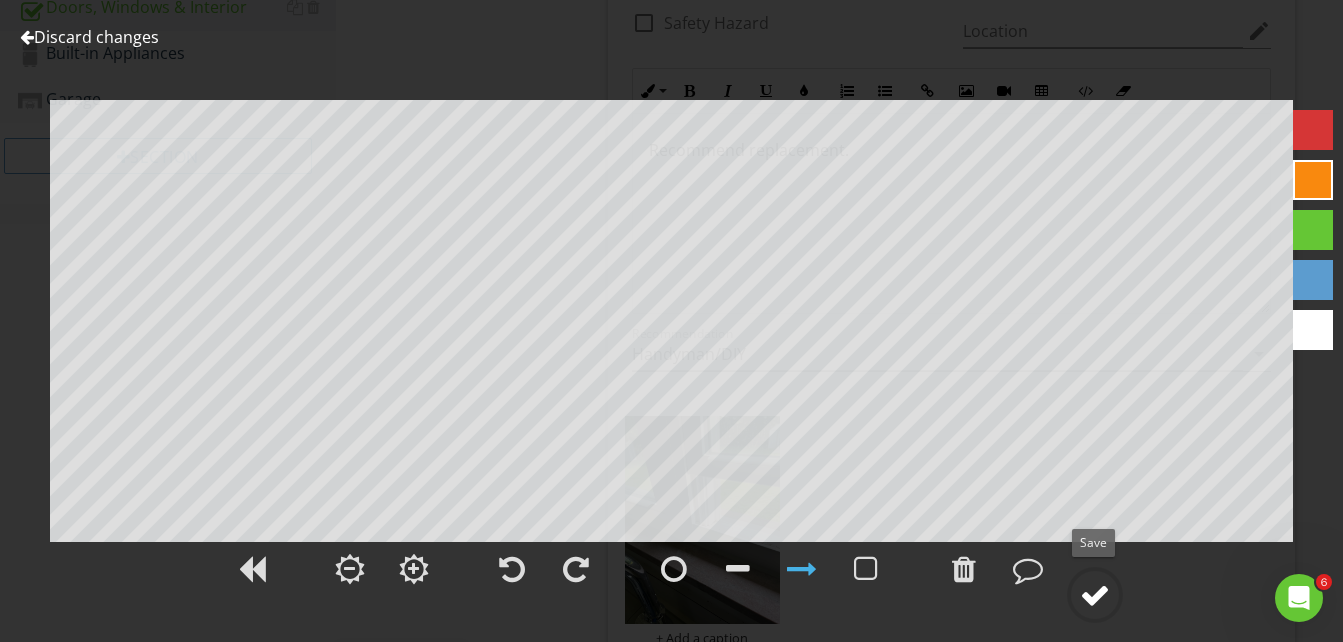 click at bounding box center [1095, 595] 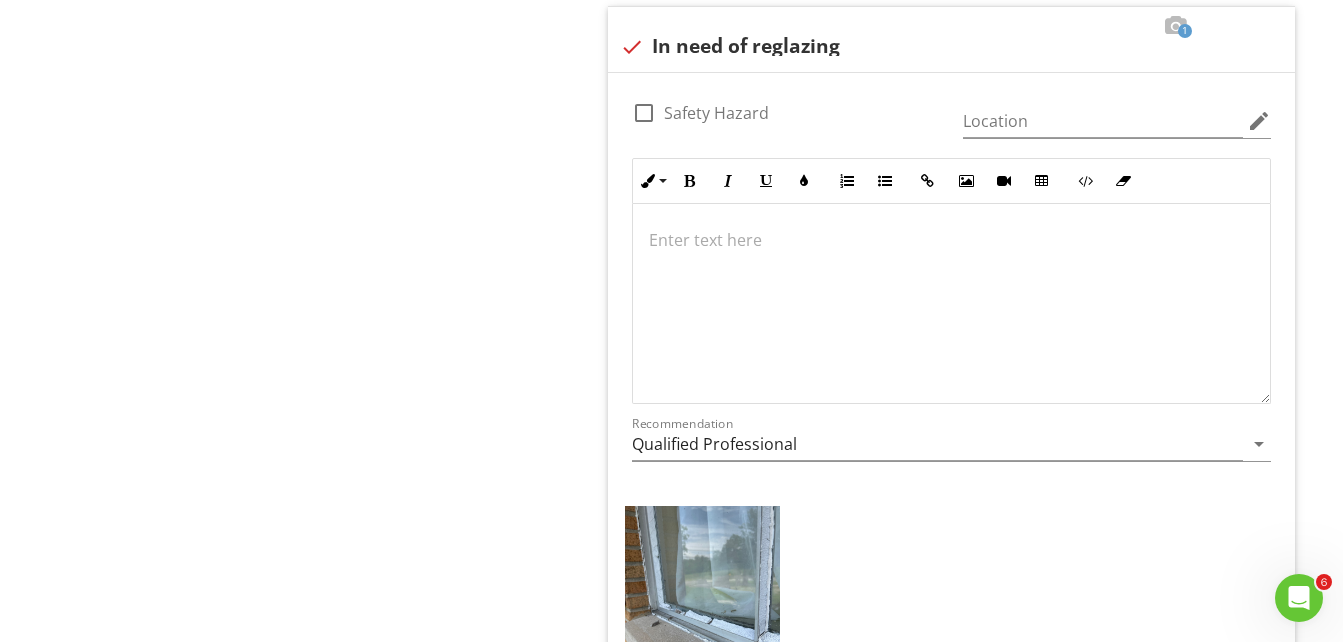scroll, scrollTop: 2388, scrollLeft: 0, axis: vertical 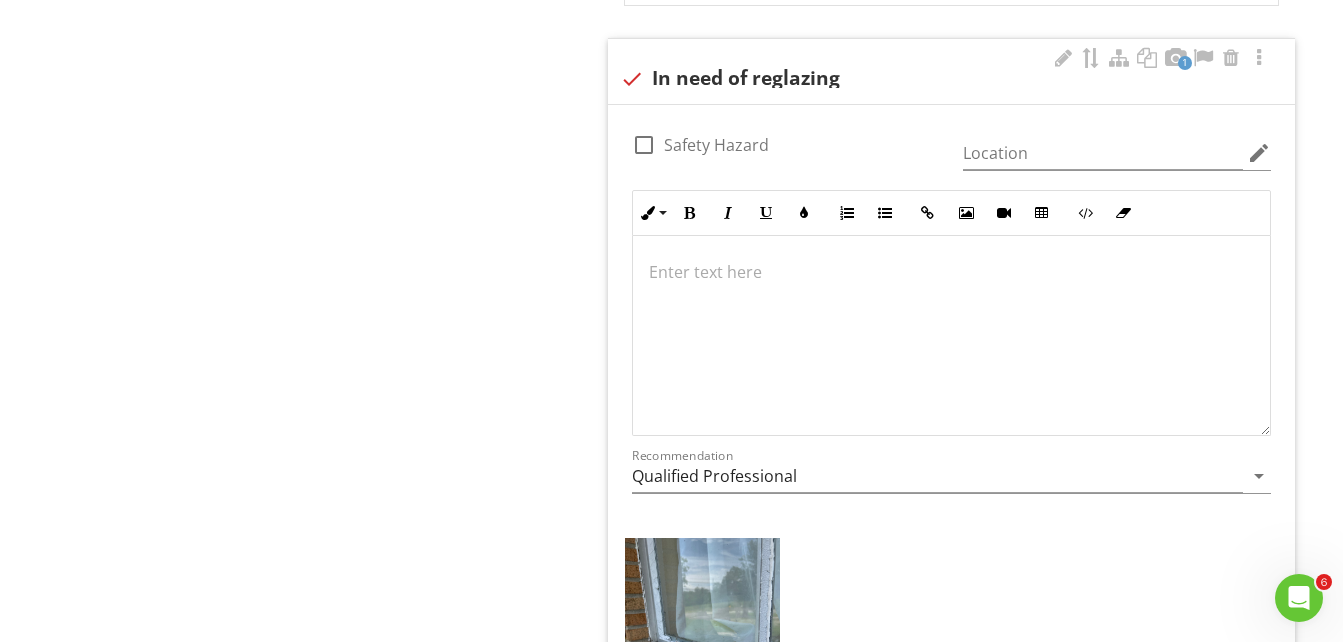 click at bounding box center [951, 272] 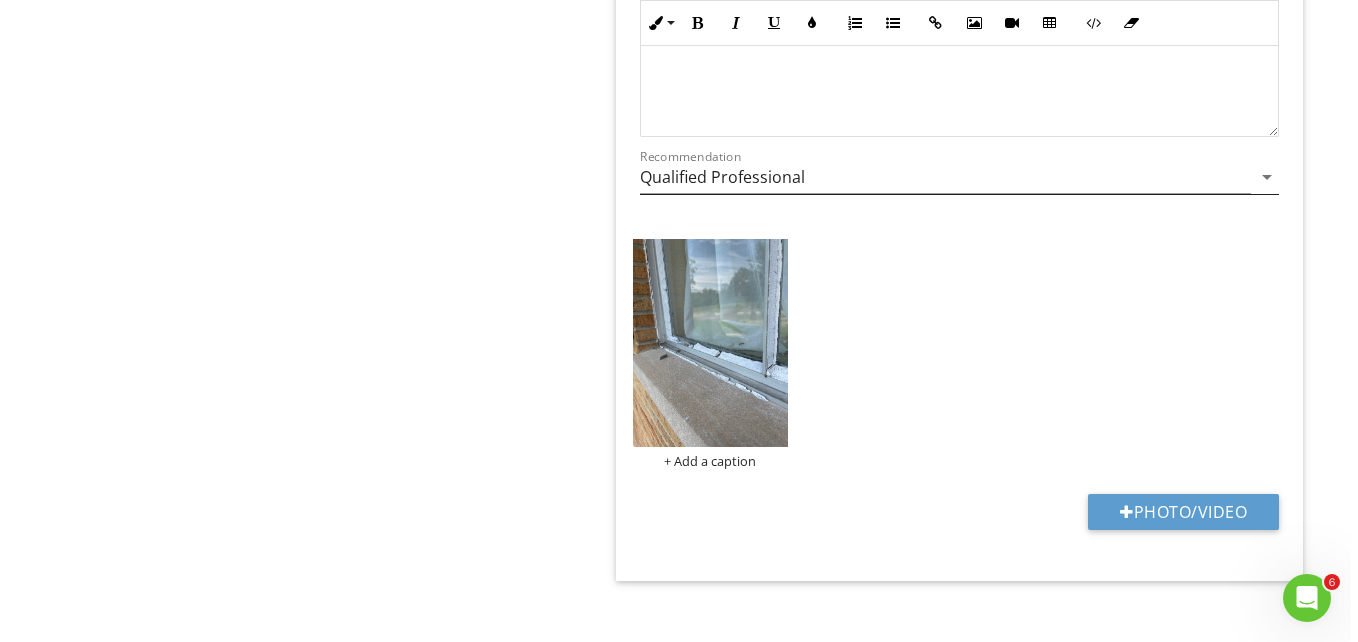 scroll, scrollTop: 2704, scrollLeft: 0, axis: vertical 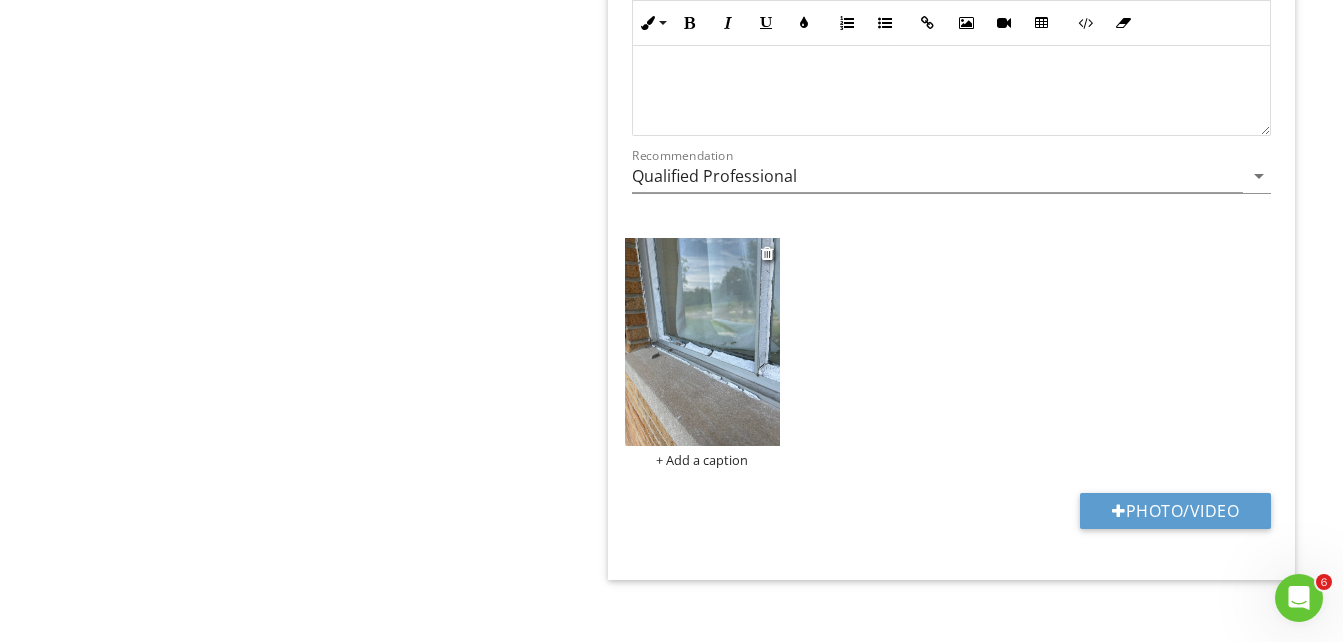click on "+ Add a caption" at bounding box center [703, 460] 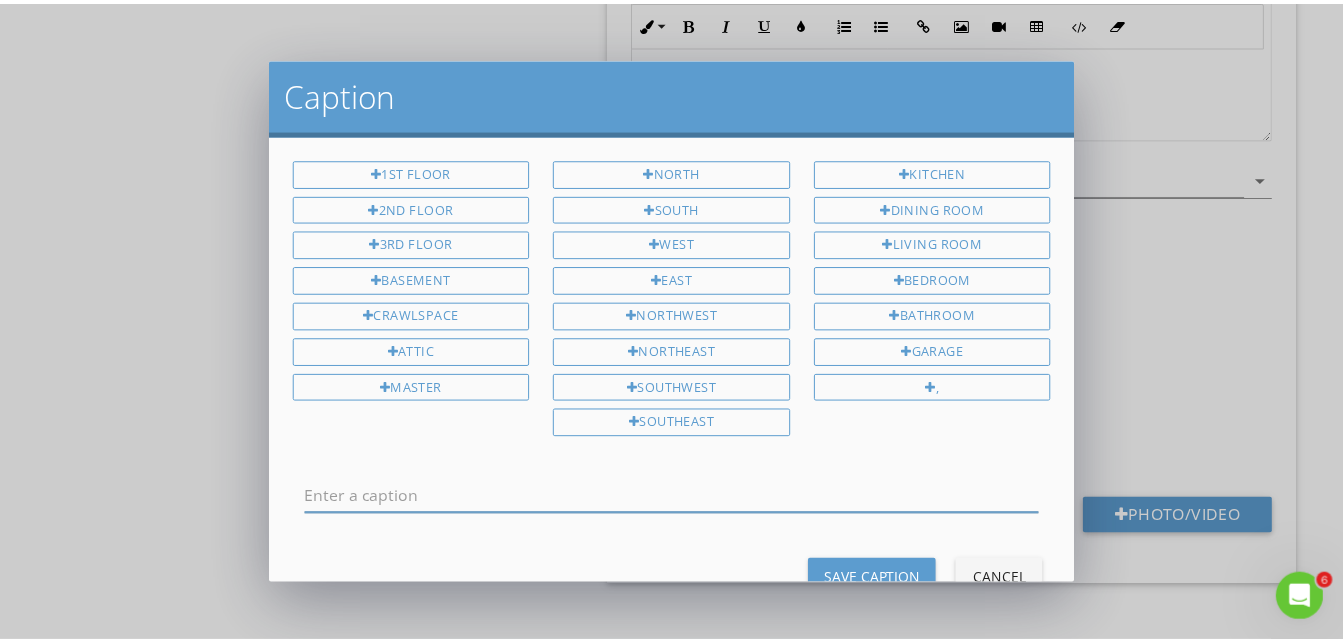 scroll, scrollTop: 0, scrollLeft: 0, axis: both 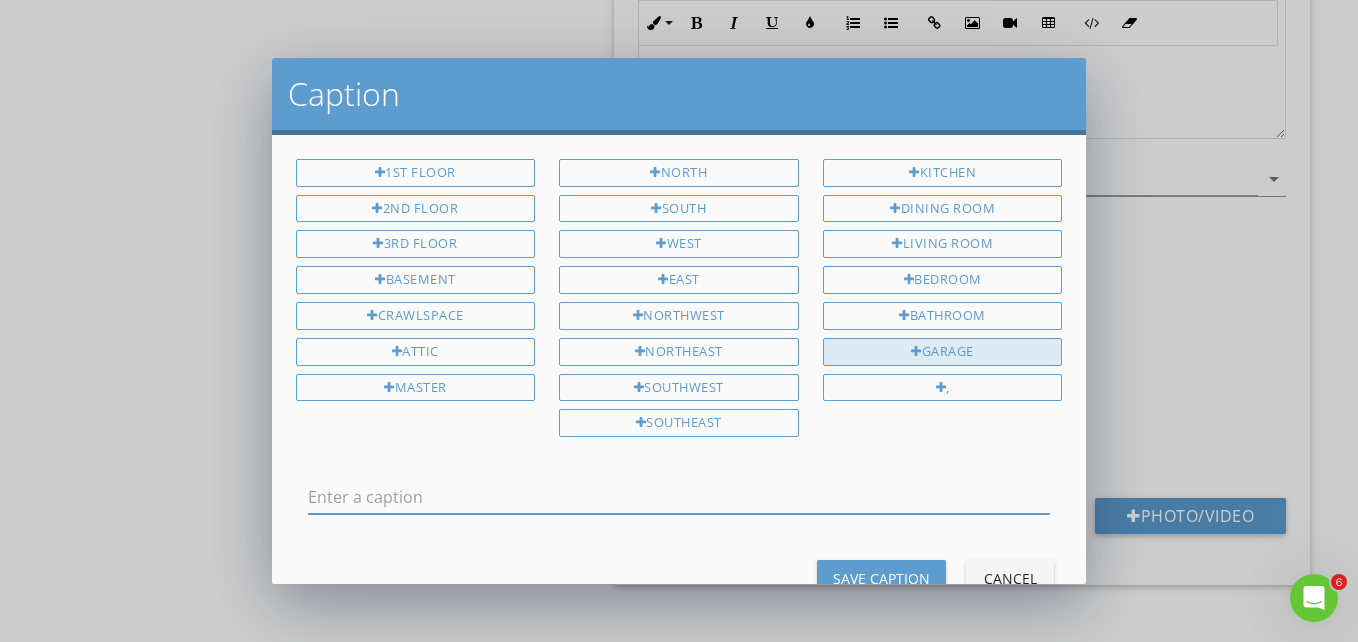 click at bounding box center [916, 352] 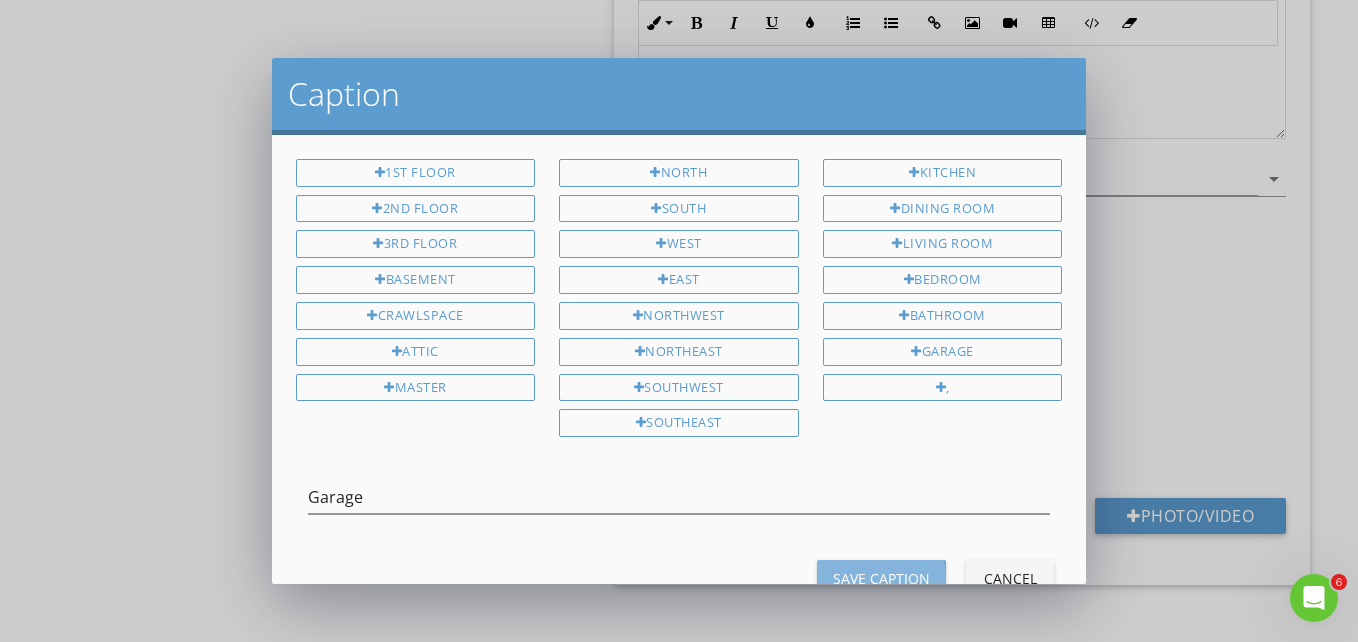 click on "Save Caption" at bounding box center [881, 578] 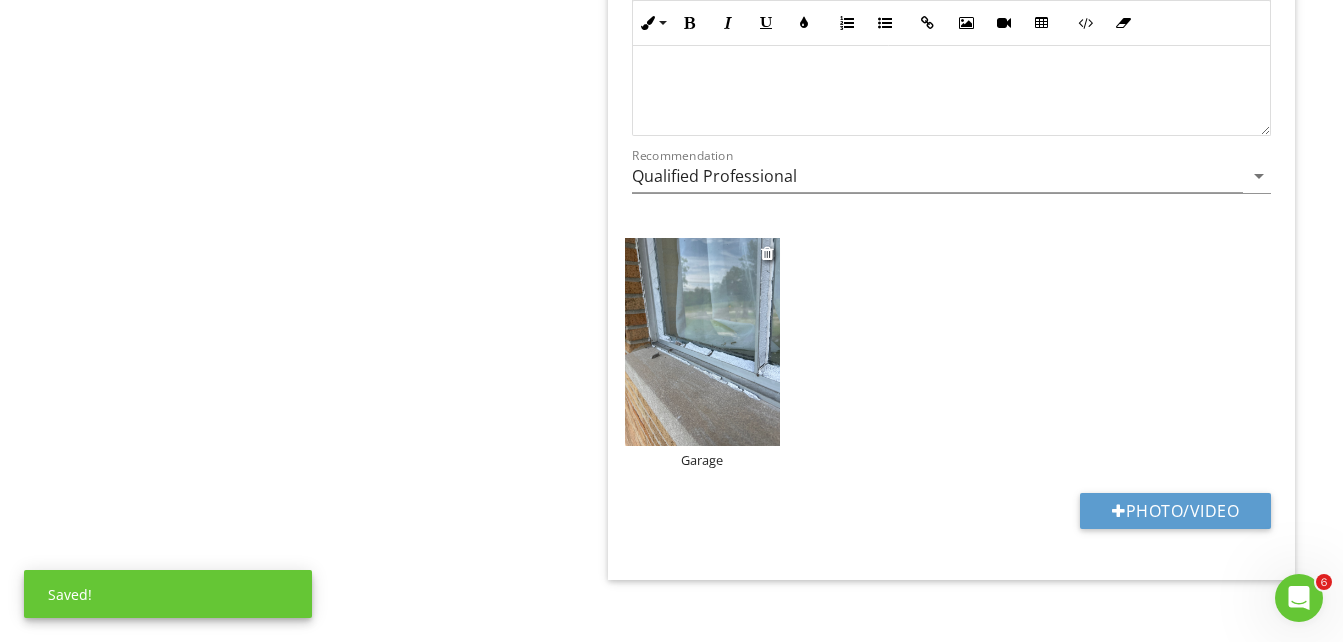 click at bounding box center (703, 342) 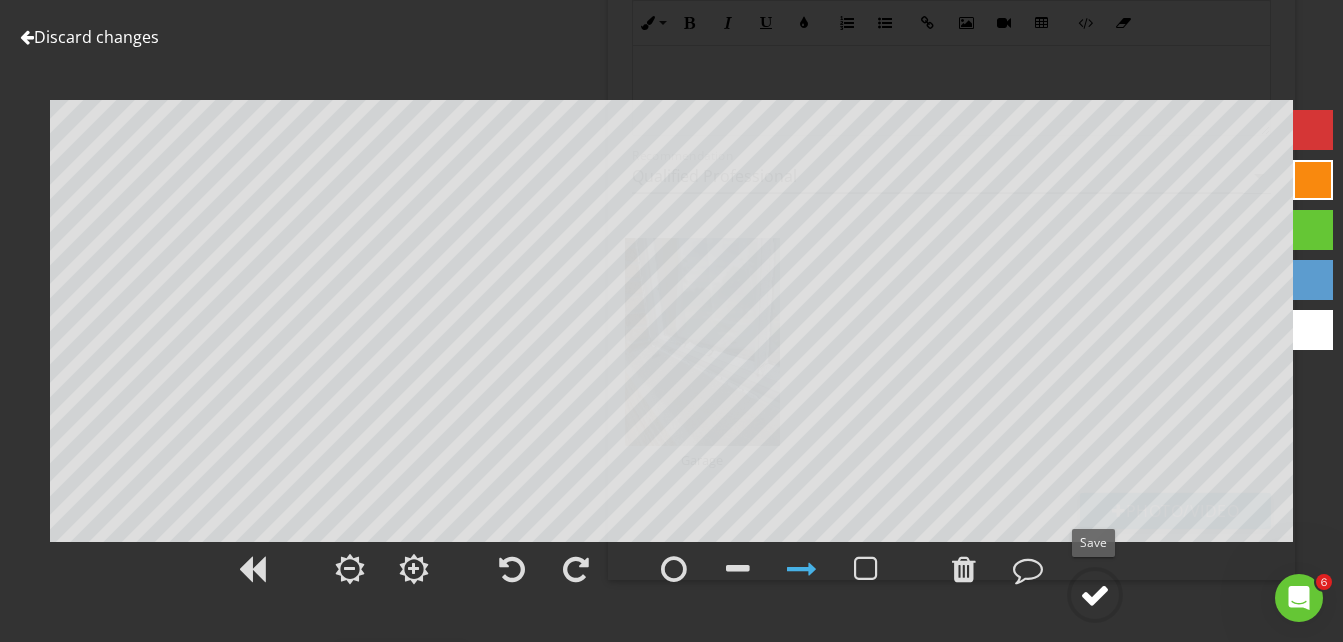click at bounding box center [1095, 595] 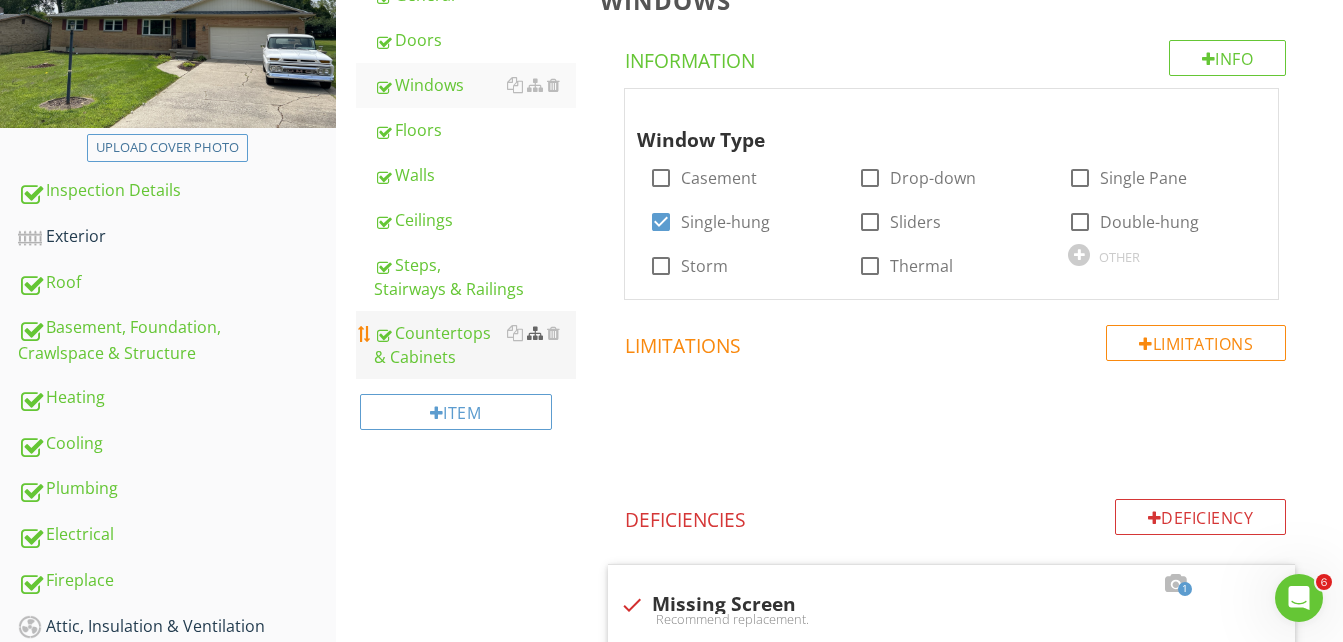 scroll, scrollTop: 224, scrollLeft: 0, axis: vertical 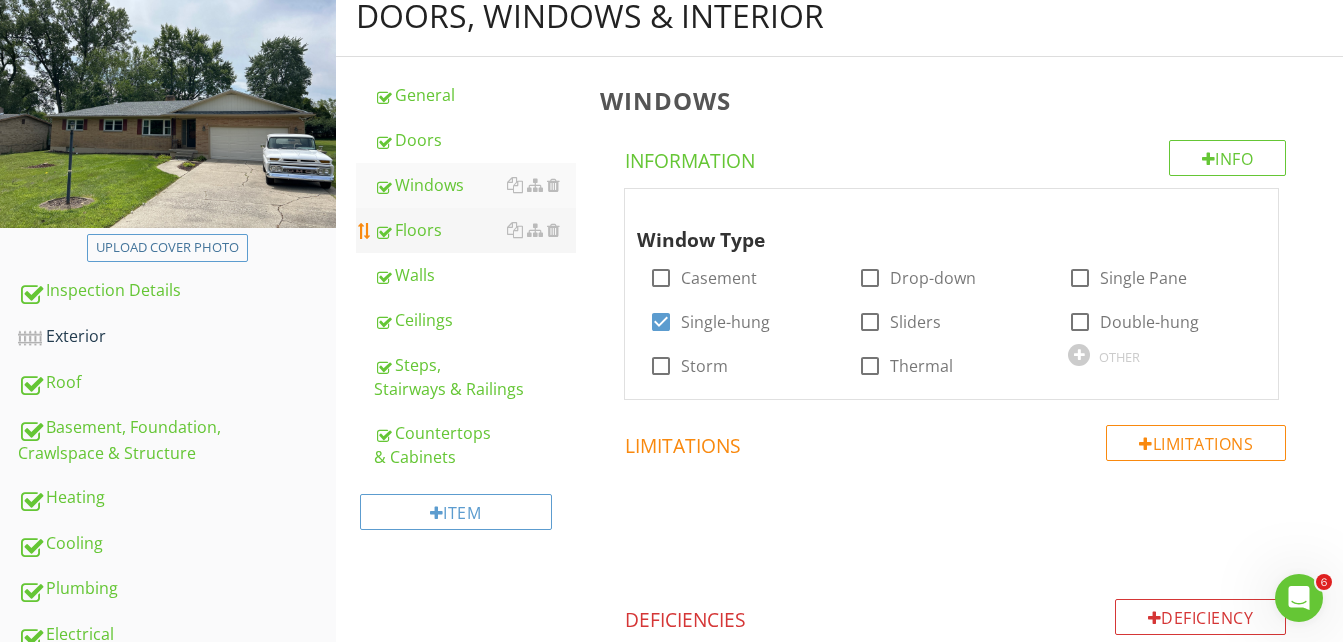 click on "Floors" at bounding box center [475, 230] 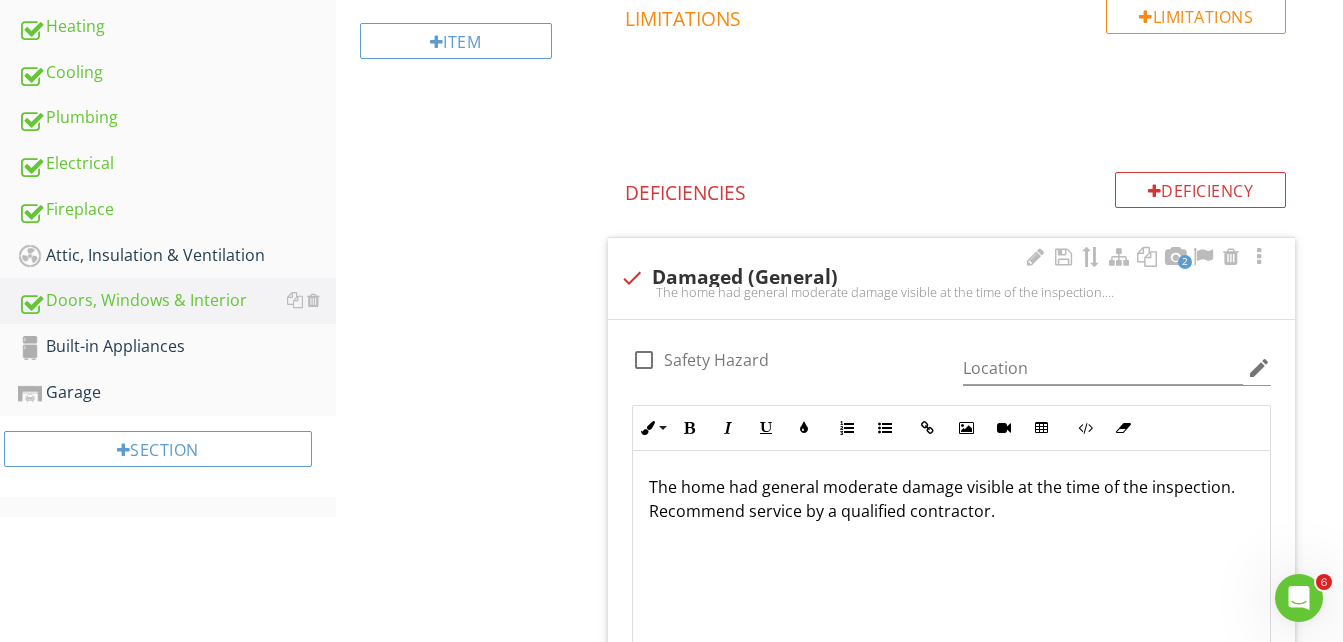 scroll, scrollTop: 195, scrollLeft: 0, axis: vertical 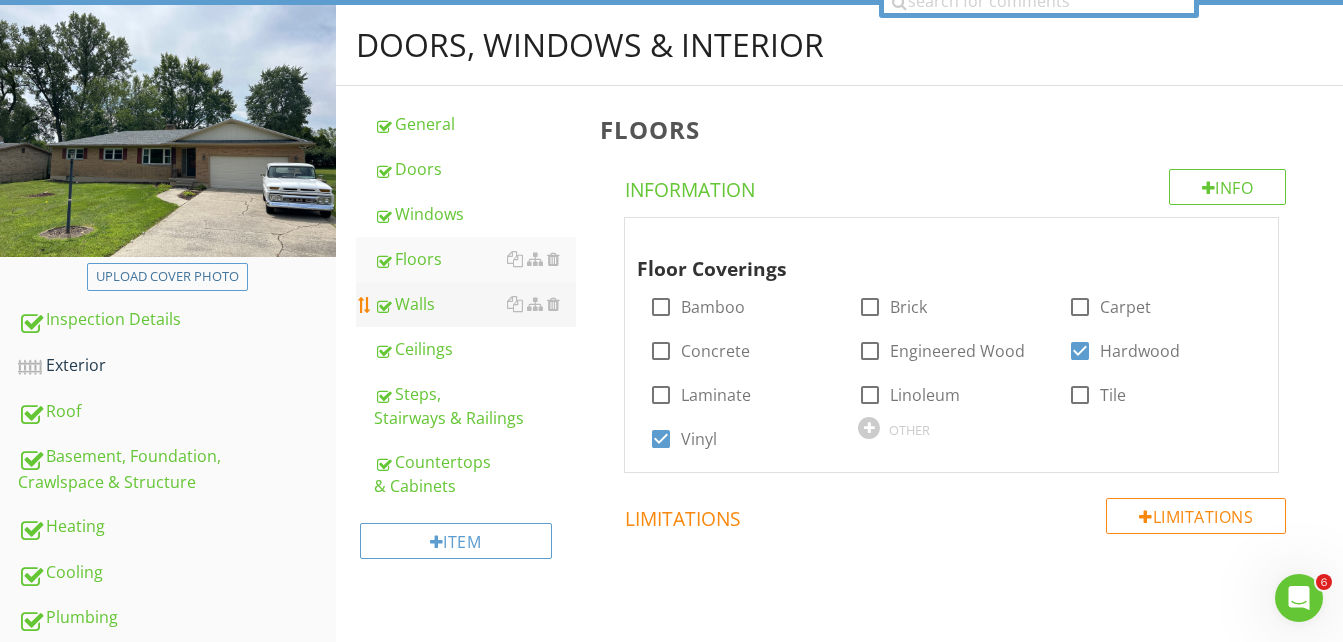 click on "Walls" at bounding box center [475, 304] 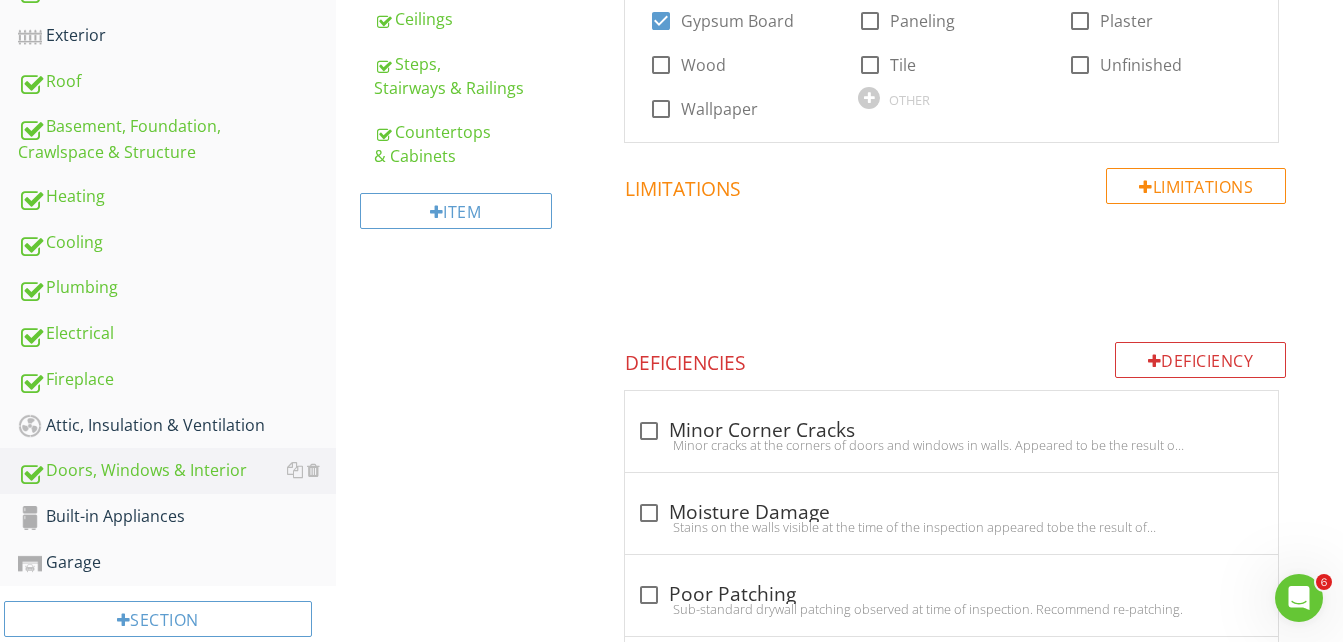 scroll, scrollTop: 595, scrollLeft: 0, axis: vertical 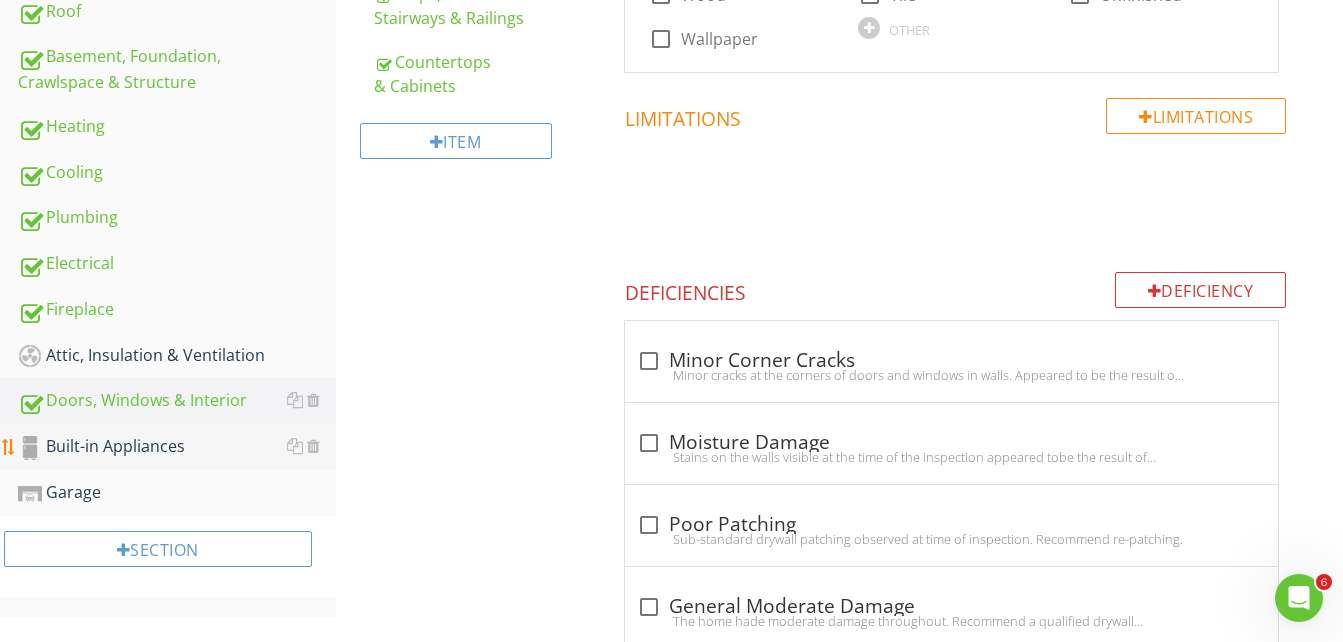 click on "Built-in Appliances" at bounding box center [177, 447] 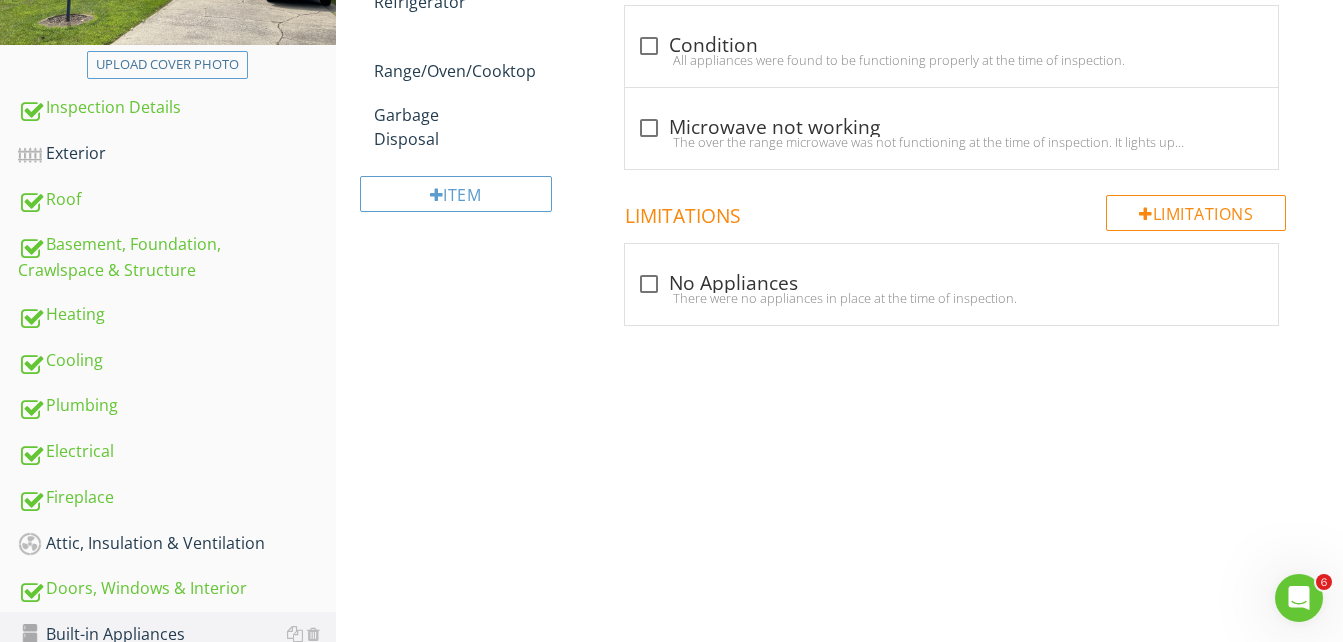 scroll, scrollTop: 170, scrollLeft: 0, axis: vertical 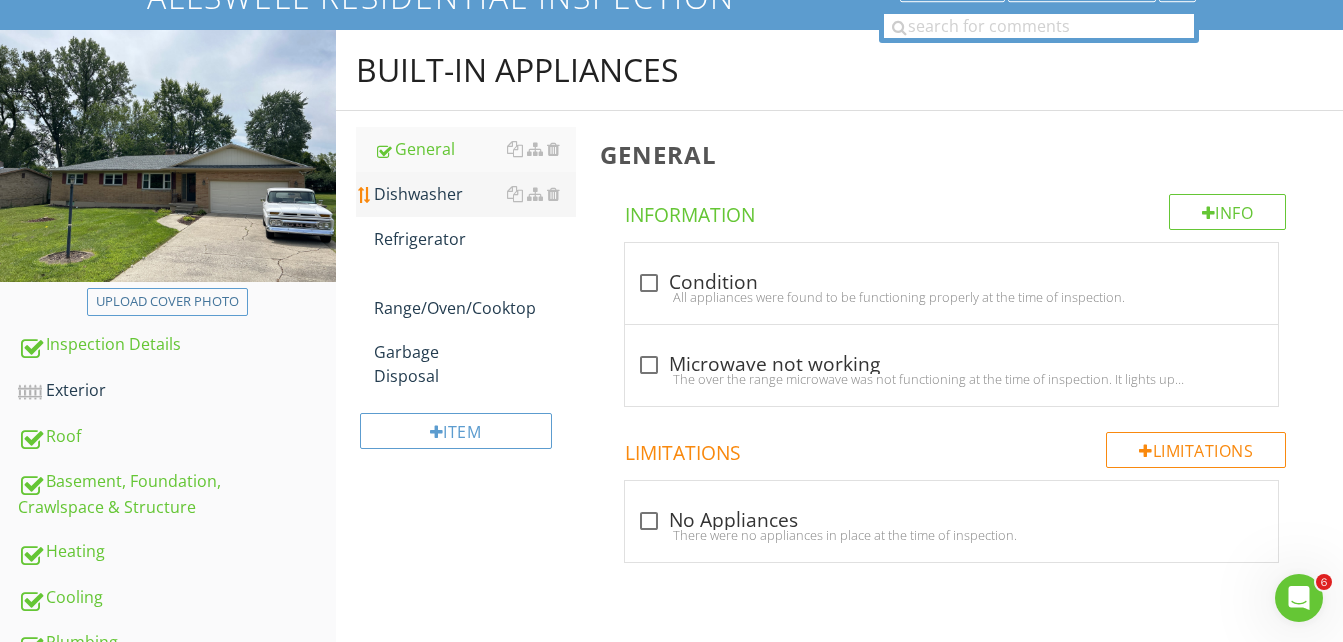 click on "Dishwasher" at bounding box center (475, 194) 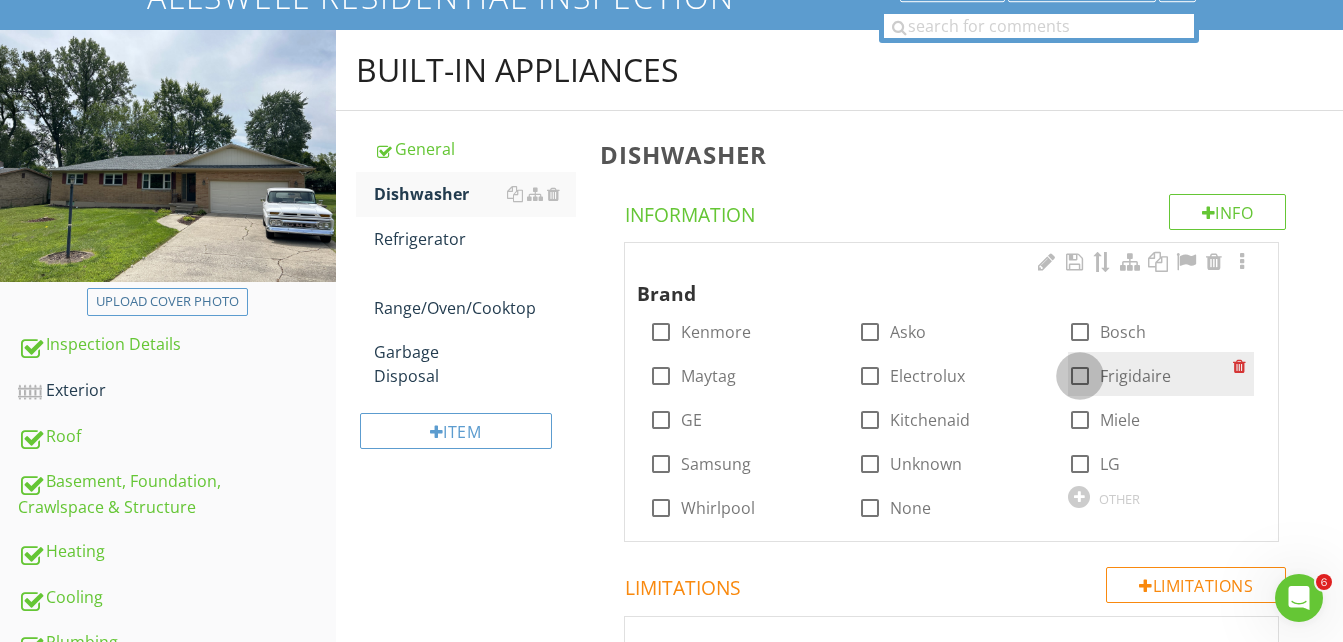 click at bounding box center (1080, 376) 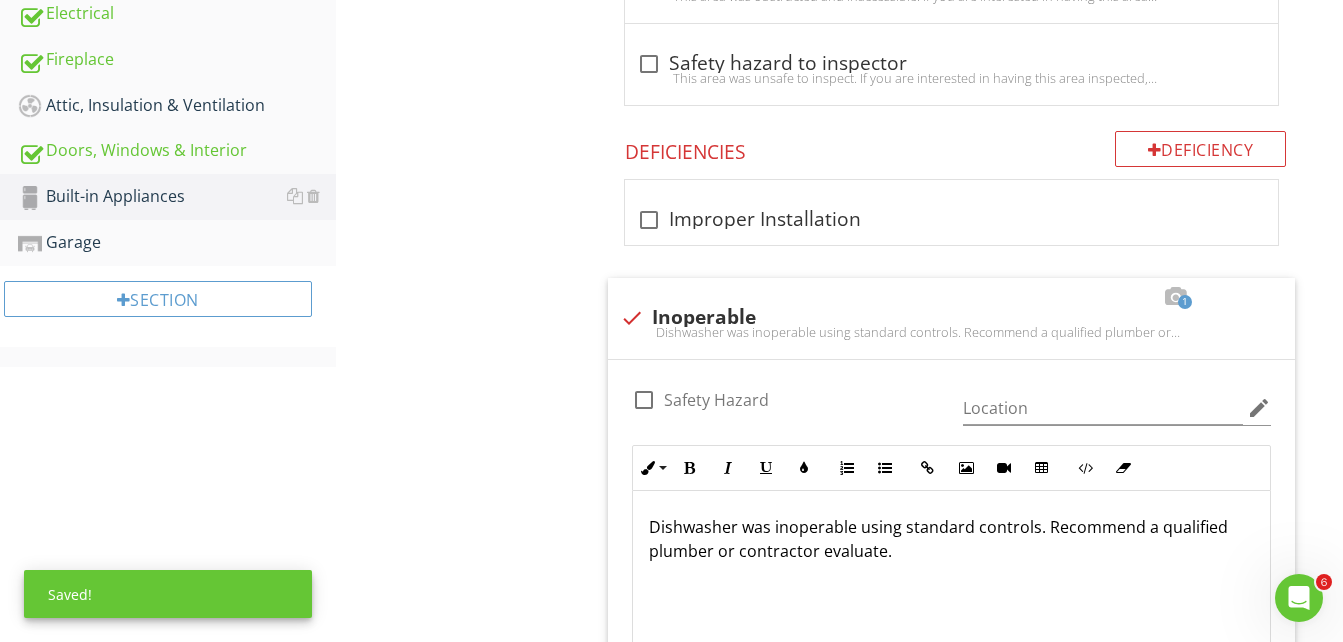 scroll, scrollTop: 970, scrollLeft: 0, axis: vertical 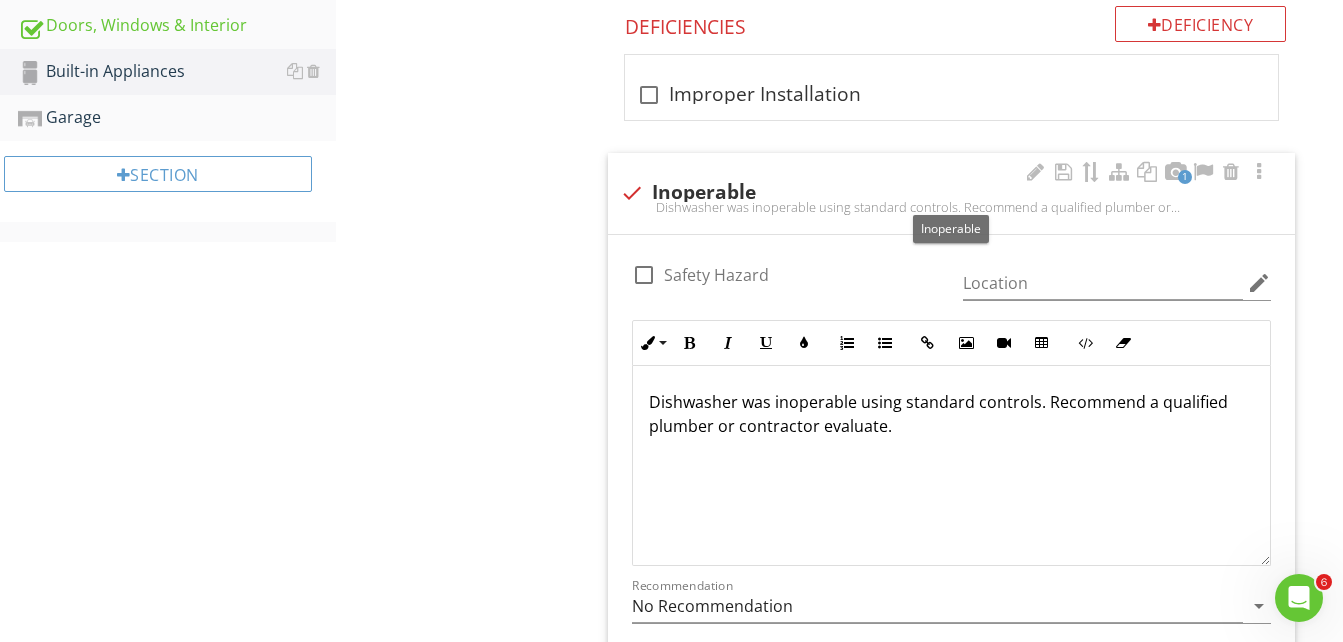 click at bounding box center (632, 193) 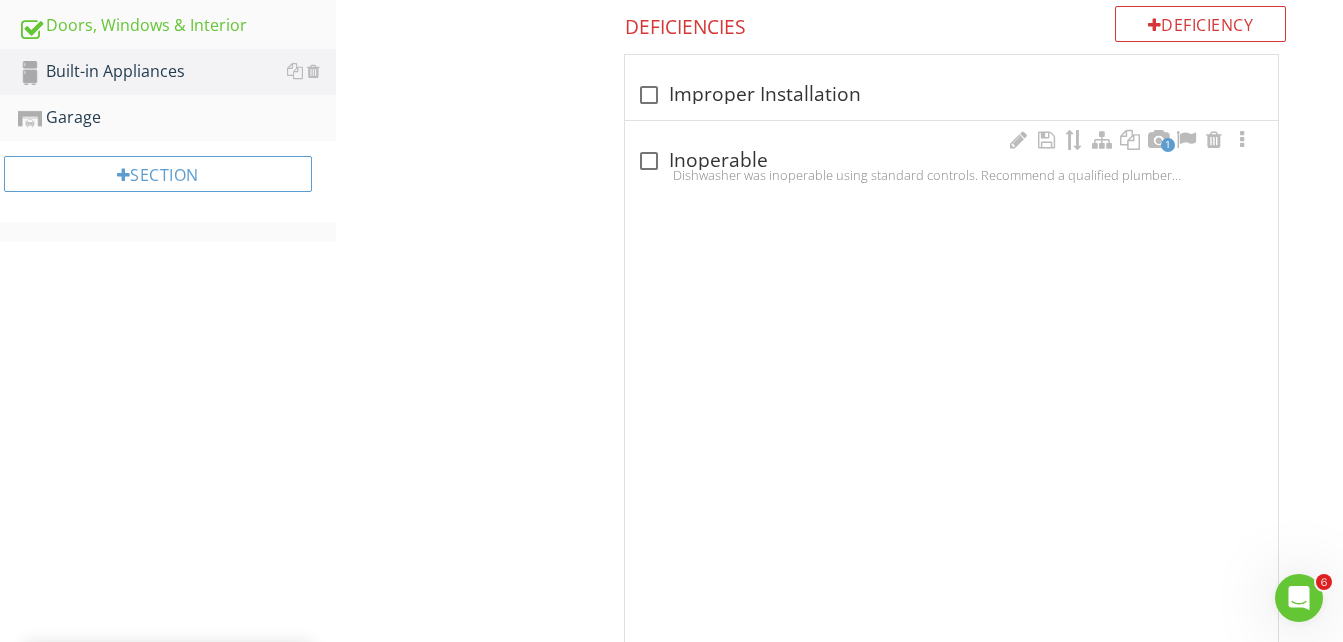 scroll, scrollTop: 745, scrollLeft: 0, axis: vertical 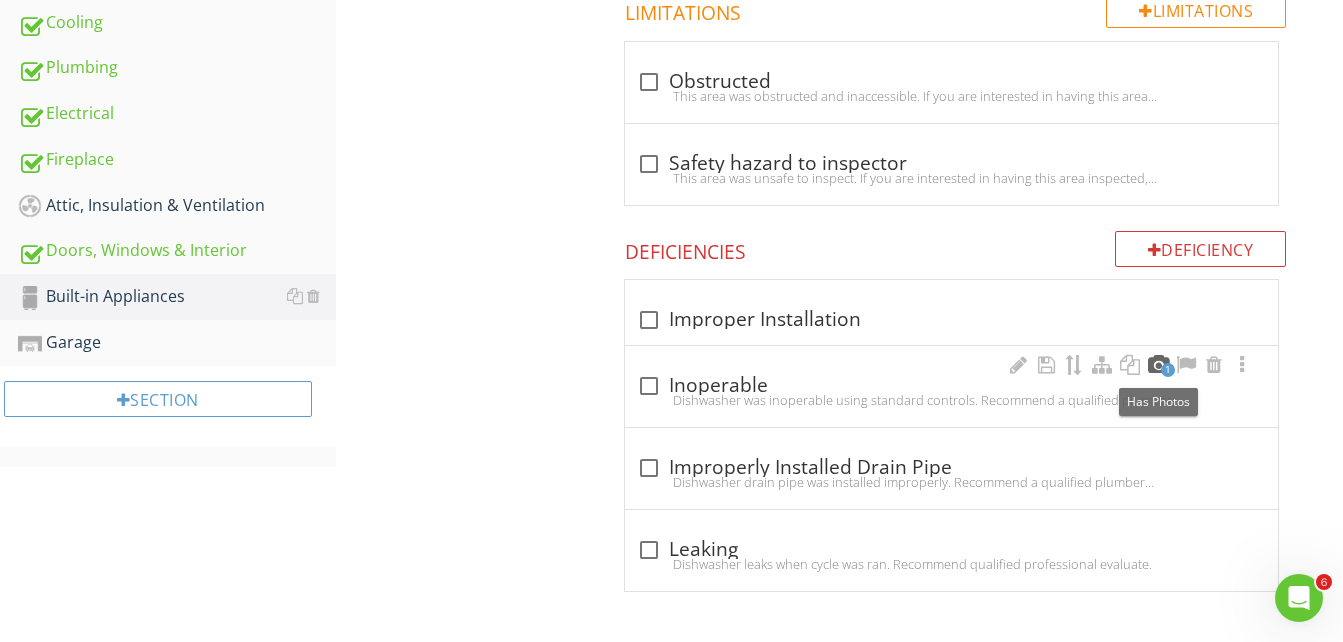 click at bounding box center (1158, 365) 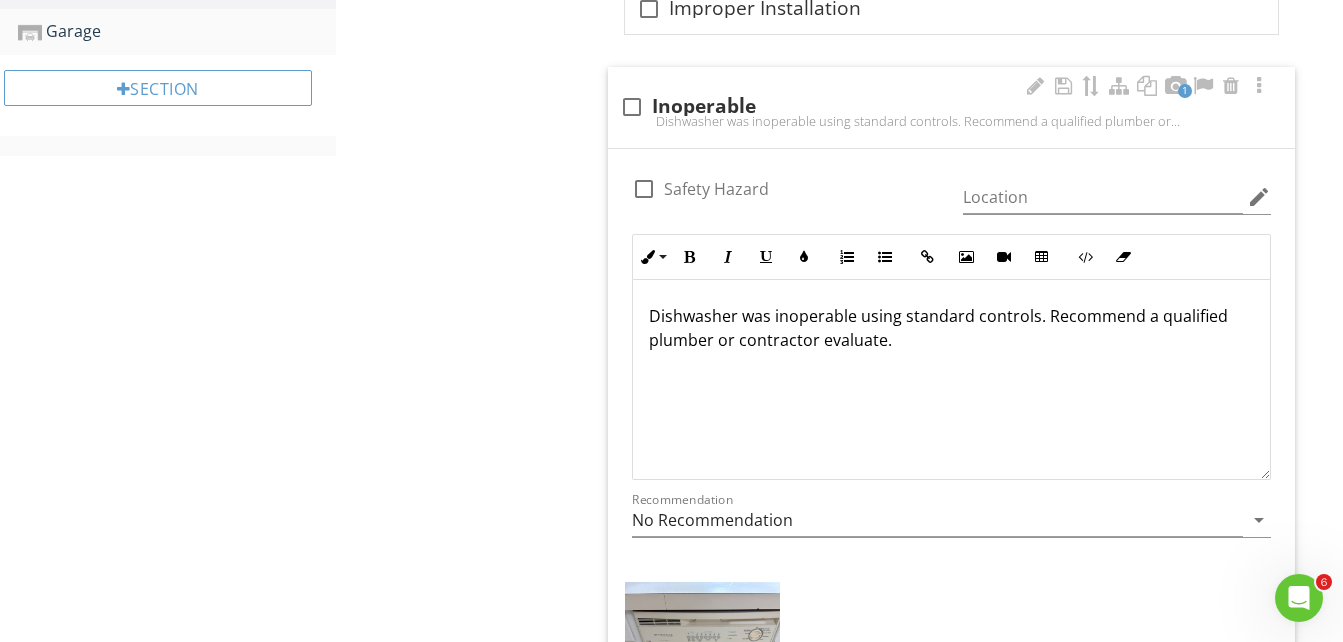 scroll, scrollTop: 1270, scrollLeft: 0, axis: vertical 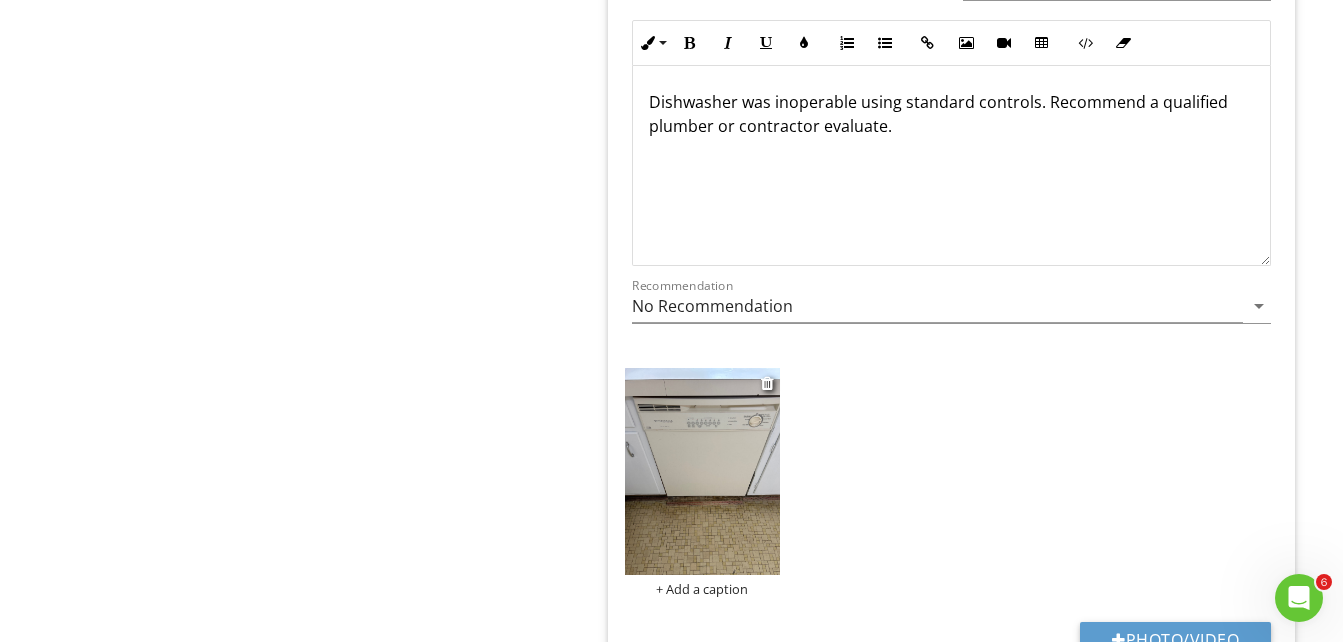 click at bounding box center (703, 472) 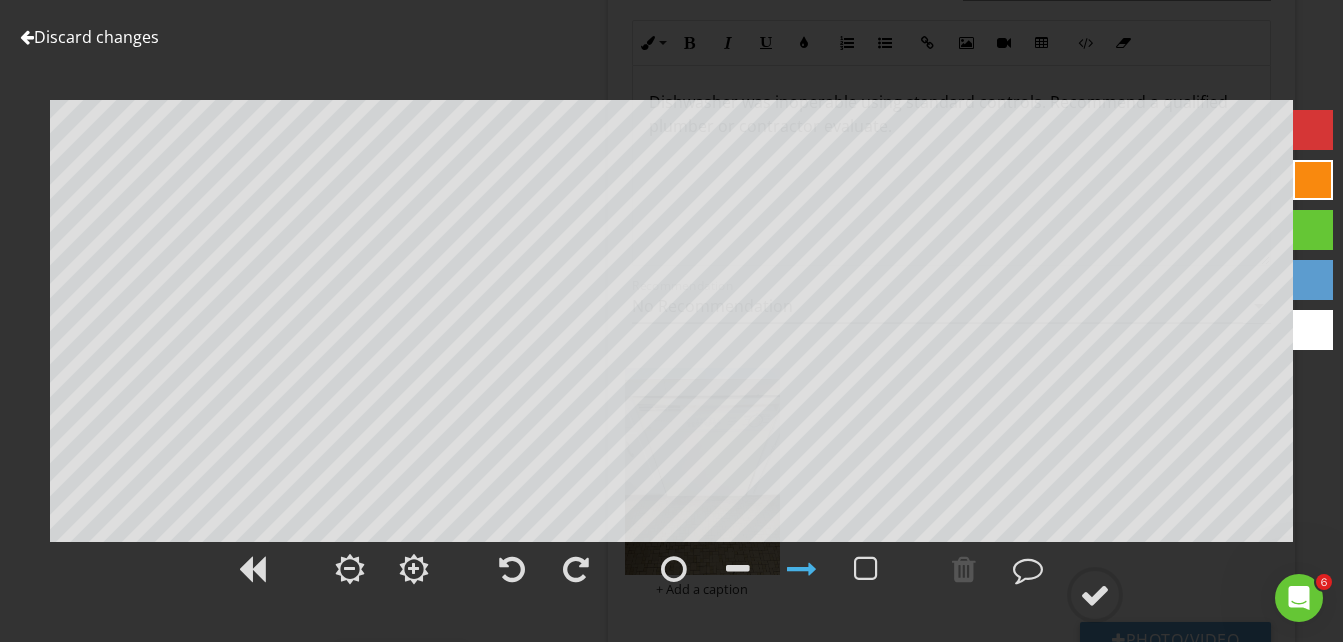 click at bounding box center (27, 37) 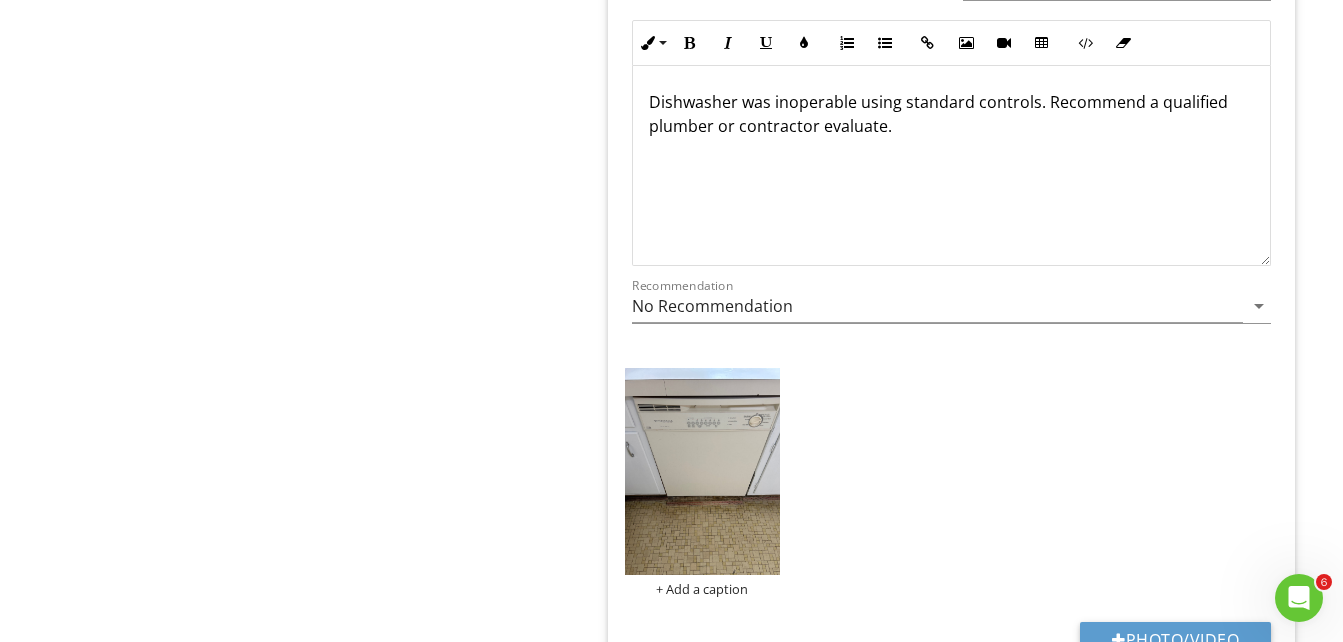 click on "Upload cover photo
Inspection Details
Exterior
Roof
Basement, Foundation, Crawlspace & Structure
Heating
Cooling
Plumbing
Electrical
Fireplace
Attic, Insulation & Ventilation
Doors, Windows & Interior
Built-in Appliances
Garage
Section
Built-in Appliances
General
Dishwasher
Refrigerator
Range/Oven/Cooktop
Garbage Disposal
Item
Dishwasher
Info" at bounding box center (671, -57) 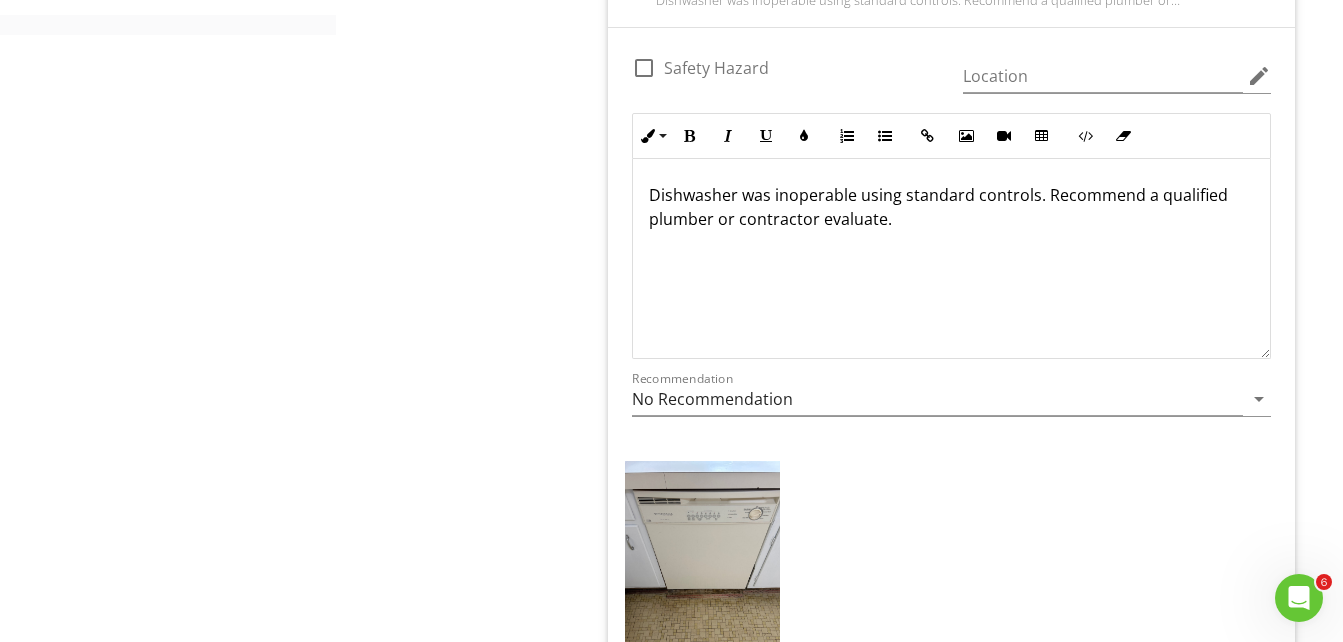 scroll, scrollTop: 1270, scrollLeft: 0, axis: vertical 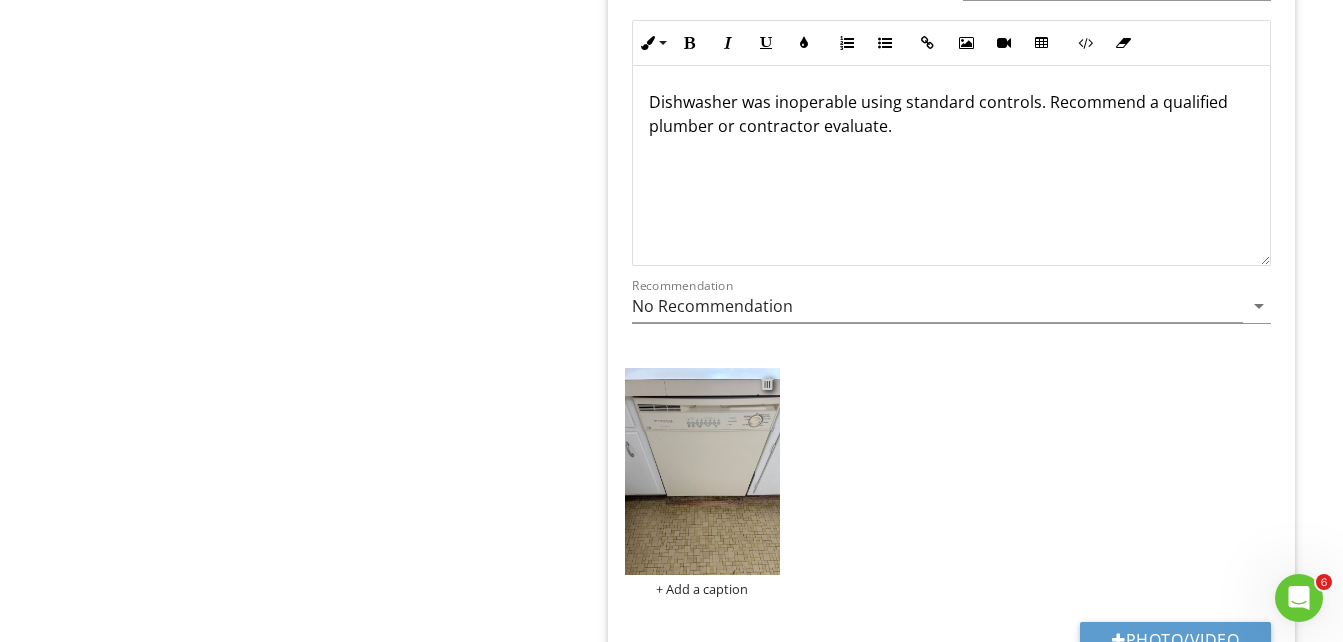 click at bounding box center [767, 383] 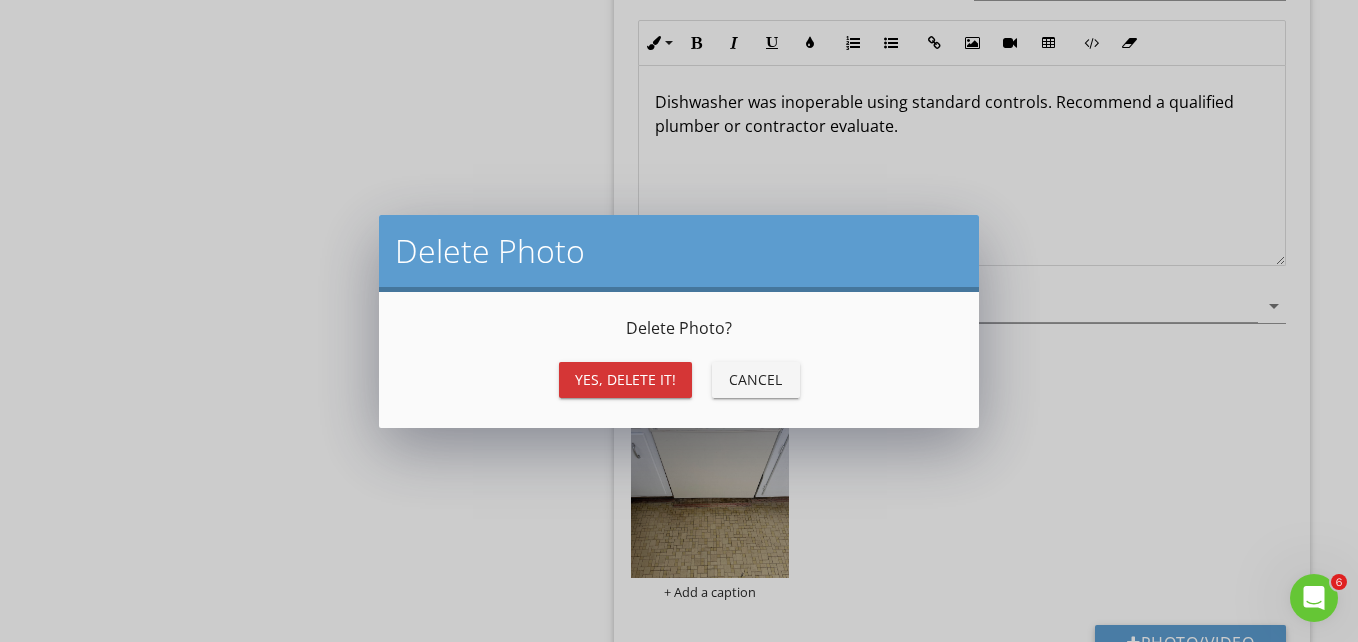 click on "Yes, Delete it!" at bounding box center (625, 379) 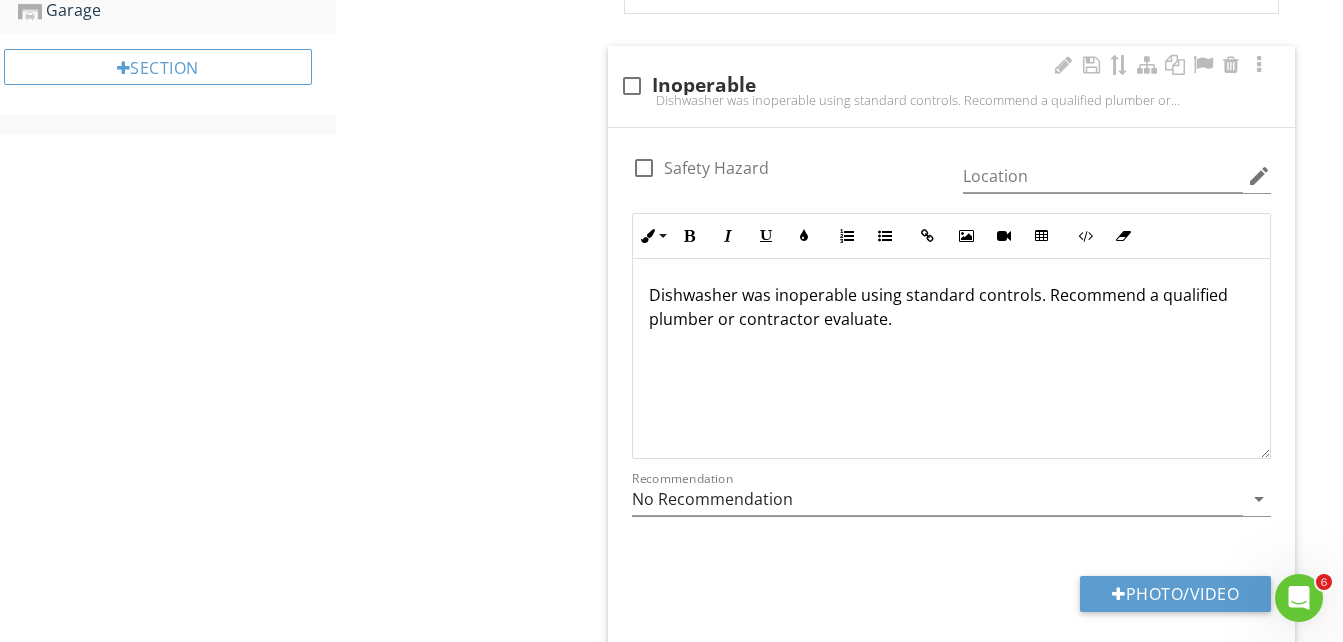 scroll, scrollTop: 970, scrollLeft: 0, axis: vertical 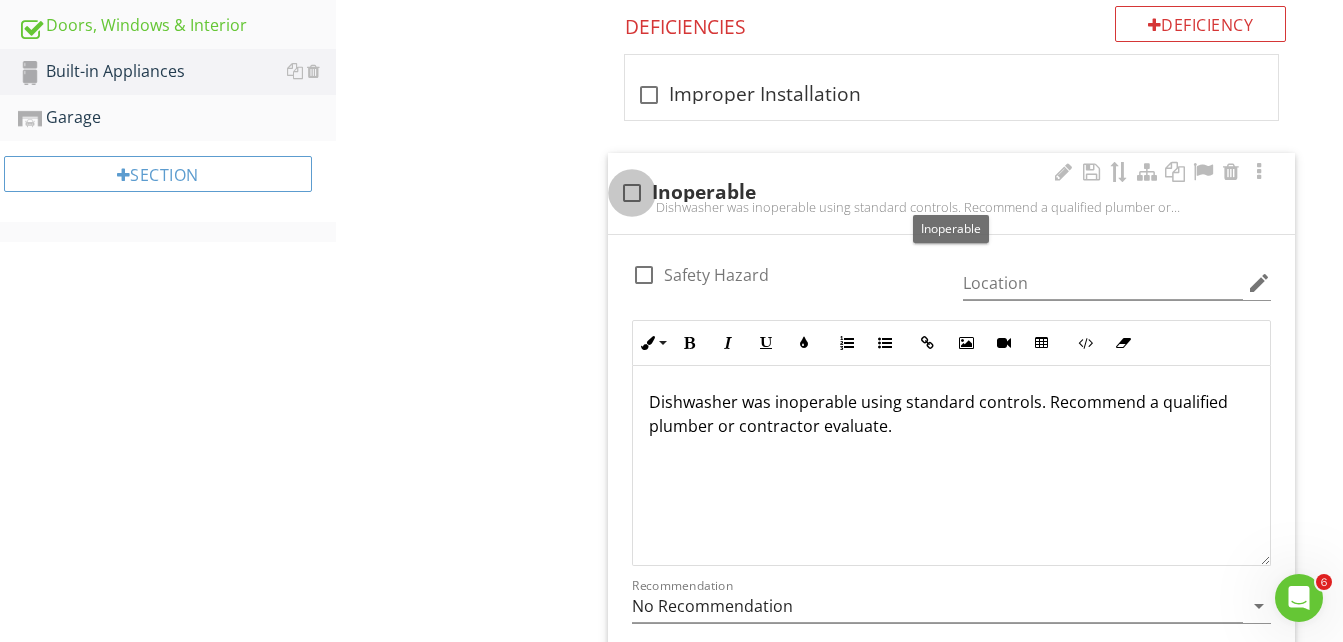 click at bounding box center [632, 193] 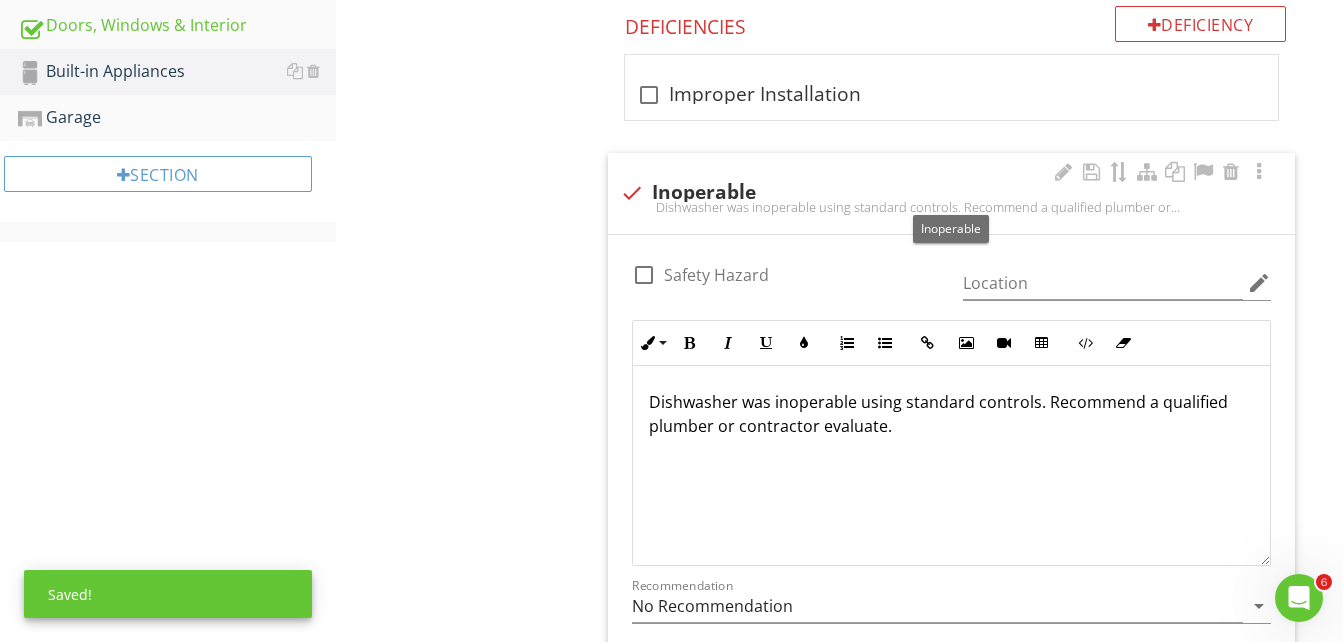 click at bounding box center [632, 193] 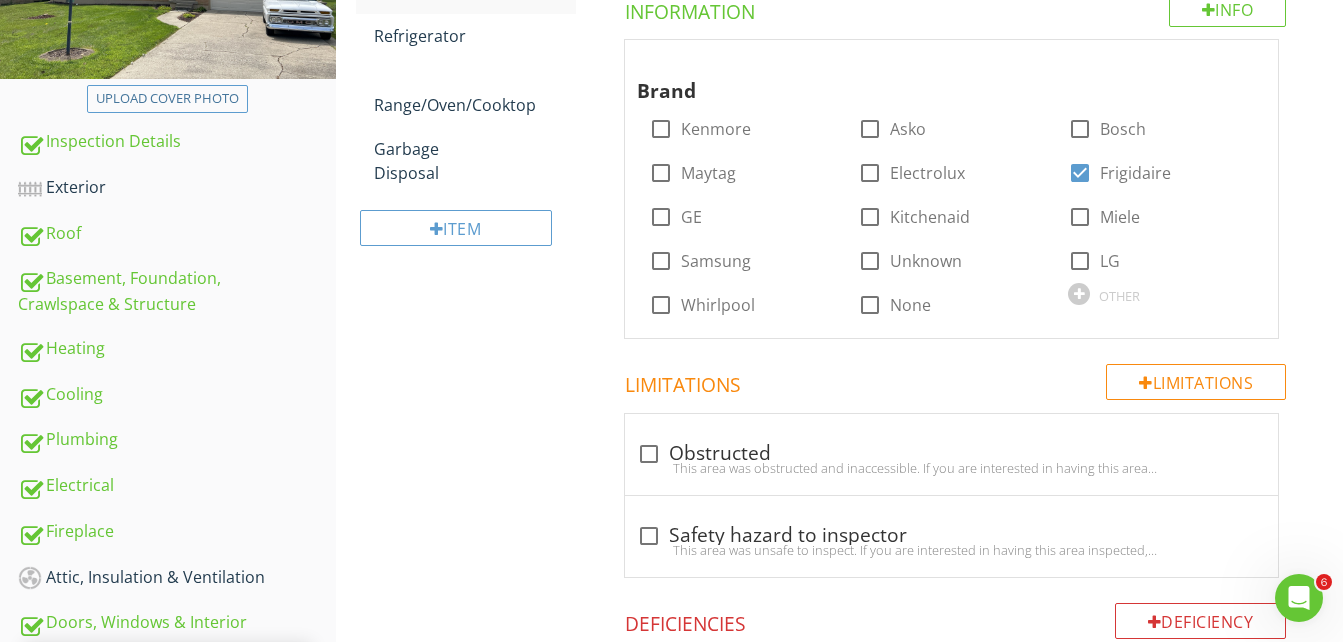 scroll, scrollTop: 245, scrollLeft: 0, axis: vertical 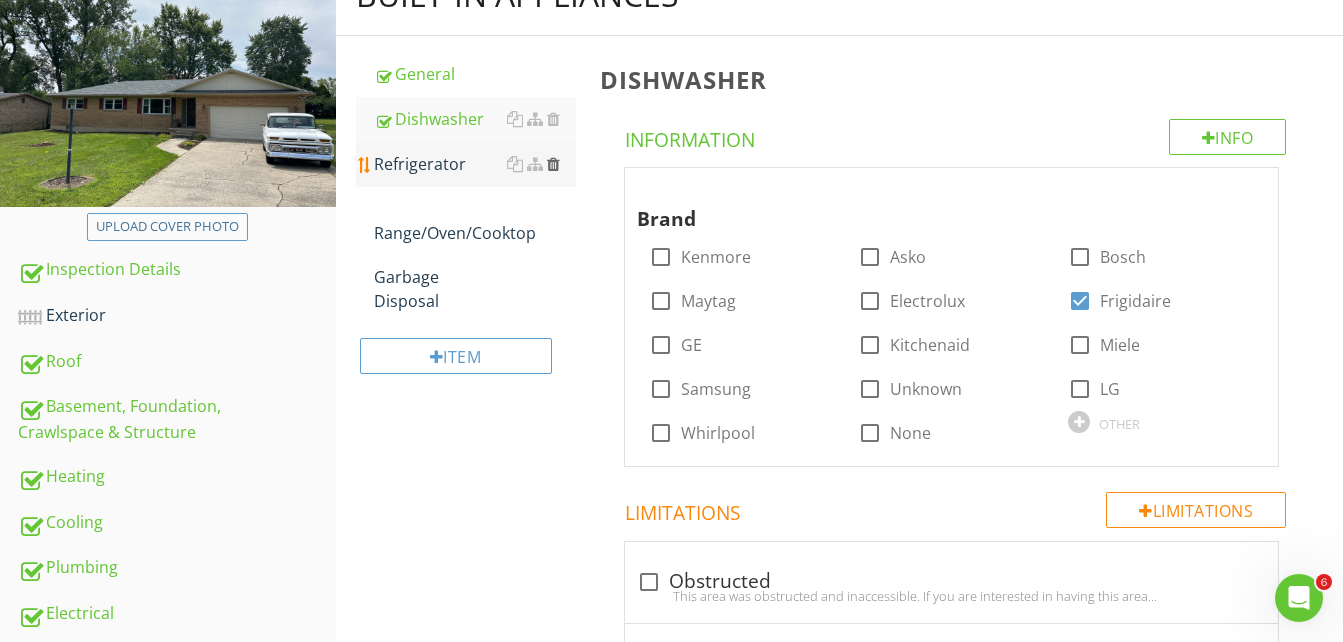 click at bounding box center [553, 164] 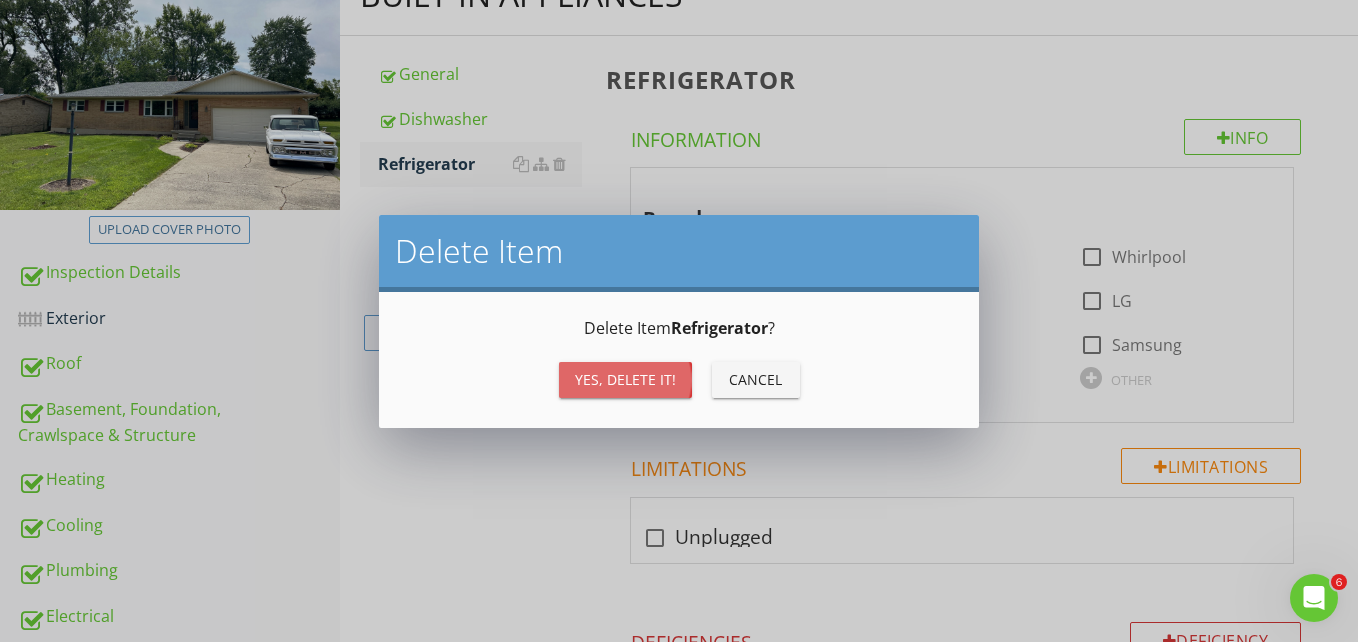 click on "Yes, Delete it!" at bounding box center (625, 379) 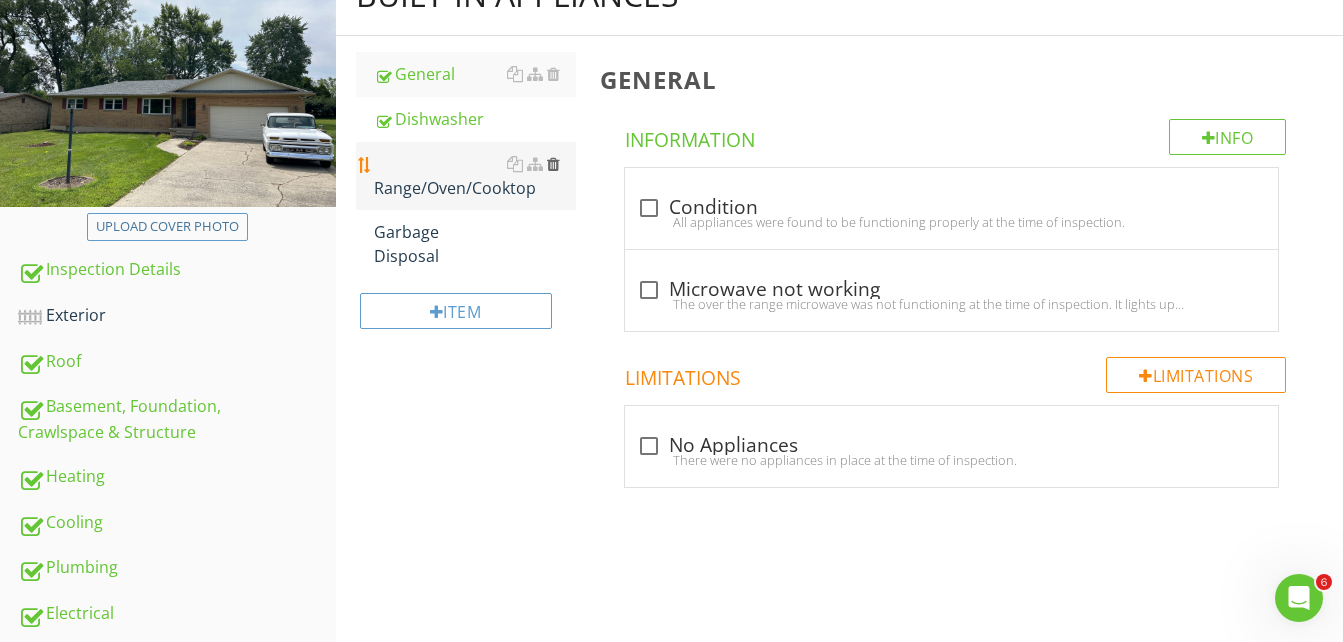 click at bounding box center [553, 164] 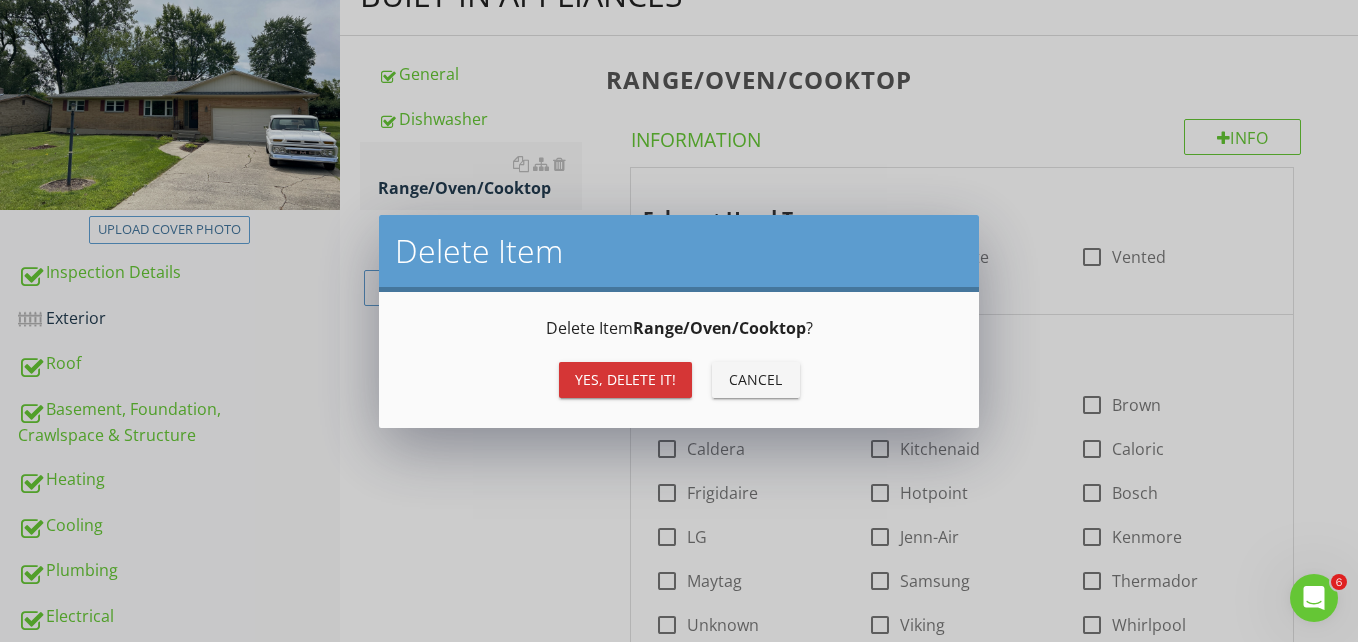 click on "Yes, Delete it!" at bounding box center (625, 379) 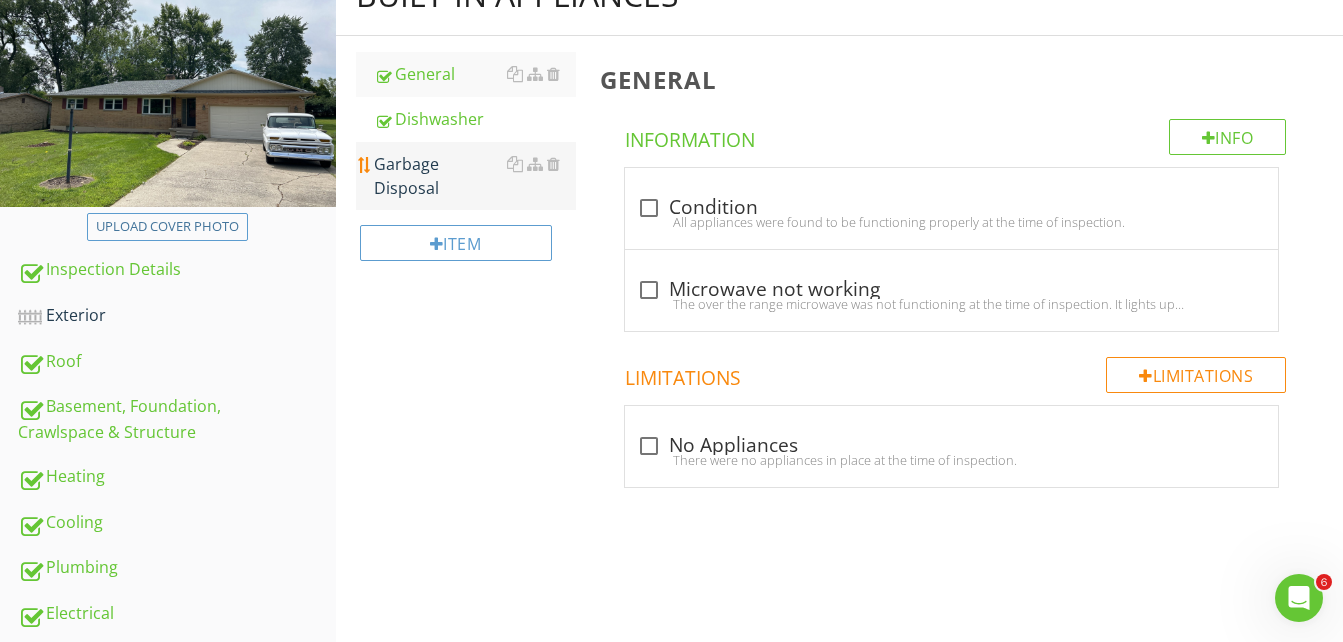 click on "Garbage Disposal" at bounding box center (475, 176) 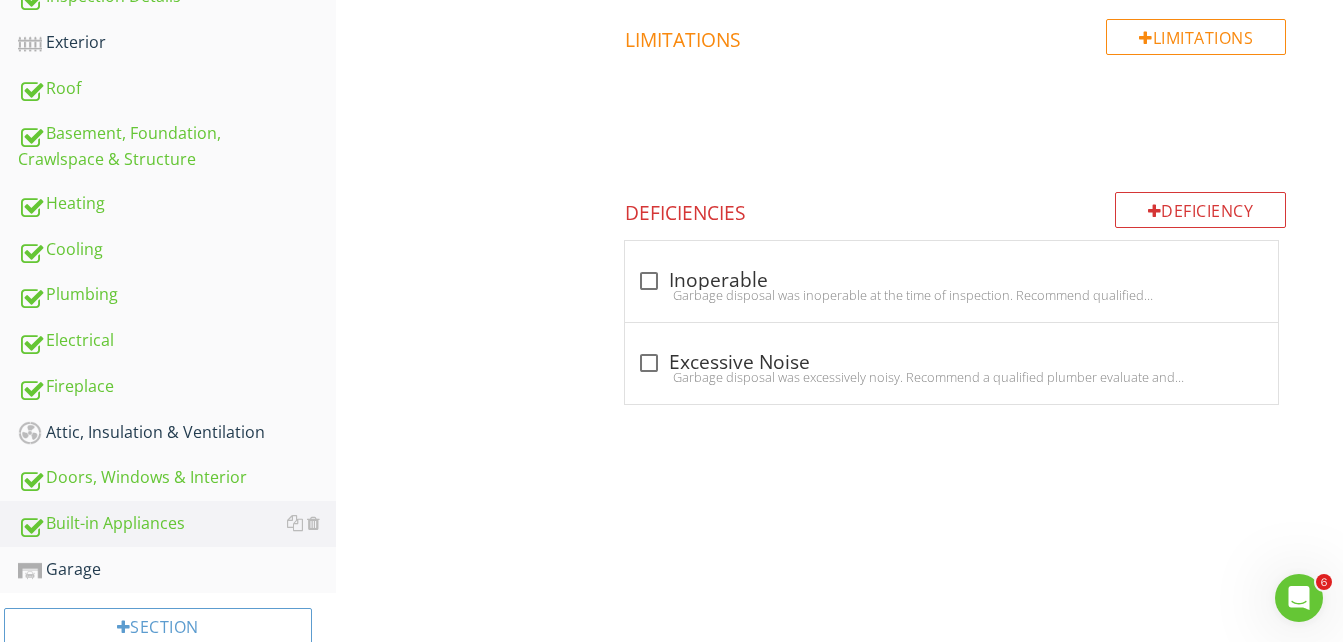 scroll, scrollTop: 570, scrollLeft: 0, axis: vertical 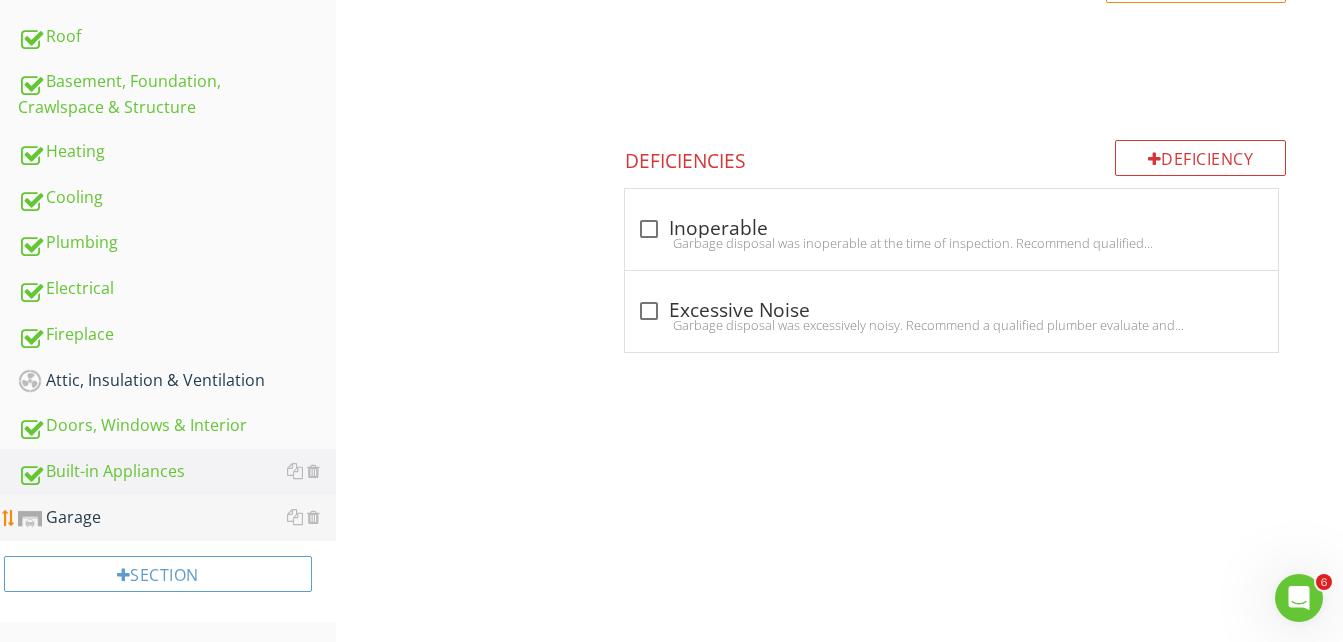 click on "Garage" at bounding box center [177, 518] 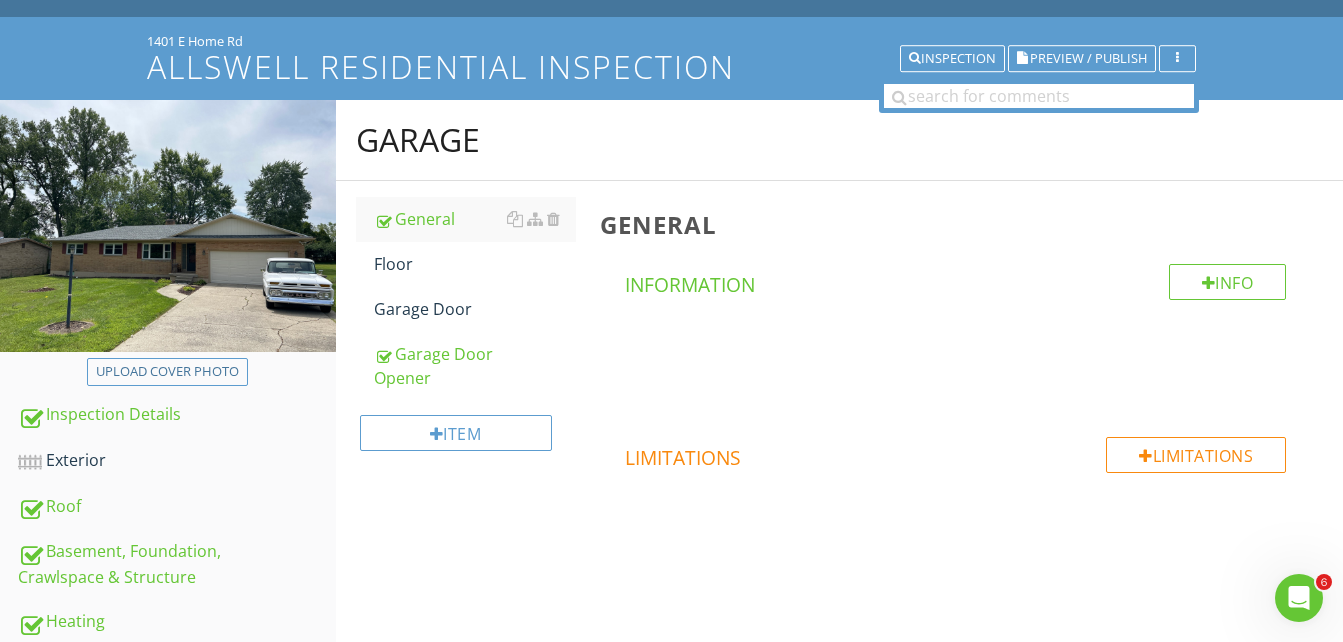 scroll, scrollTop: 70, scrollLeft: 0, axis: vertical 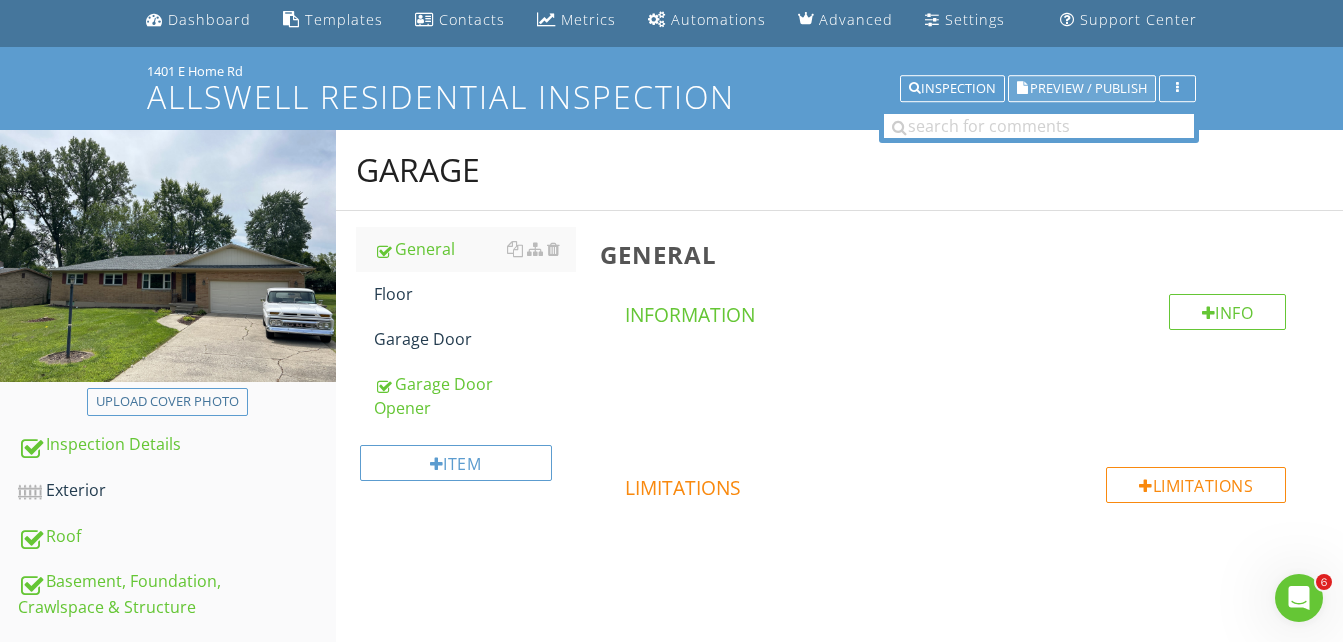 click on "Preview / Publish" at bounding box center [1088, 88] 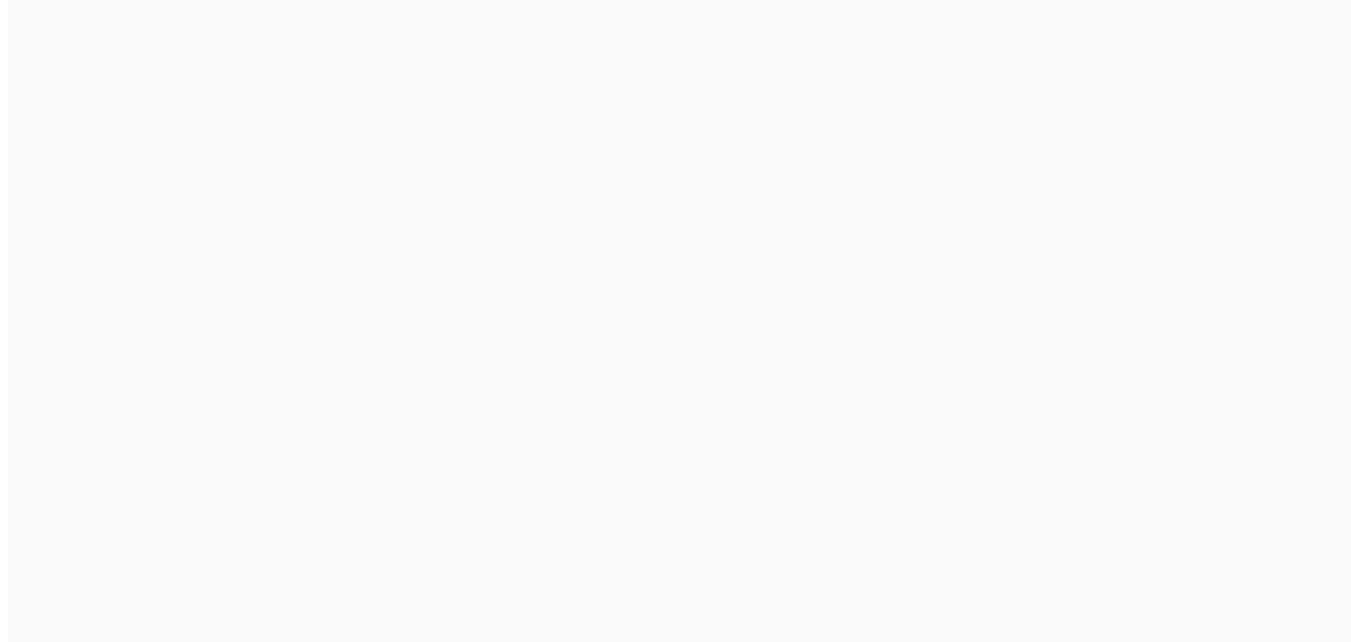 scroll, scrollTop: 0, scrollLeft: 0, axis: both 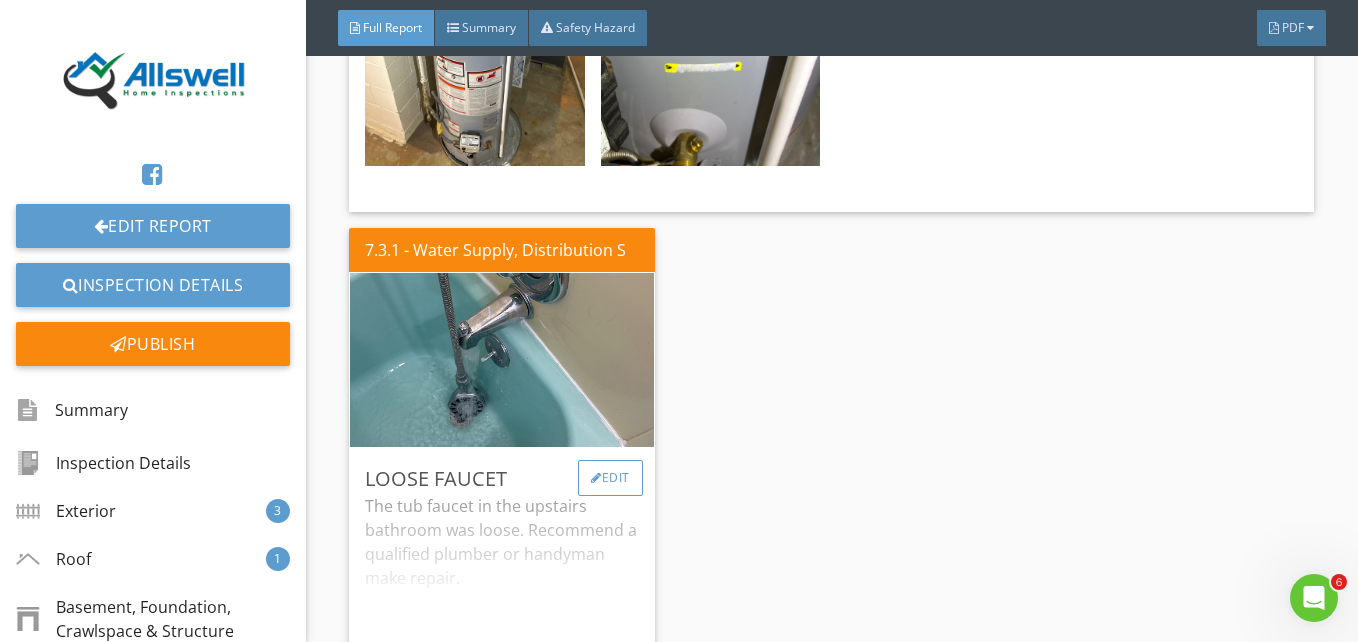 click on "Edit" at bounding box center (610, 478) 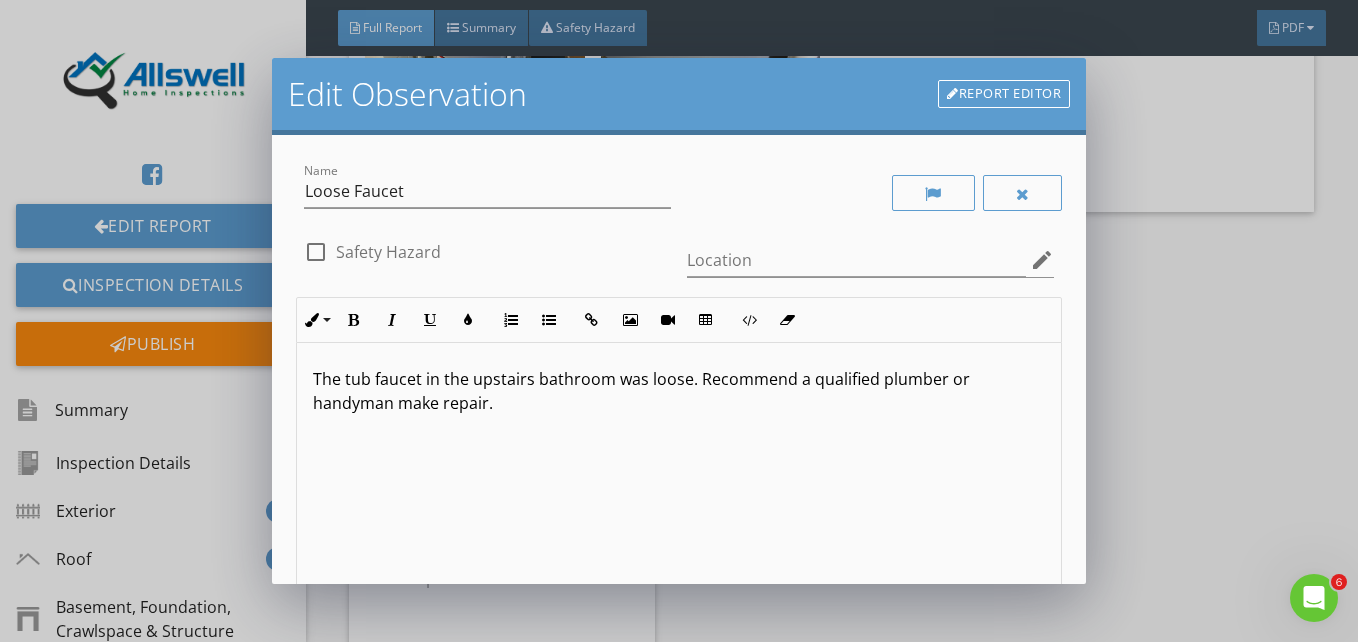 click on "The tub faucet in the upstairs bathroom was loose. Recommend a qualified plumber or handyman make repair." at bounding box center (679, 391) 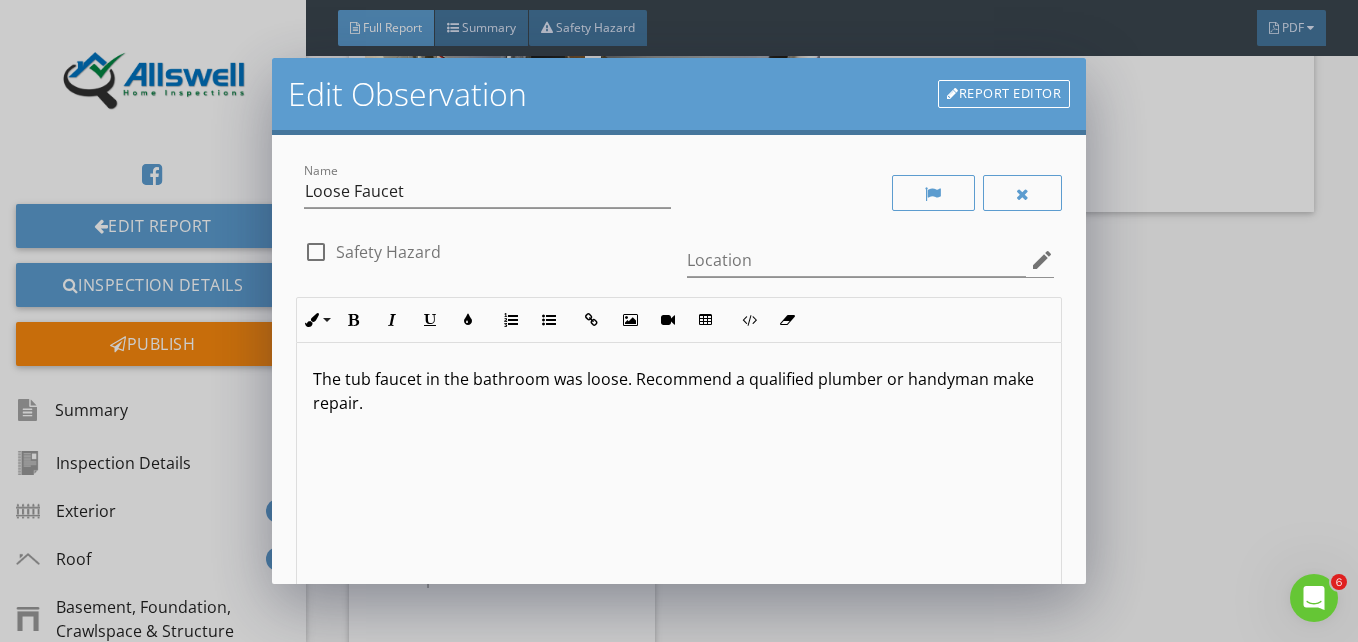 click on "The tub faucet in the  bathroom was loose. Recommend a qualified plumber or handyman make repair." at bounding box center [679, 391] 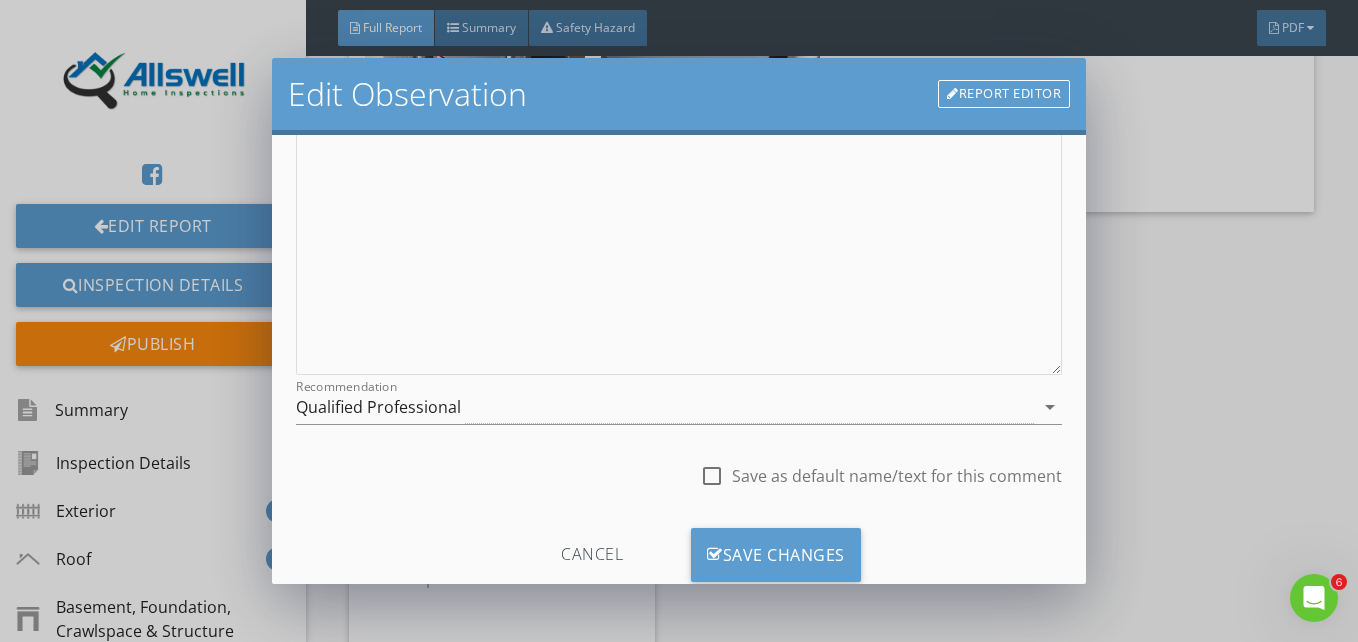 scroll, scrollTop: 338, scrollLeft: 0, axis: vertical 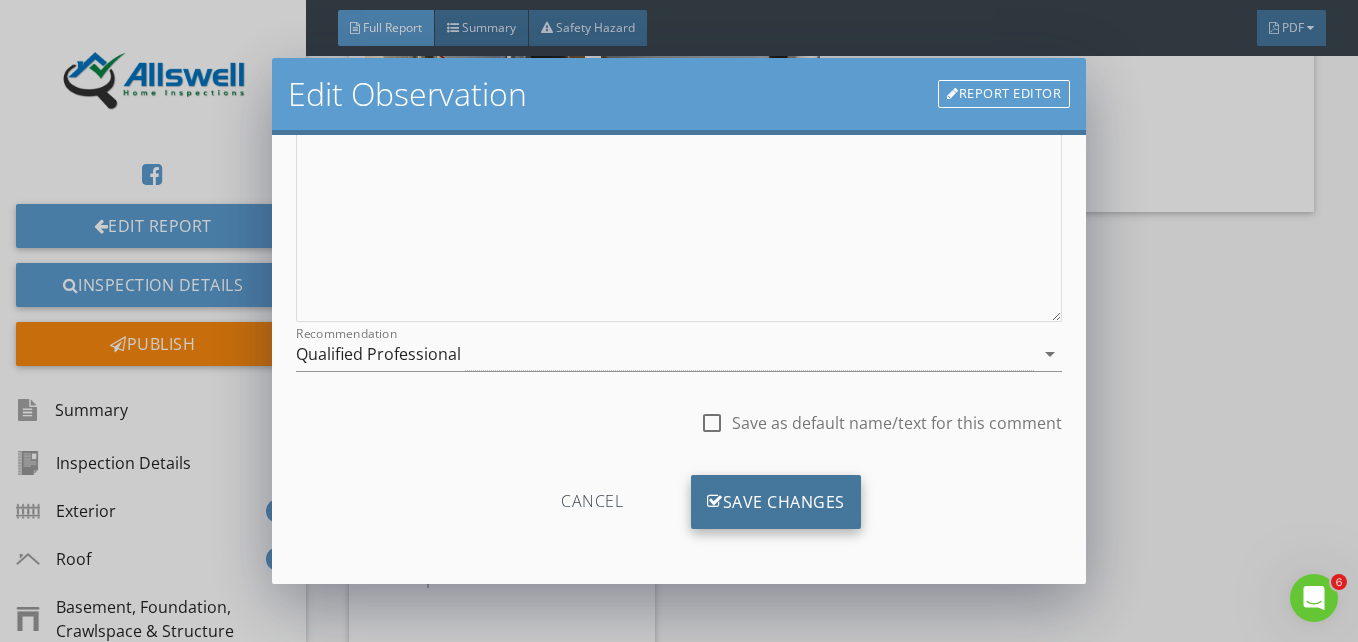 click on "Save Changes" at bounding box center (776, 502) 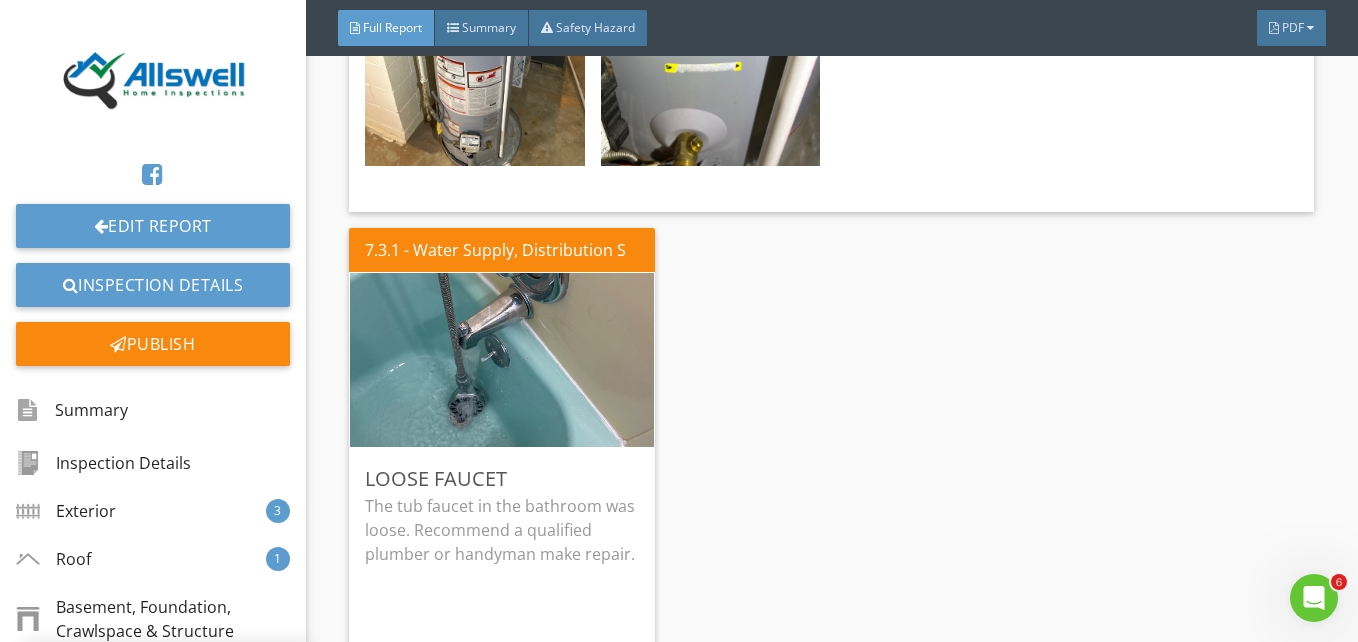 scroll, scrollTop: 101, scrollLeft: 0, axis: vertical 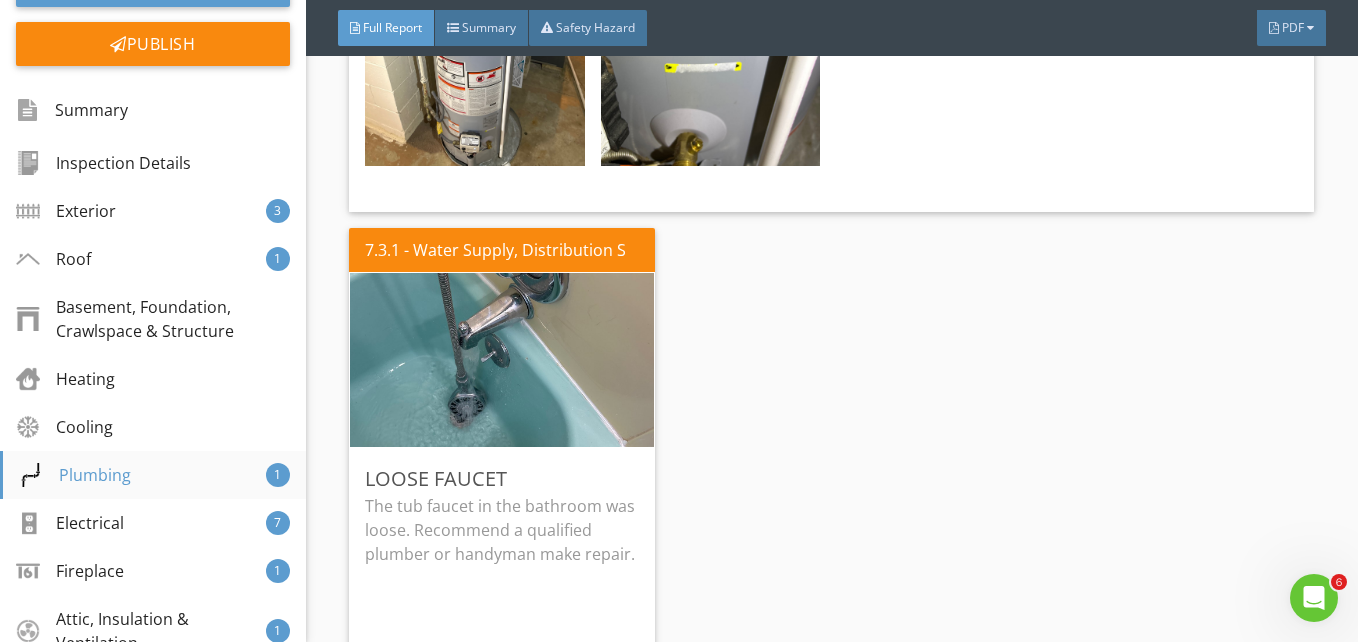click on "Plumbing" at bounding box center [75, 475] 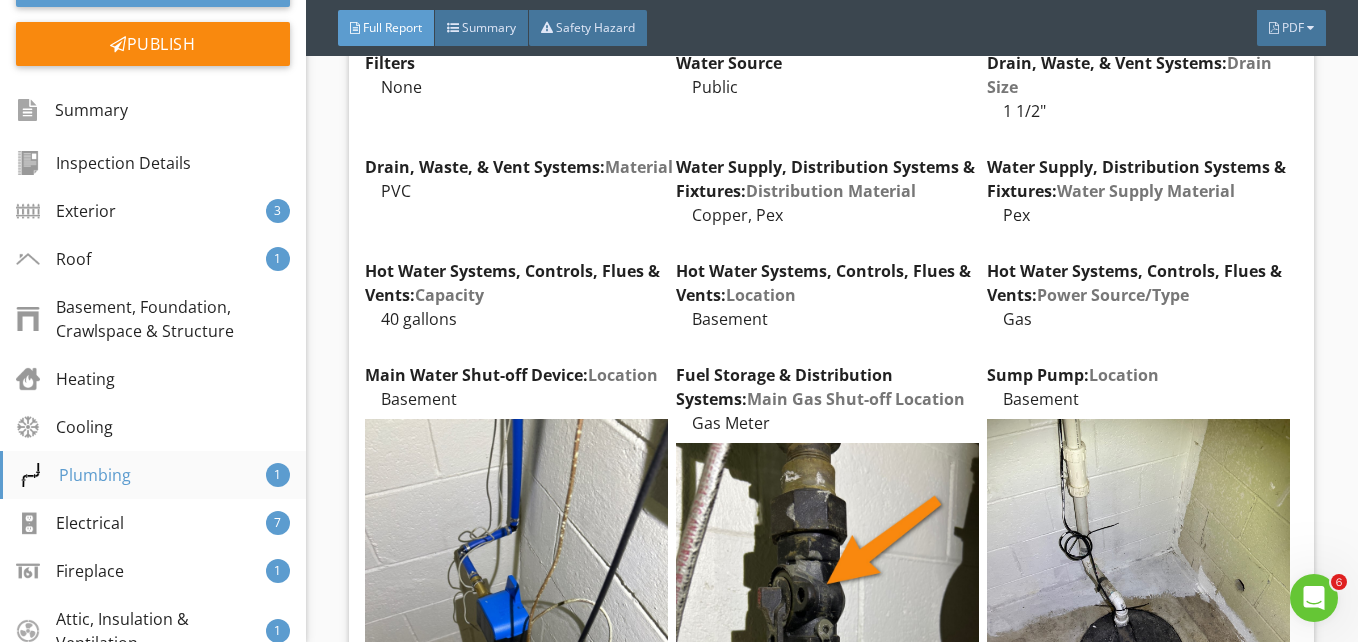 scroll, scrollTop: 5545, scrollLeft: 0, axis: vertical 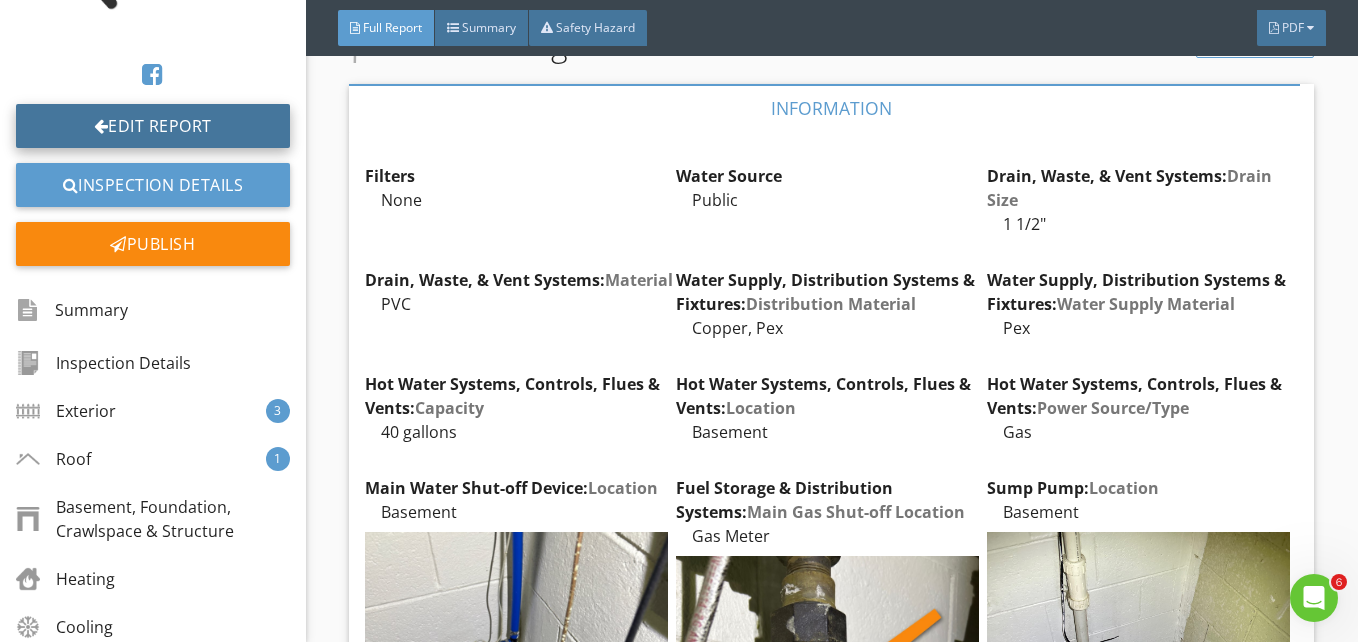 click on "Edit Report" at bounding box center (153, 126) 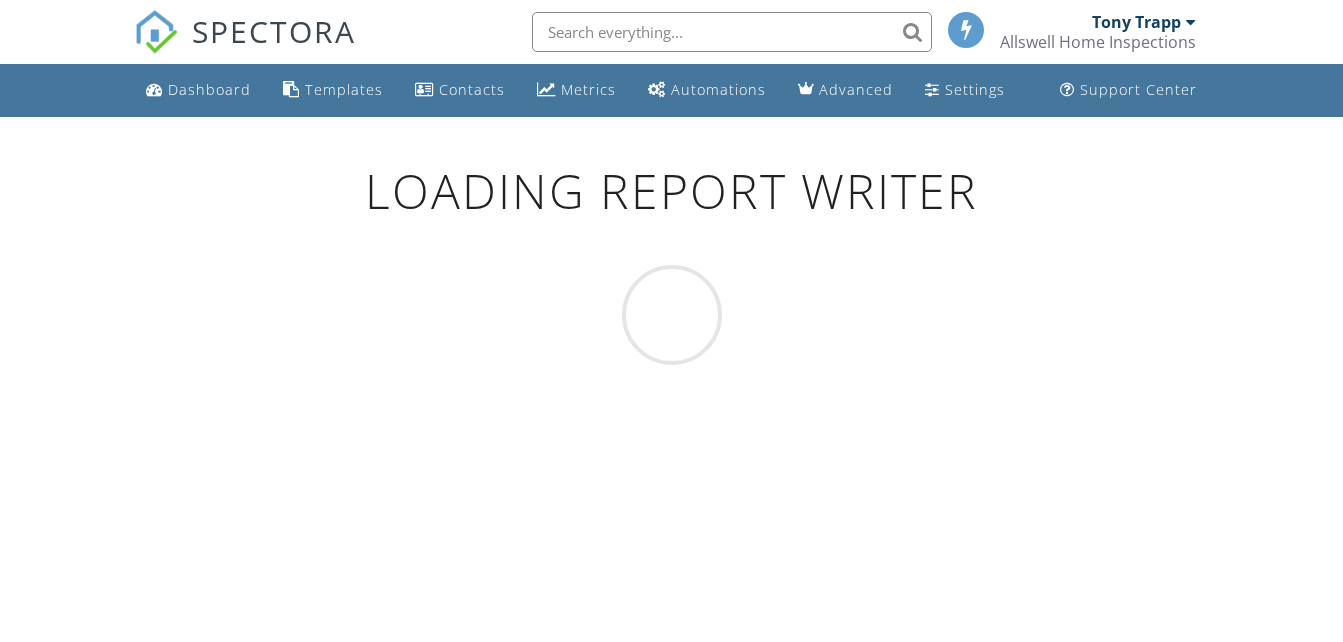 scroll, scrollTop: 0, scrollLeft: 0, axis: both 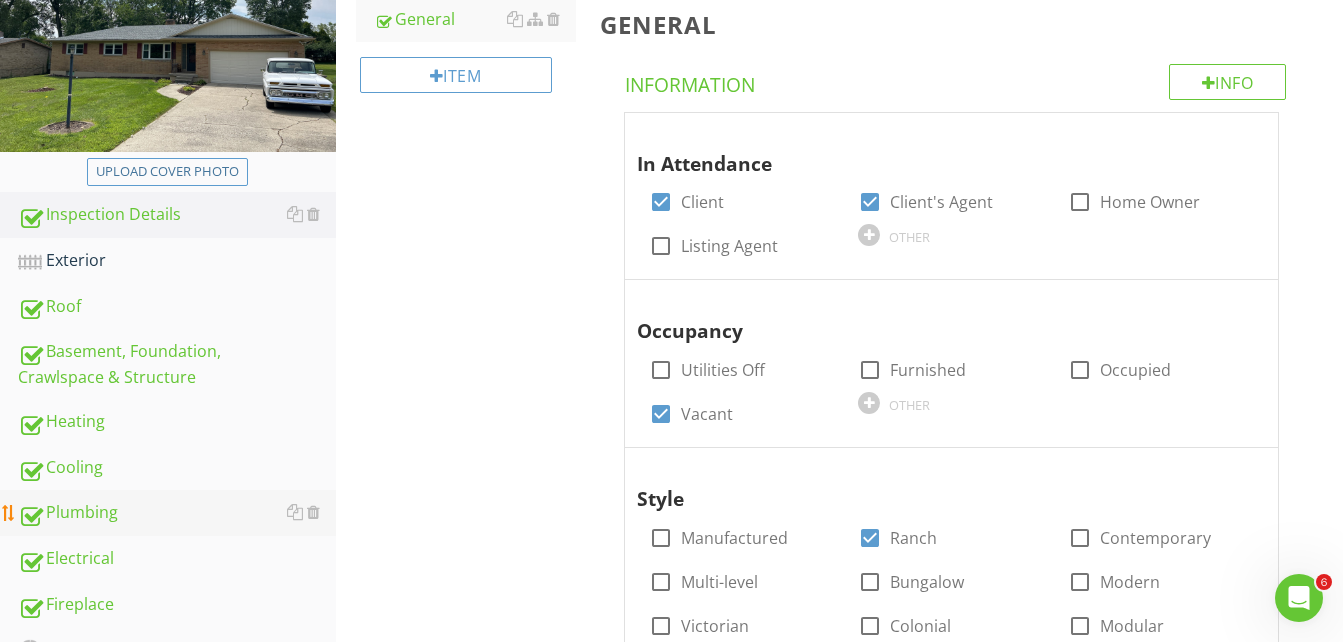 click on "Plumbing" at bounding box center (177, 513) 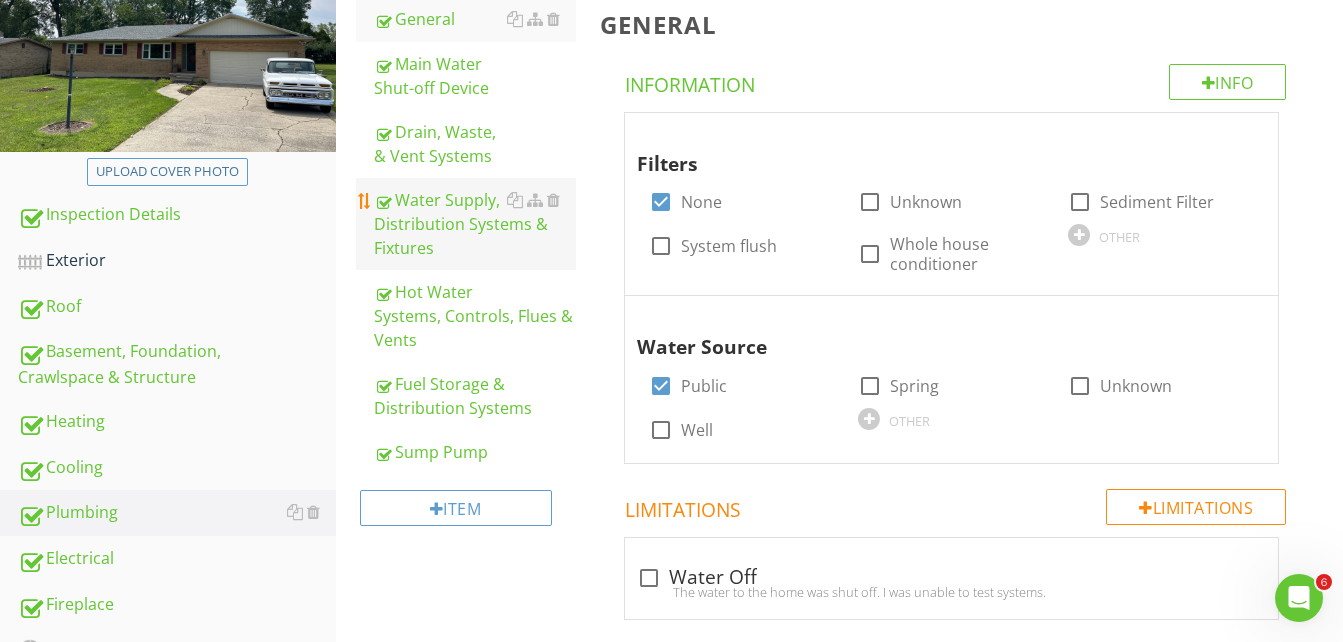 click on "Water Supply, Distribution Systems & Fixtures" at bounding box center [475, 224] 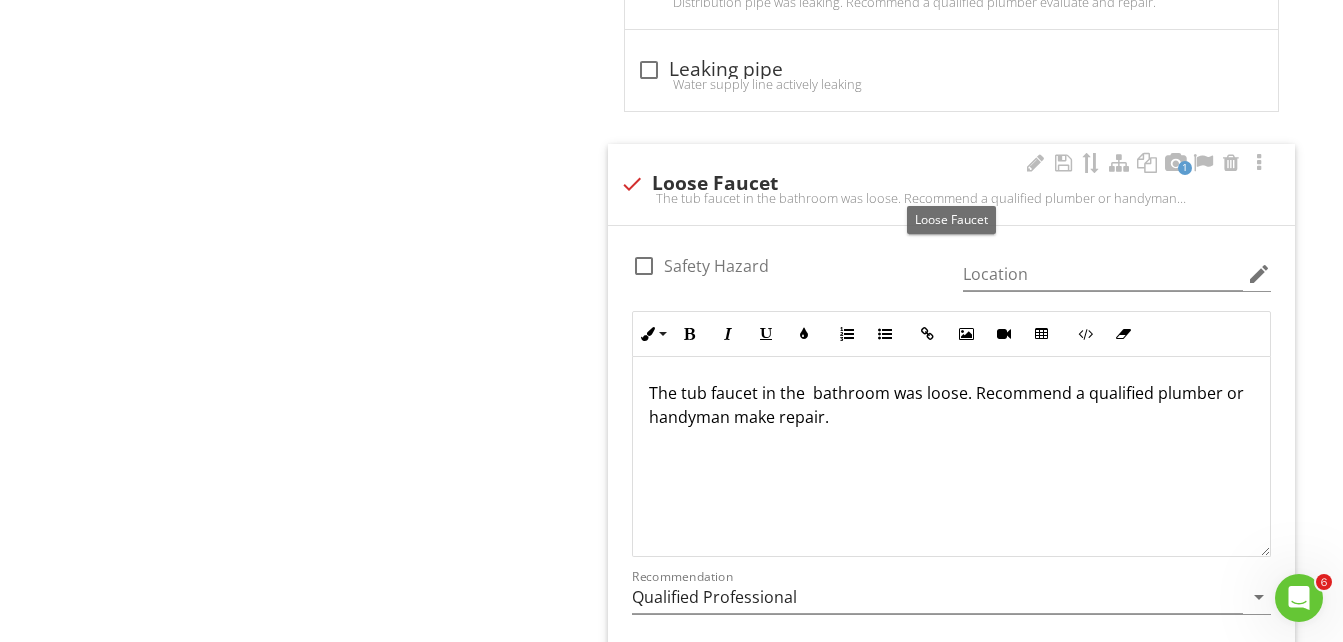 scroll, scrollTop: 1600, scrollLeft: 0, axis: vertical 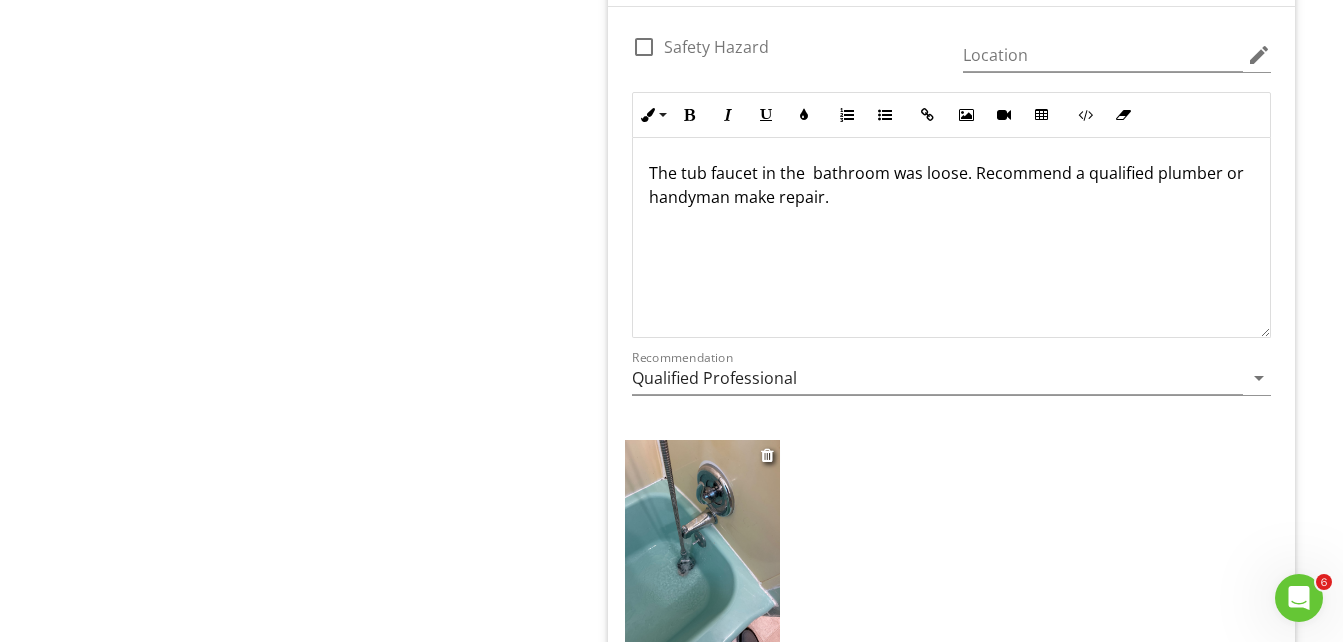 click at bounding box center (703, 544) 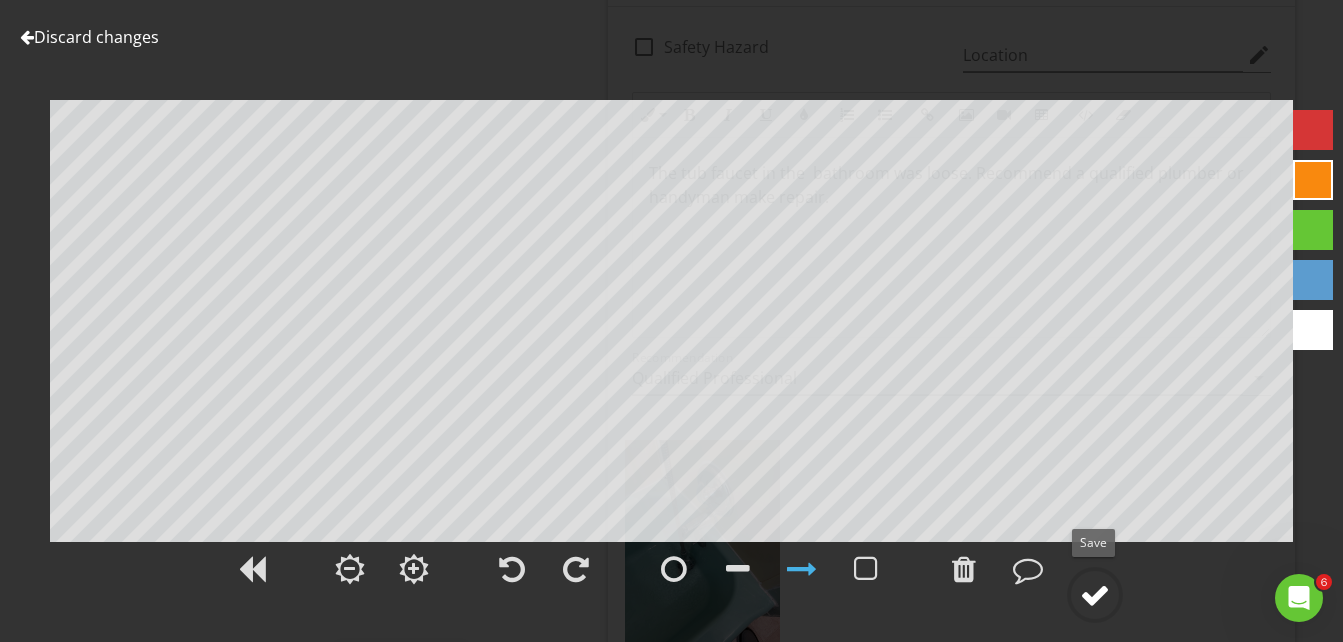 click at bounding box center [1095, 595] 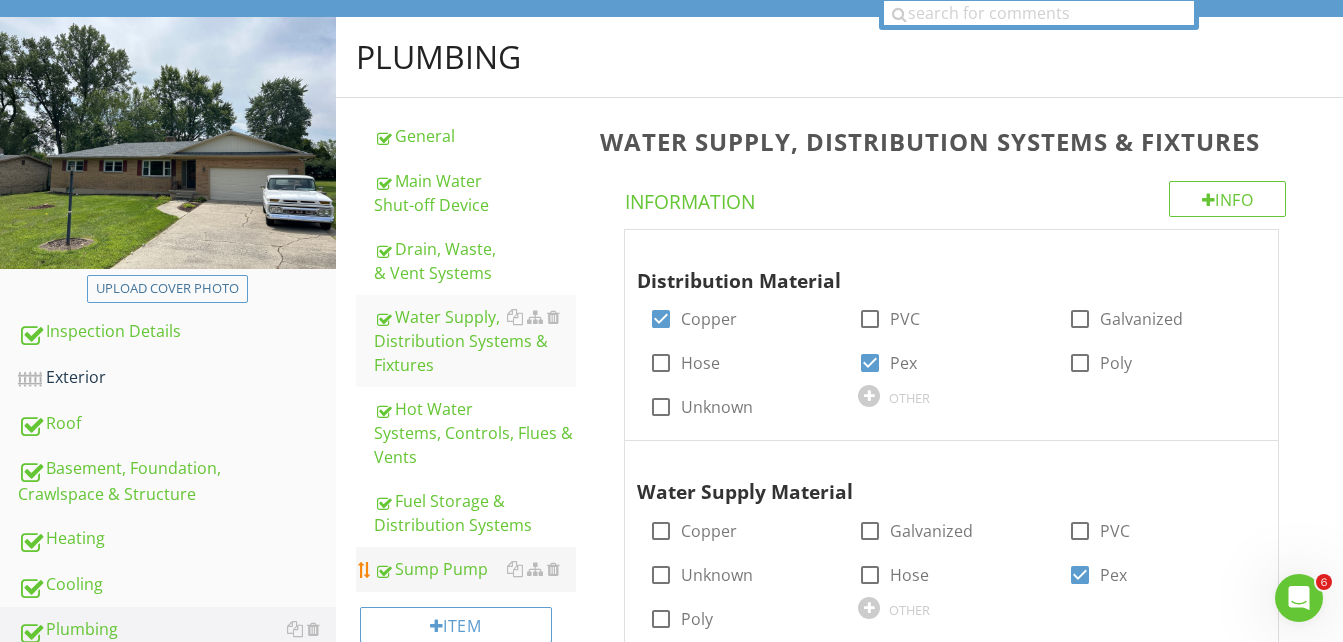 scroll, scrollTop: 0, scrollLeft: 0, axis: both 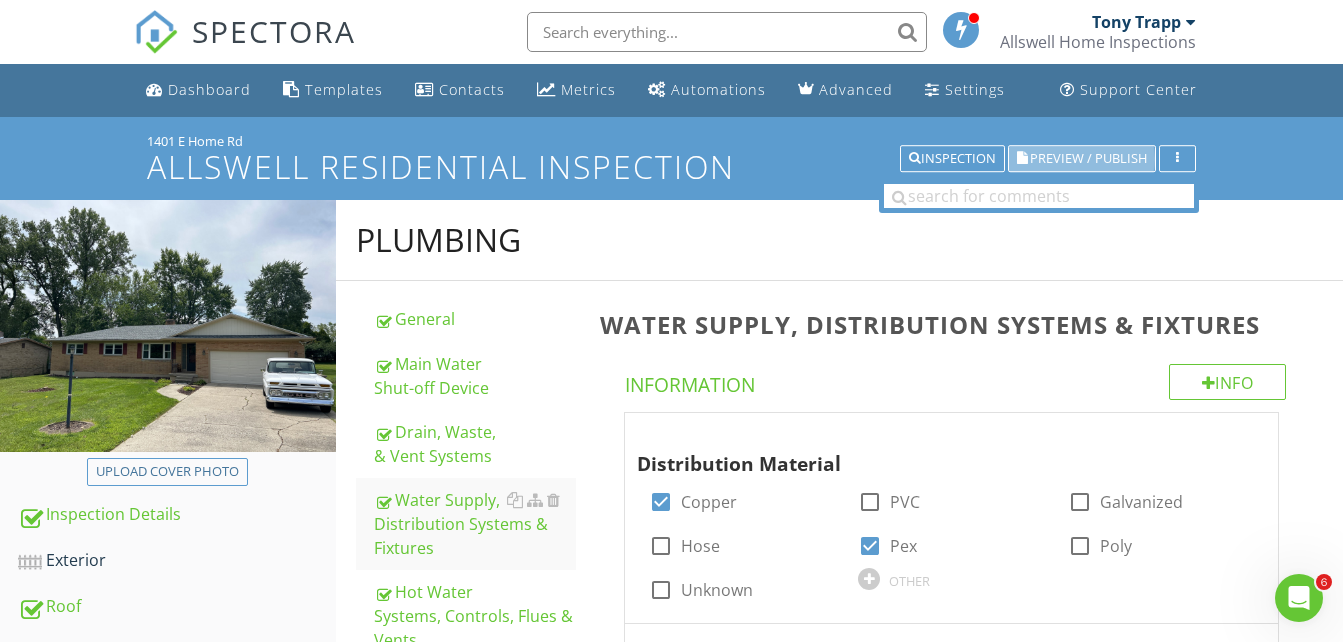 click on "Preview / Publish" at bounding box center (1088, 158) 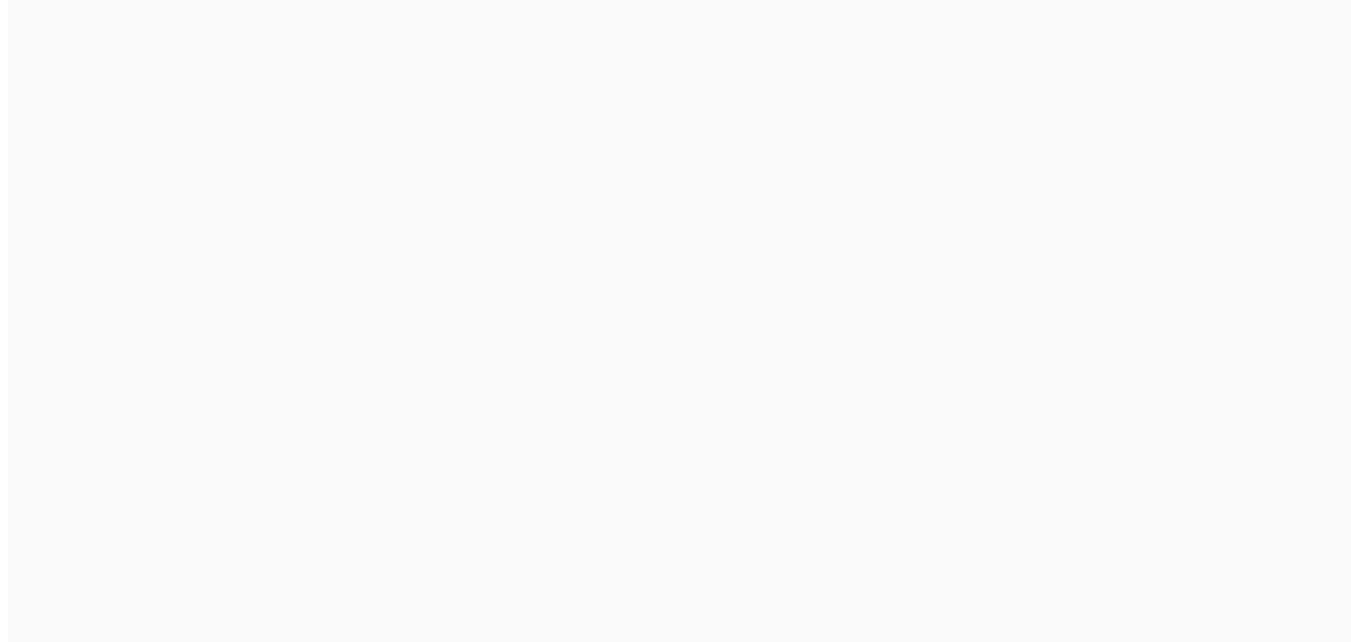 scroll, scrollTop: 0, scrollLeft: 0, axis: both 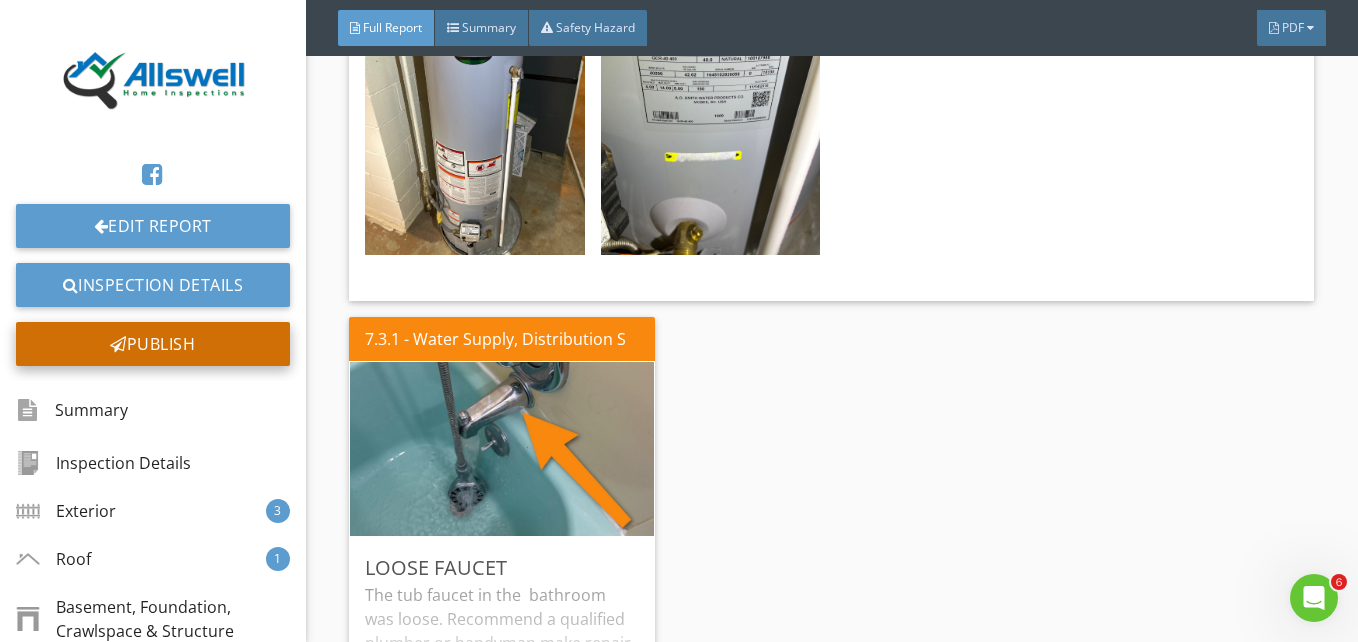 click on "Publish" at bounding box center (153, 344) 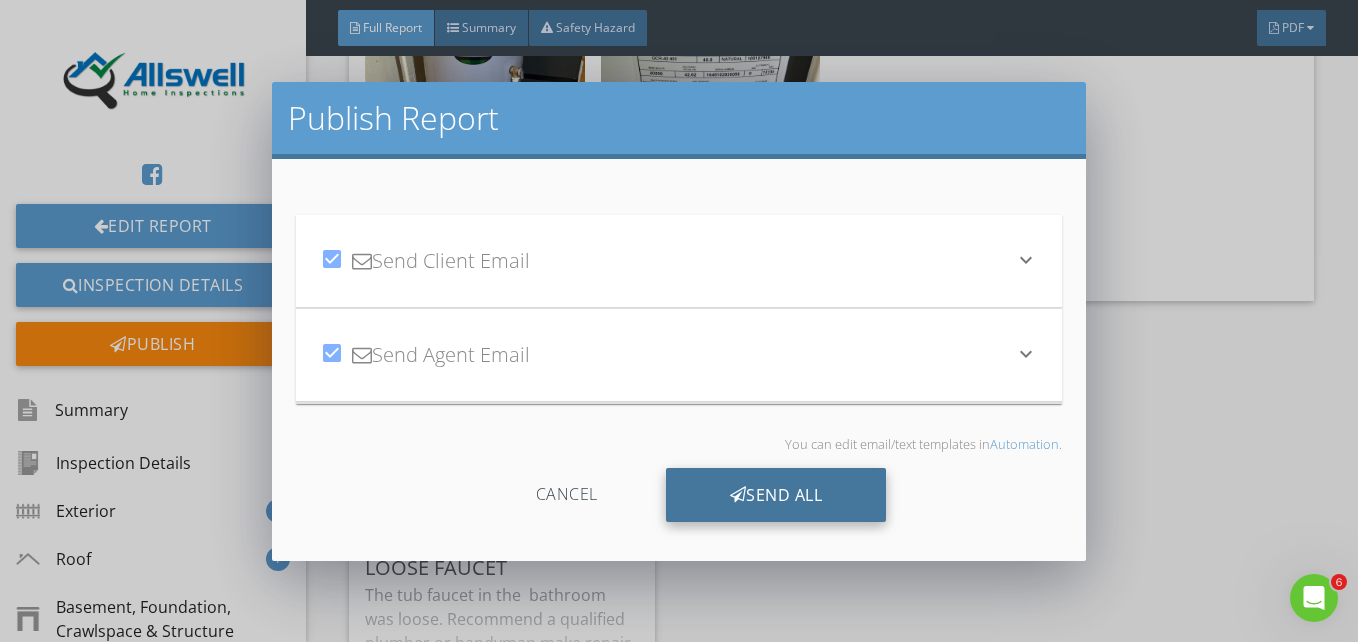 click on "Send All" at bounding box center [776, 495] 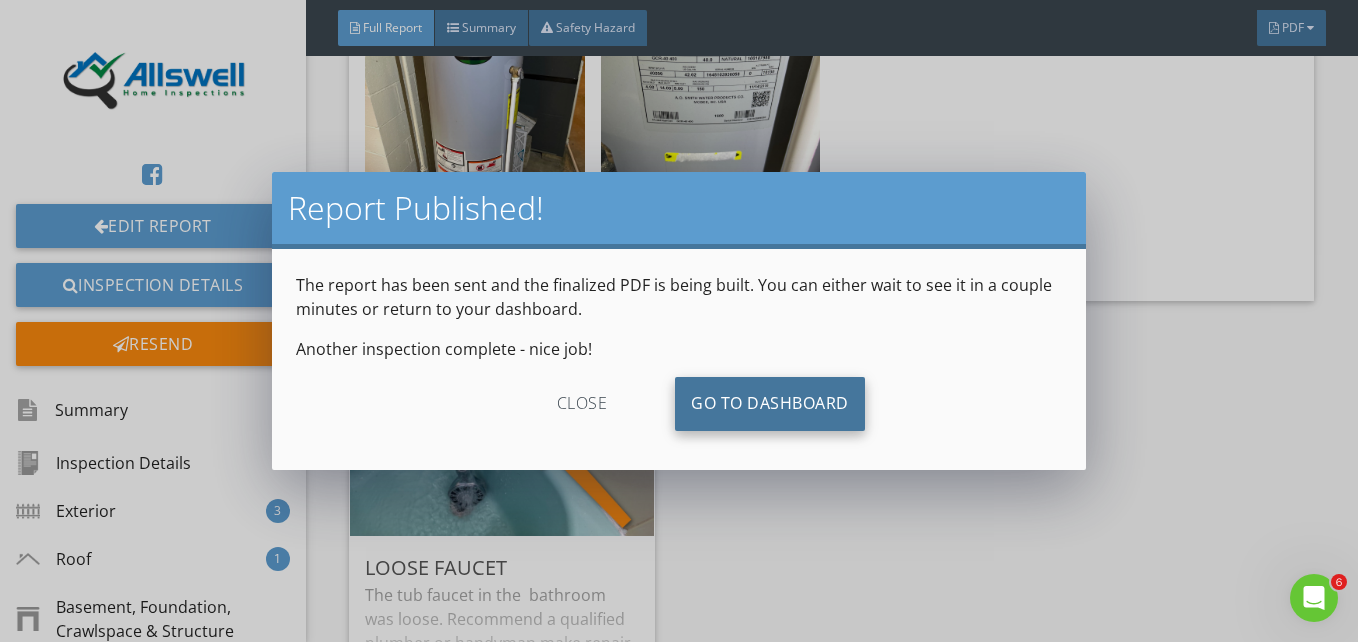 click on "Go To Dashboard" at bounding box center [770, 404] 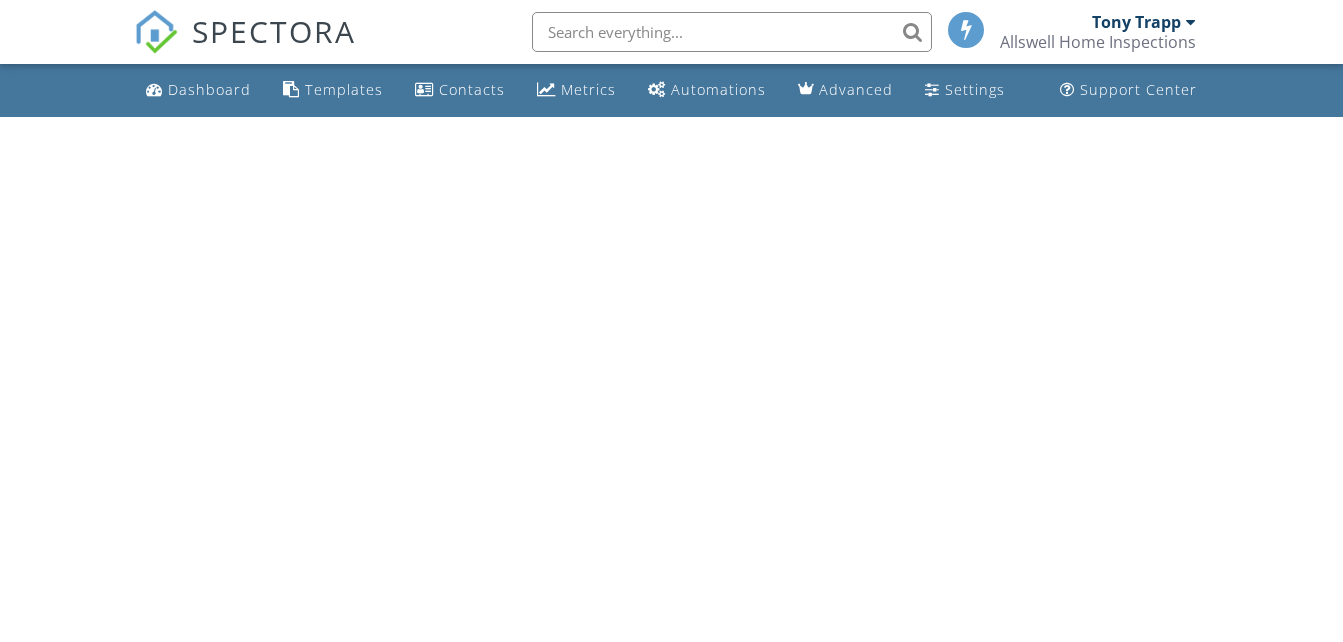 scroll, scrollTop: 0, scrollLeft: 0, axis: both 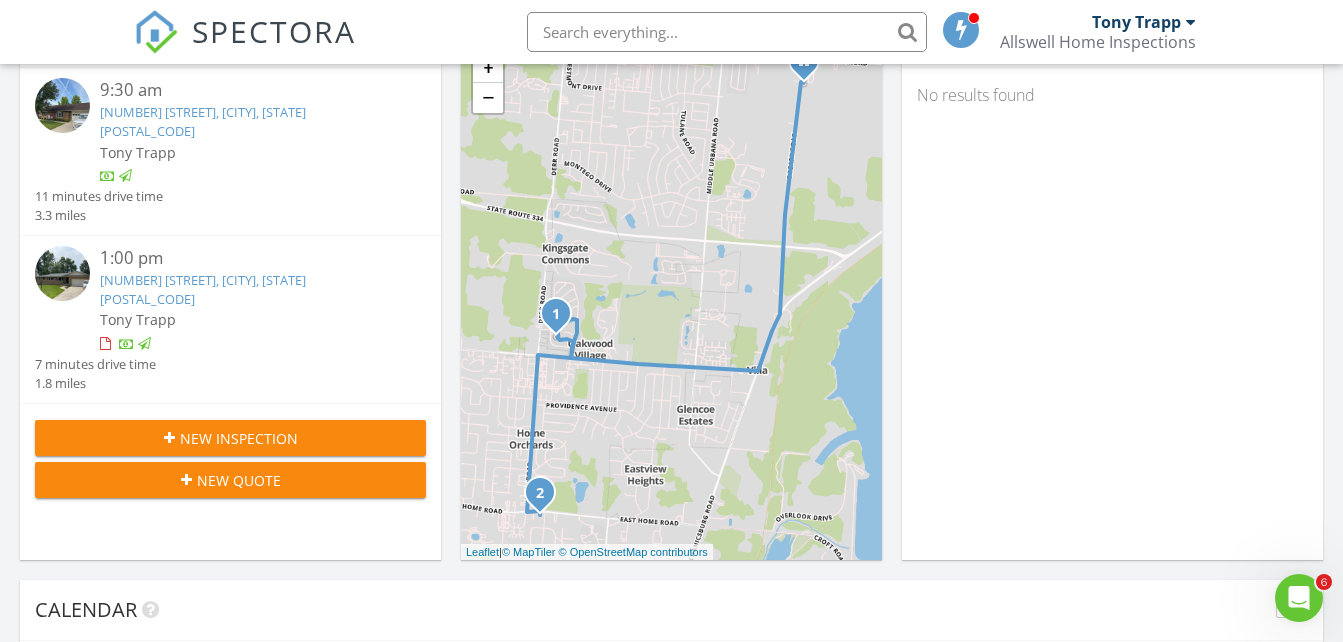 click on "1401 E Home Rd, Springfield, OH 45503" at bounding box center (203, 289) 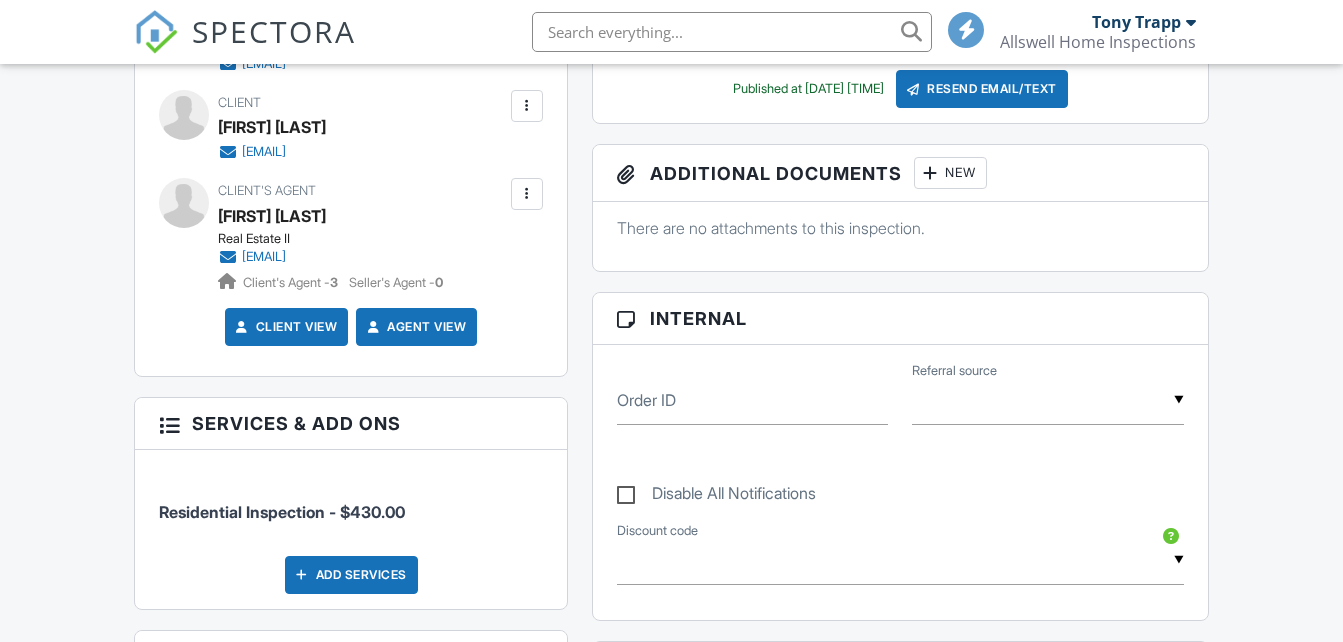 scroll, scrollTop: 1100, scrollLeft: 0, axis: vertical 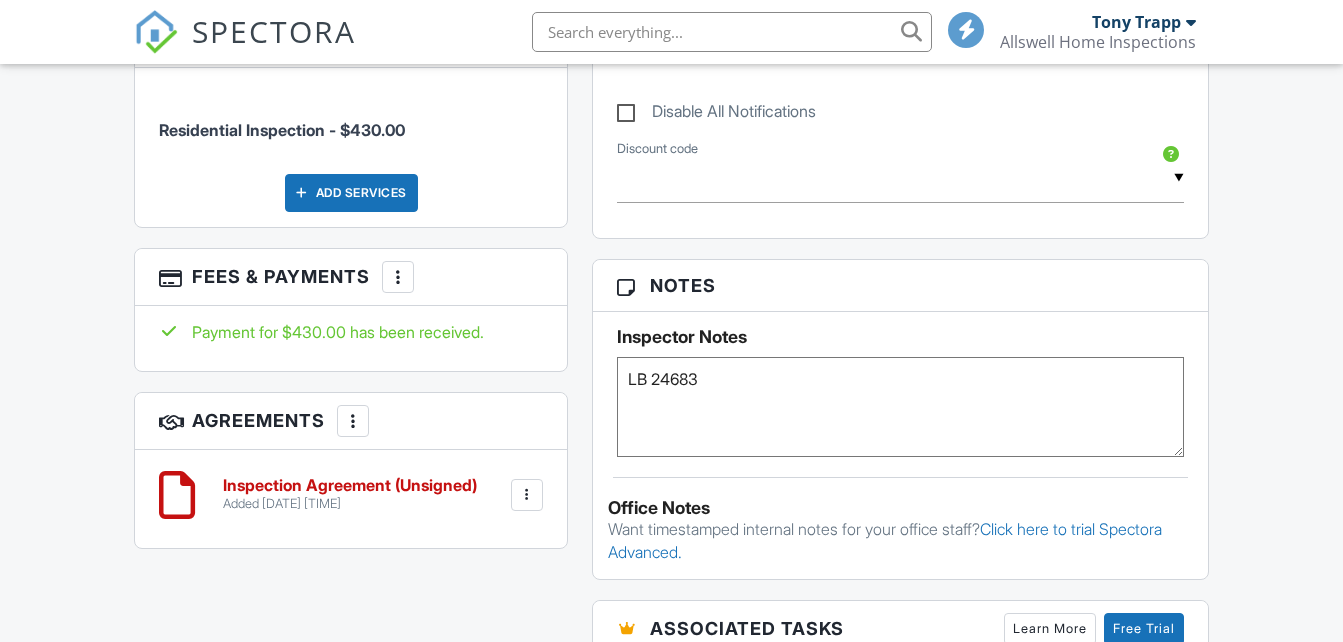 click at bounding box center (527, 495) 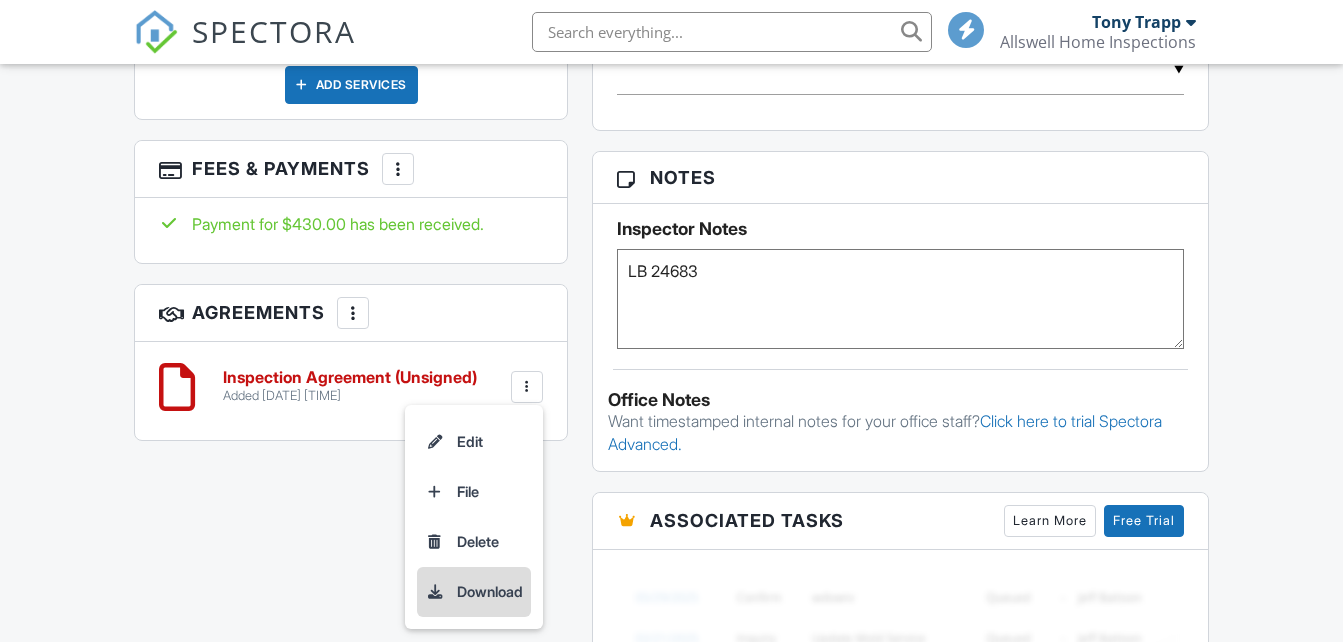 scroll, scrollTop: 1300, scrollLeft: 0, axis: vertical 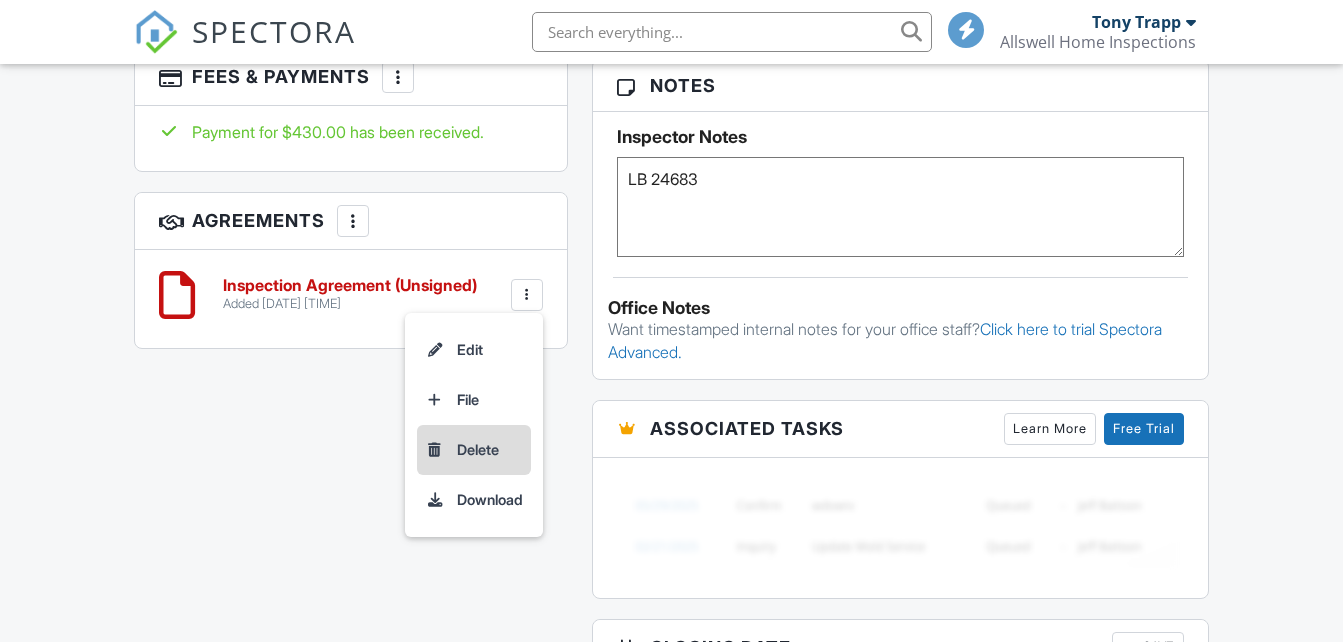 click on "Delete" at bounding box center [474, 450] 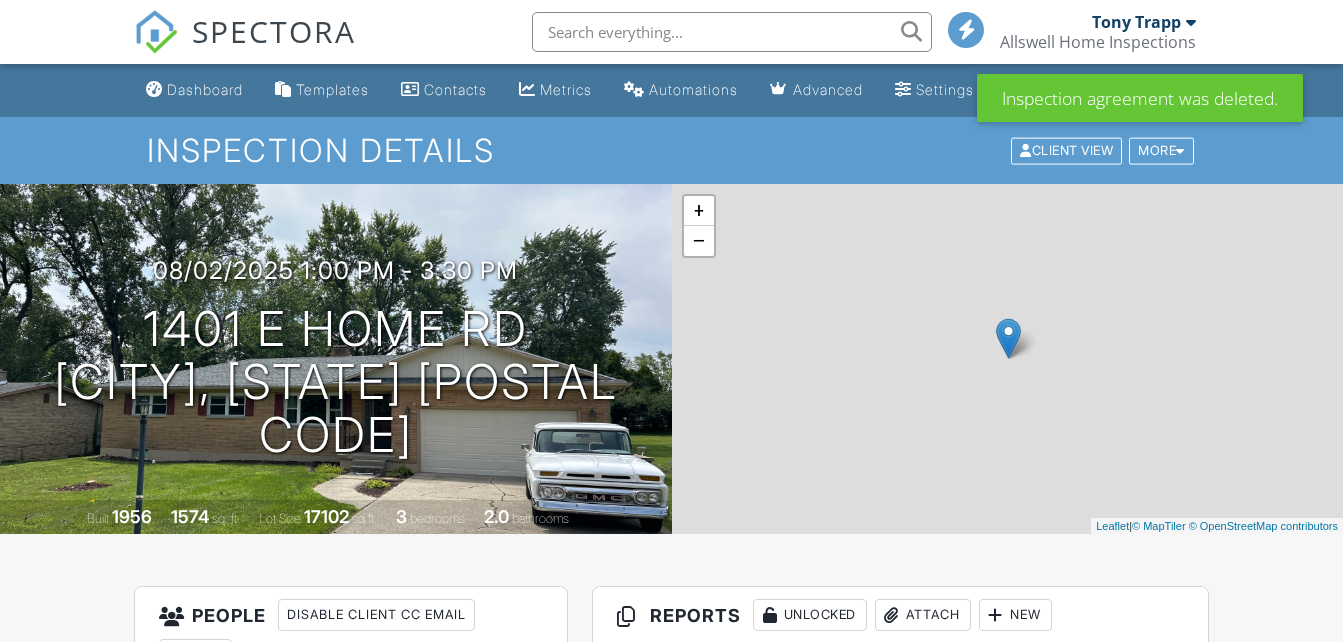 scroll, scrollTop: 500, scrollLeft: 0, axis: vertical 